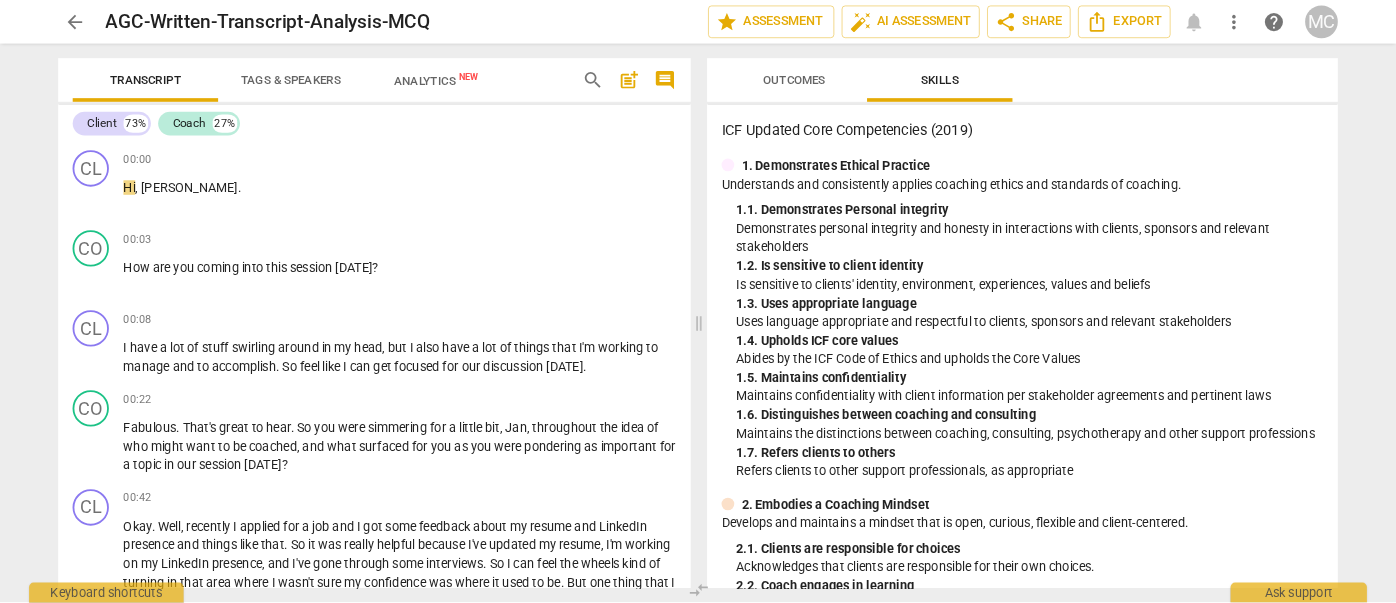 scroll, scrollTop: 0, scrollLeft: 0, axis: both 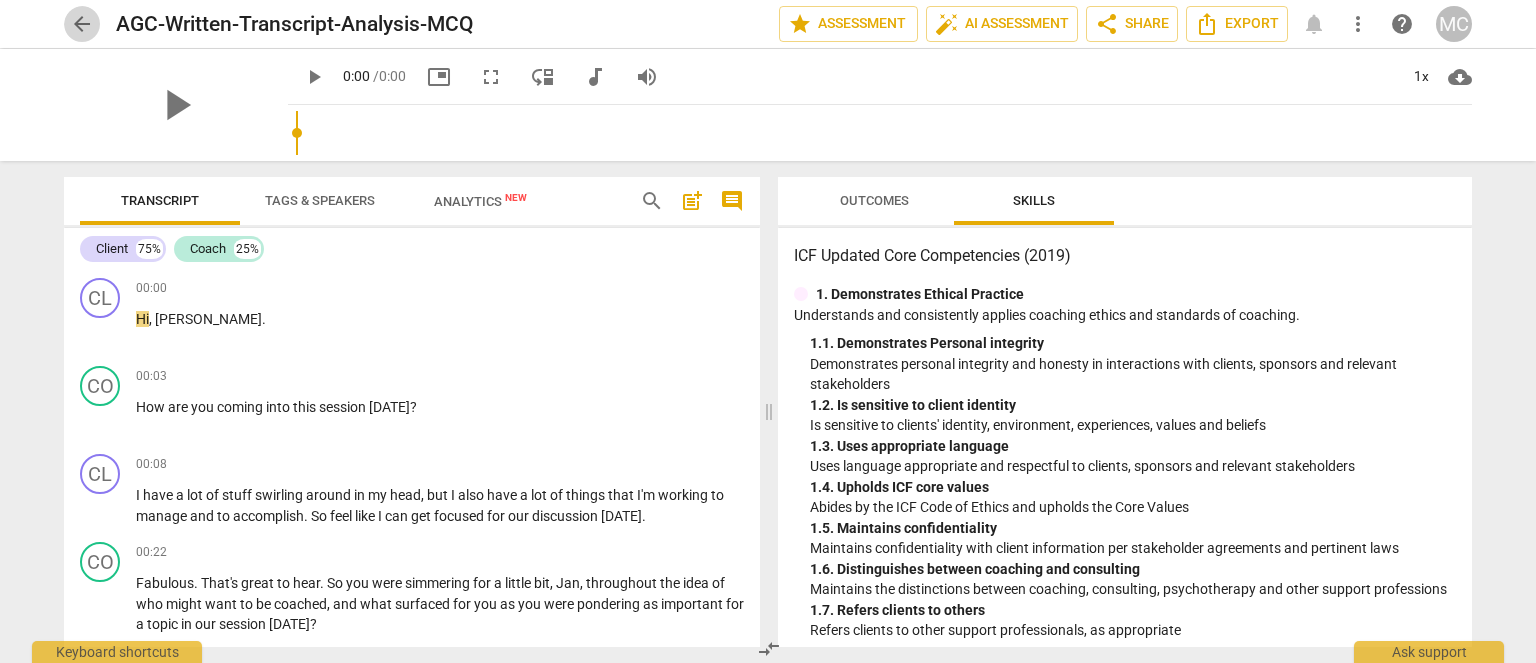click on "arrow_back" at bounding box center (82, 24) 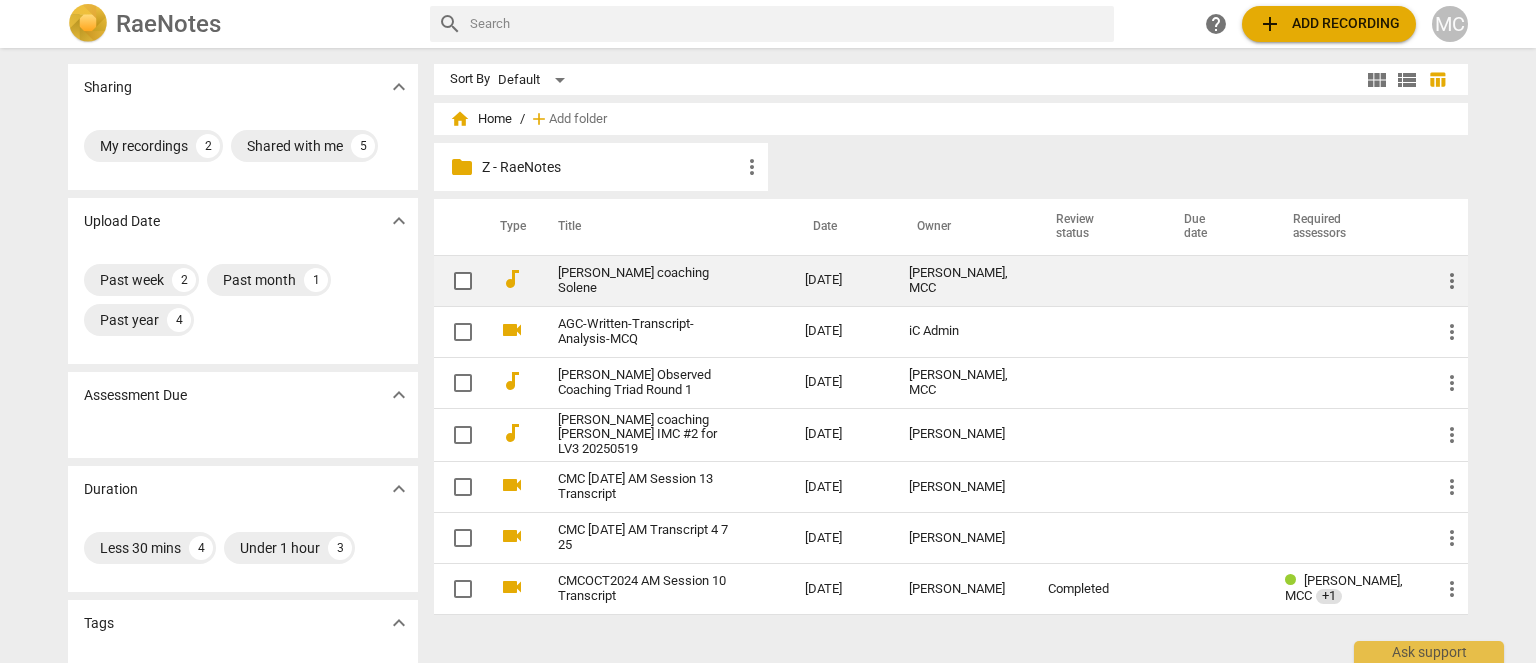 click on "[PERSON_NAME] coaching Solene" at bounding box center (645, 281) 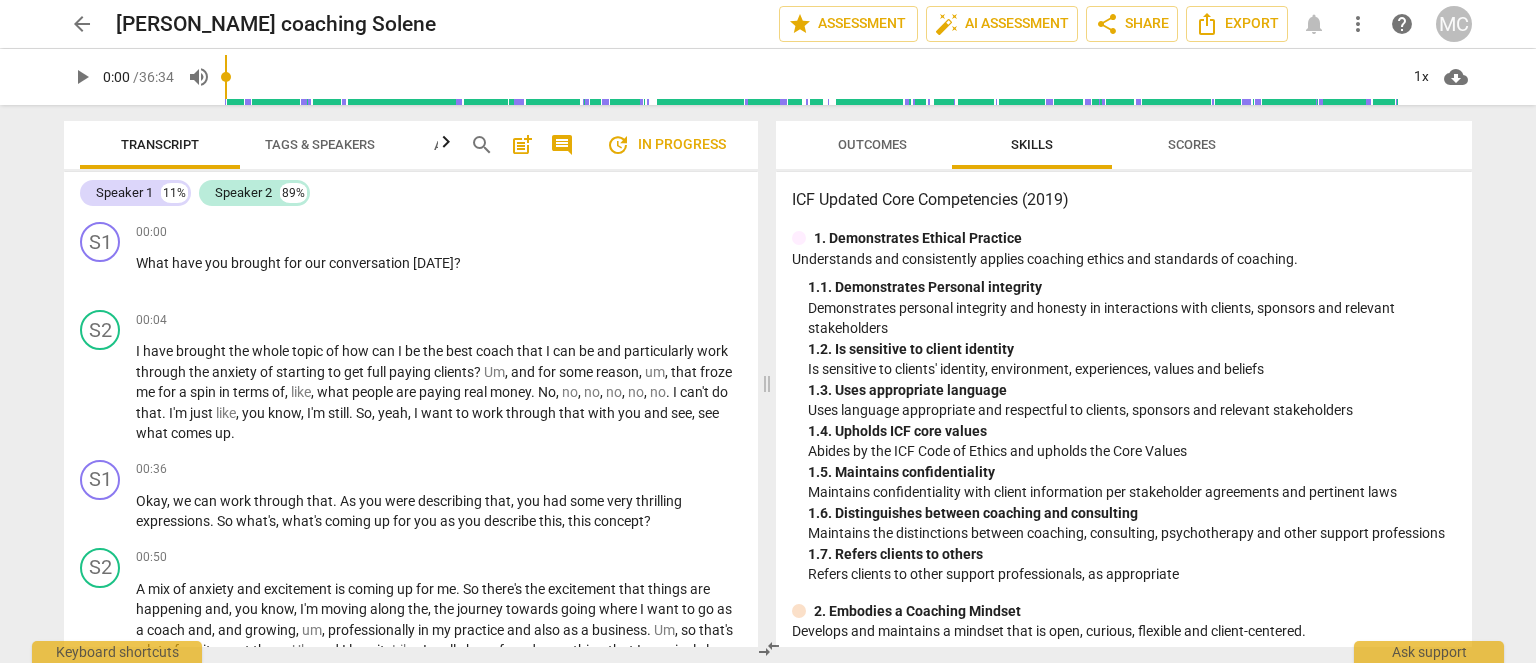 click on "Tags & Speakers" at bounding box center (320, 144) 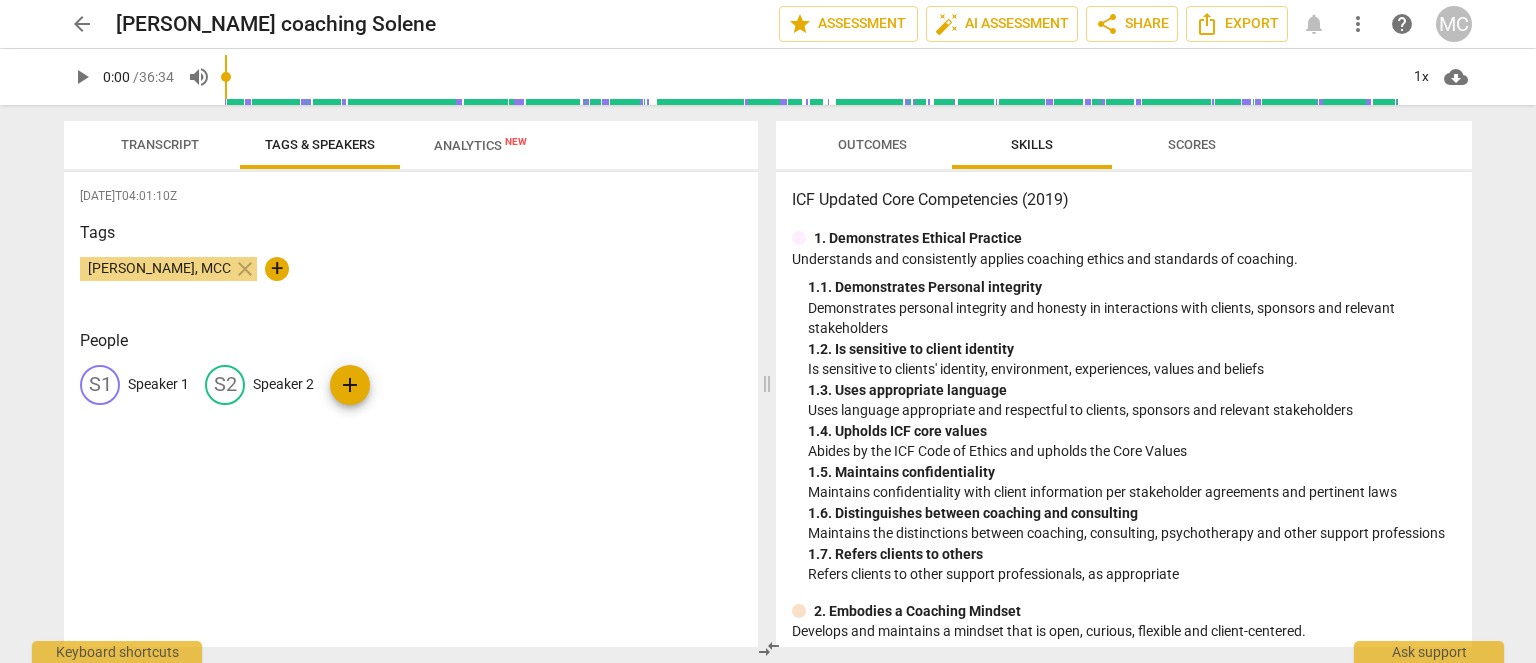 click on "Speaker 1" at bounding box center [158, 384] 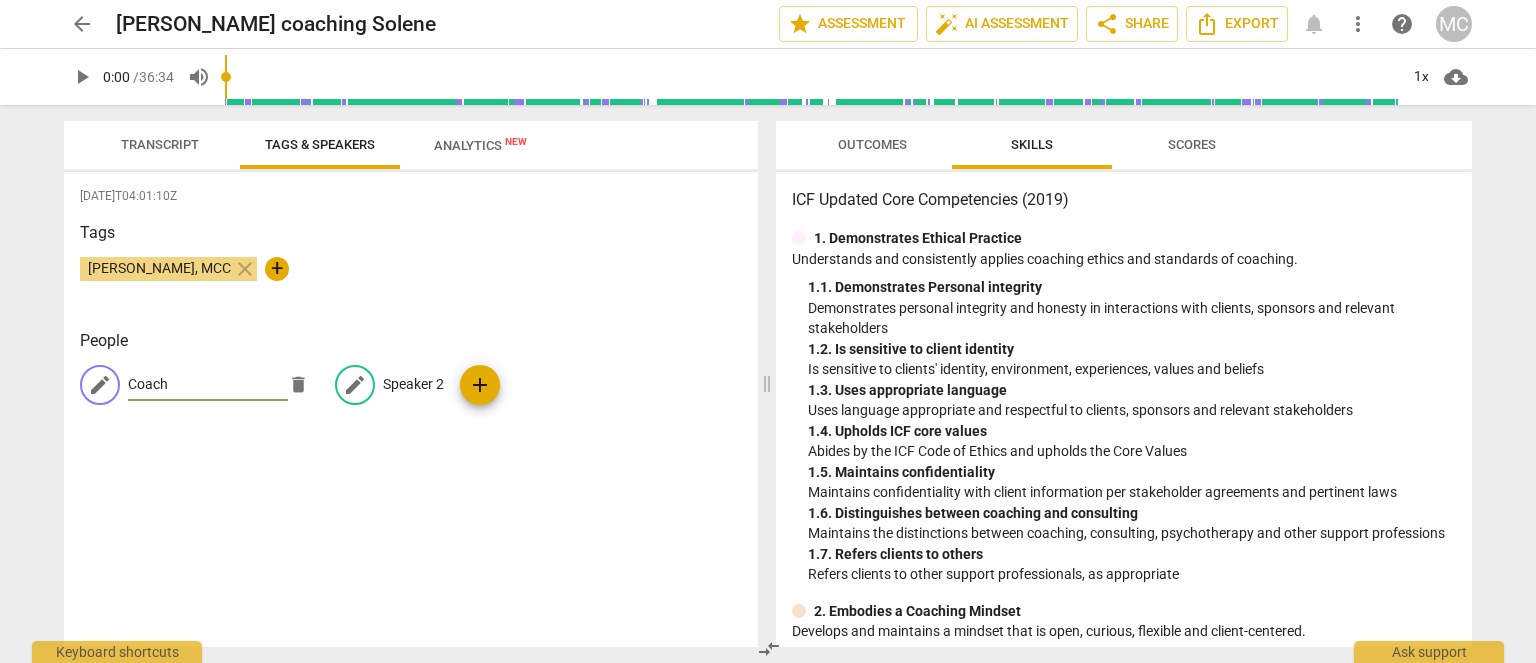 type on "Coach" 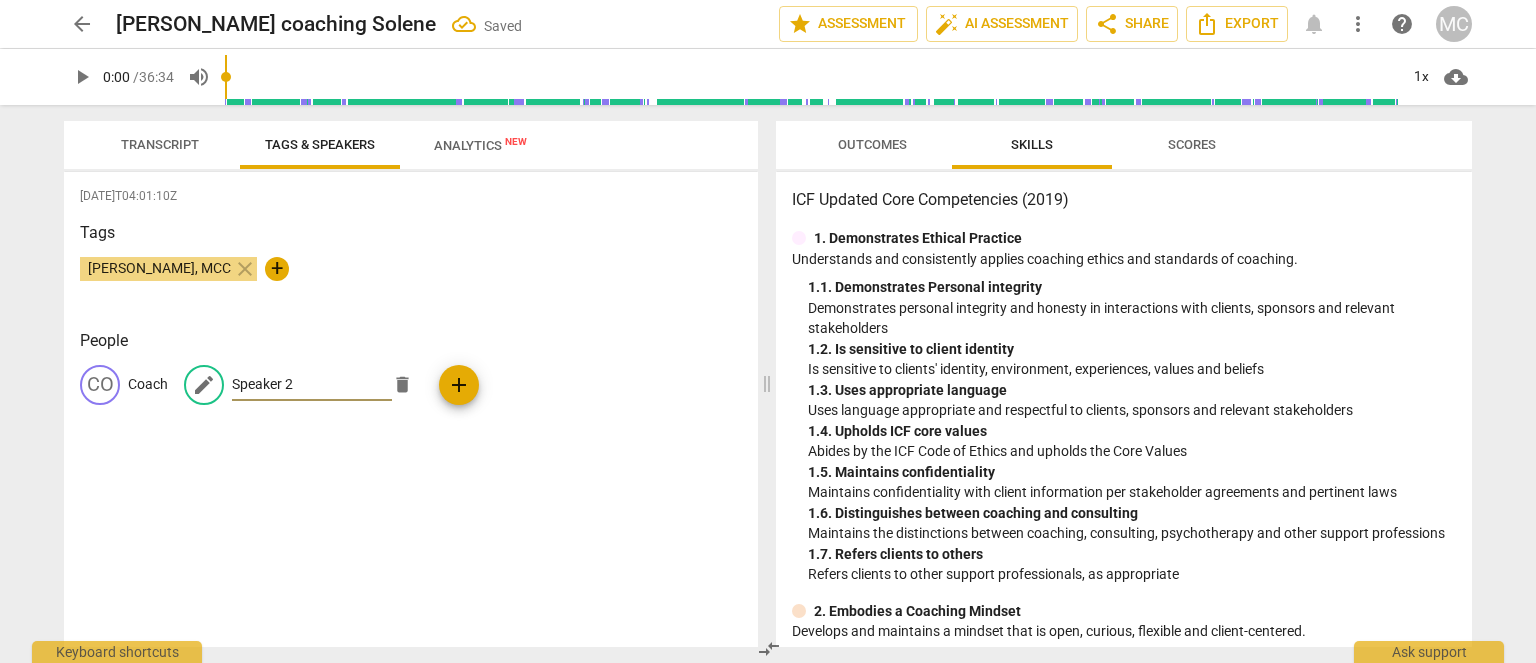 type on "c" 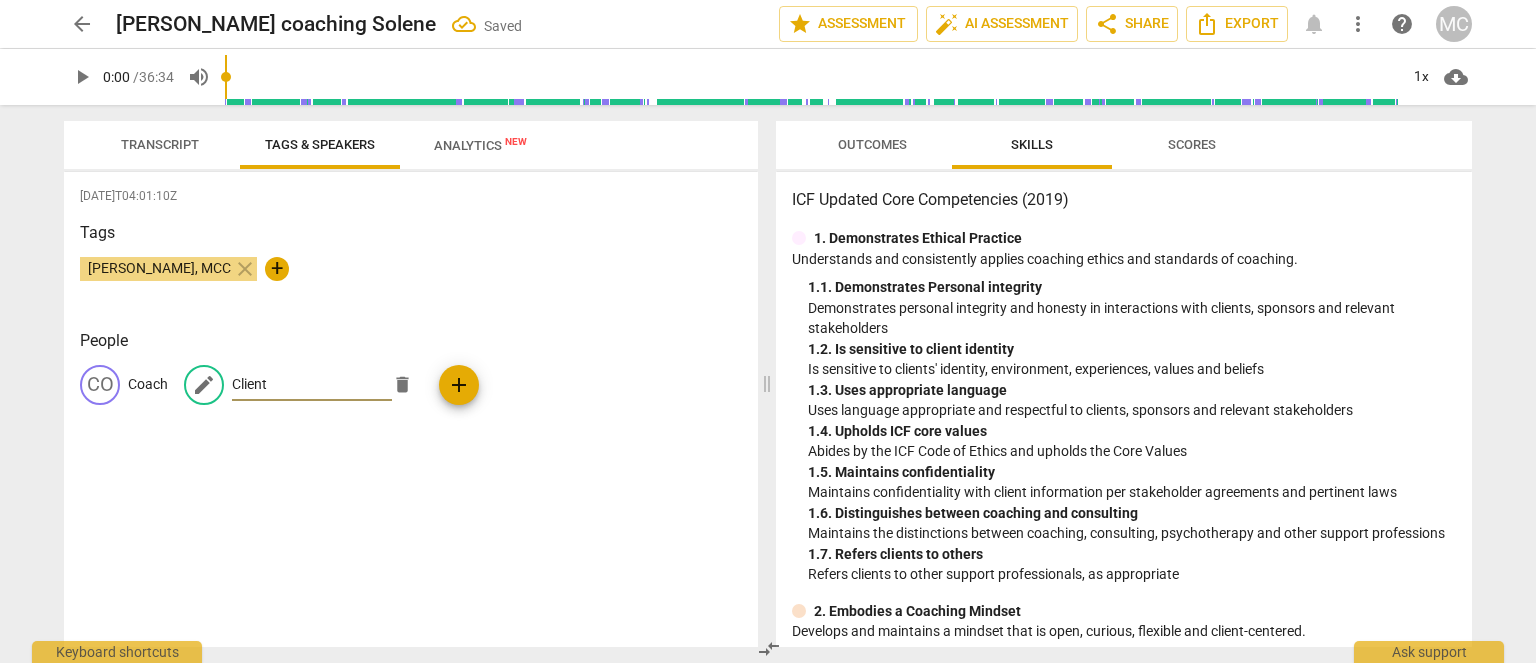type on "Client" 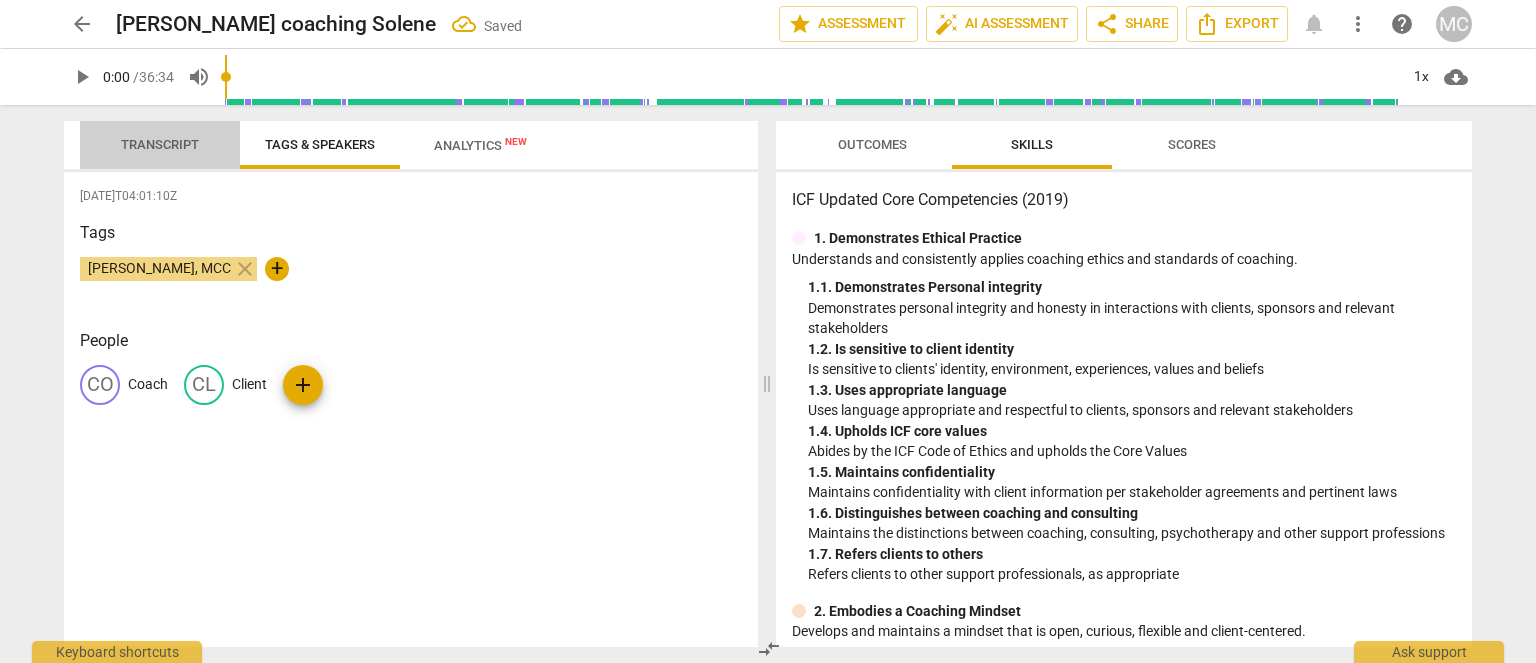 click on "Transcript" at bounding box center [160, 145] 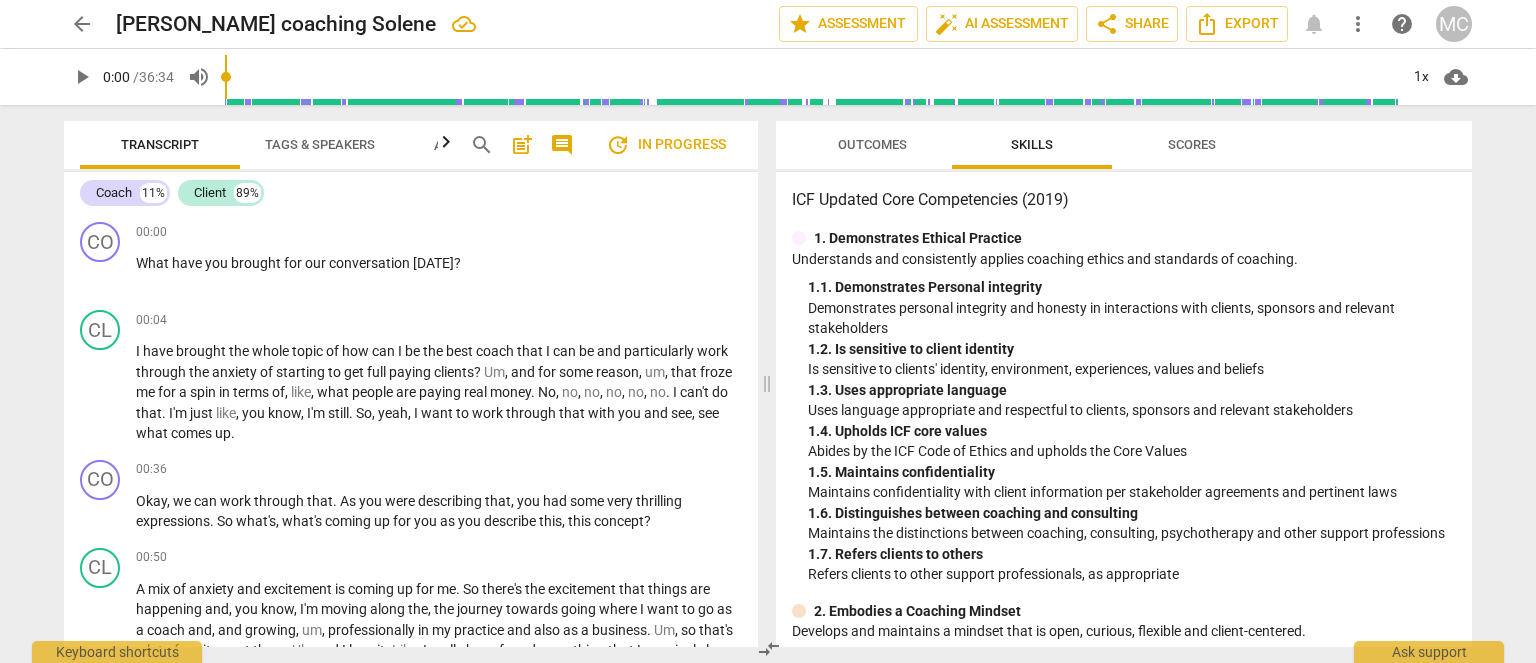 click on "search" at bounding box center (482, 145) 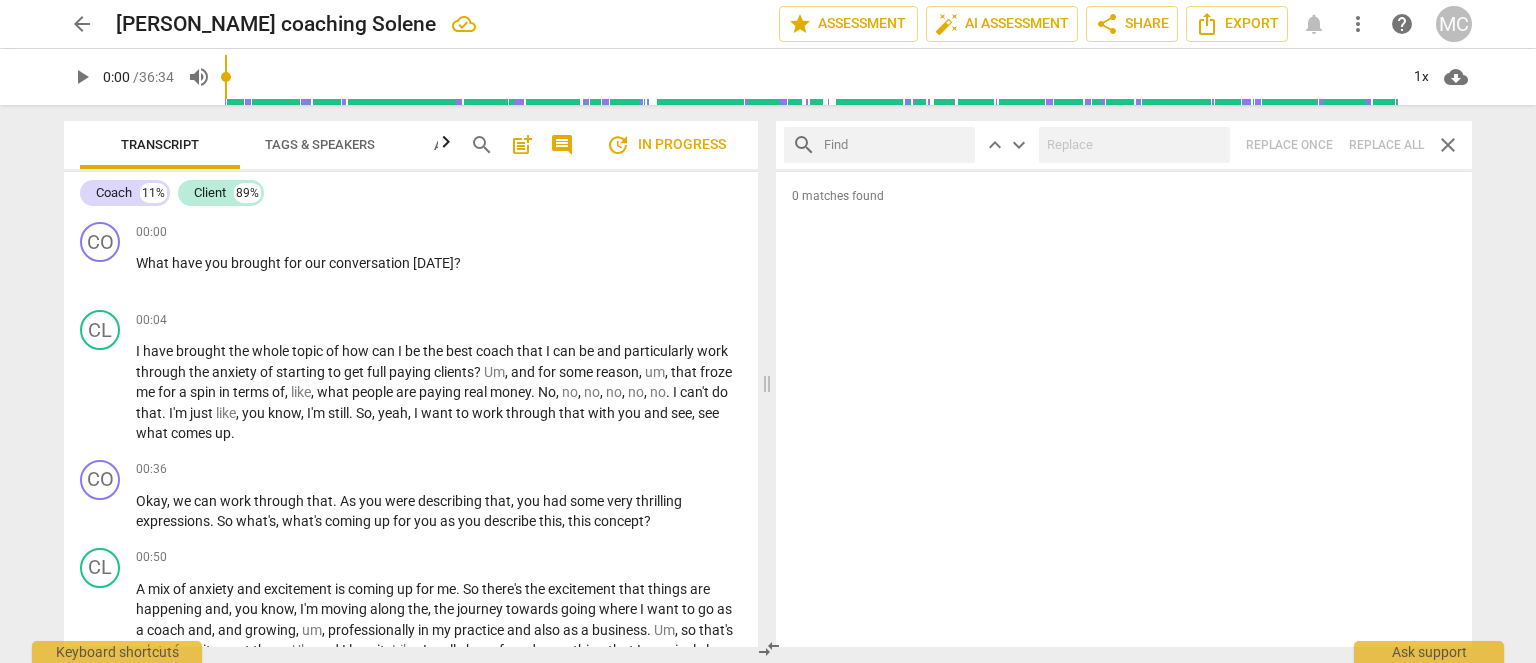 drag, startPoint x: 1226, startPoint y: 0, endPoint x: 848, endPoint y: 173, distance: 415.70782 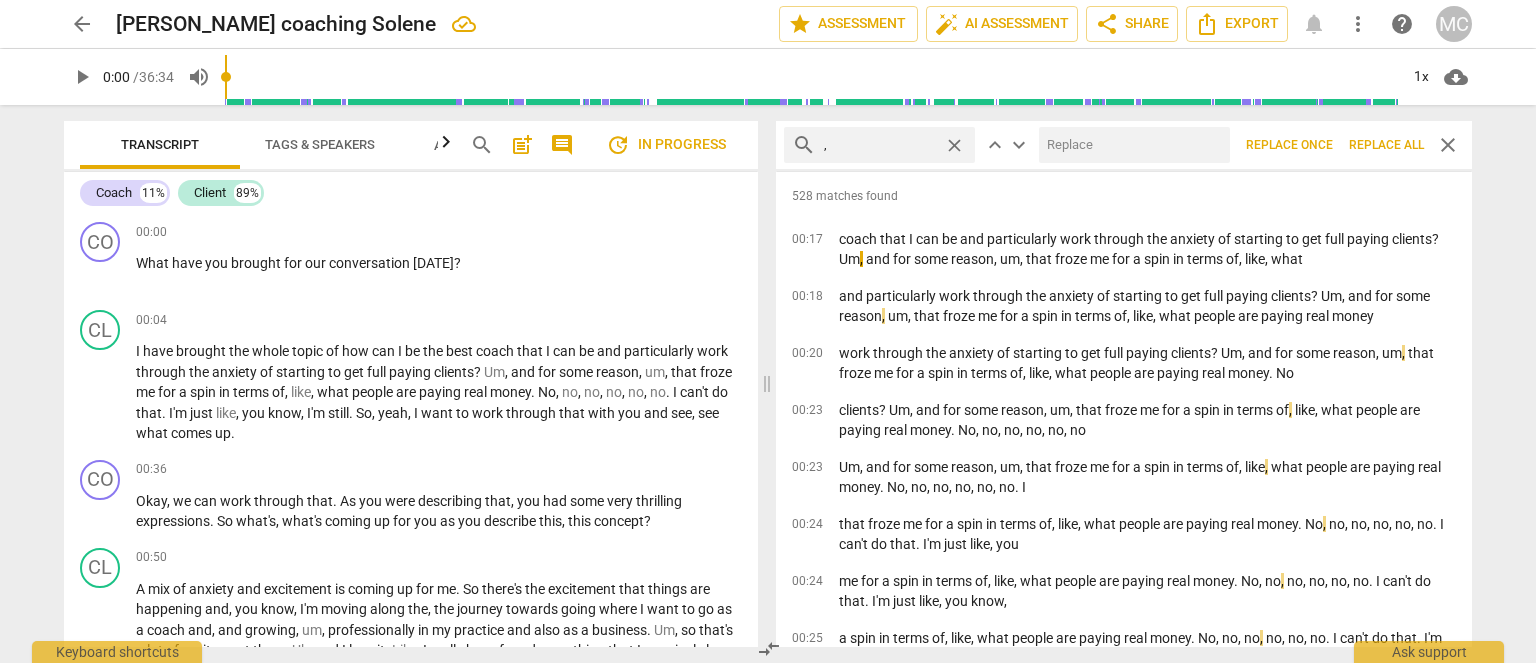 click on "search , close keyboard_arrow_up keyboard_arrow_down Replace once Replace all close" at bounding box center (1124, 145) 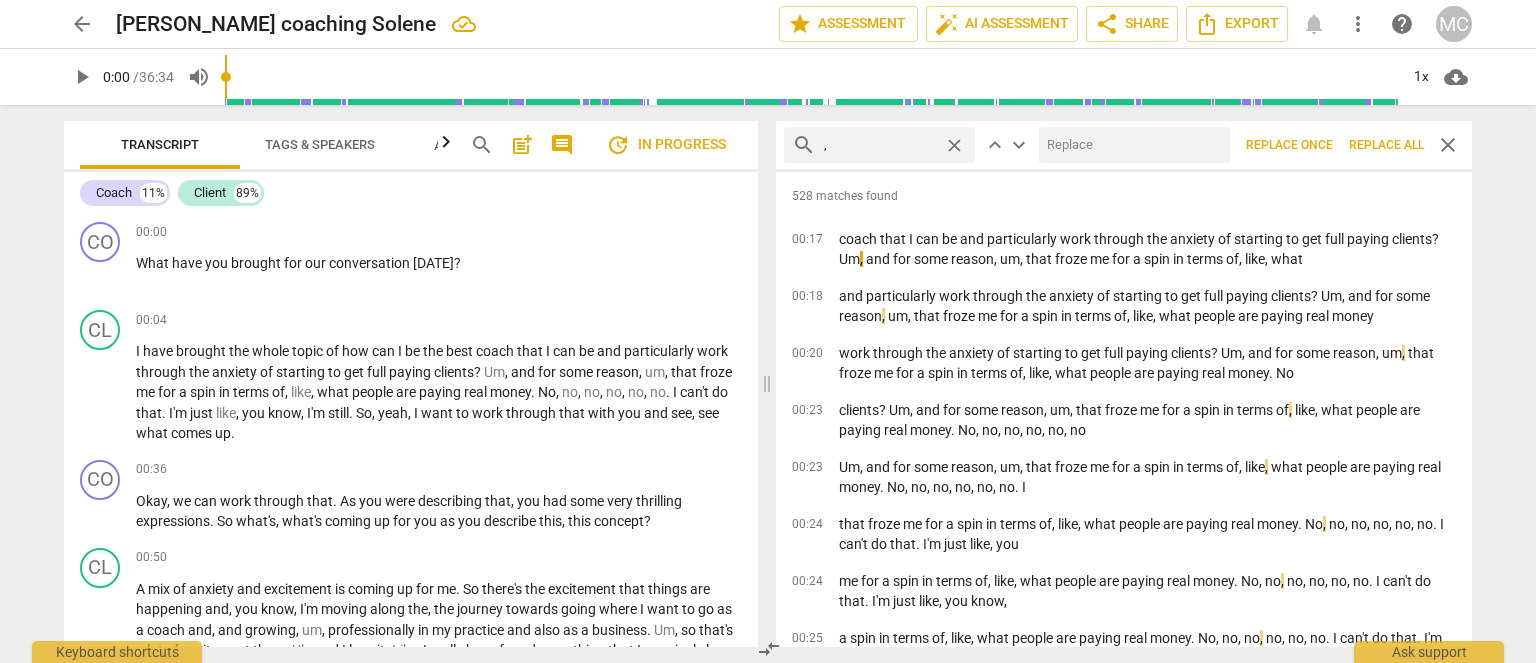 click on "search , close" at bounding box center (879, 145) 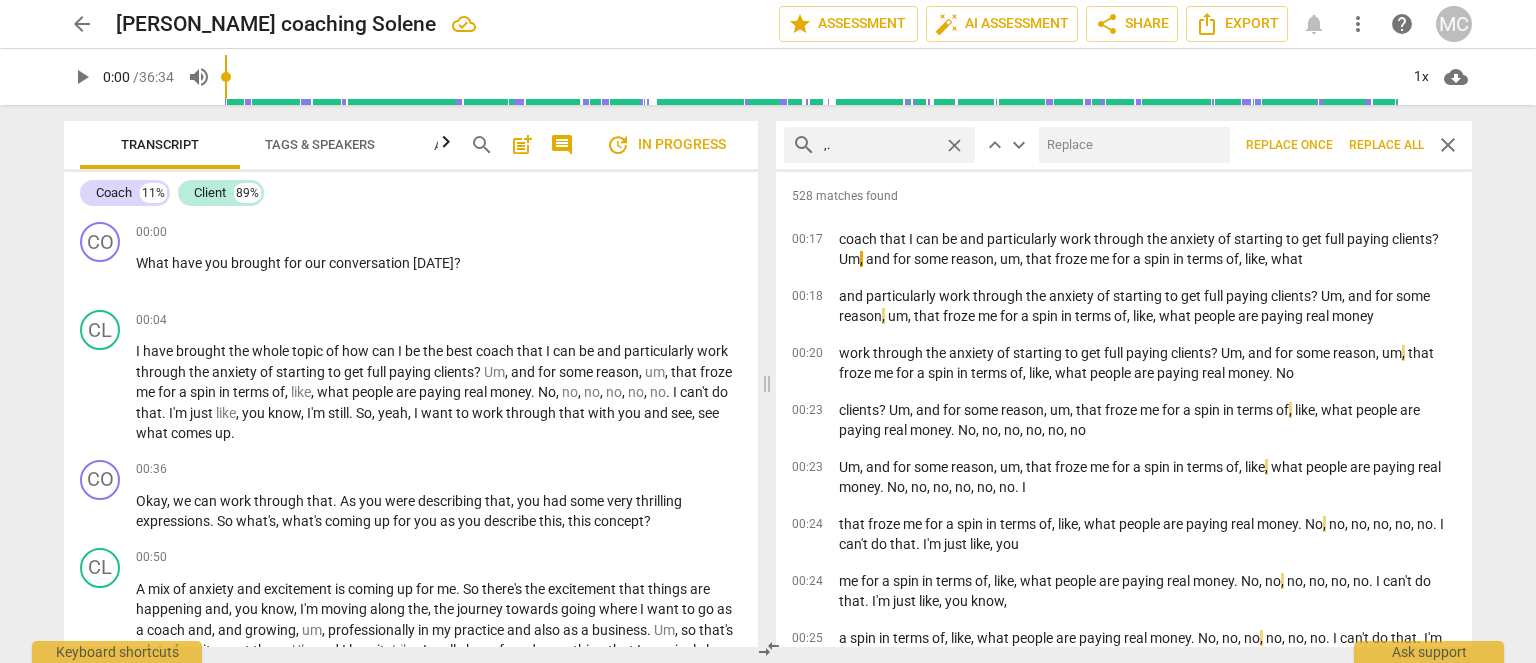 type on ",." 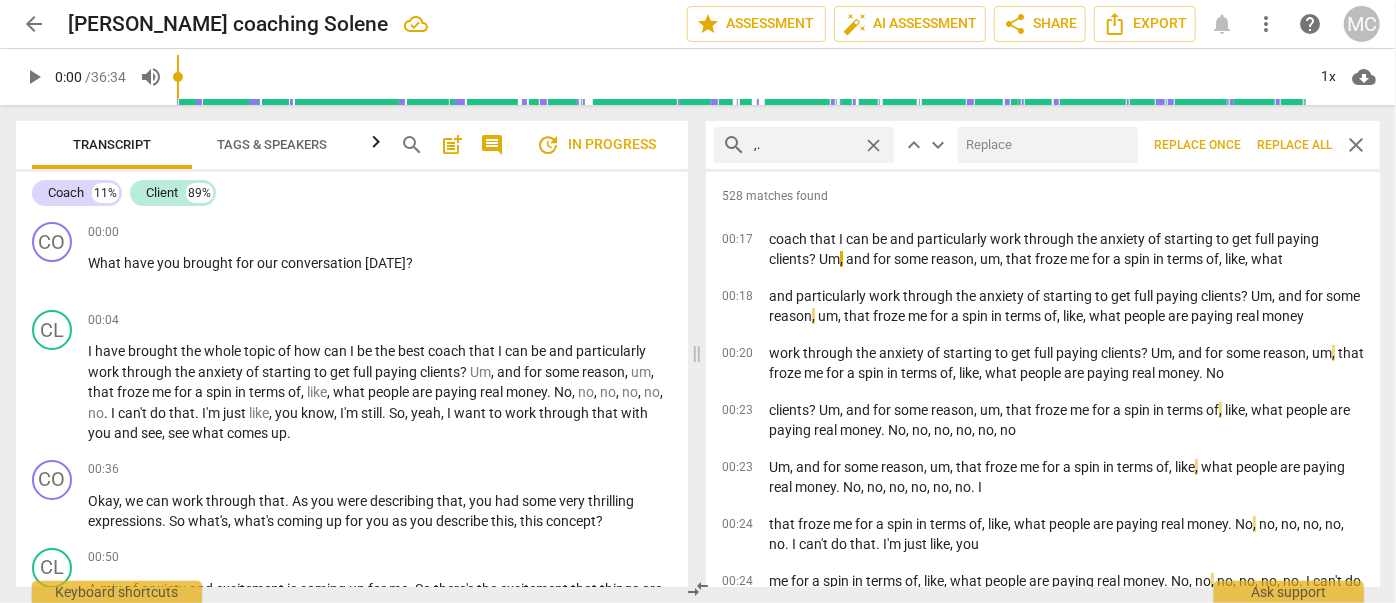 drag, startPoint x: 1225, startPoint y: 0, endPoint x: 863, endPoint y: 143, distance: 389.221 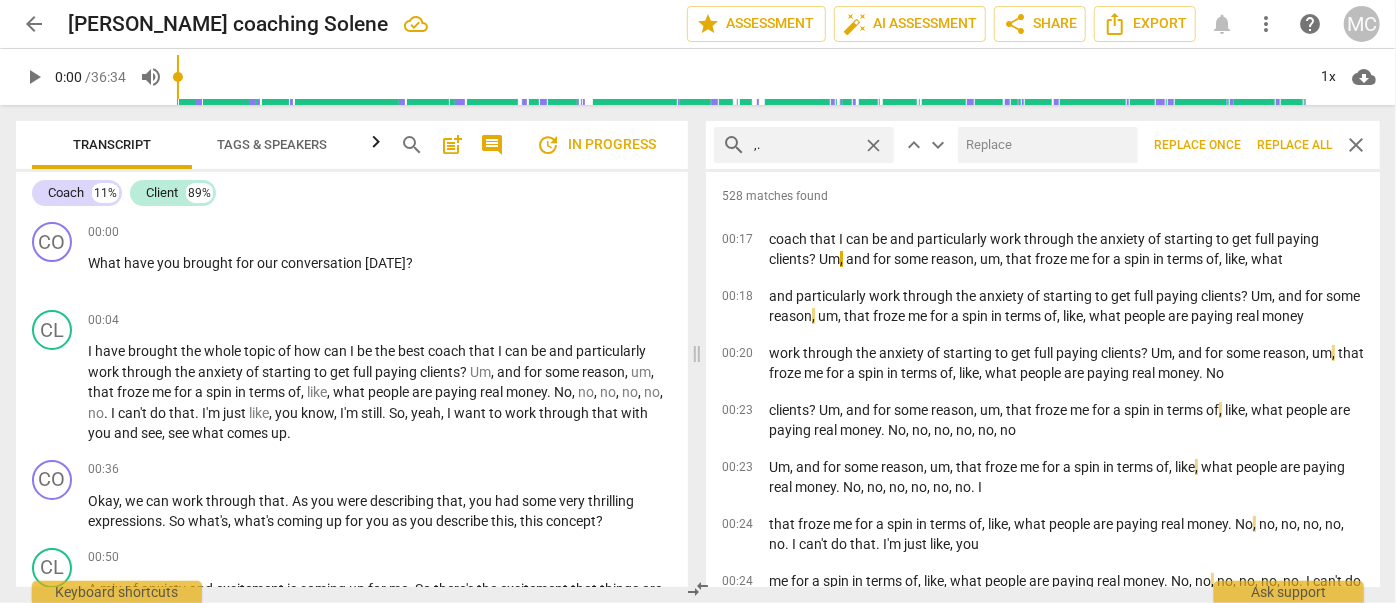 click on "close" at bounding box center [873, 145] 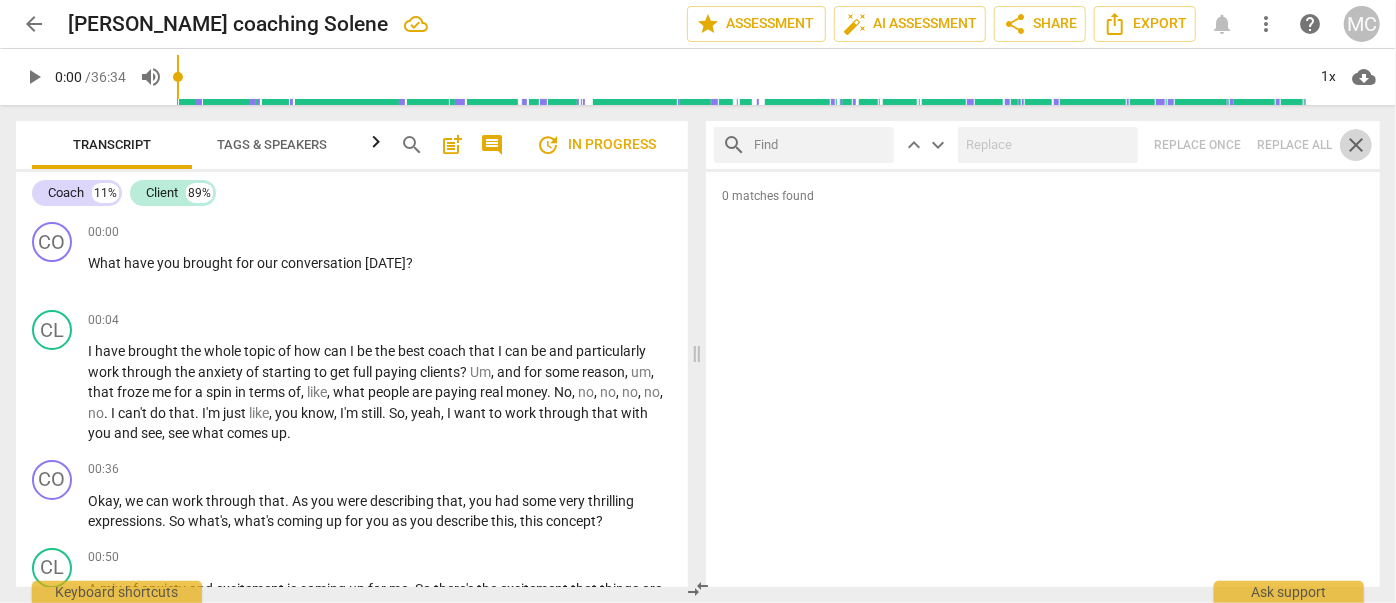 click on "close" at bounding box center (1356, 145) 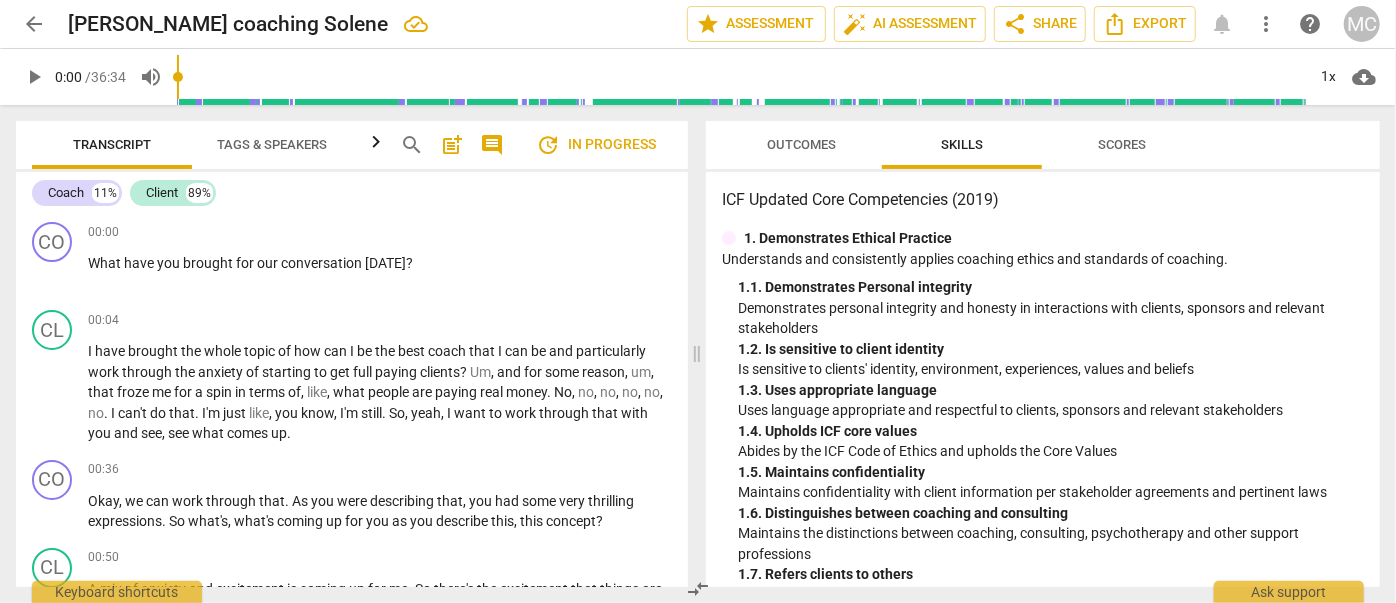 click on "search" at bounding box center (412, 145) 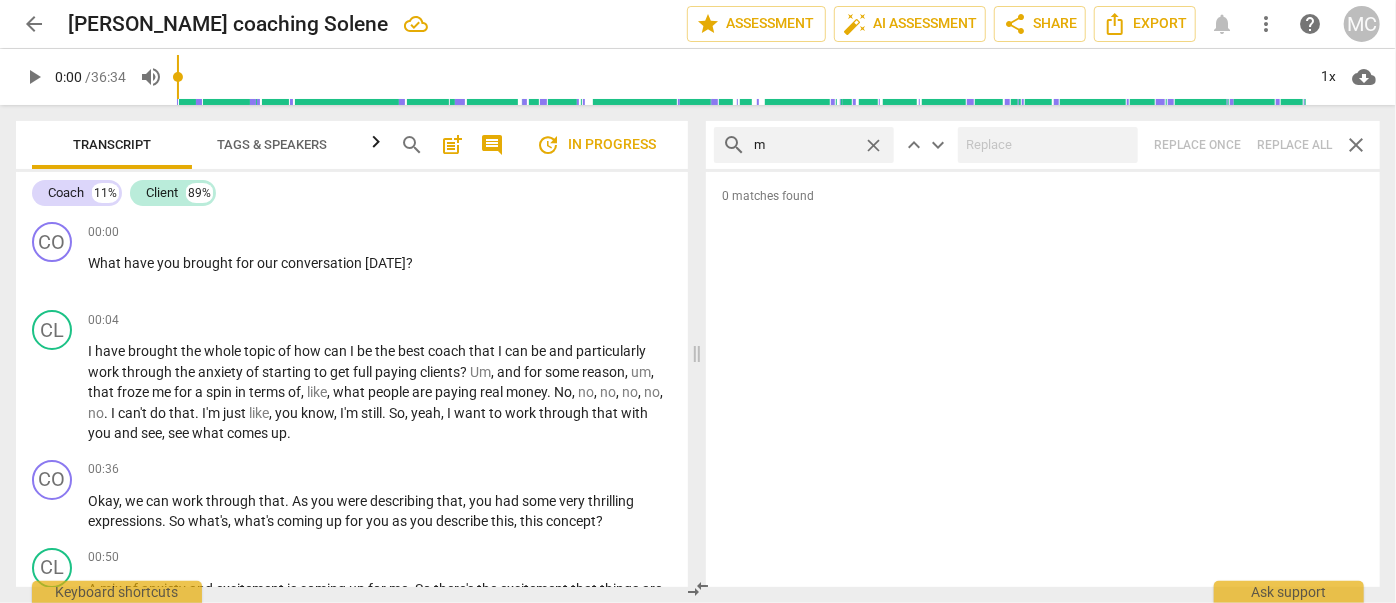 type on "m" 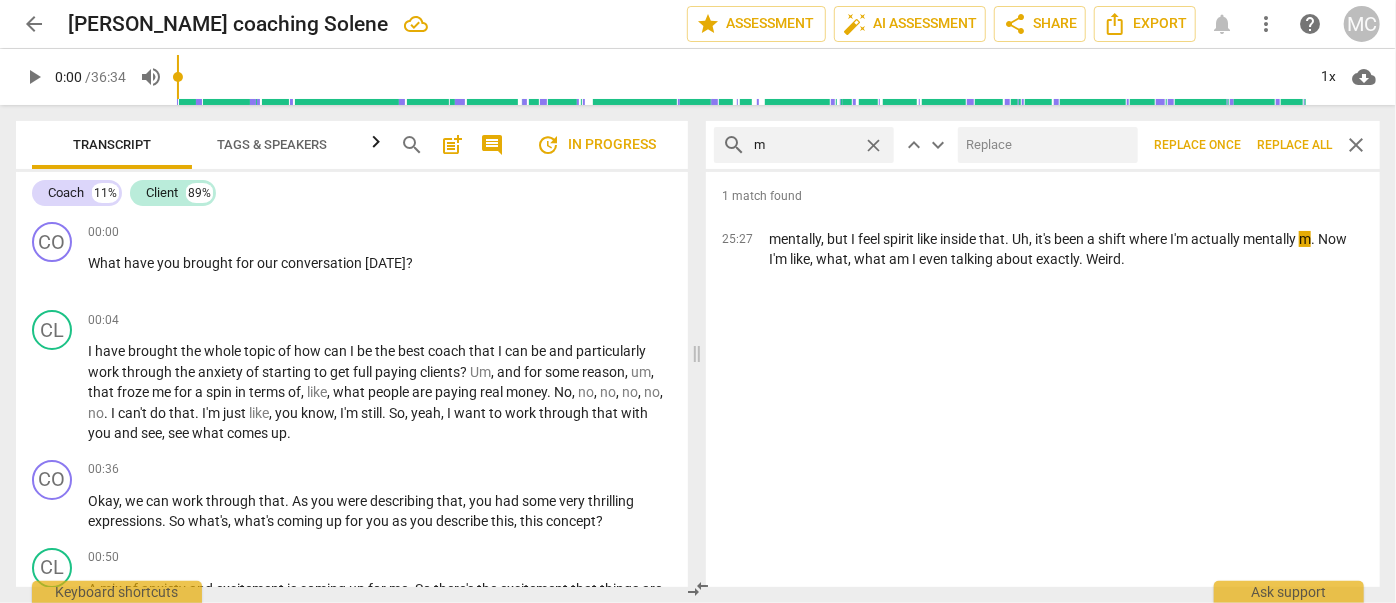 click on "Replace all" at bounding box center (1294, 145) 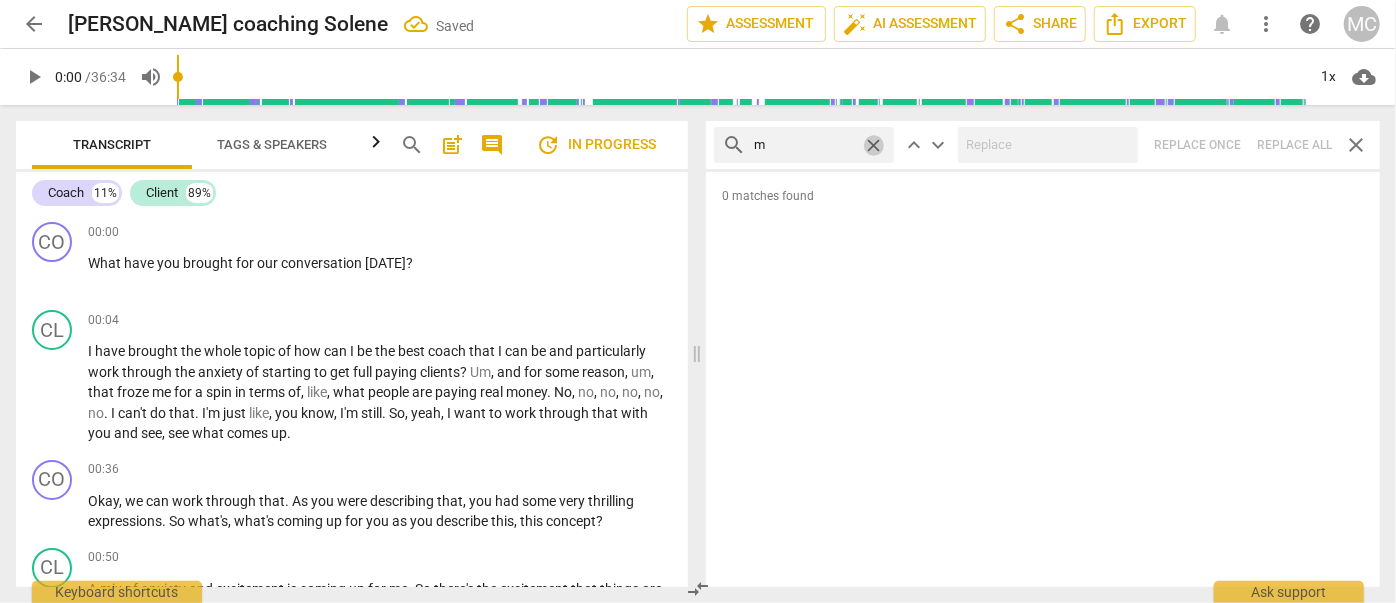 click on "close" at bounding box center (873, 145) 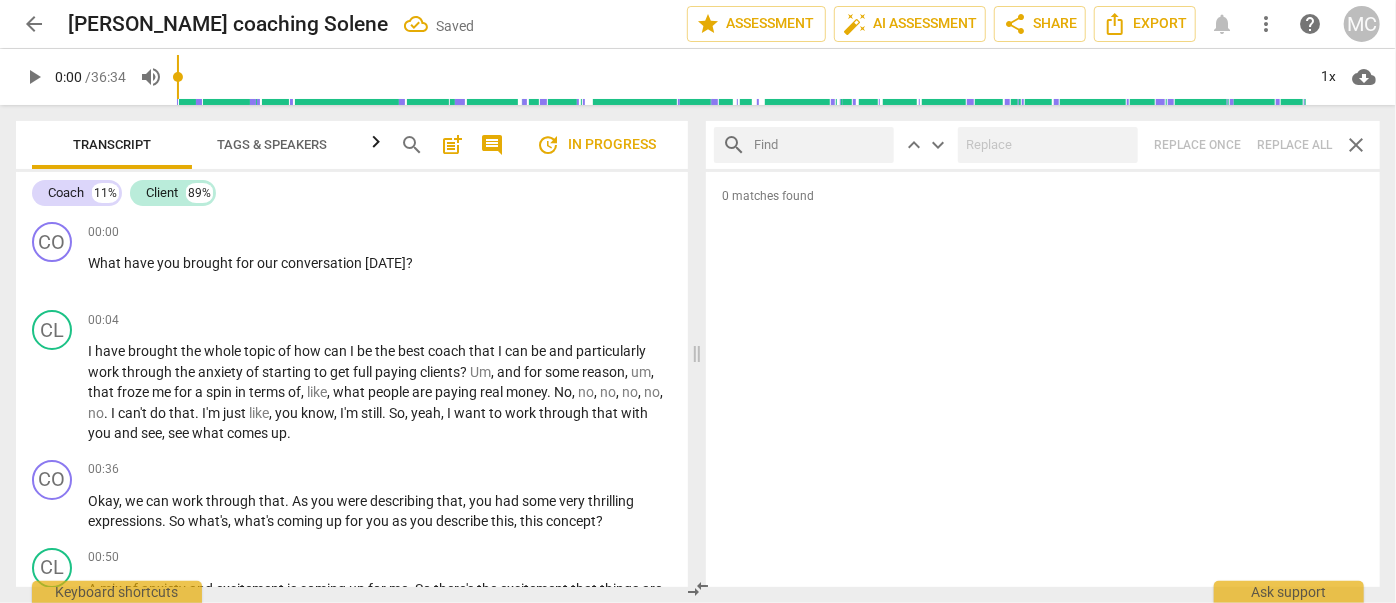 click at bounding box center [820, 145] 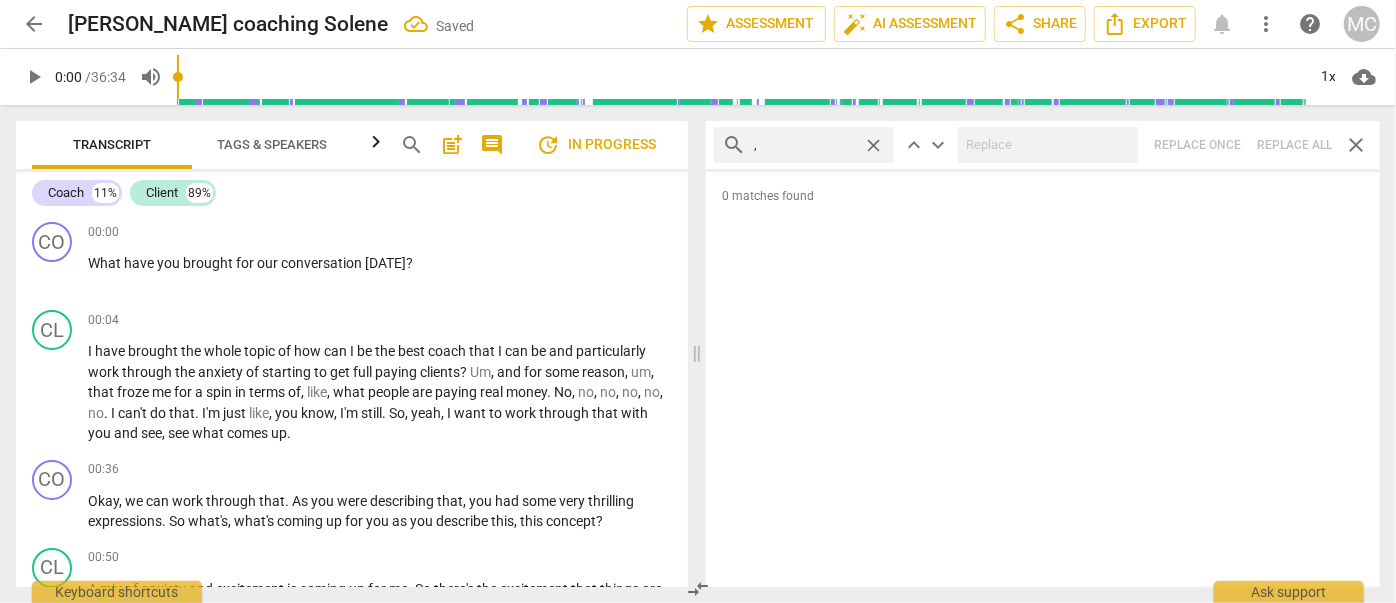 type on "," 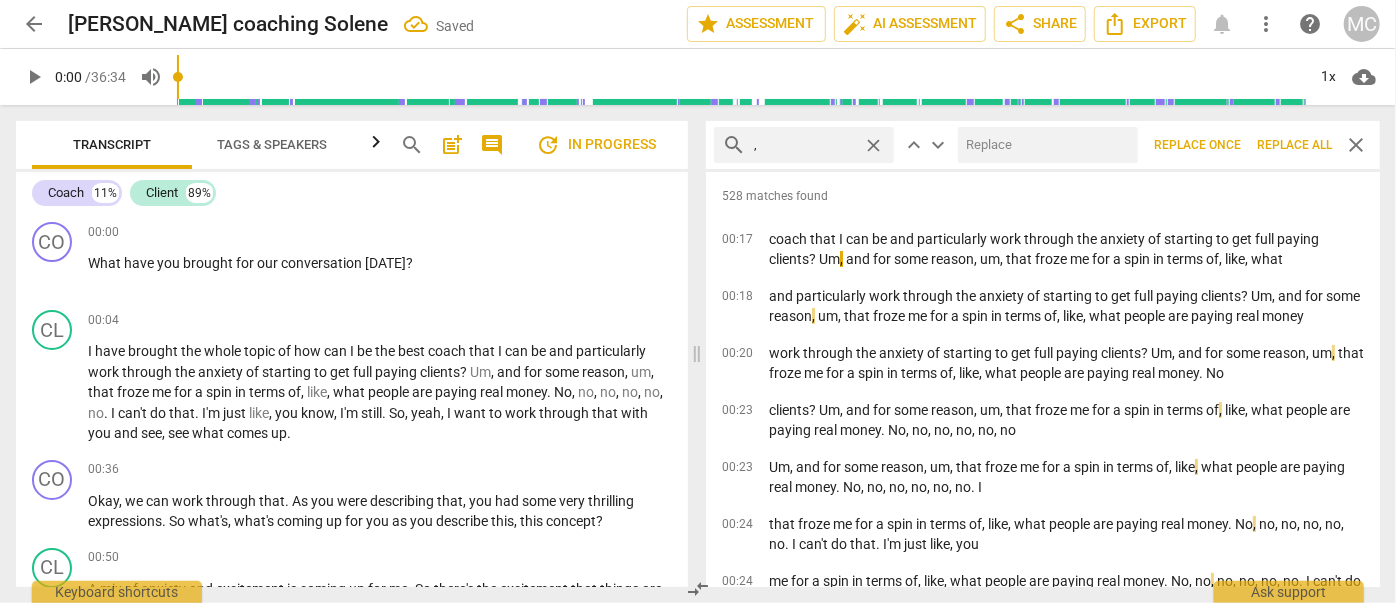 click on "Replace all" at bounding box center (1294, 145) 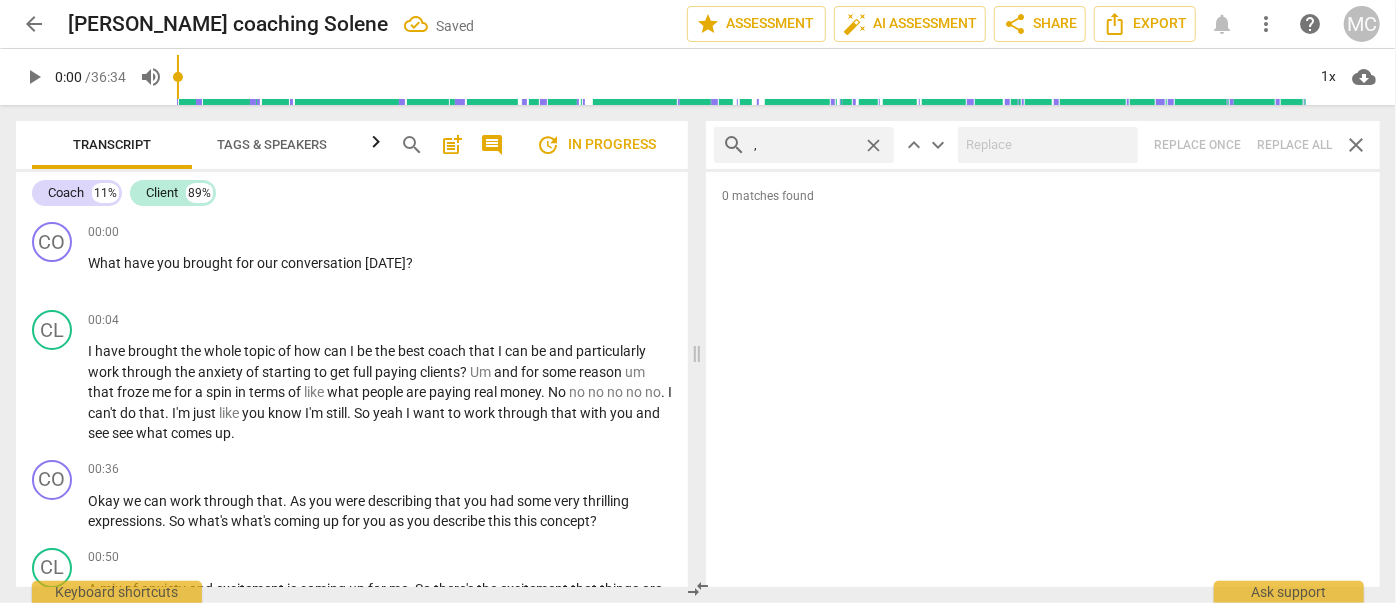 click on "close" at bounding box center (873, 145) 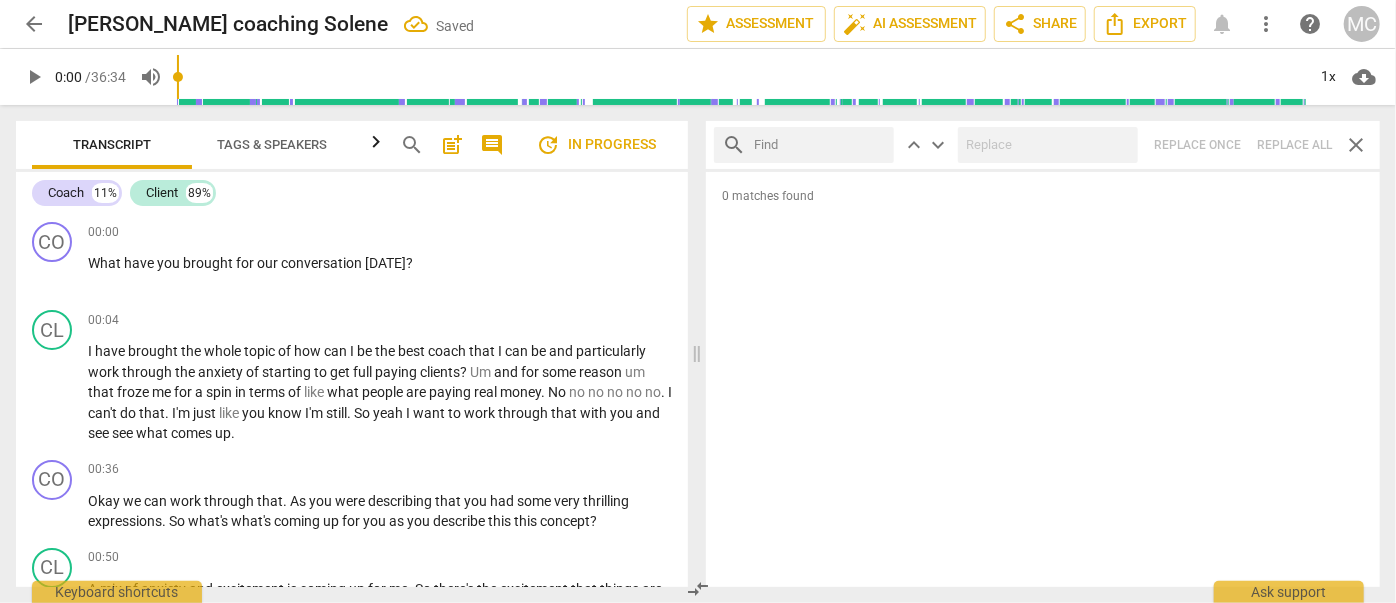 click at bounding box center [820, 145] 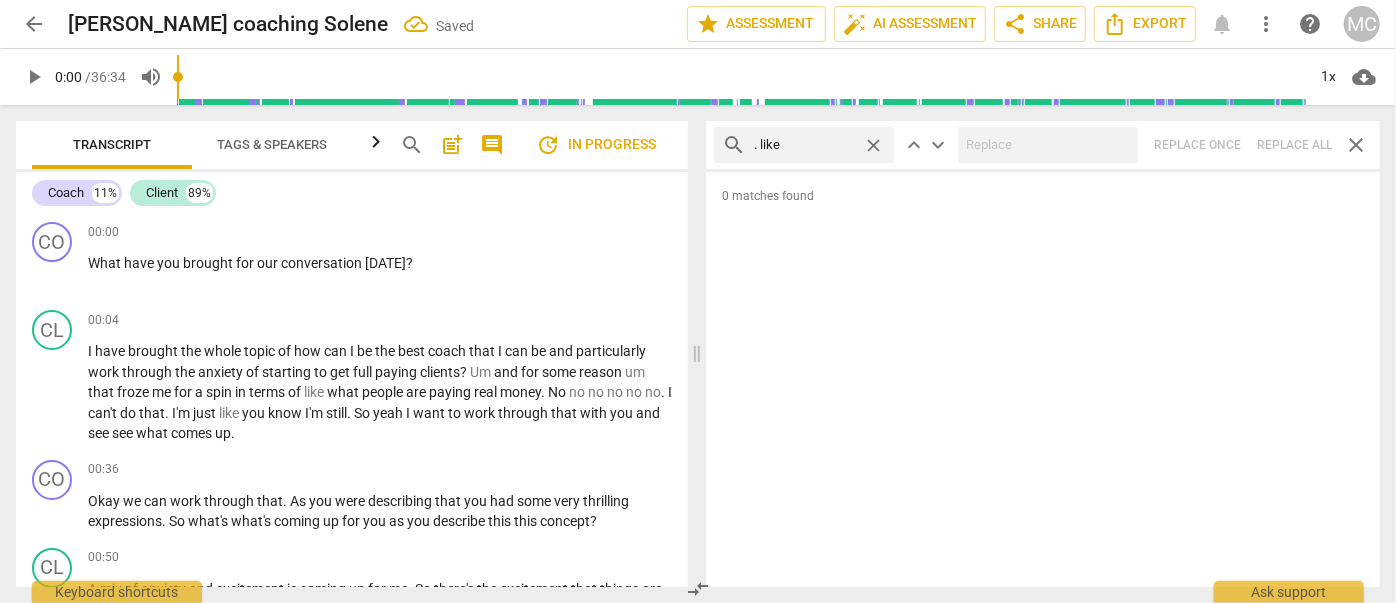 type on ". like" 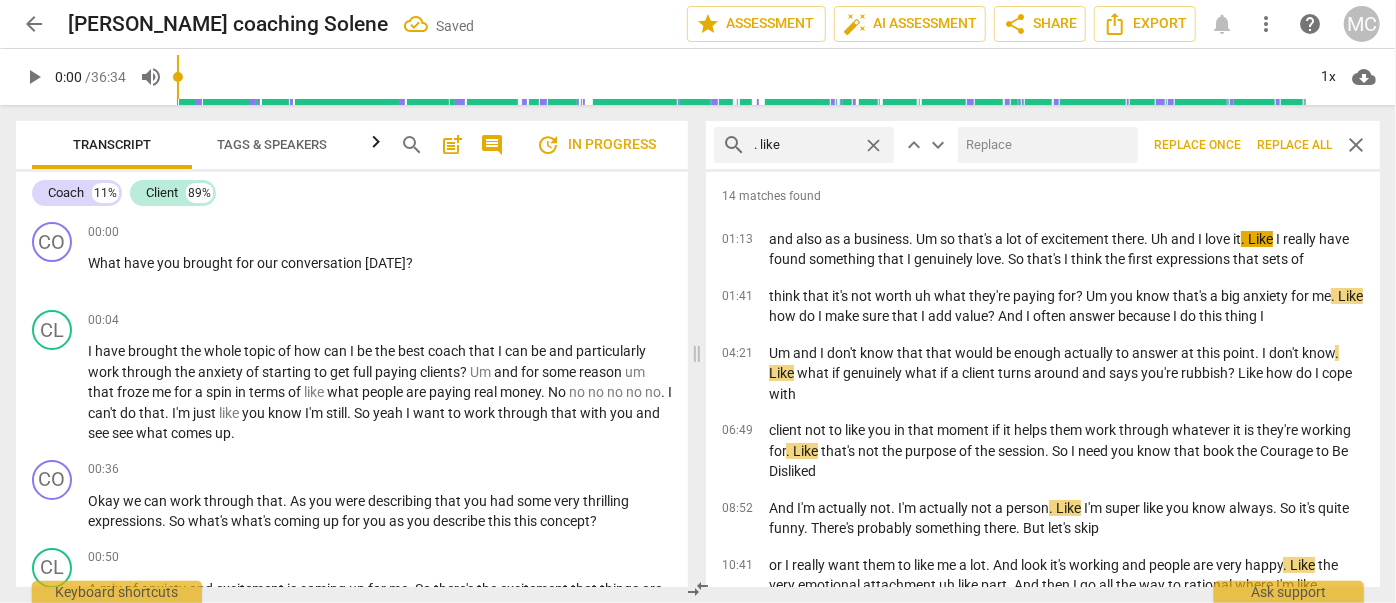 click at bounding box center (1044, 145) 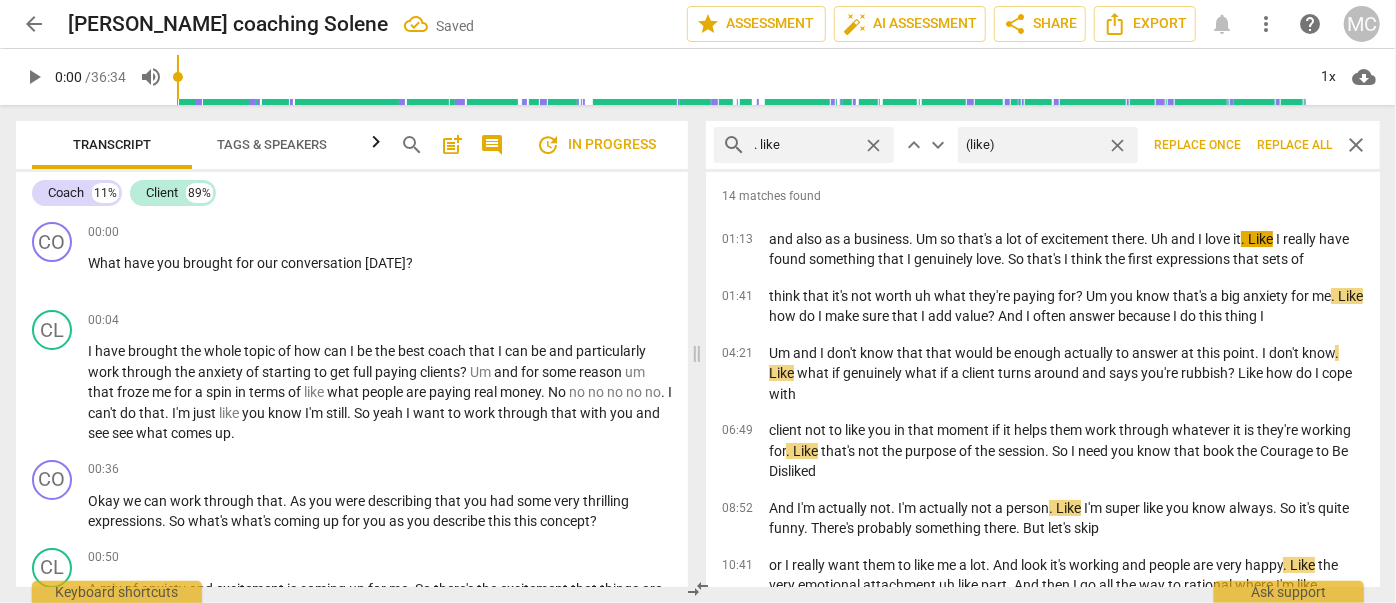 type on "(like)" 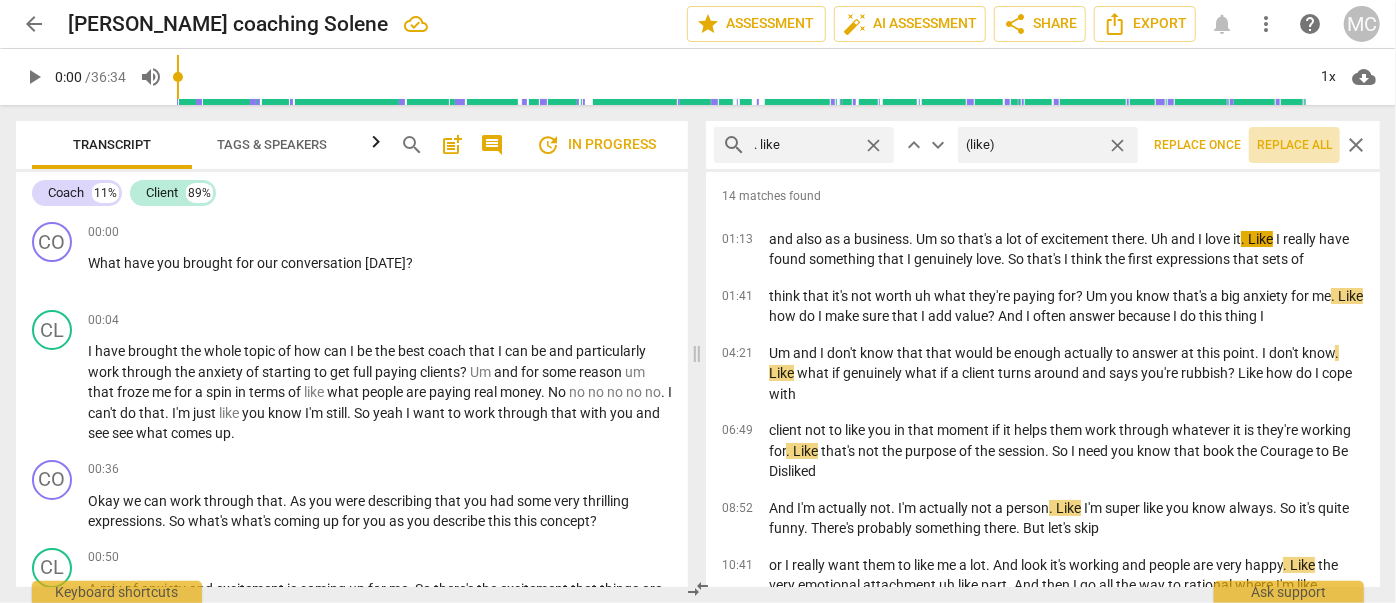 click on "Replace all" at bounding box center (1294, 145) 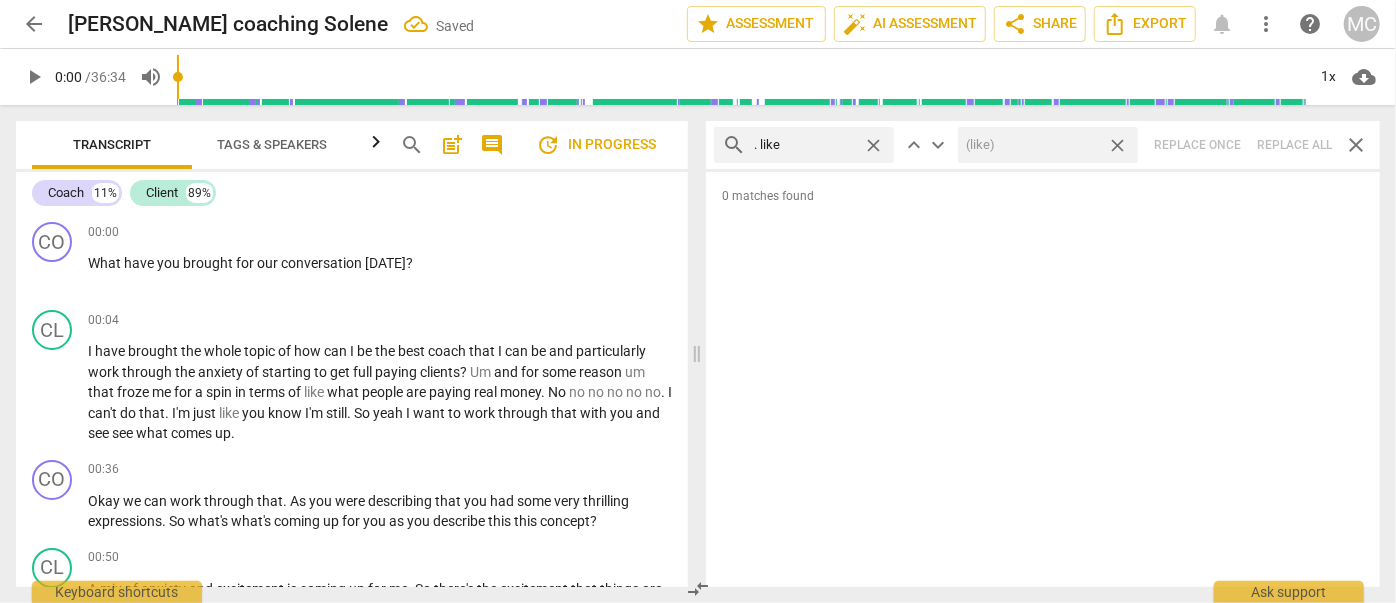 click on "close" at bounding box center [1117, 145] 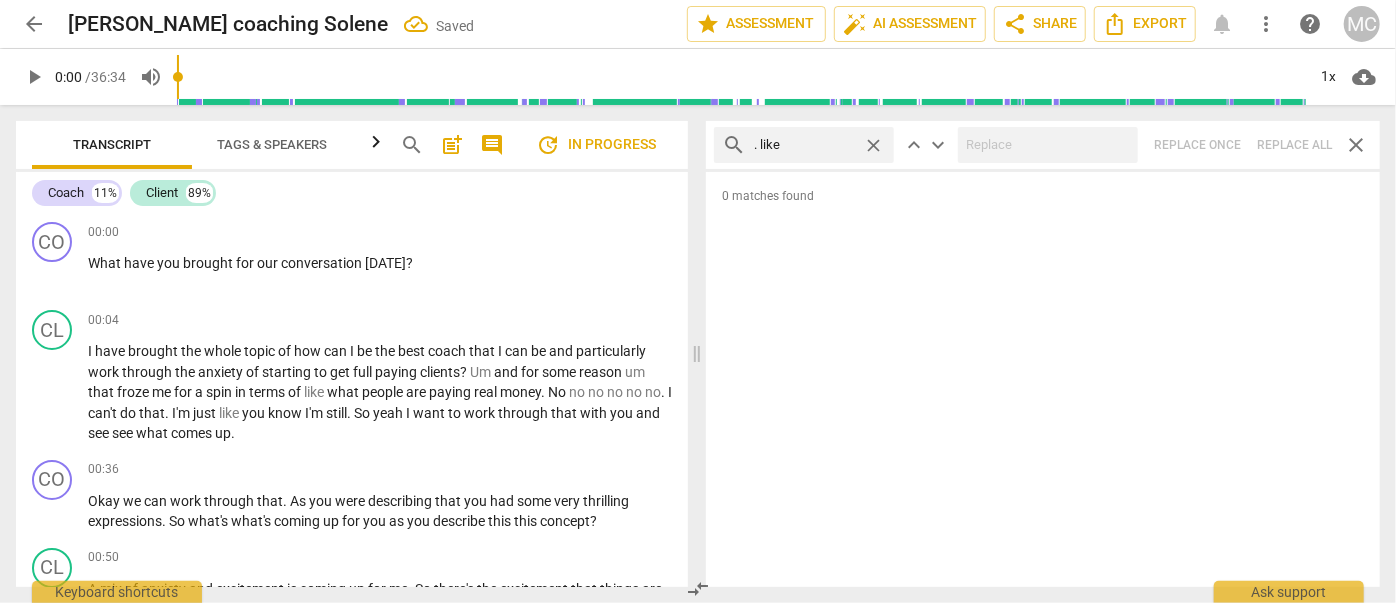 click on "close" at bounding box center [873, 145] 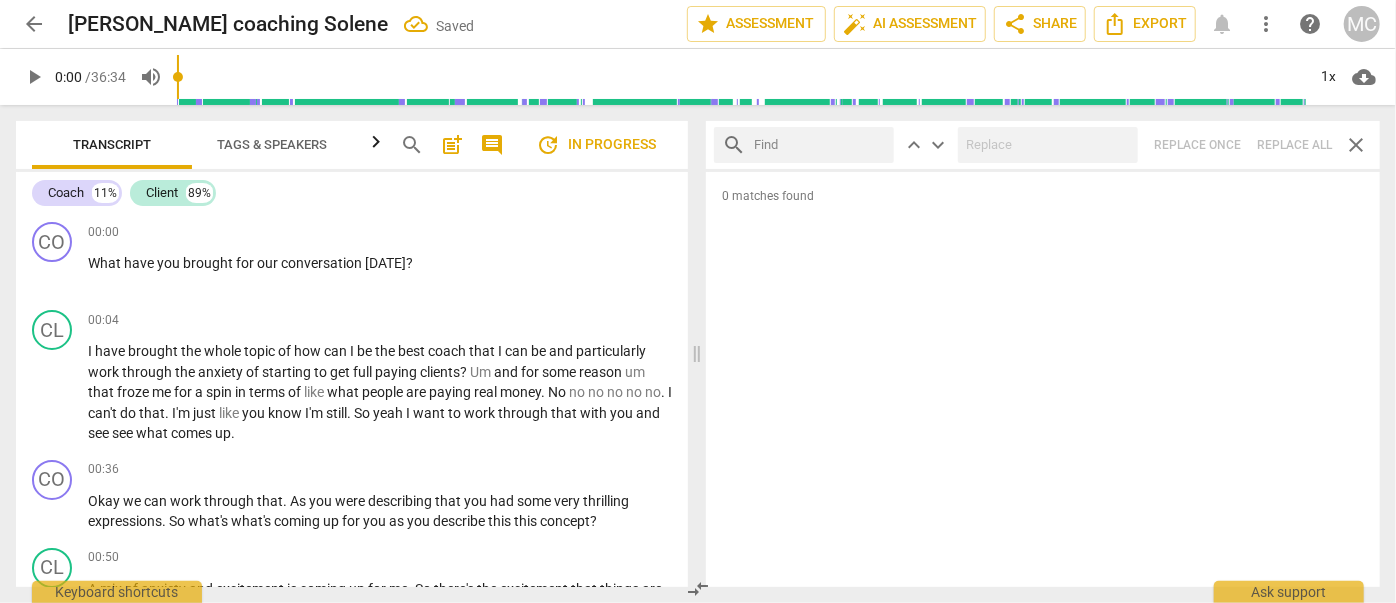 click at bounding box center [820, 145] 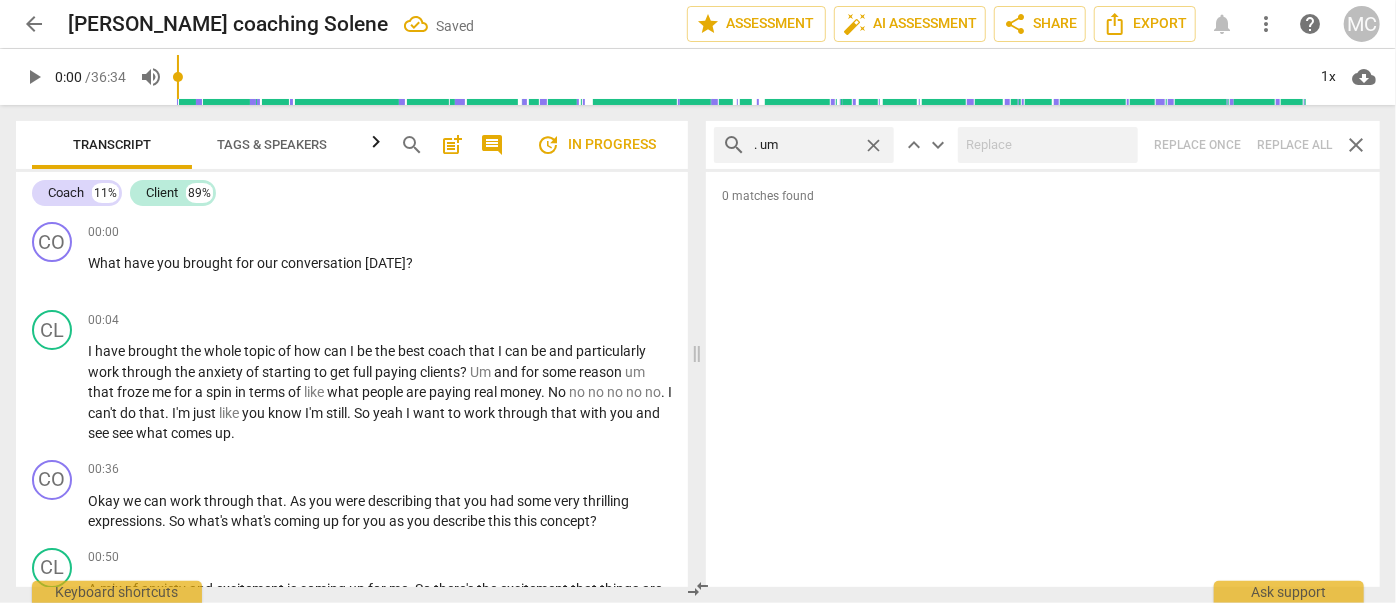 type on ". um" 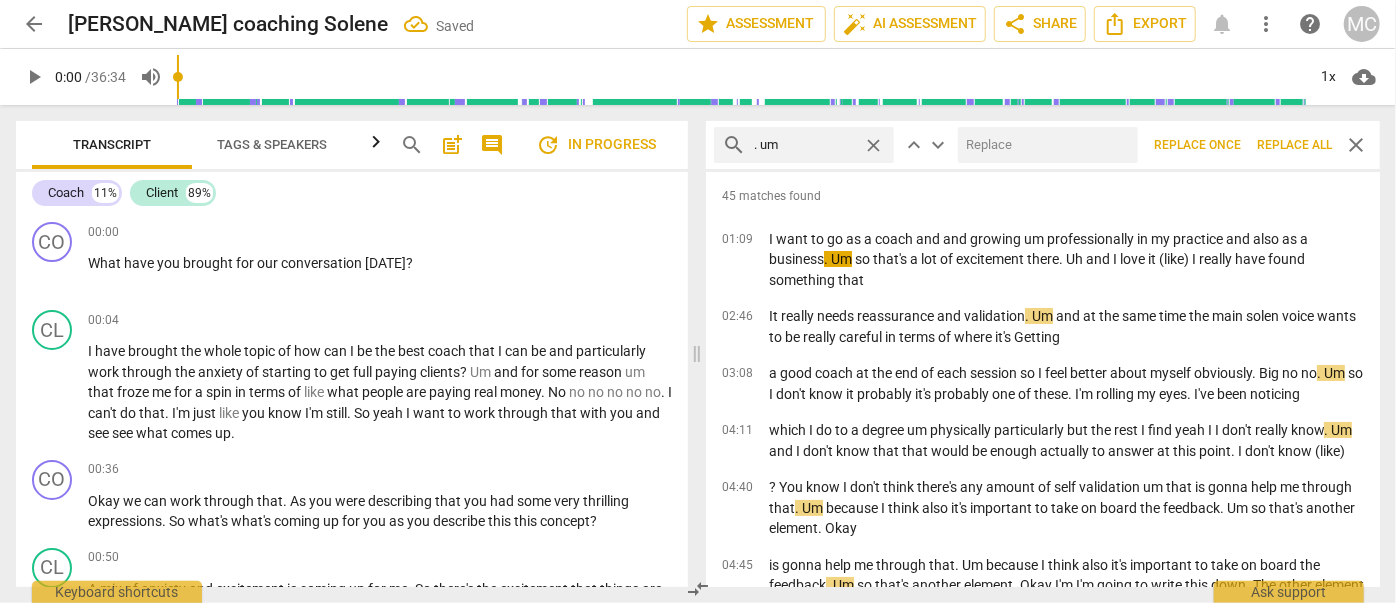 click at bounding box center (1044, 145) 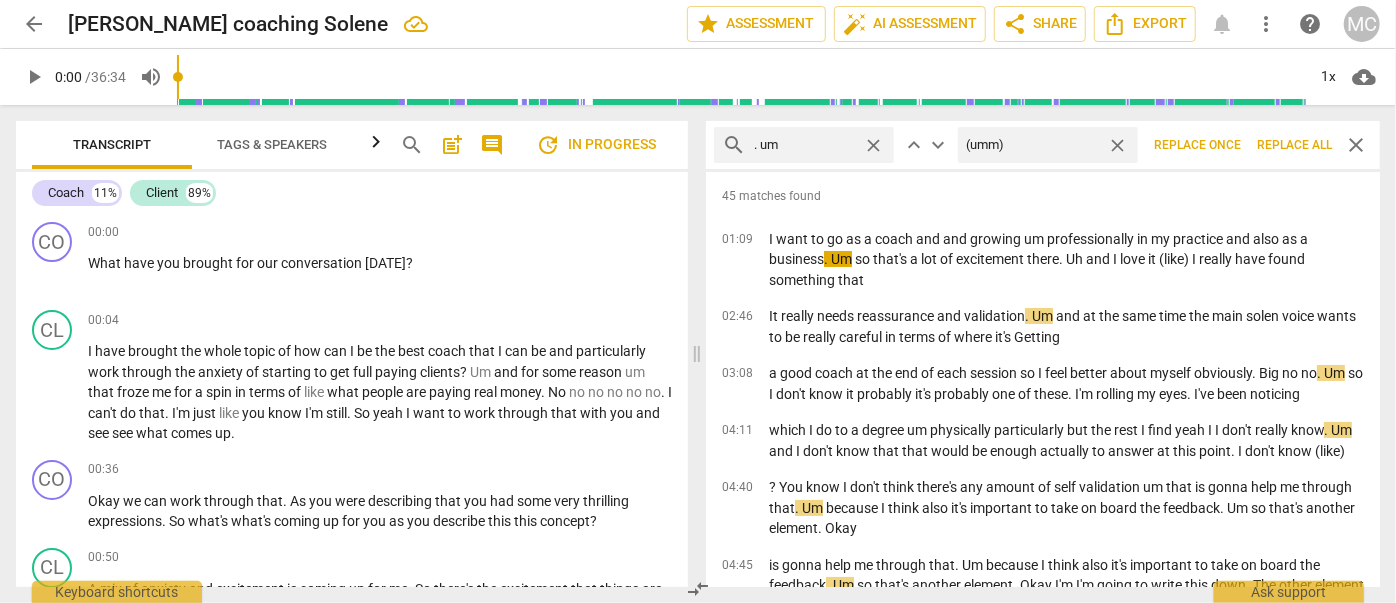 type on "(umm)" 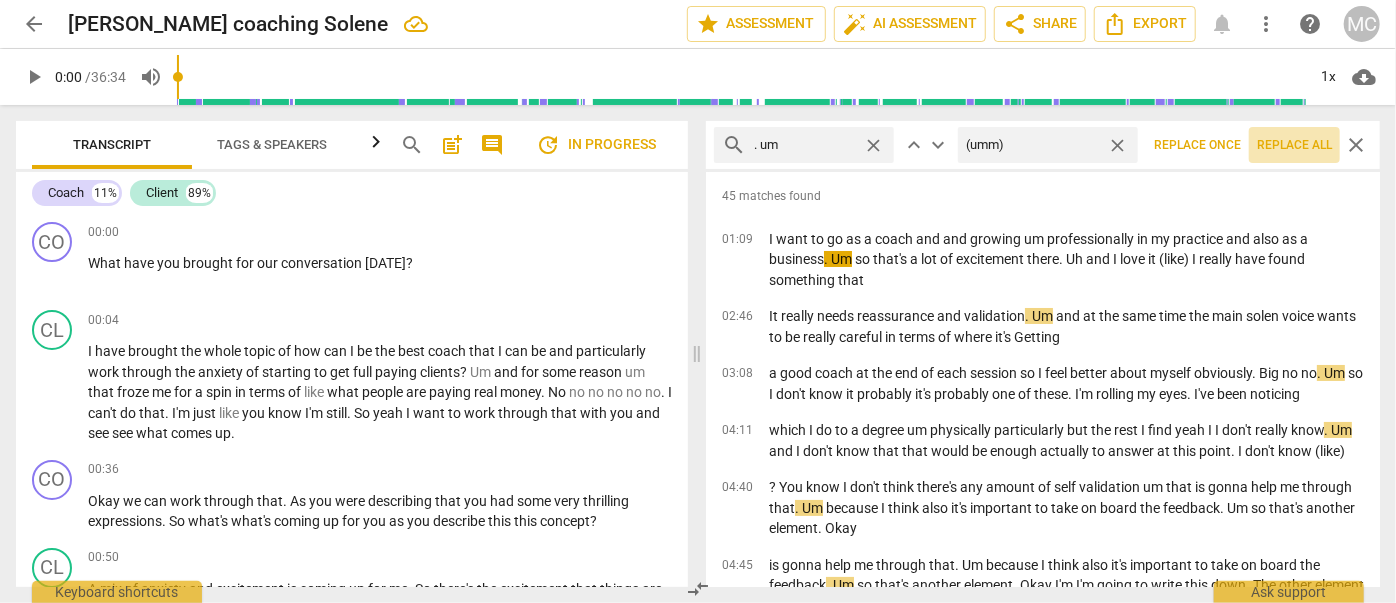 click on "Replace all" at bounding box center (1294, 145) 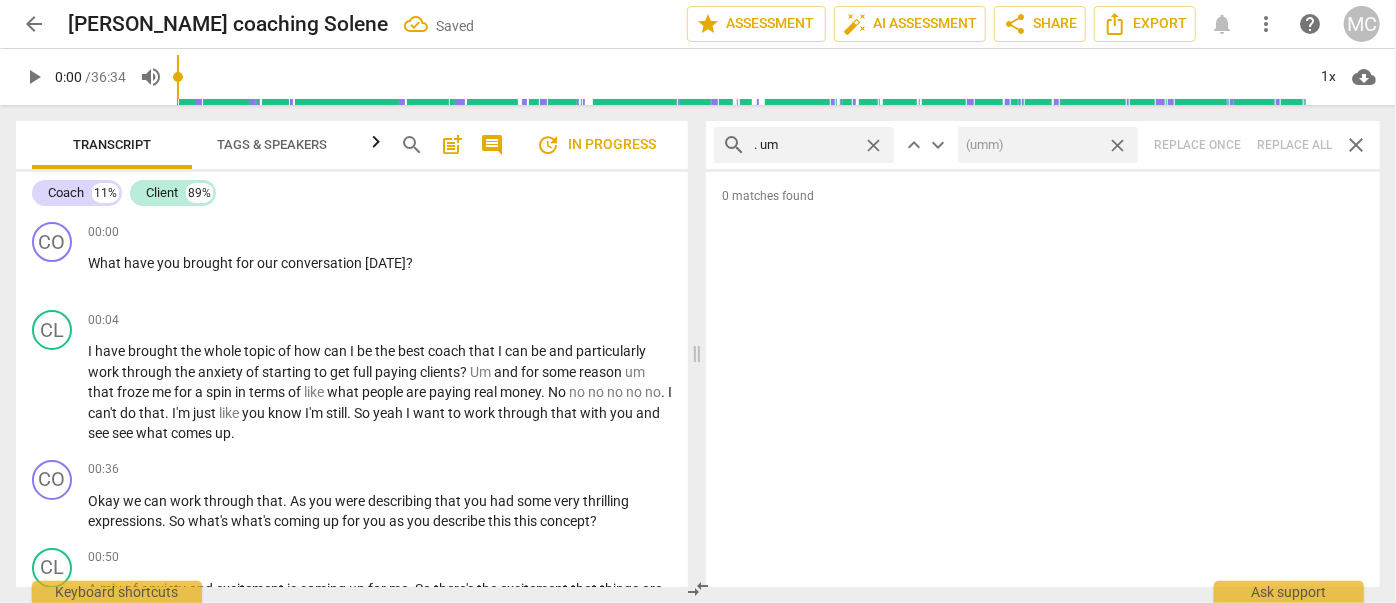 click on "close" at bounding box center [1117, 145] 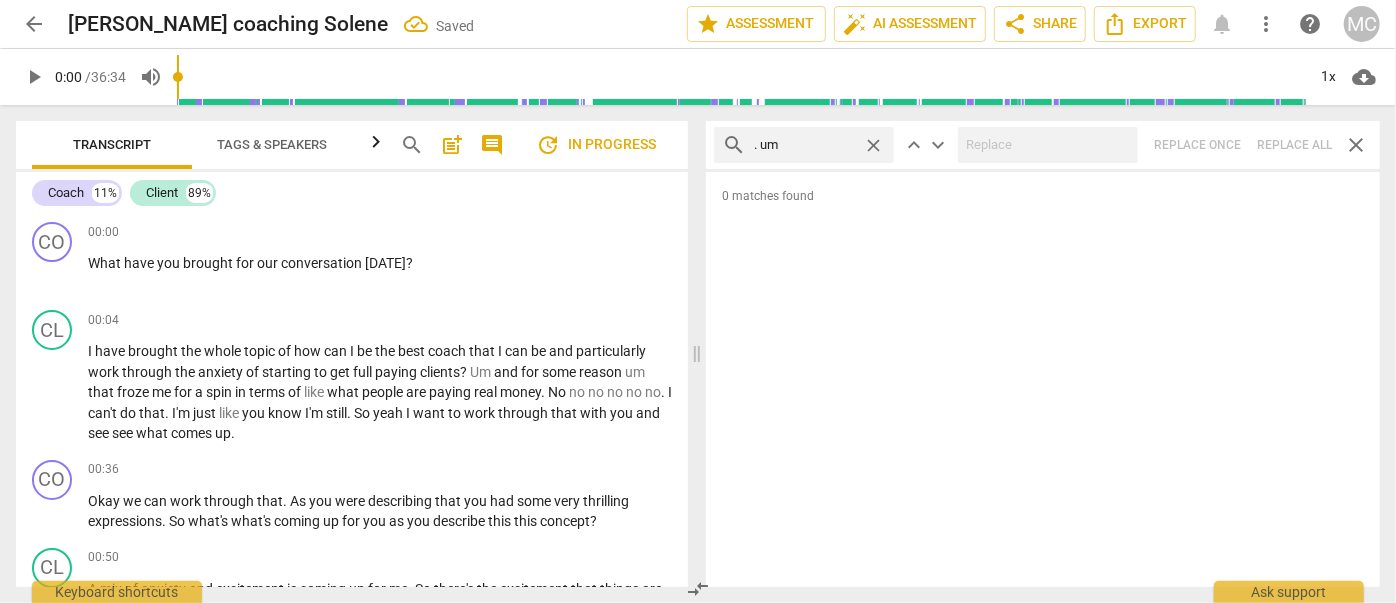 drag, startPoint x: 875, startPoint y: 143, endPoint x: 855, endPoint y: 143, distance: 20 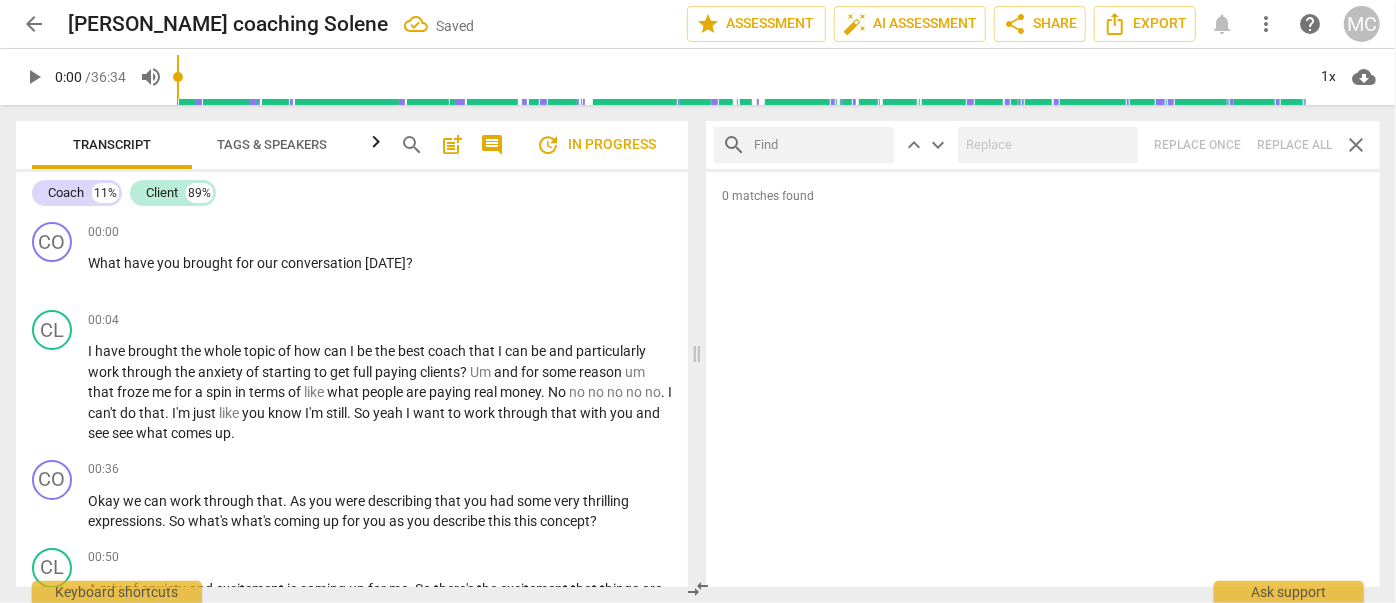 click at bounding box center (820, 145) 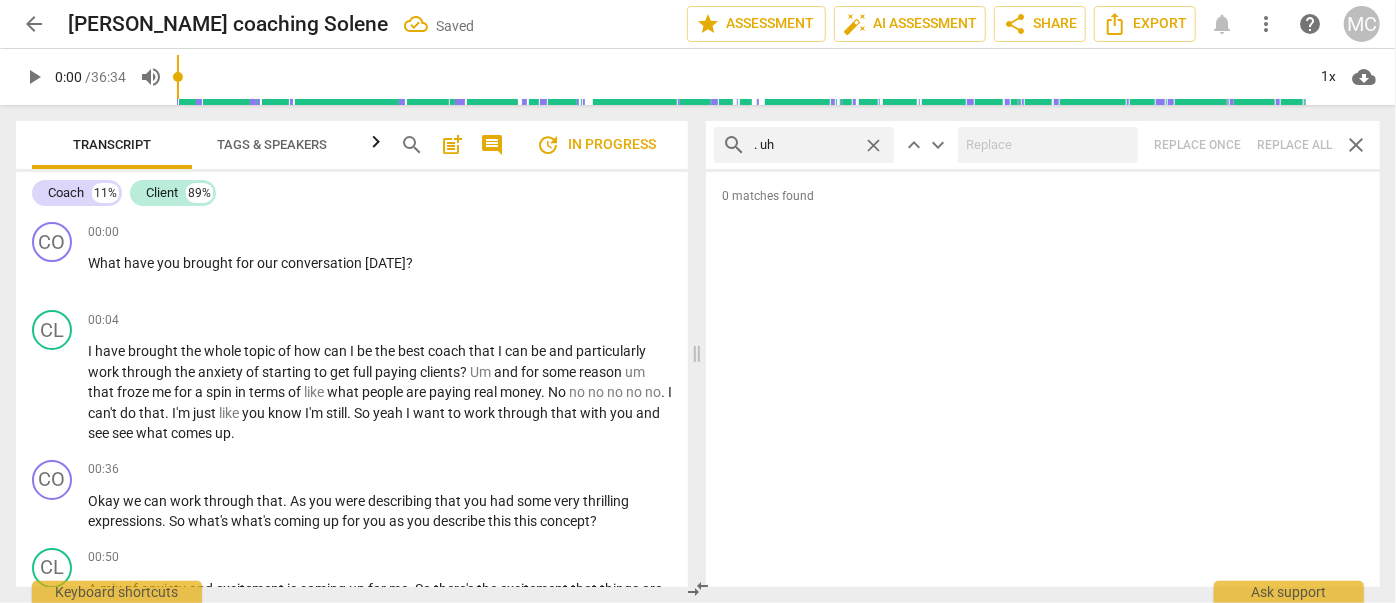 type on ". uh" 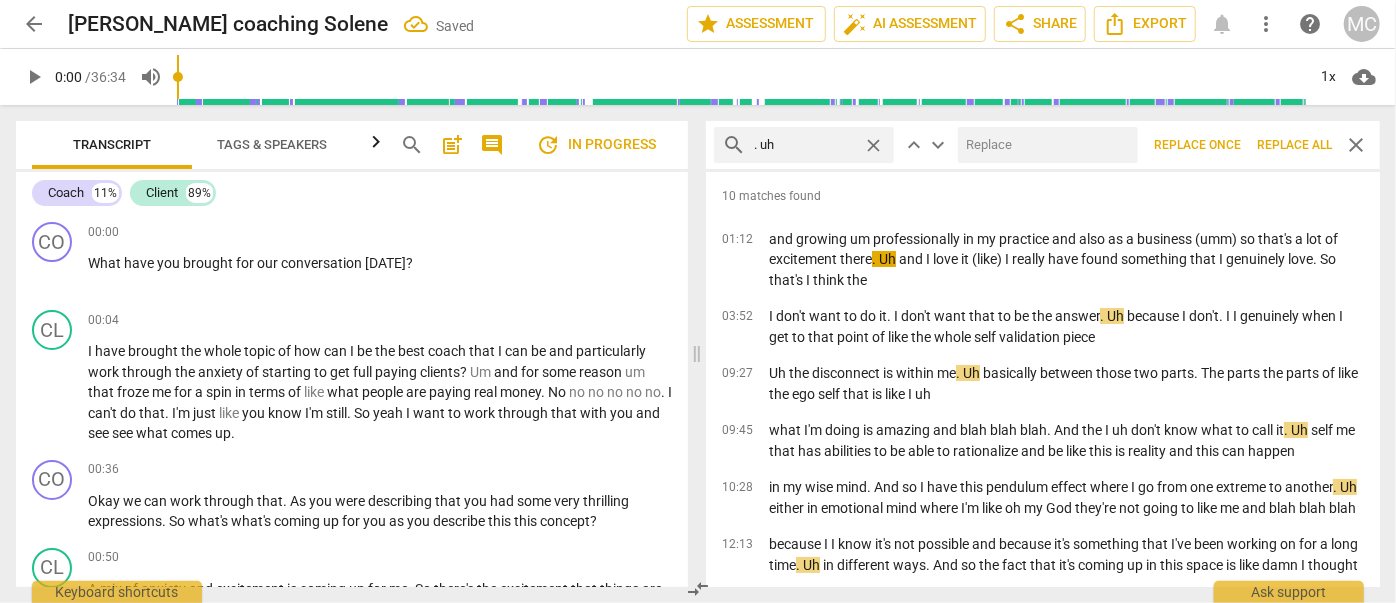 click at bounding box center [1044, 145] 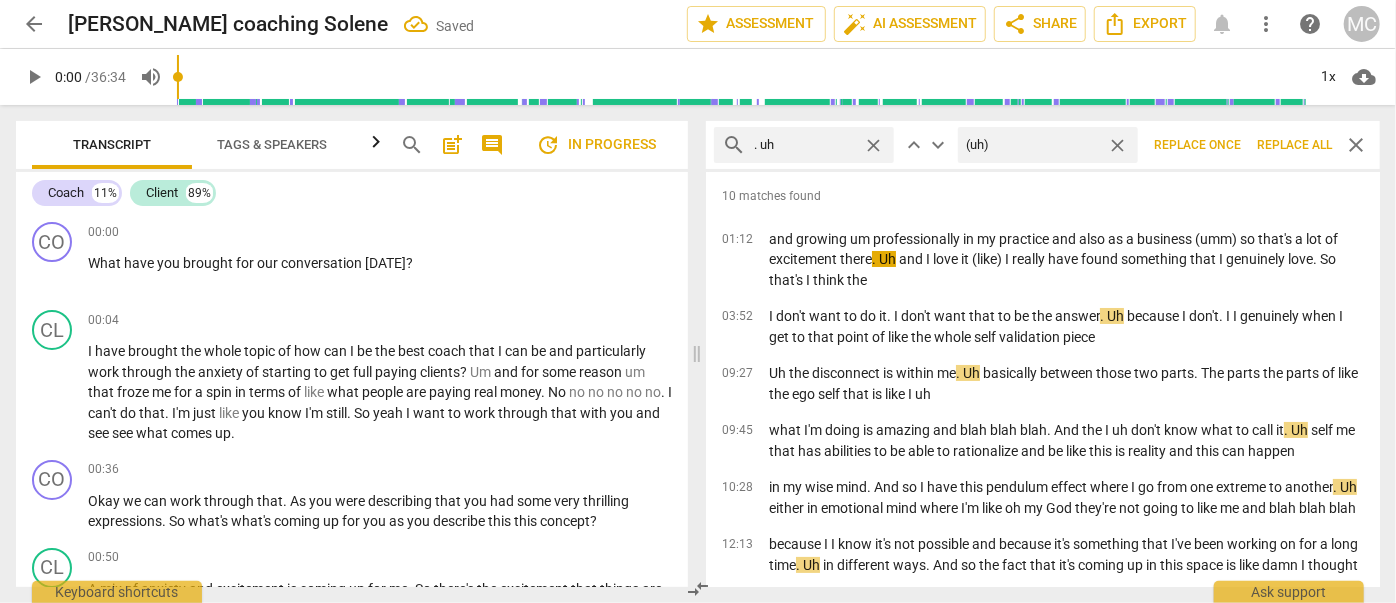 type on "(uh)" 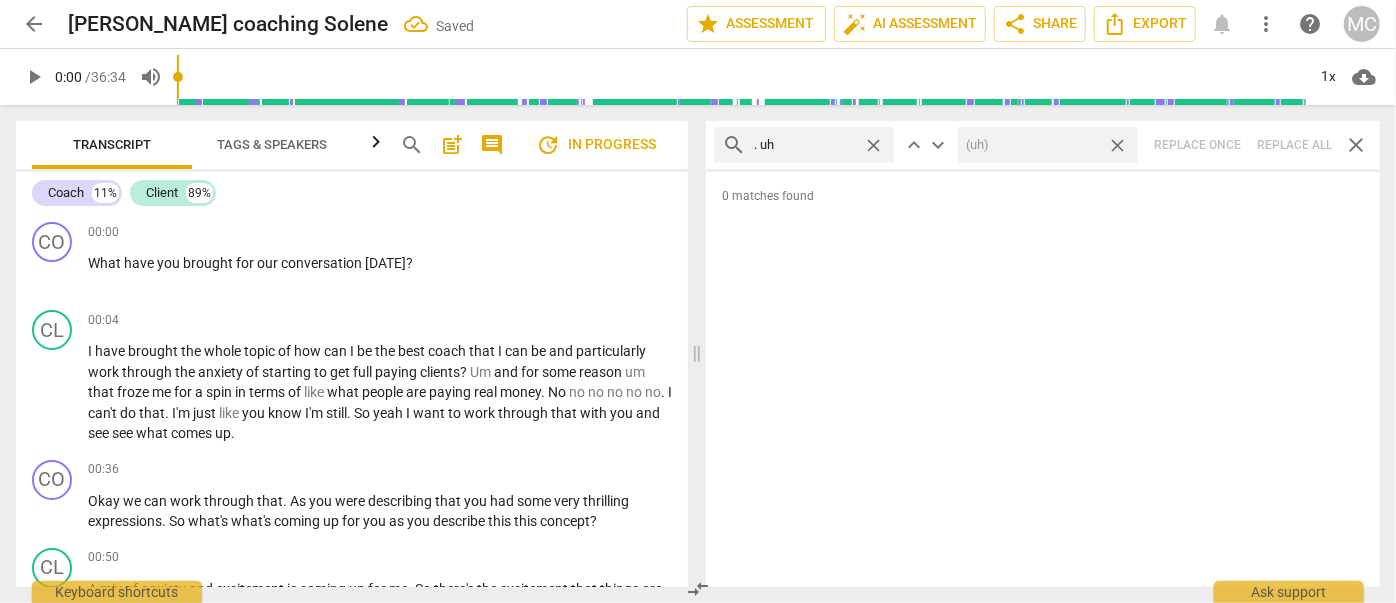 click on "close" at bounding box center (1117, 145) 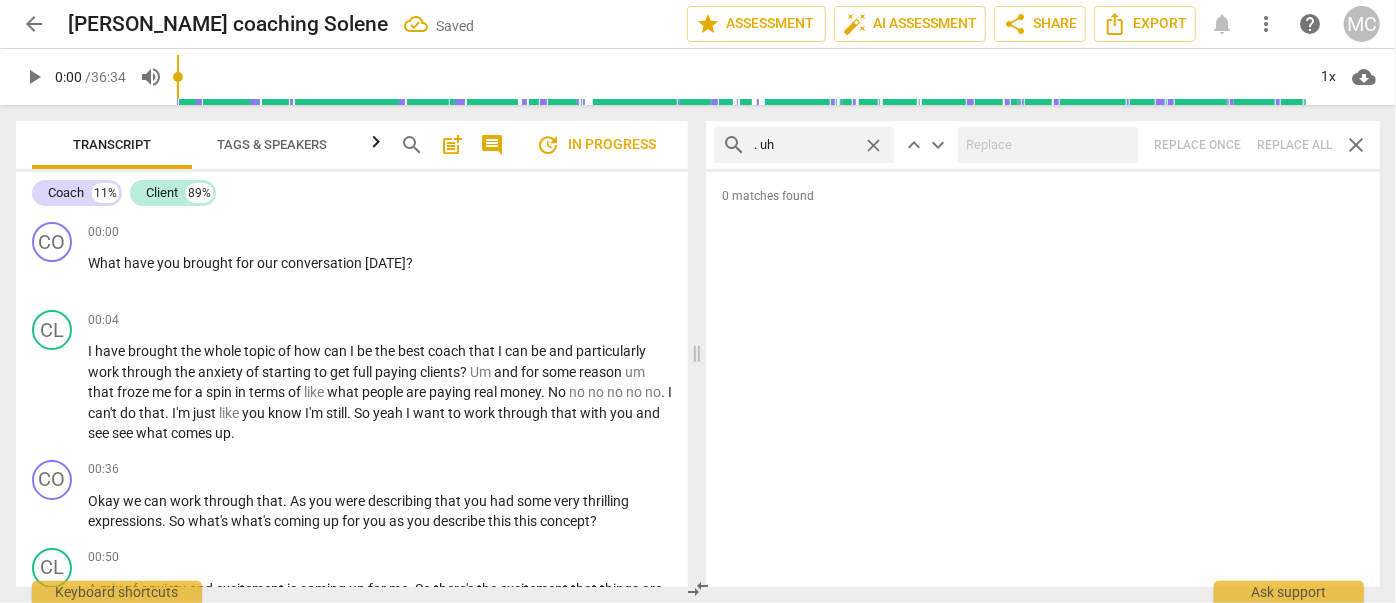 click on "close" at bounding box center (873, 145) 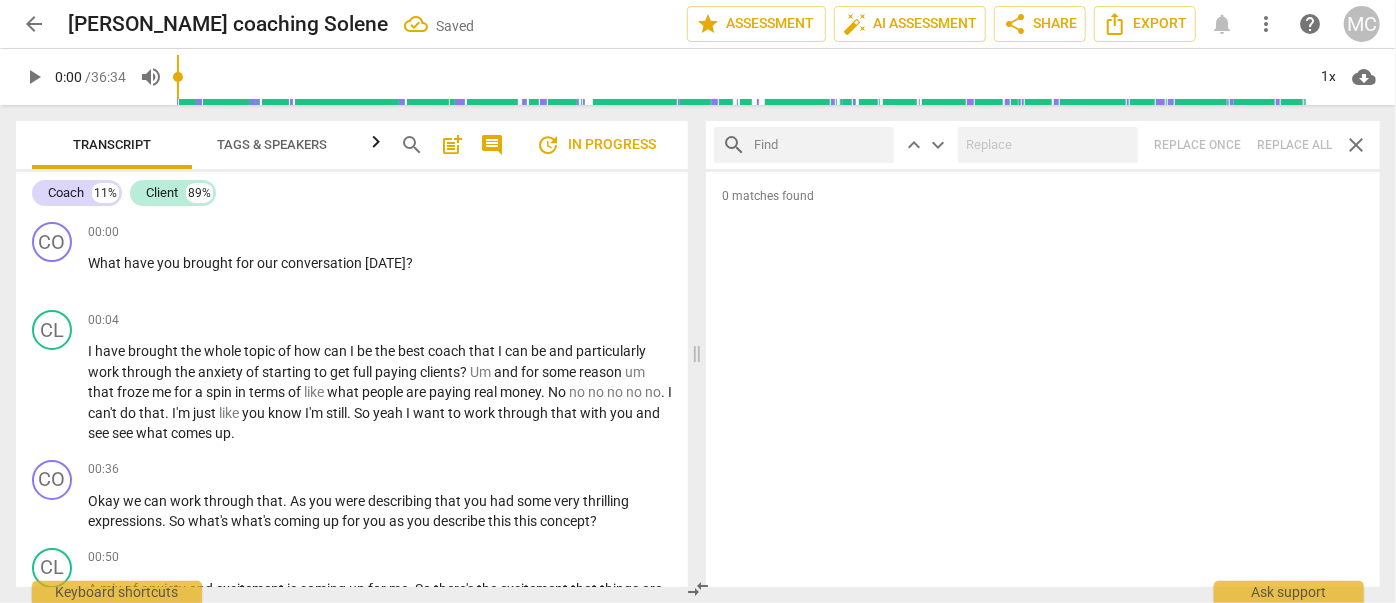 click at bounding box center [820, 145] 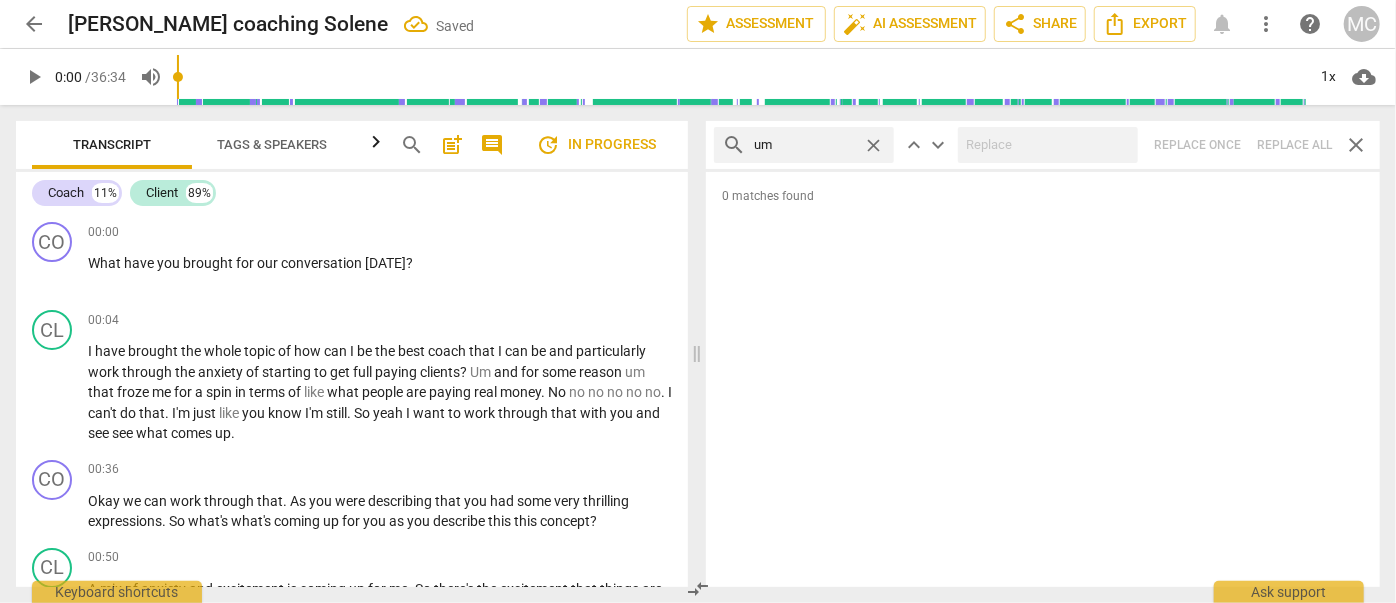 type on "um" 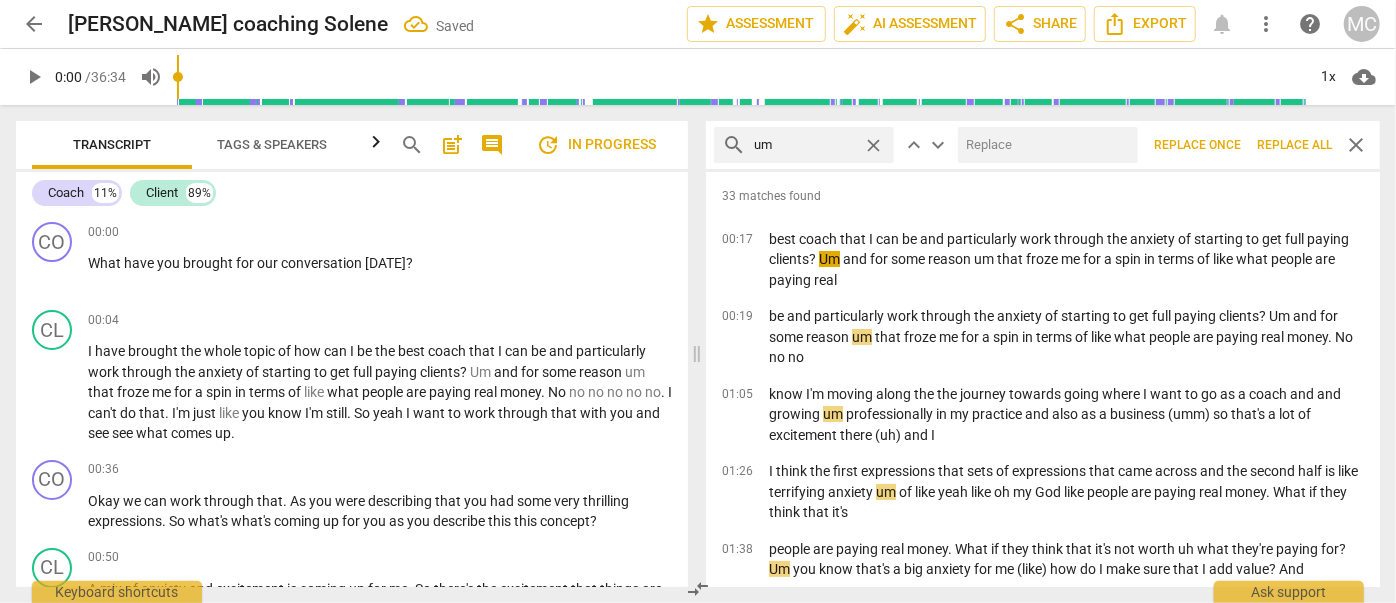 click at bounding box center (1044, 145) 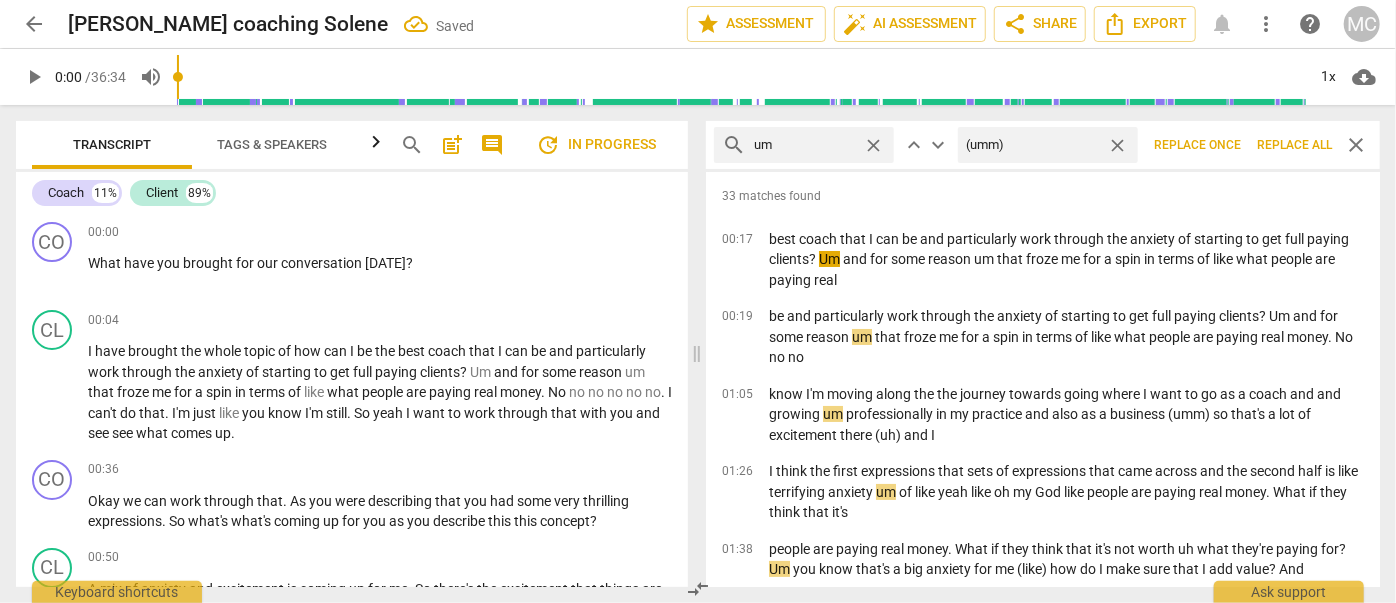 type on "(umm)" 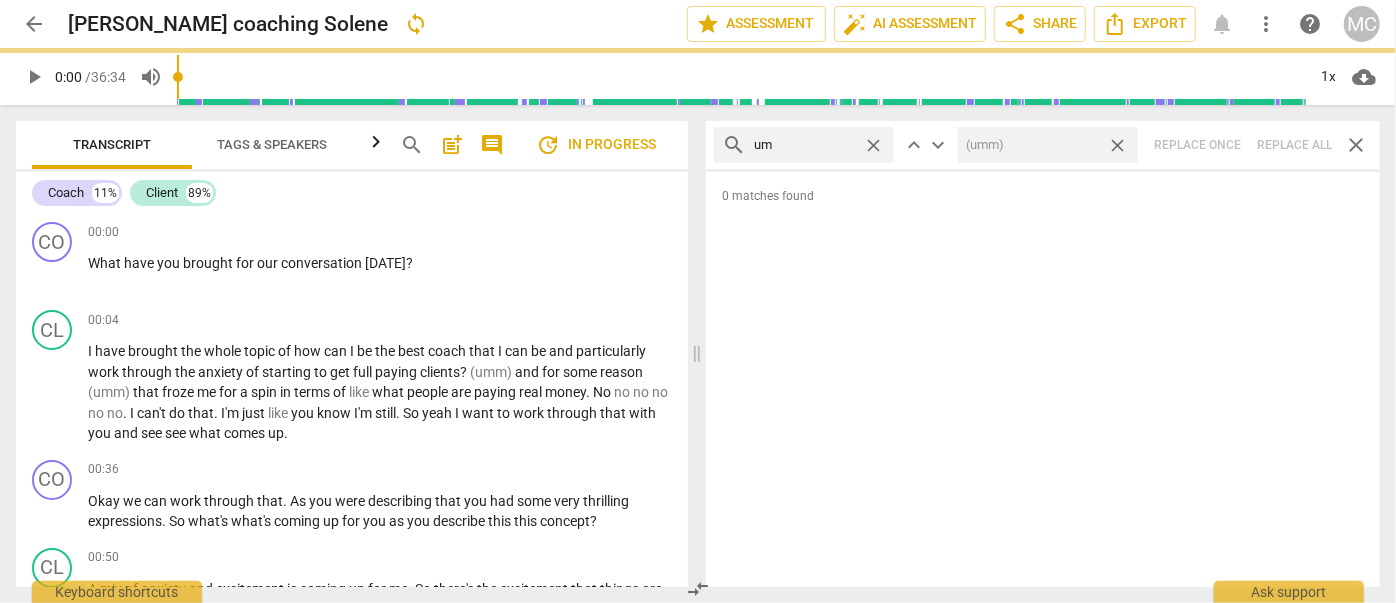 drag, startPoint x: 1119, startPoint y: 141, endPoint x: 961, endPoint y: 143, distance: 158.01266 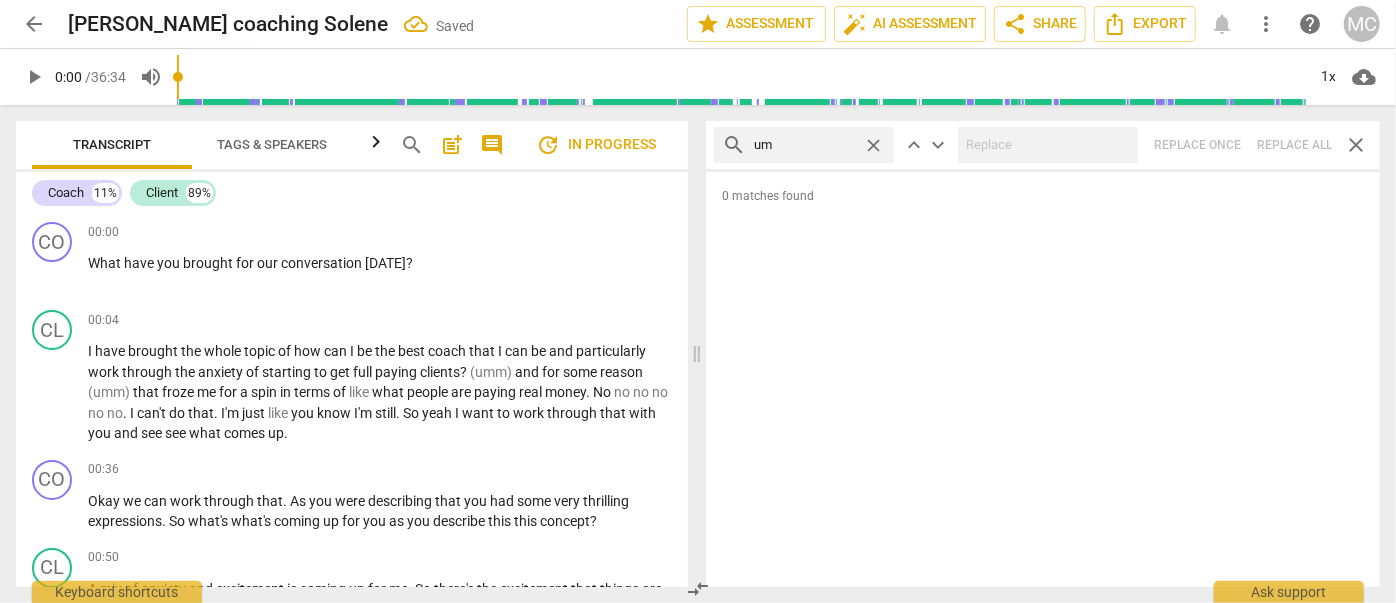 click on "close" at bounding box center (873, 145) 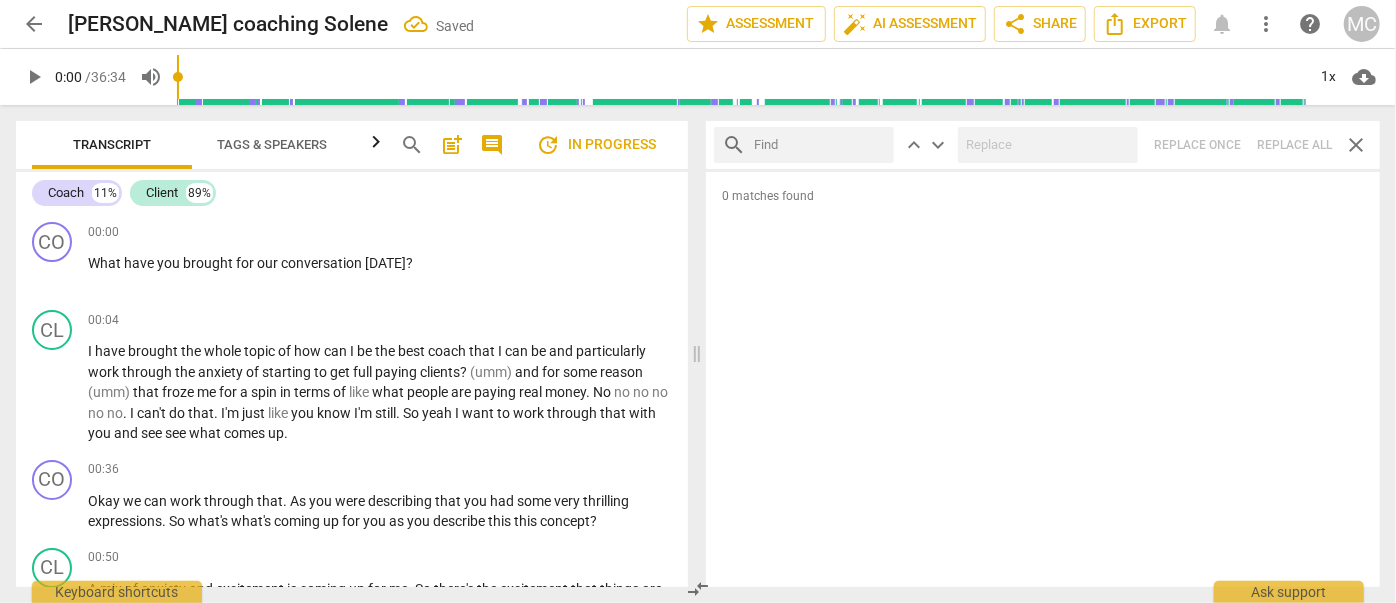 click at bounding box center [820, 145] 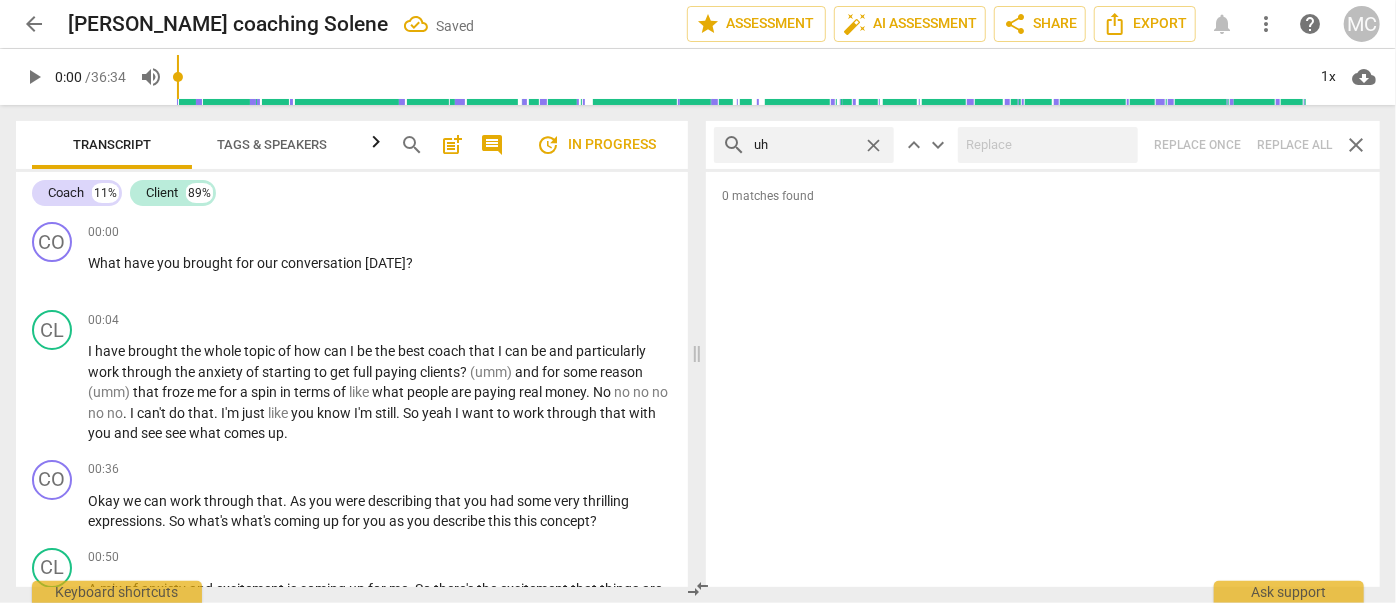 type on "uh" 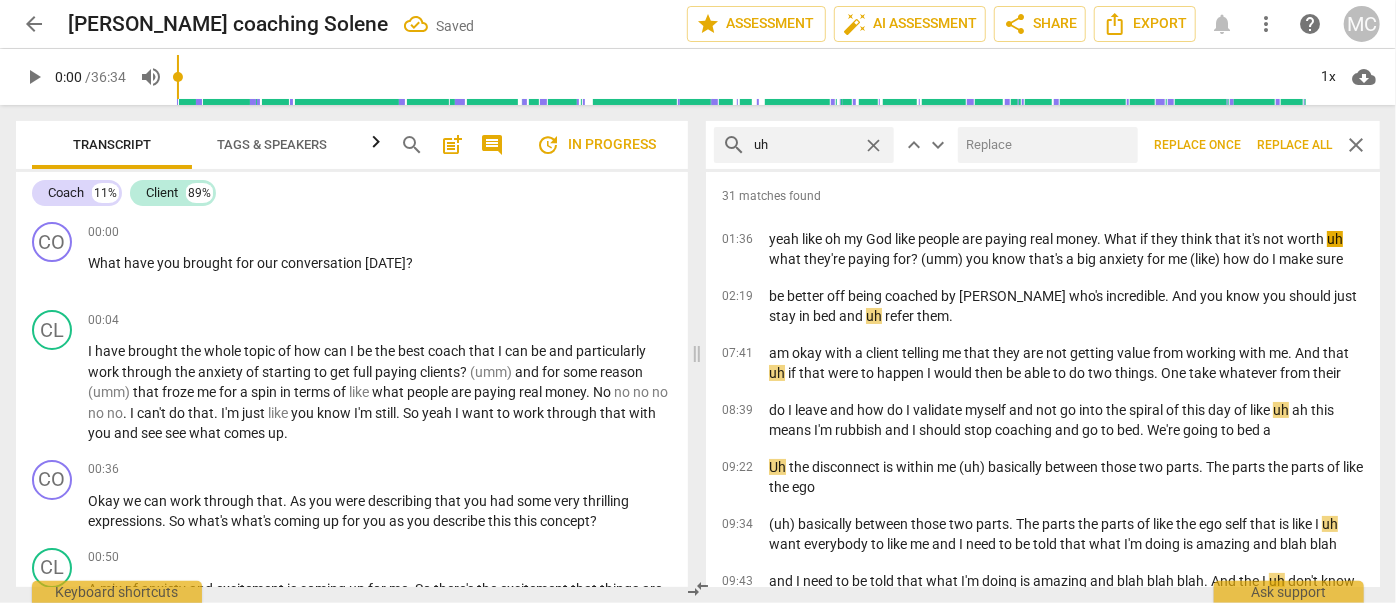 click at bounding box center (1044, 145) 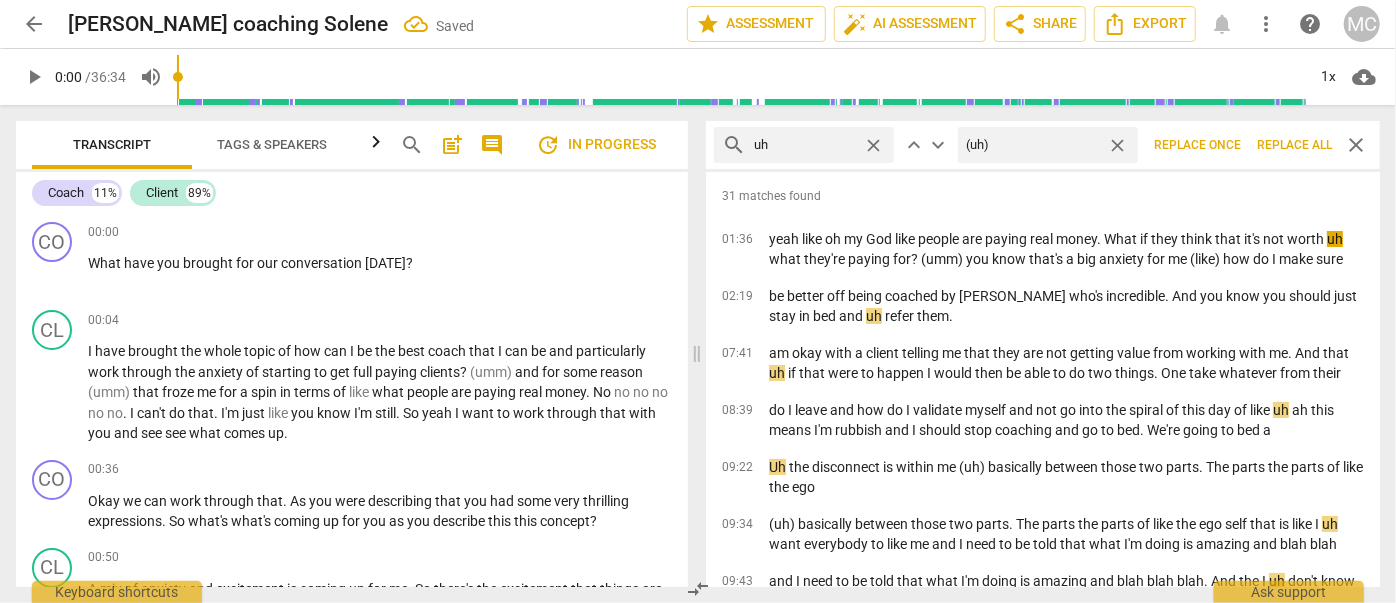type on "(uh)" 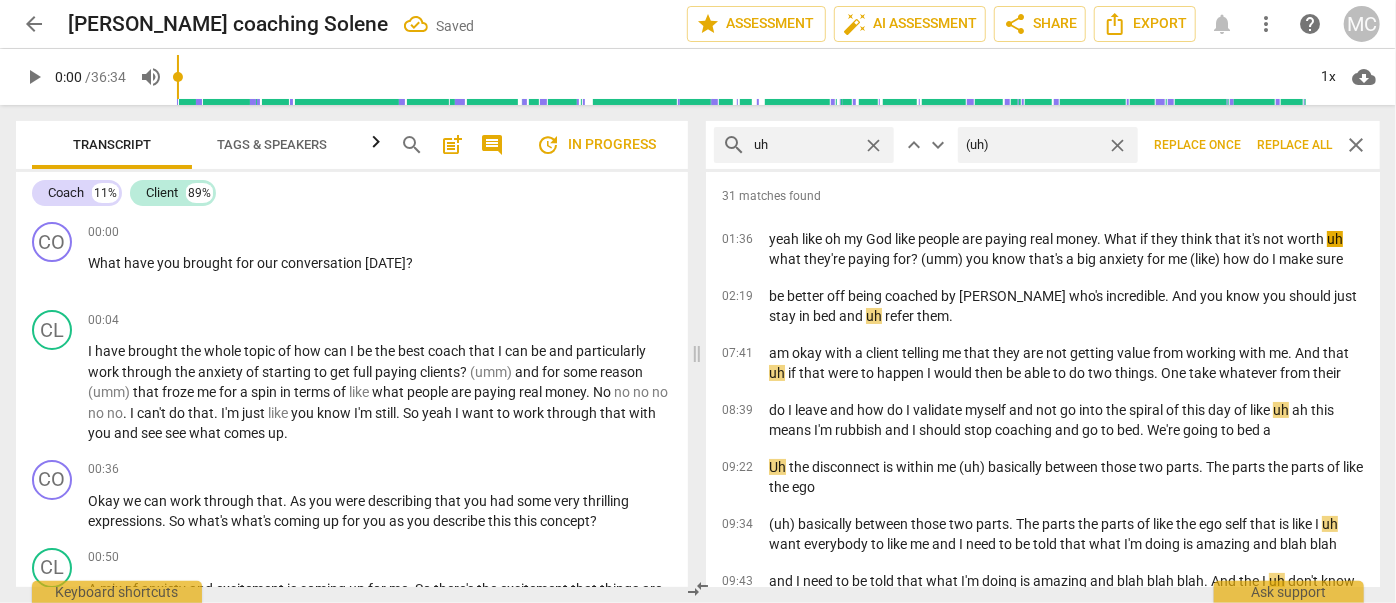 click on "Replace all" at bounding box center (1294, 145) 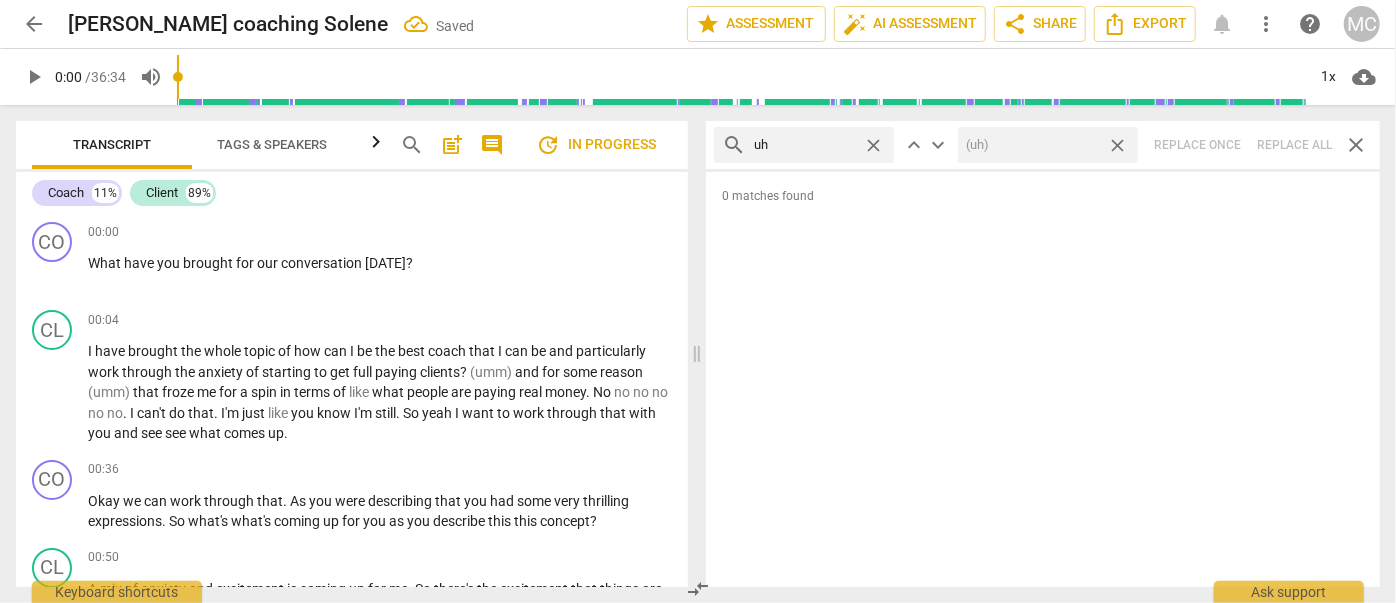 drag, startPoint x: 1119, startPoint y: 148, endPoint x: 1002, endPoint y: 146, distance: 117.01709 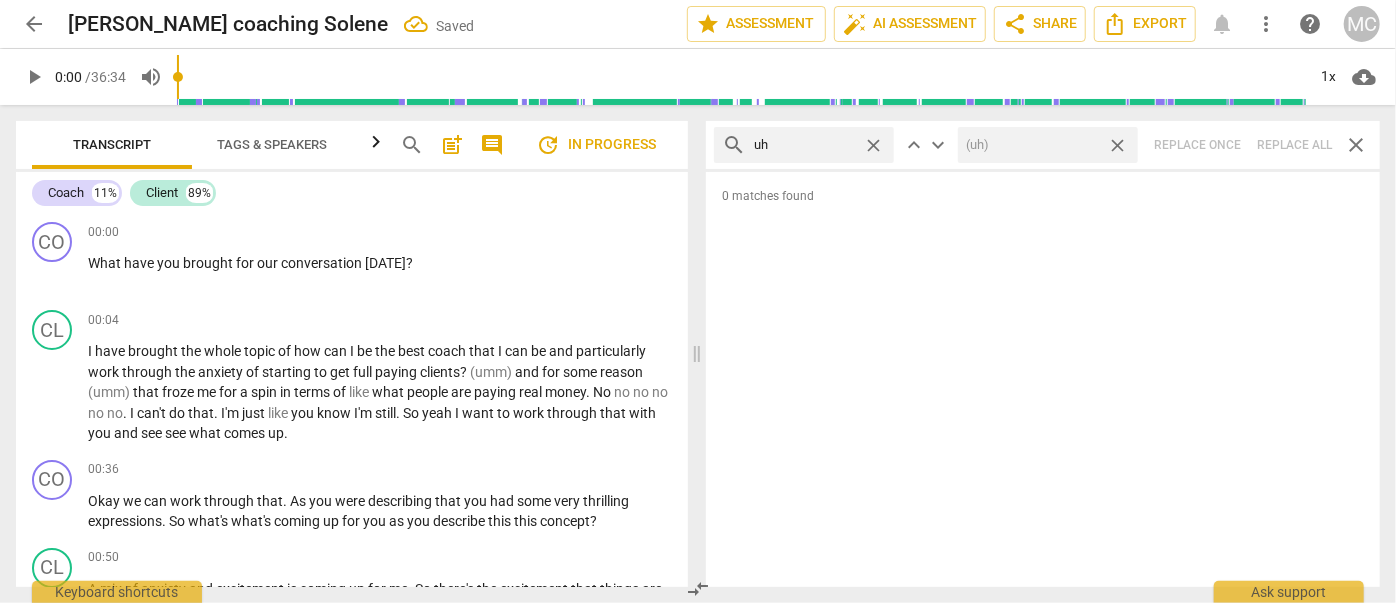 click on "close" at bounding box center [1117, 145] 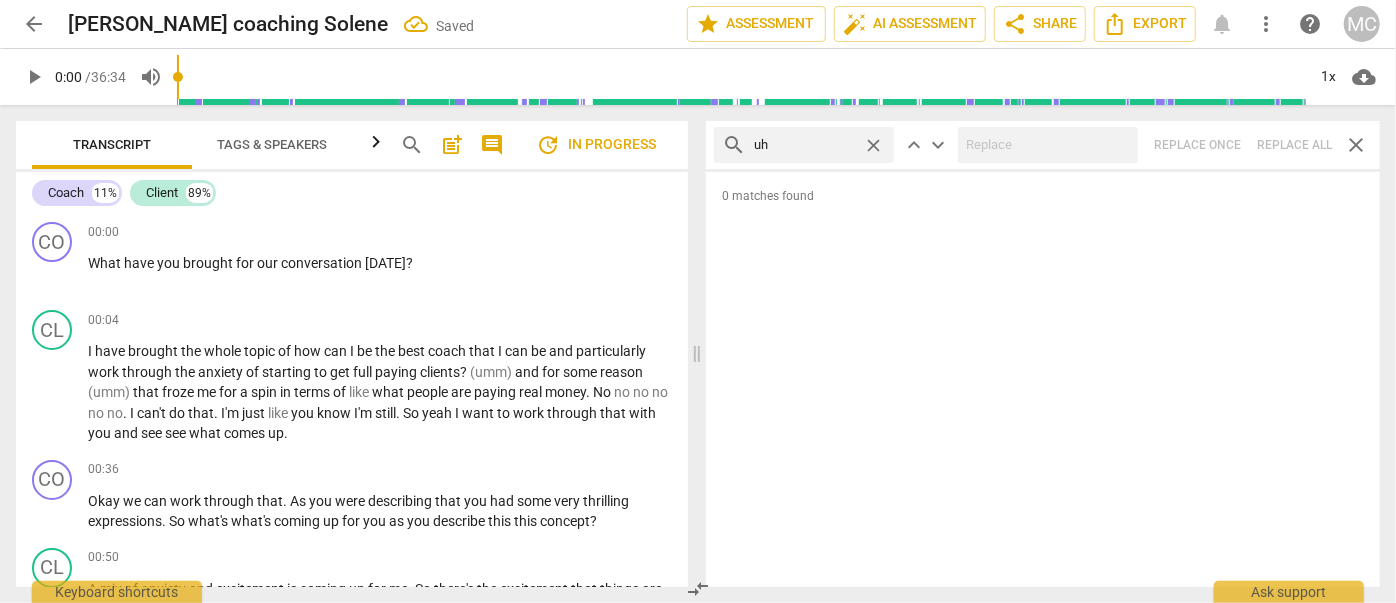 click on "close" at bounding box center (873, 145) 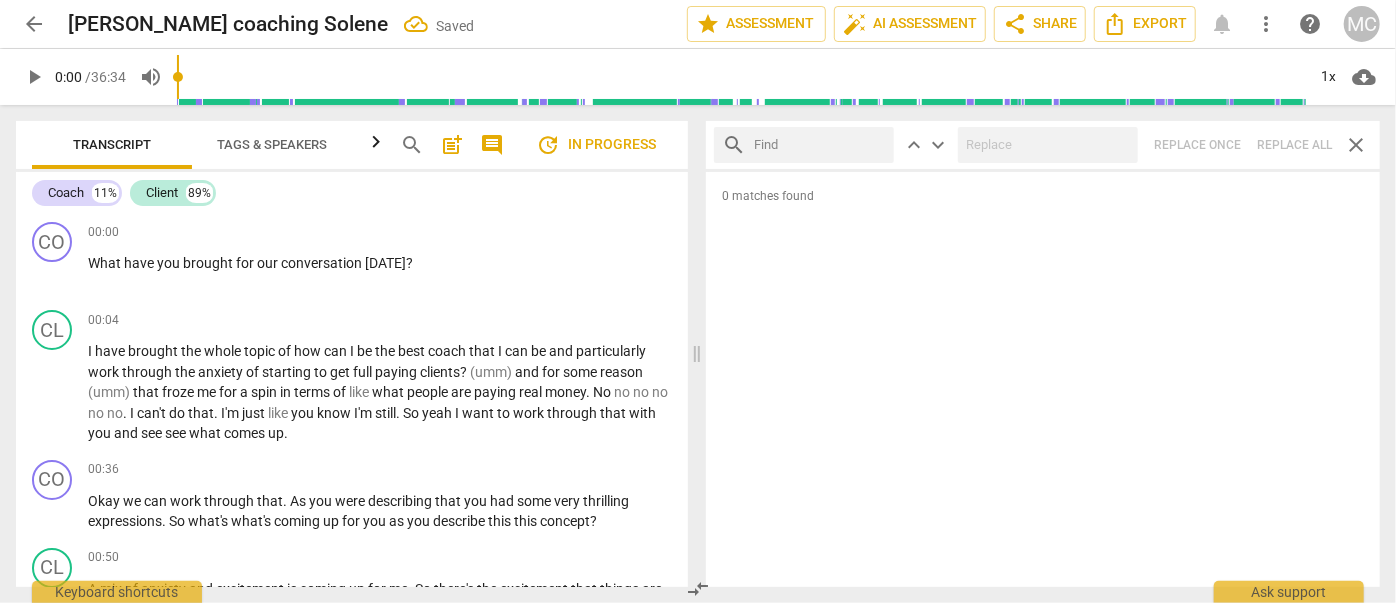 click at bounding box center [820, 145] 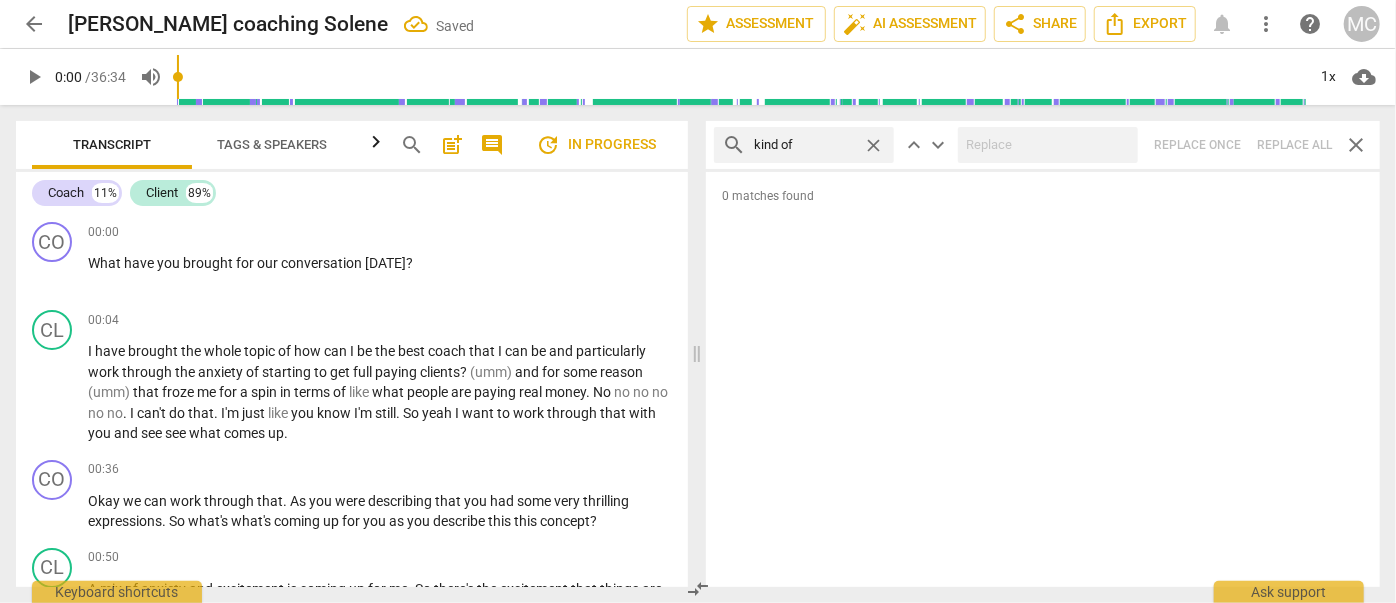 type on "kind of" 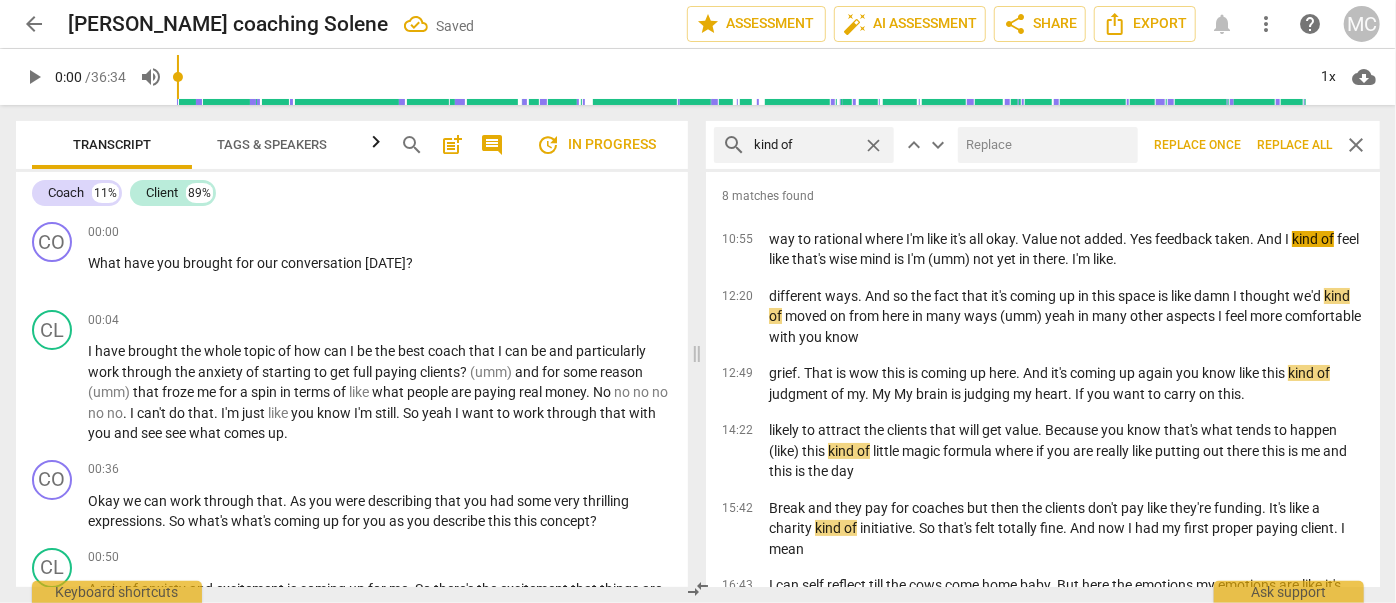 click at bounding box center (1044, 145) 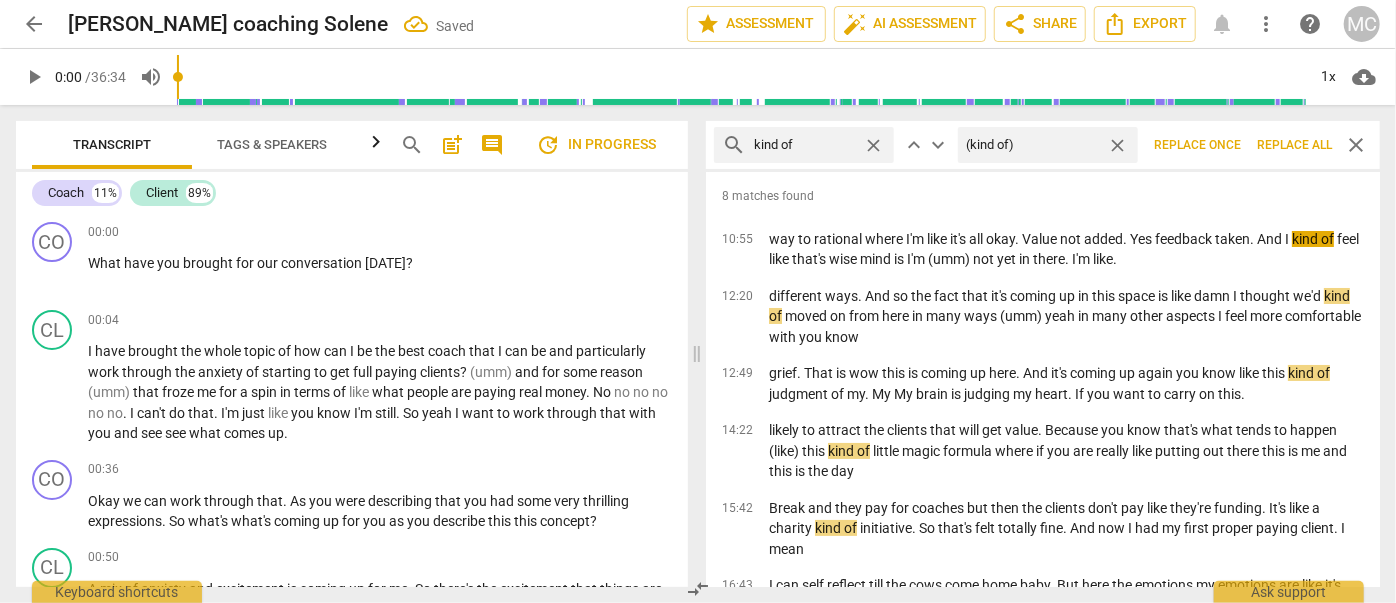 type on "(kind of)" 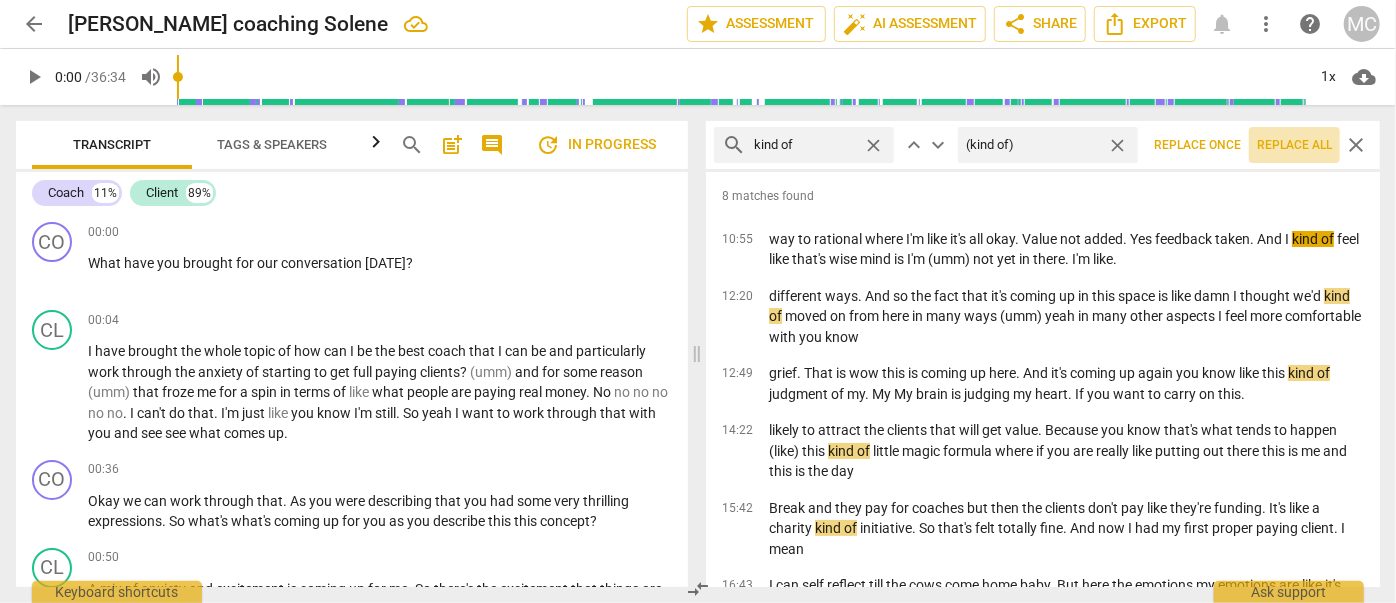 click on "Replace all" at bounding box center [1294, 145] 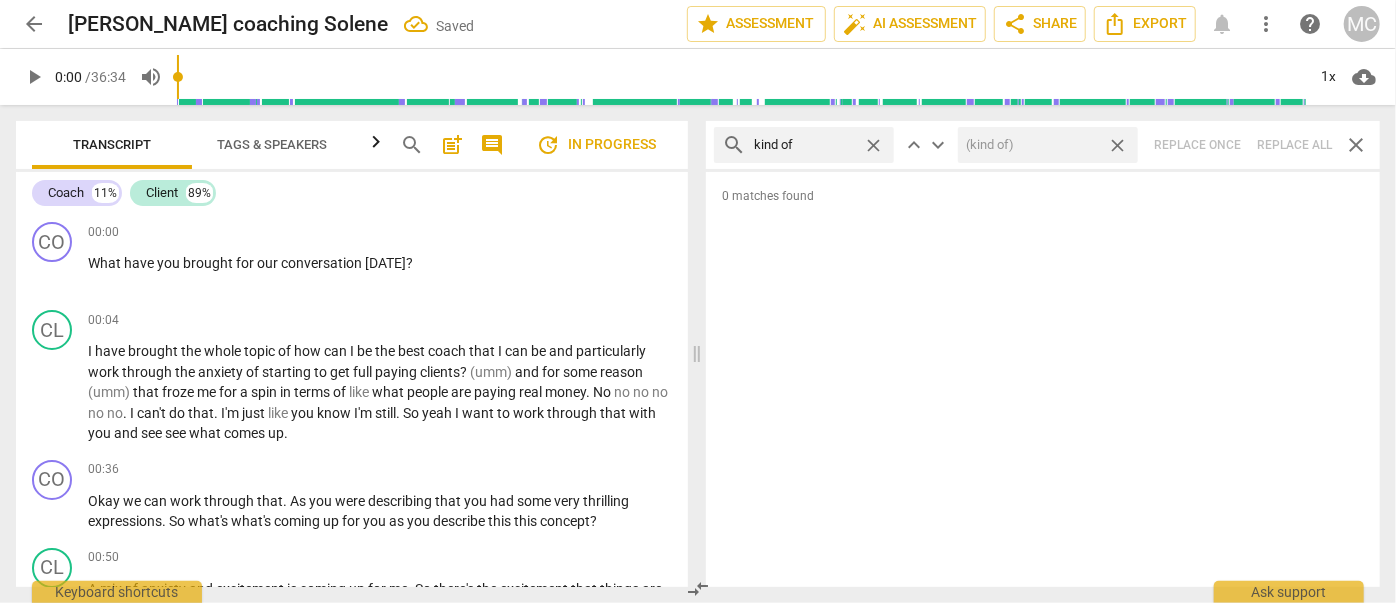 click on "close" at bounding box center [1117, 145] 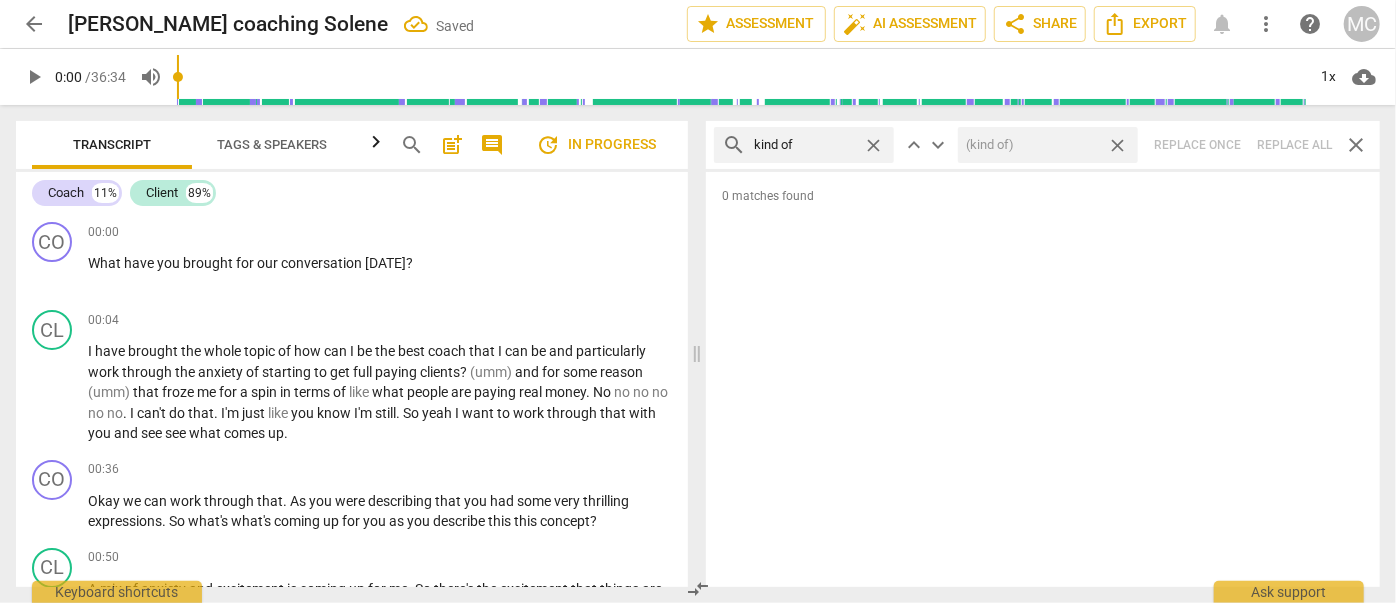 type 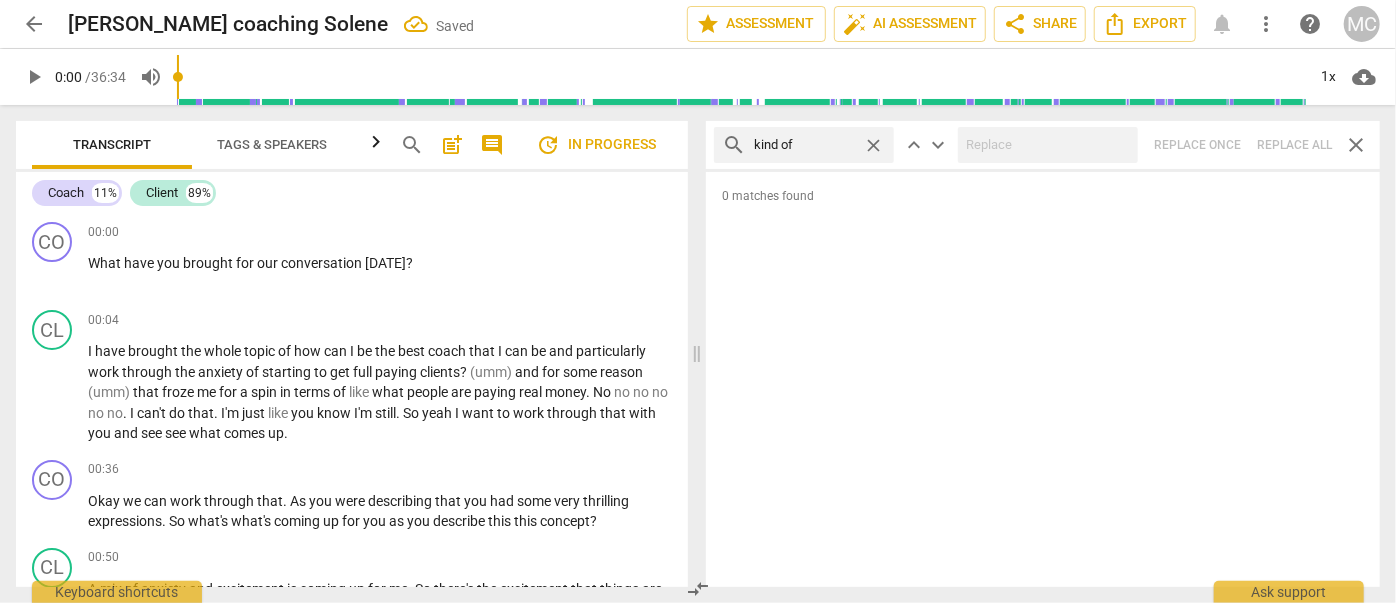 click on "close" at bounding box center (873, 145) 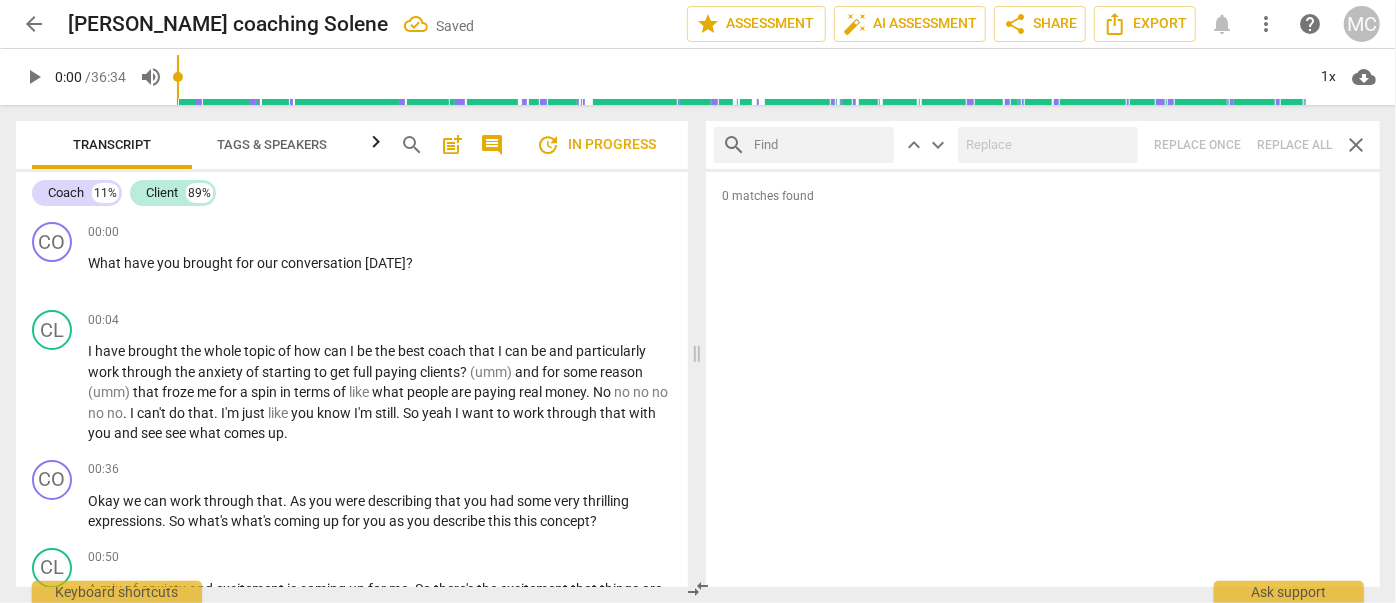 click at bounding box center (820, 145) 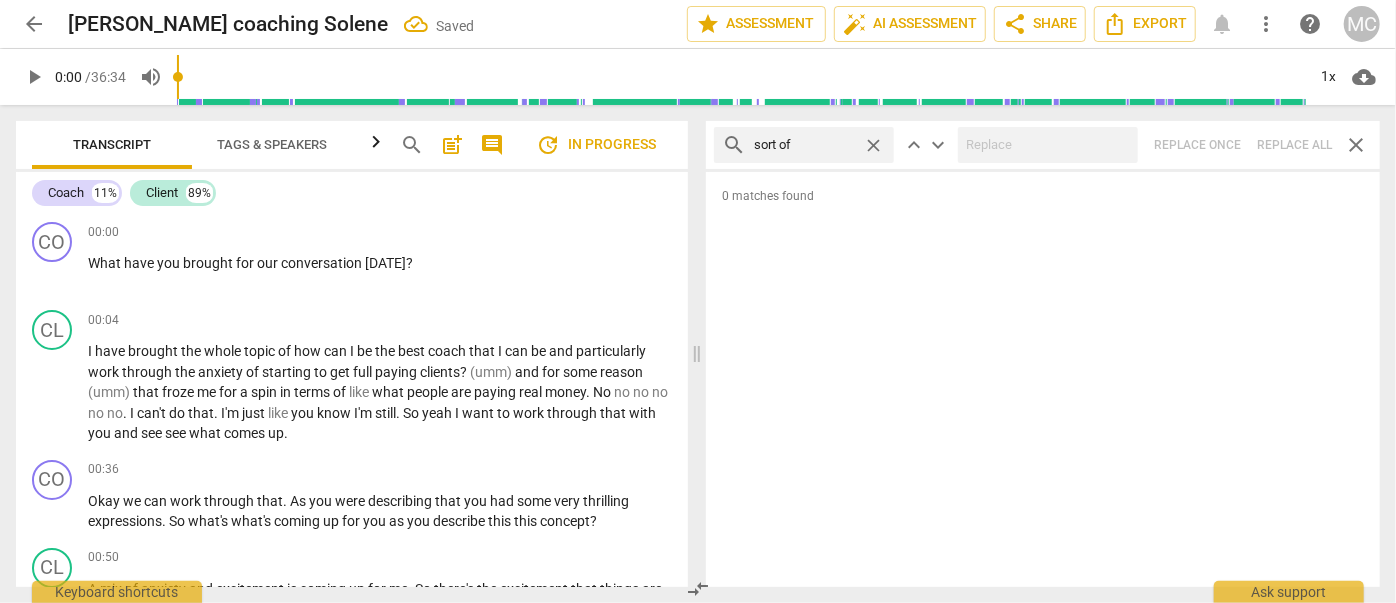 type on "sort of" 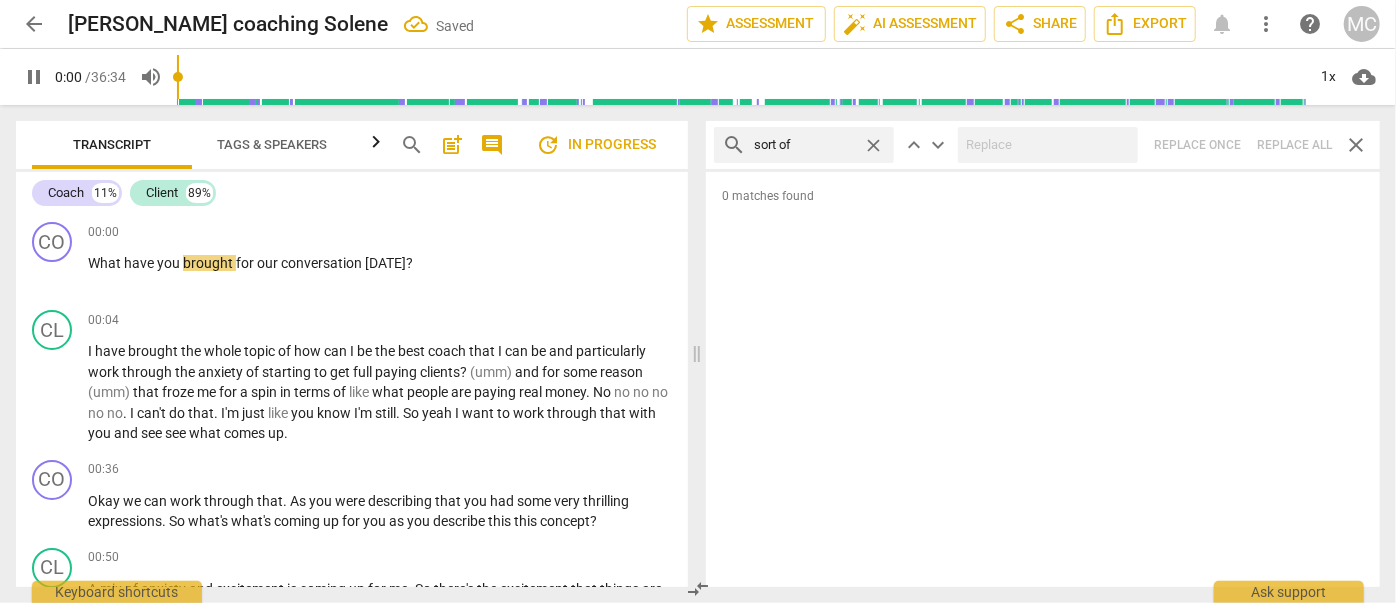 click on "search sort of close keyboard_arrow_up keyboard_arrow_down Replace once Replace all close" at bounding box center [1043, 145] 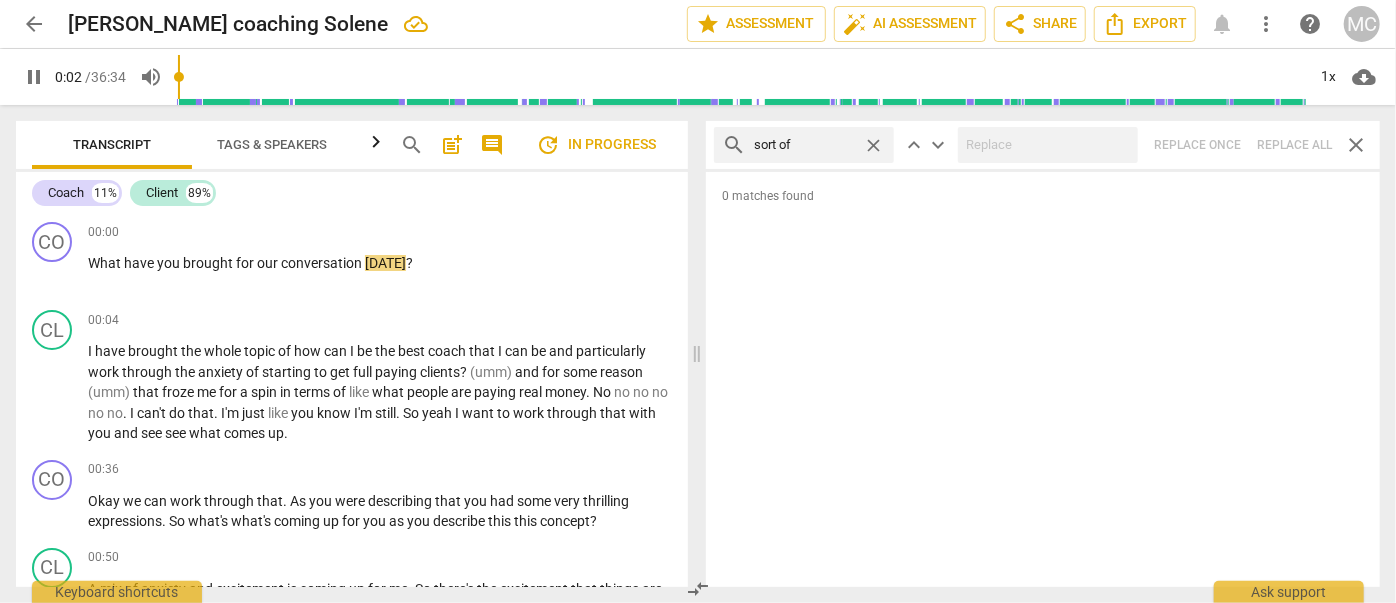 type on "2" 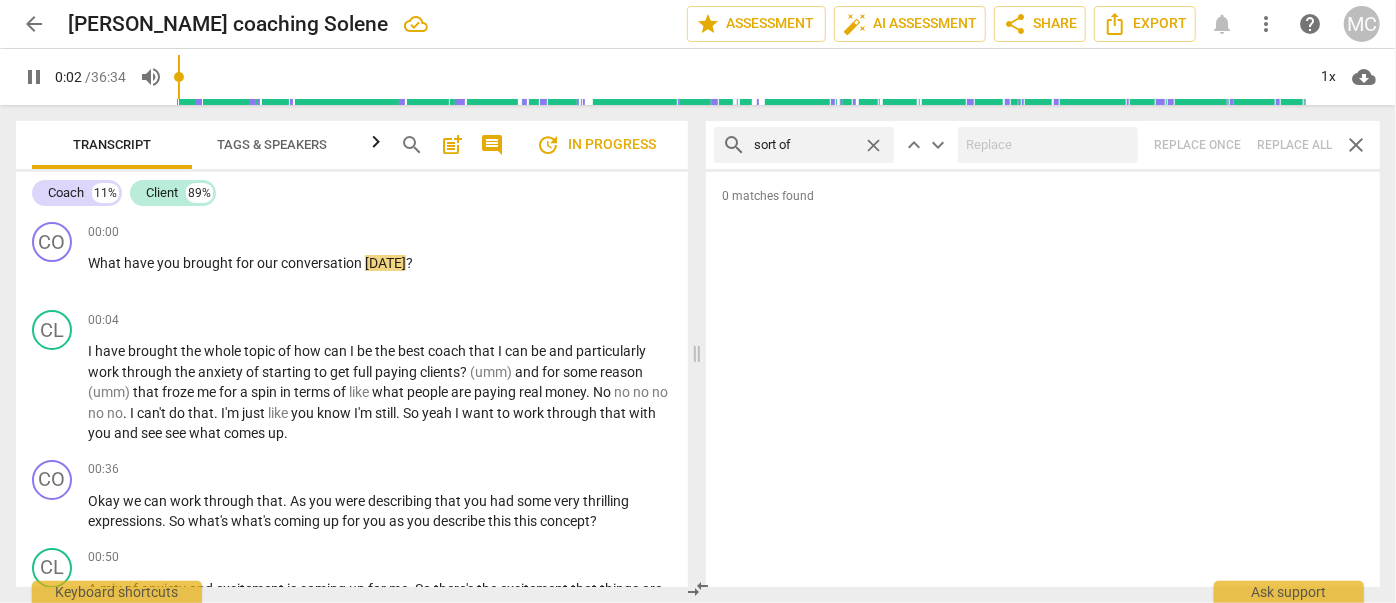click on "close" at bounding box center [873, 145] 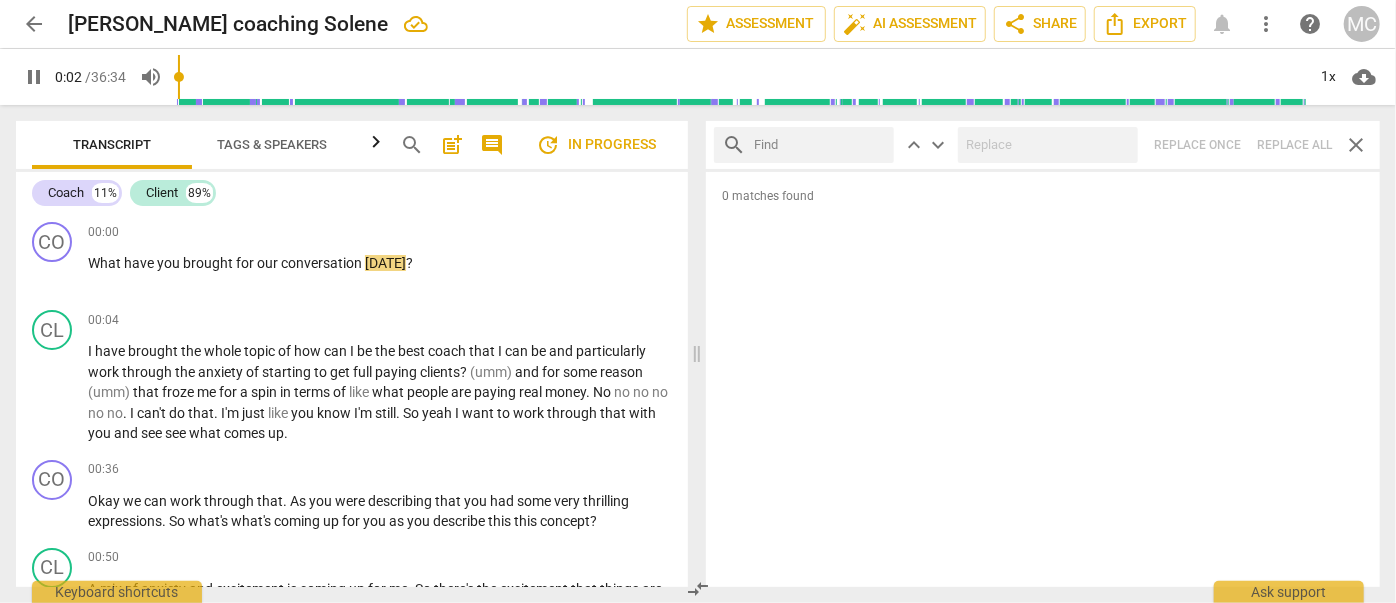 click at bounding box center (820, 145) 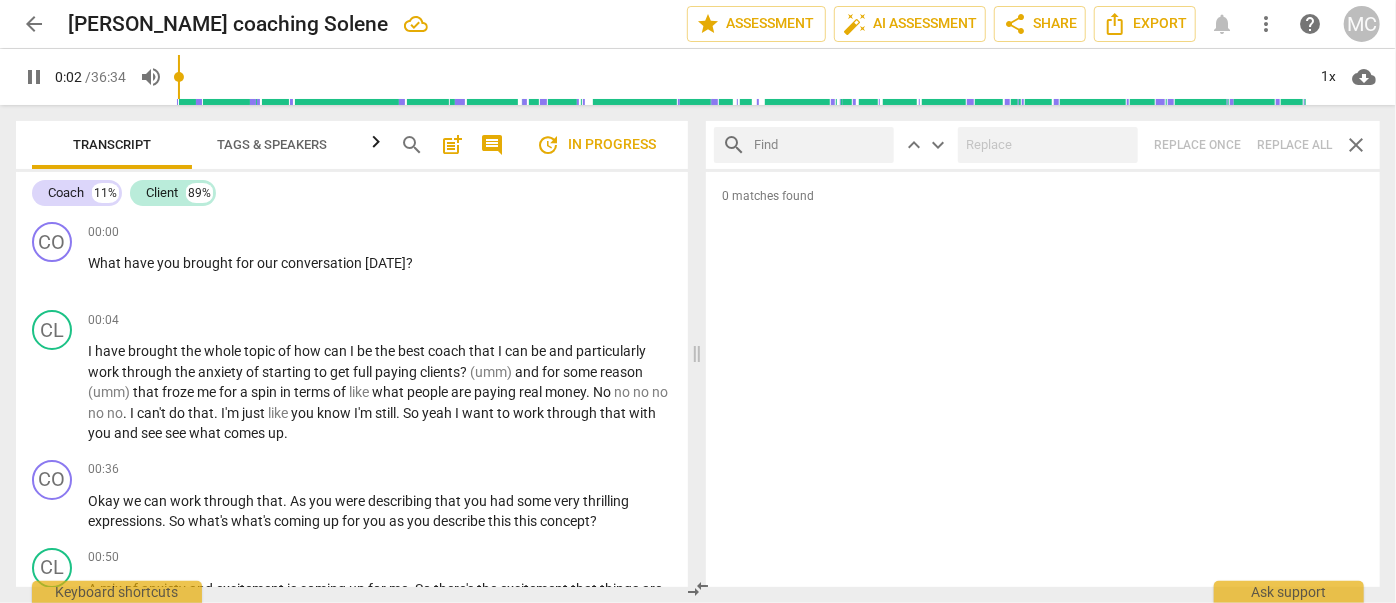 type on "3" 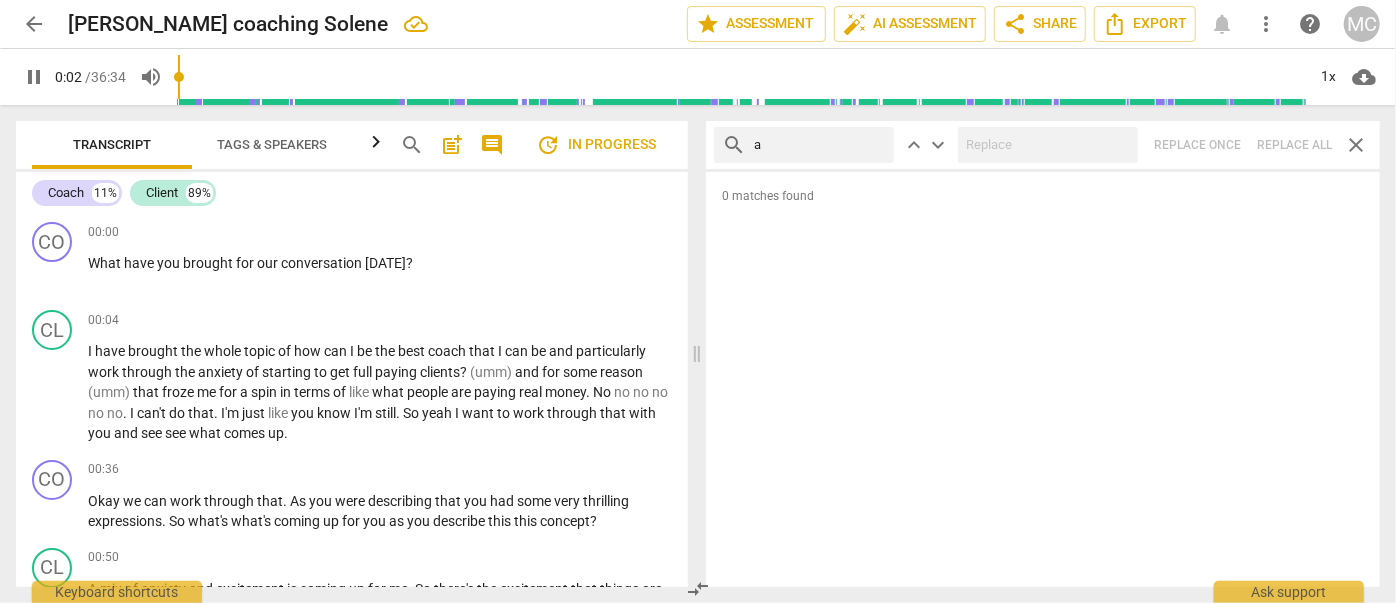 type on "an" 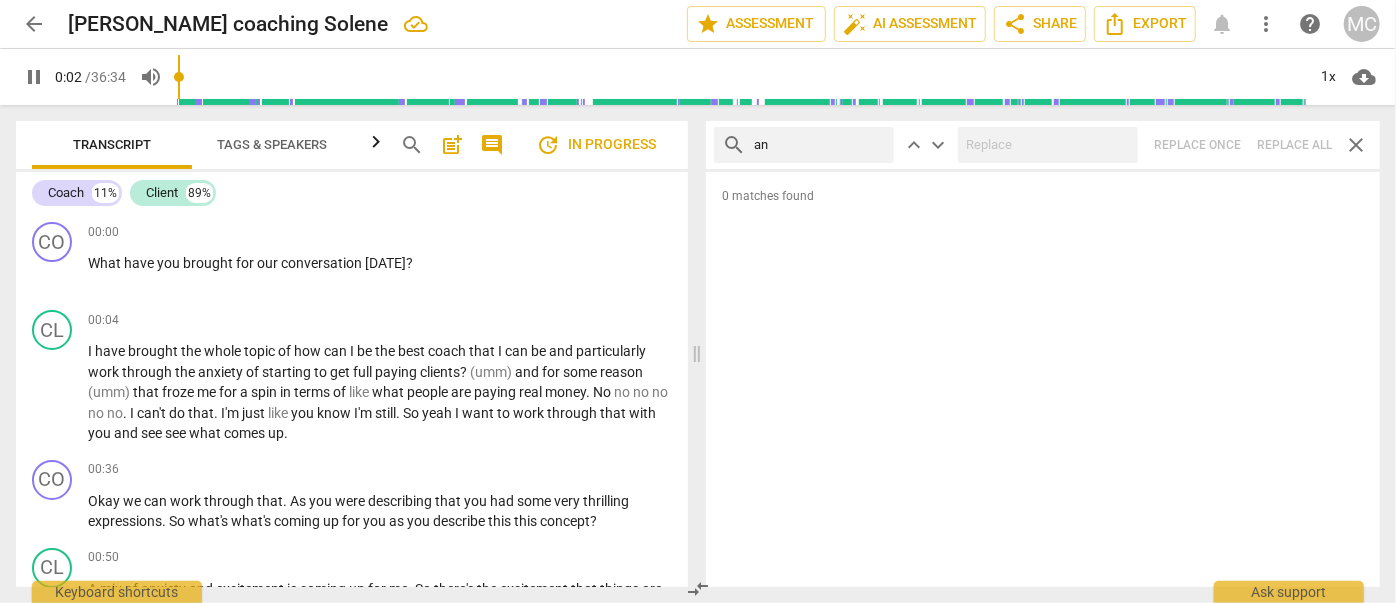 type on "3" 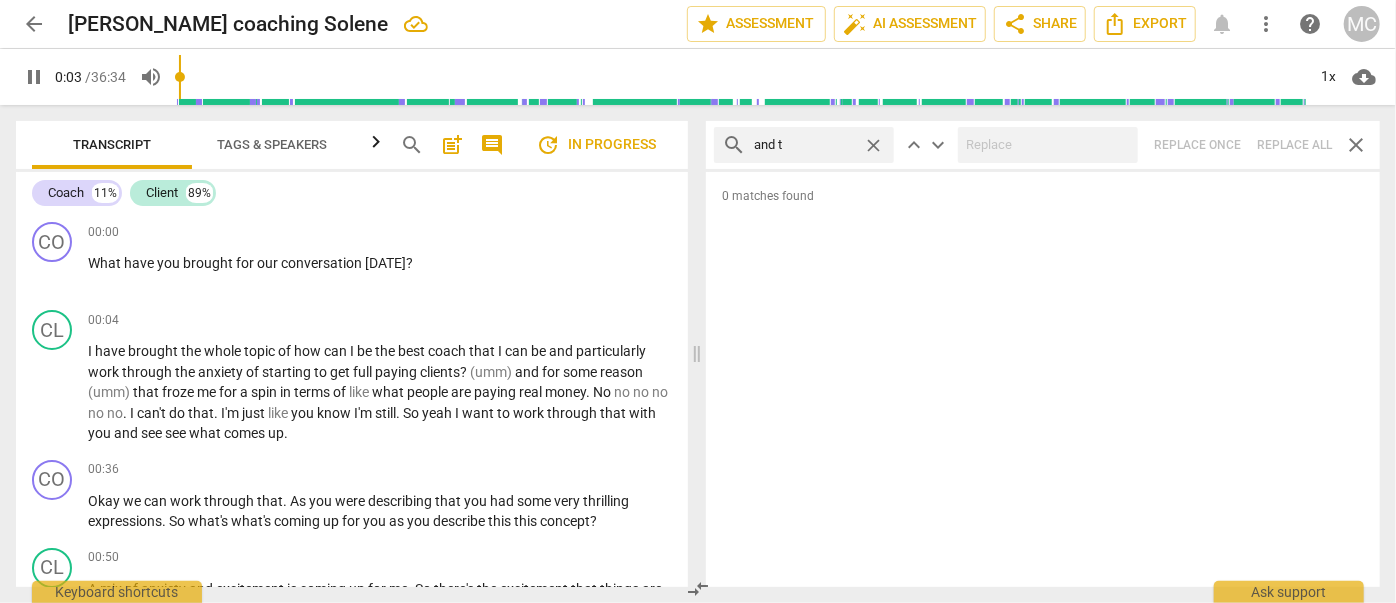 type on "and th" 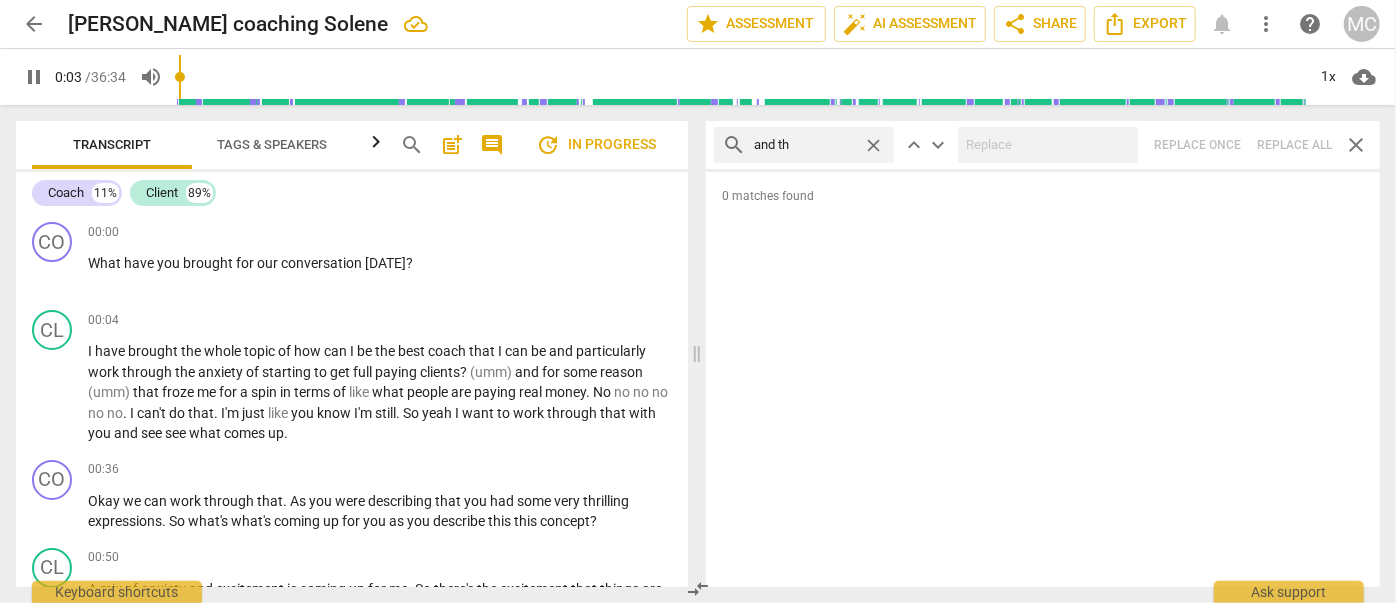 type on "3" 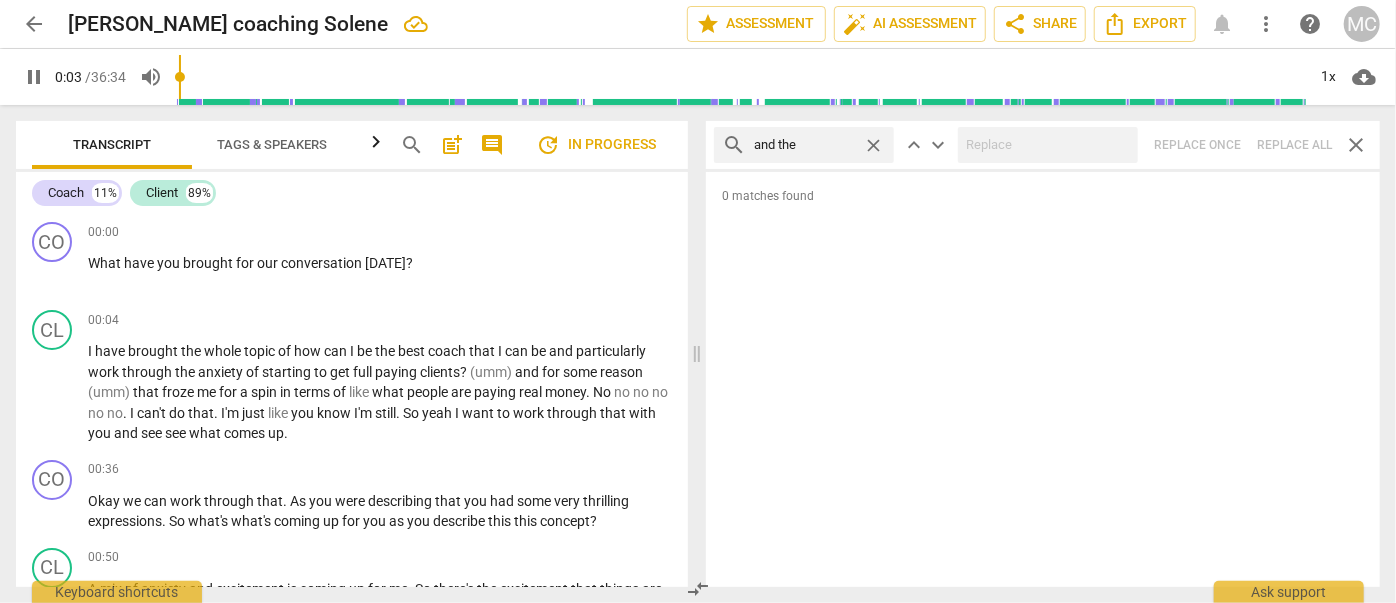 type on "and then" 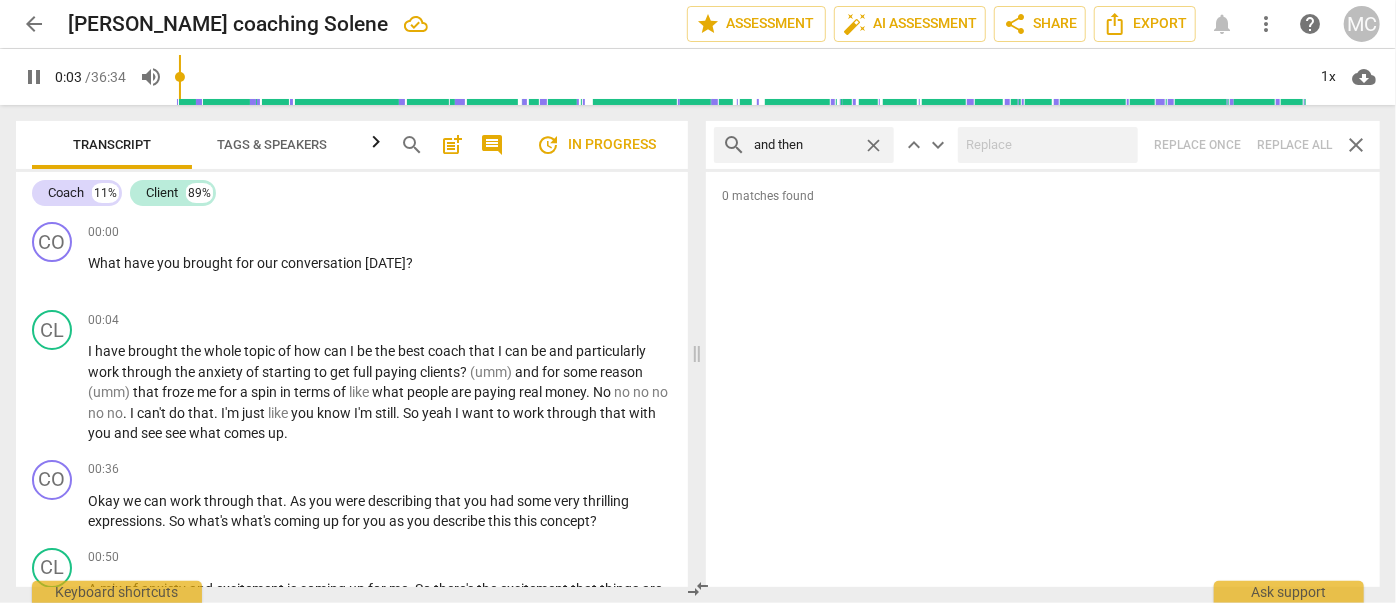 type on "4" 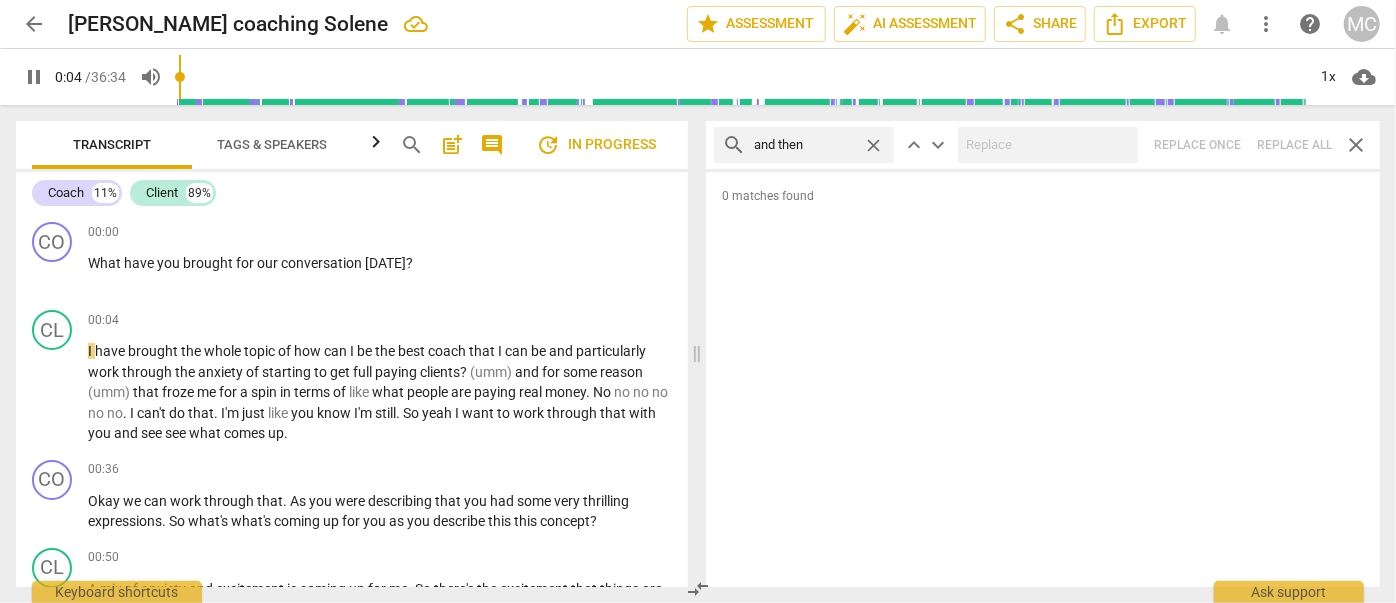 type on "and then" 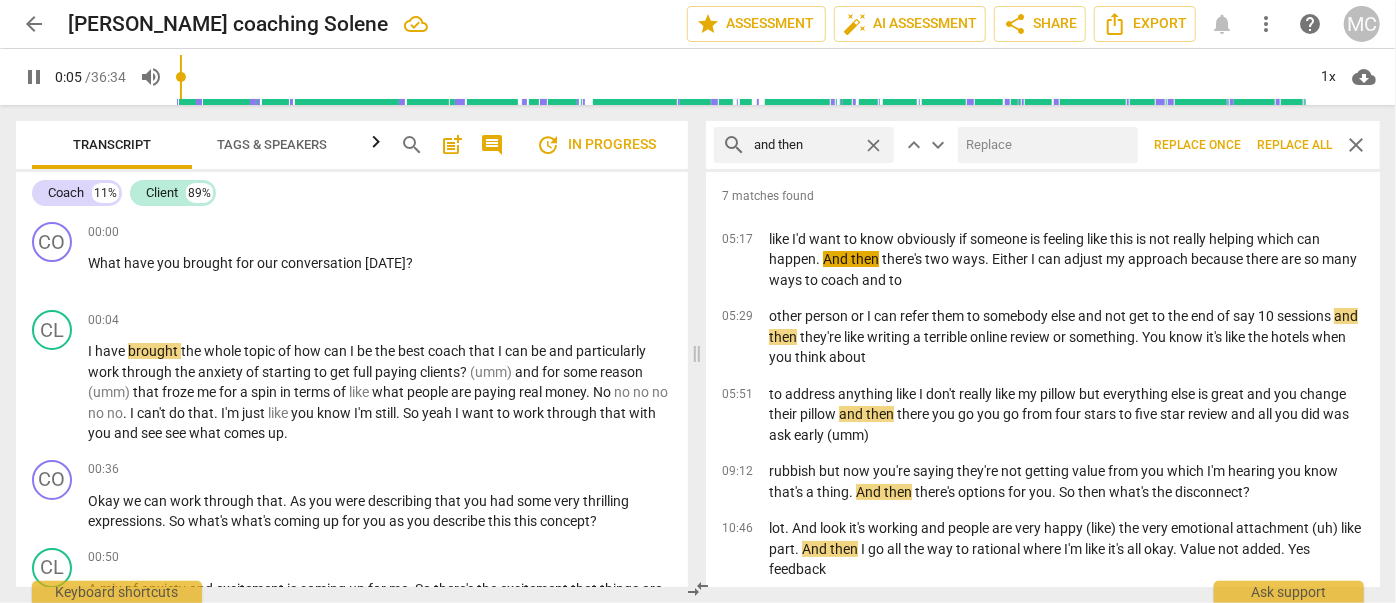 click at bounding box center [1044, 145] 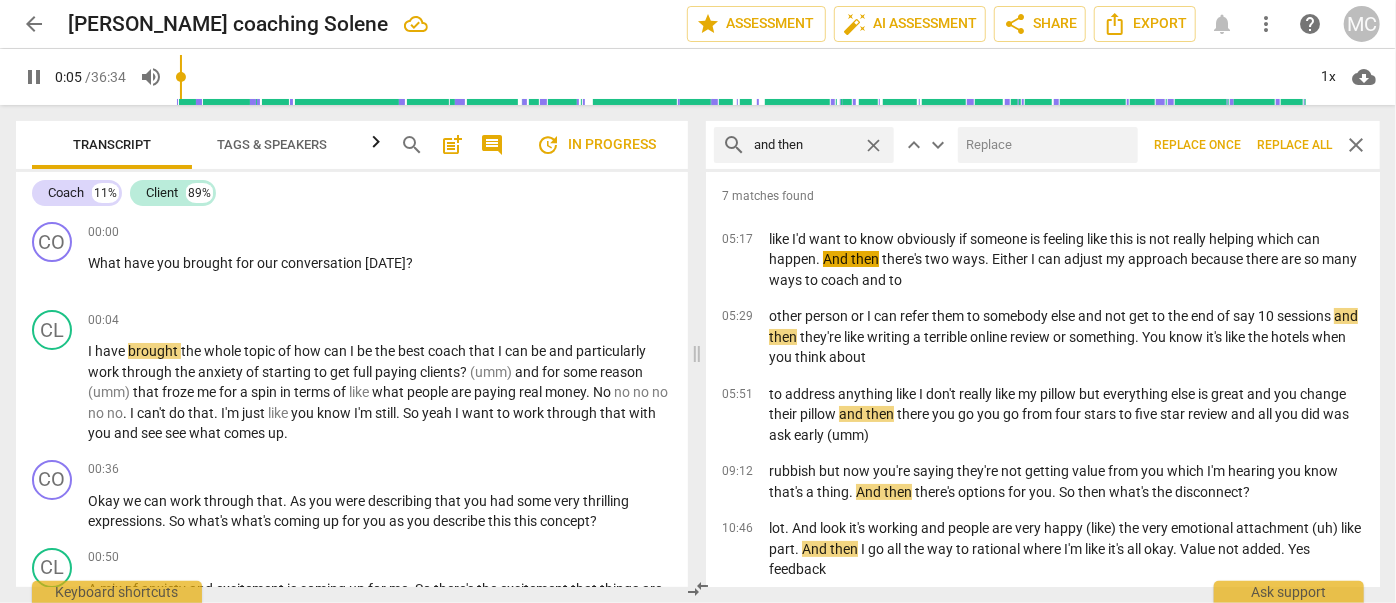 type on "6" 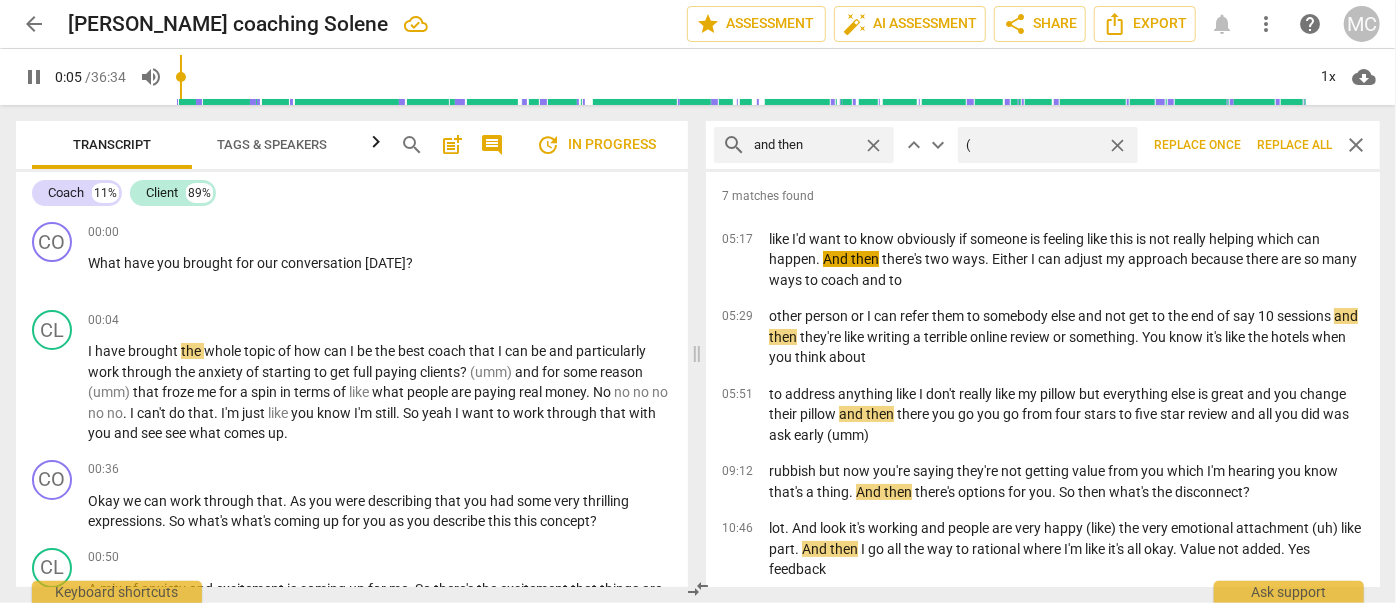 type on "6" 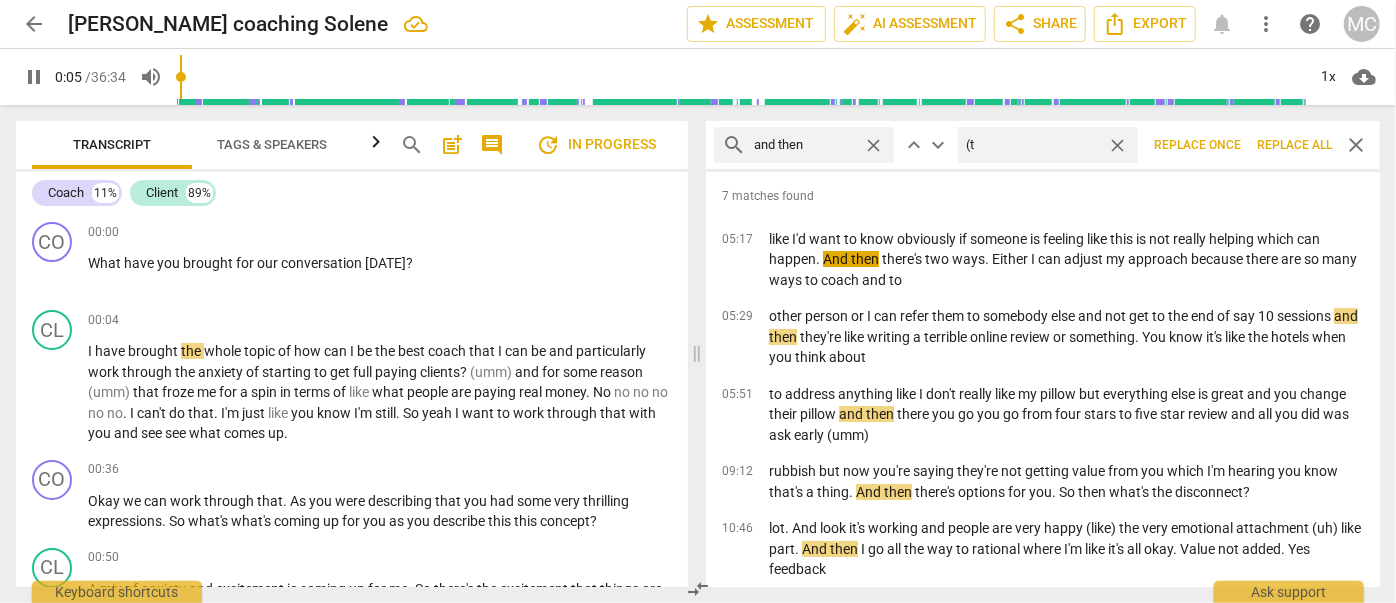 type on "6" 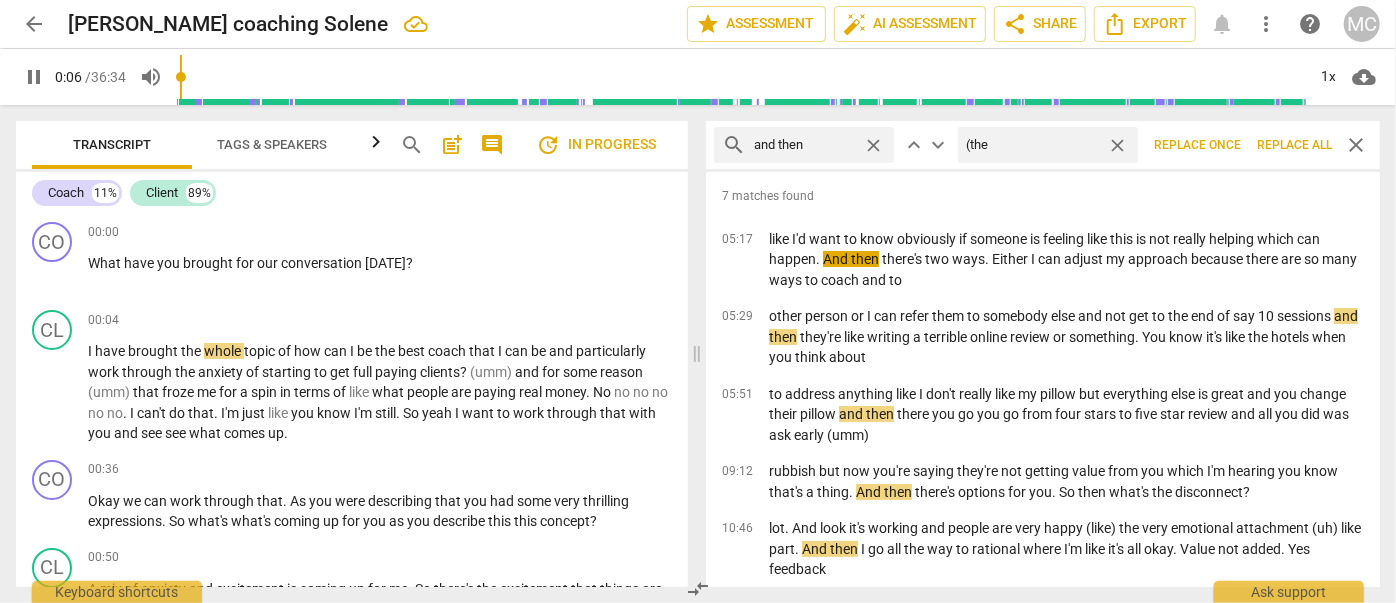 type on "(then" 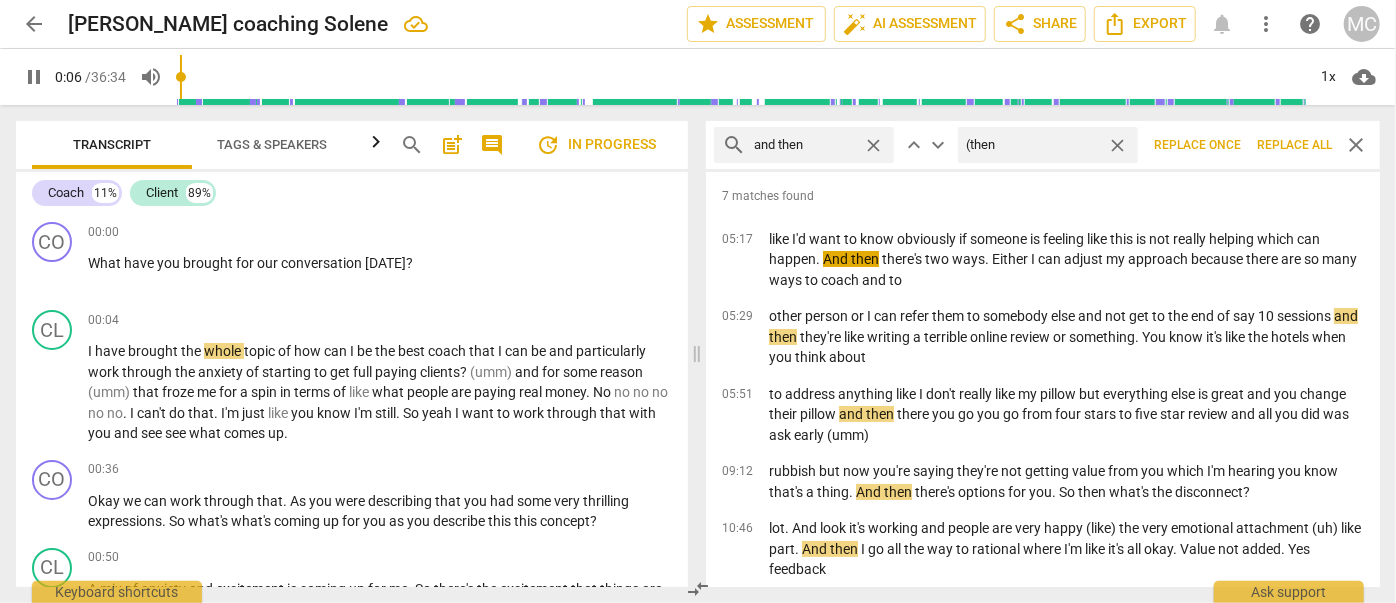 type on "6" 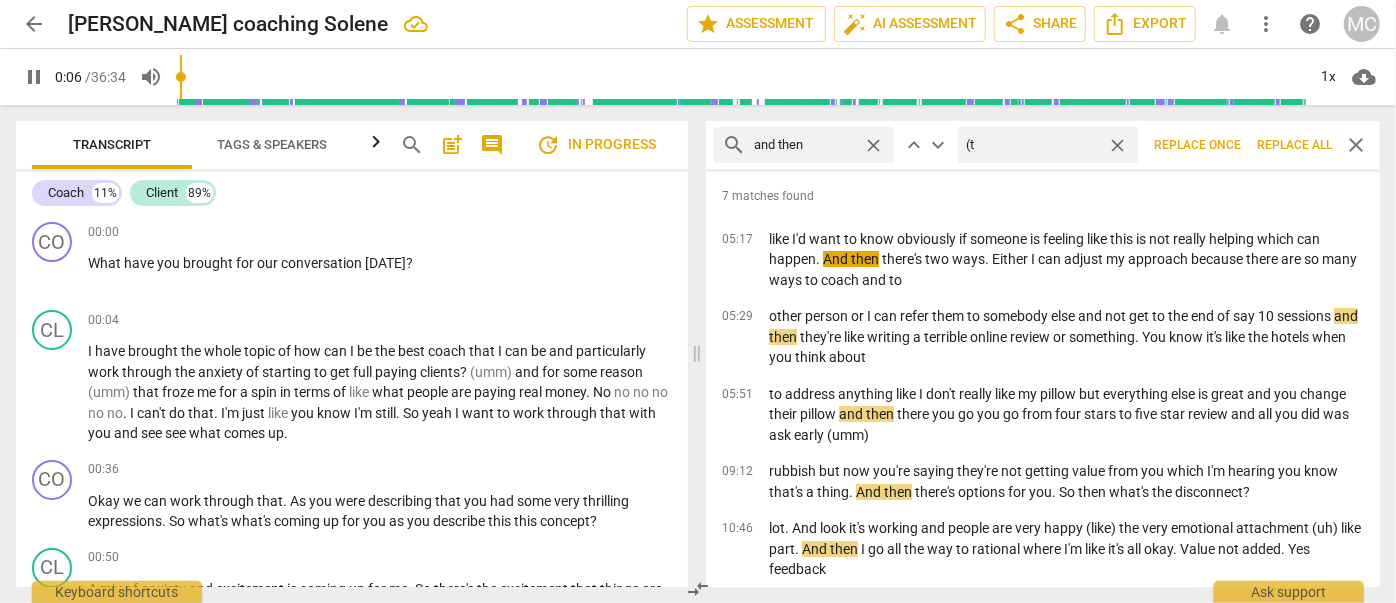 type on "(" 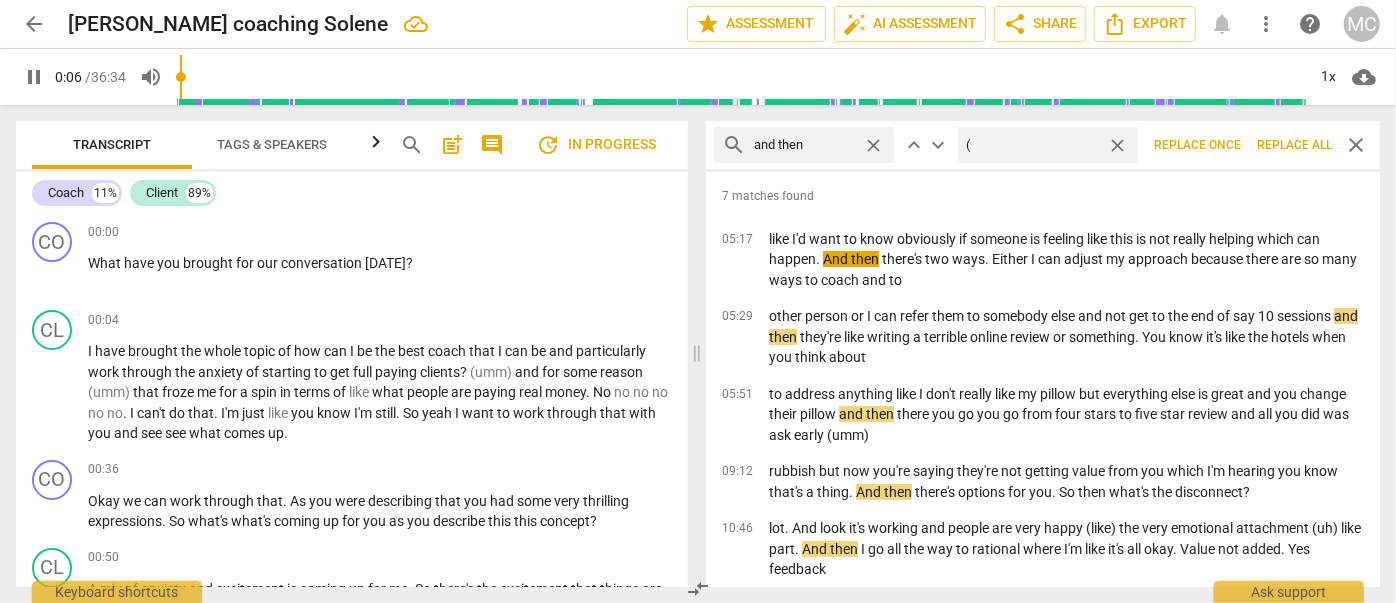 type on "7" 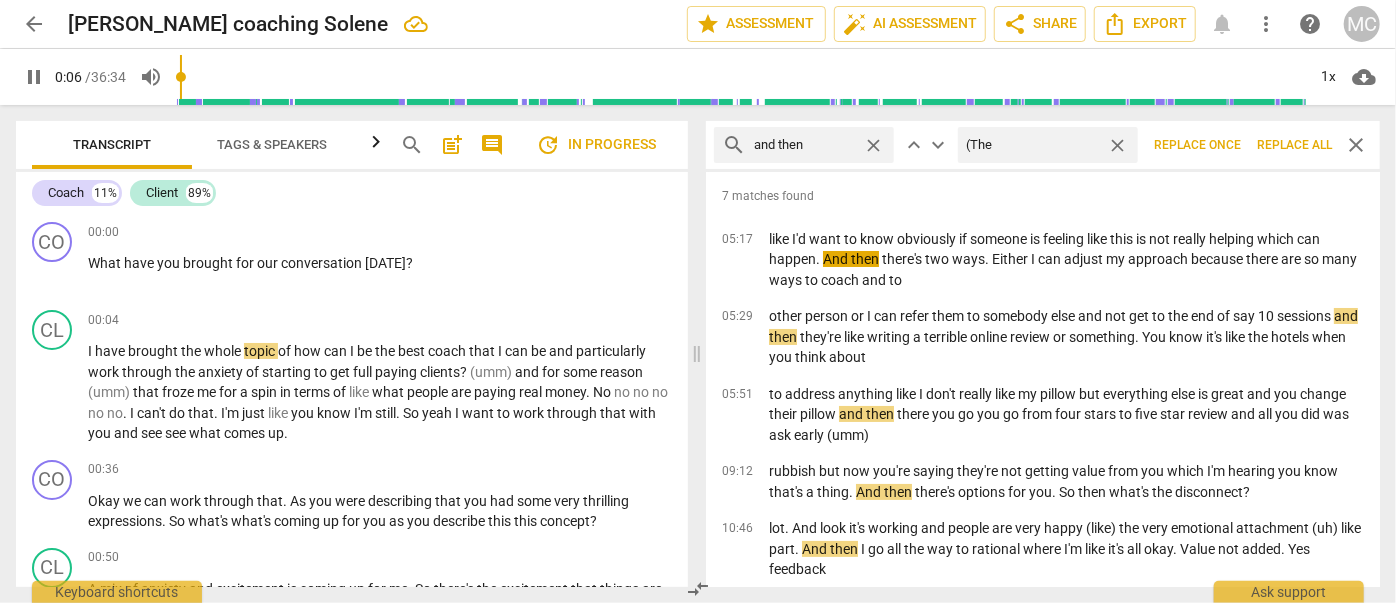 type on "(Then" 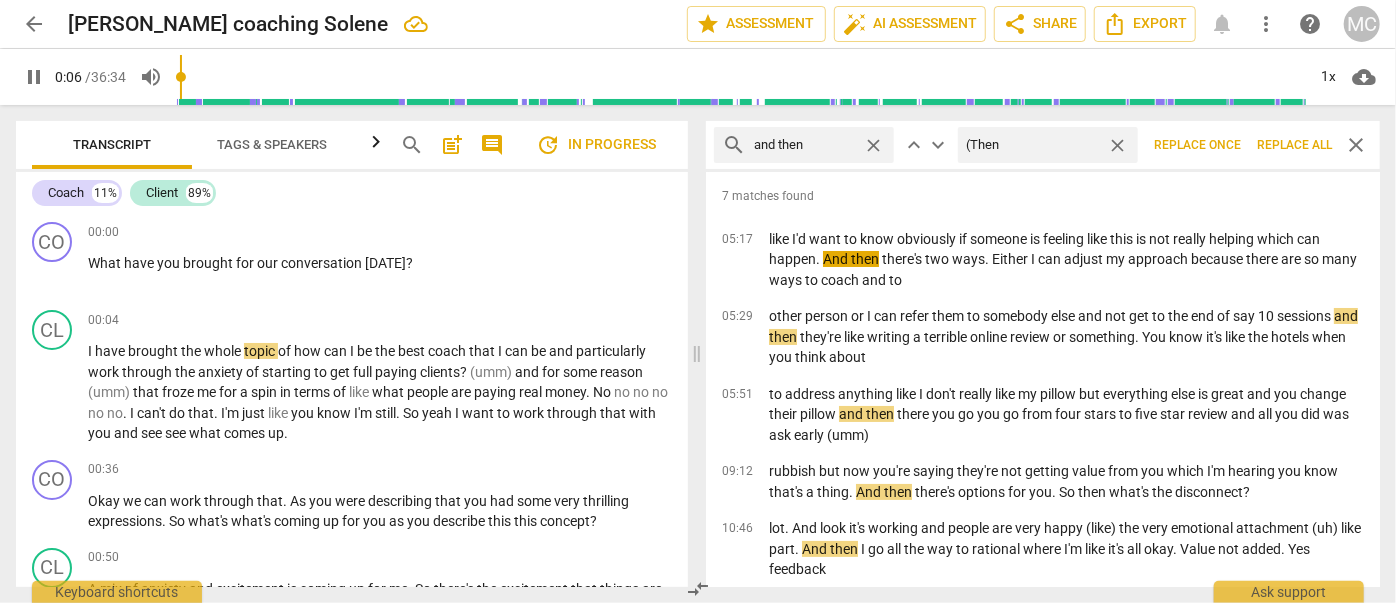 type on "7" 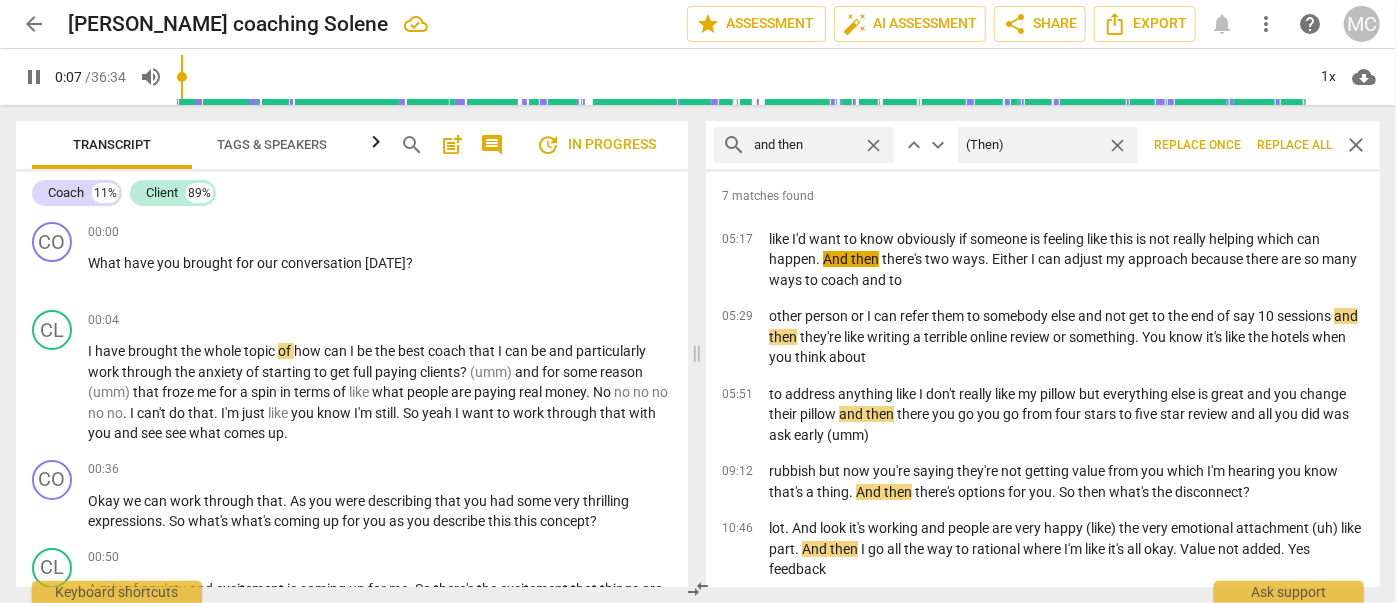 type on "7" 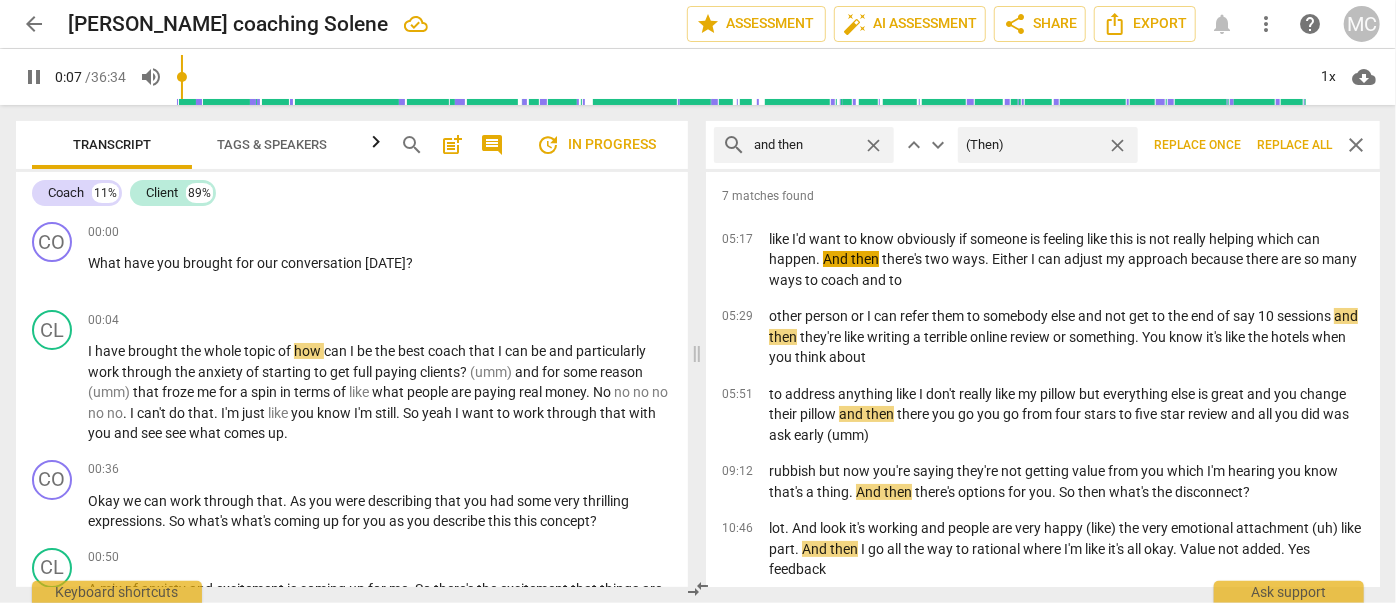 type on "(Then)" 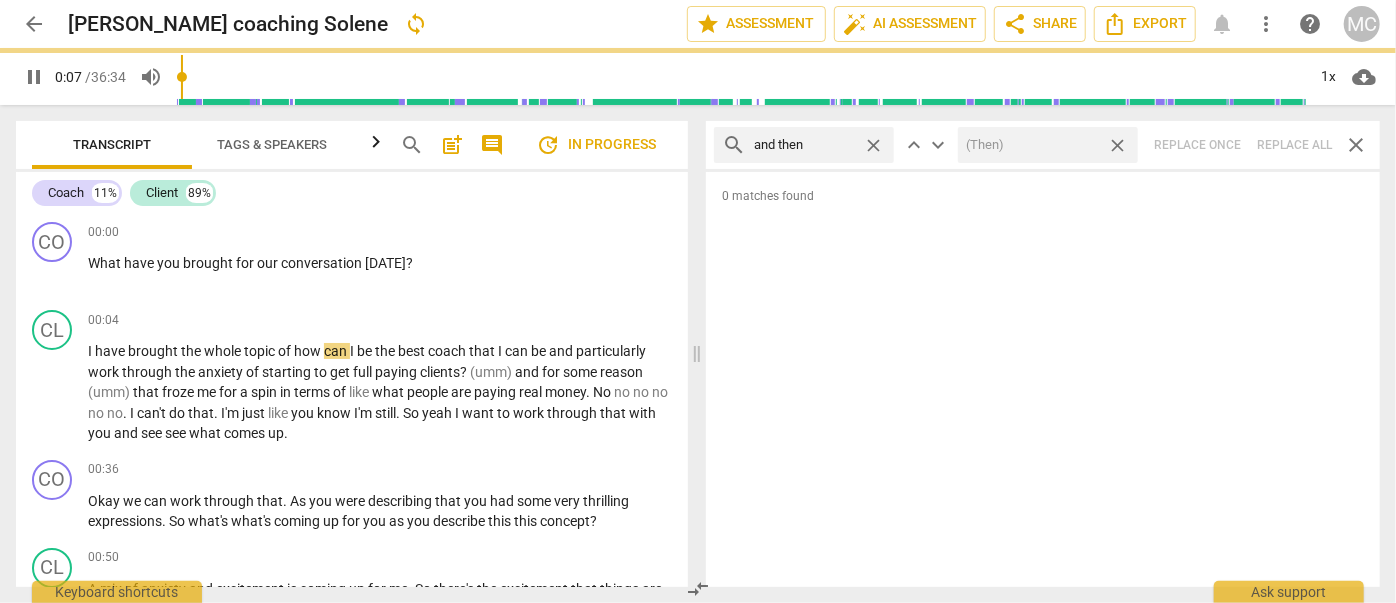 type on "8" 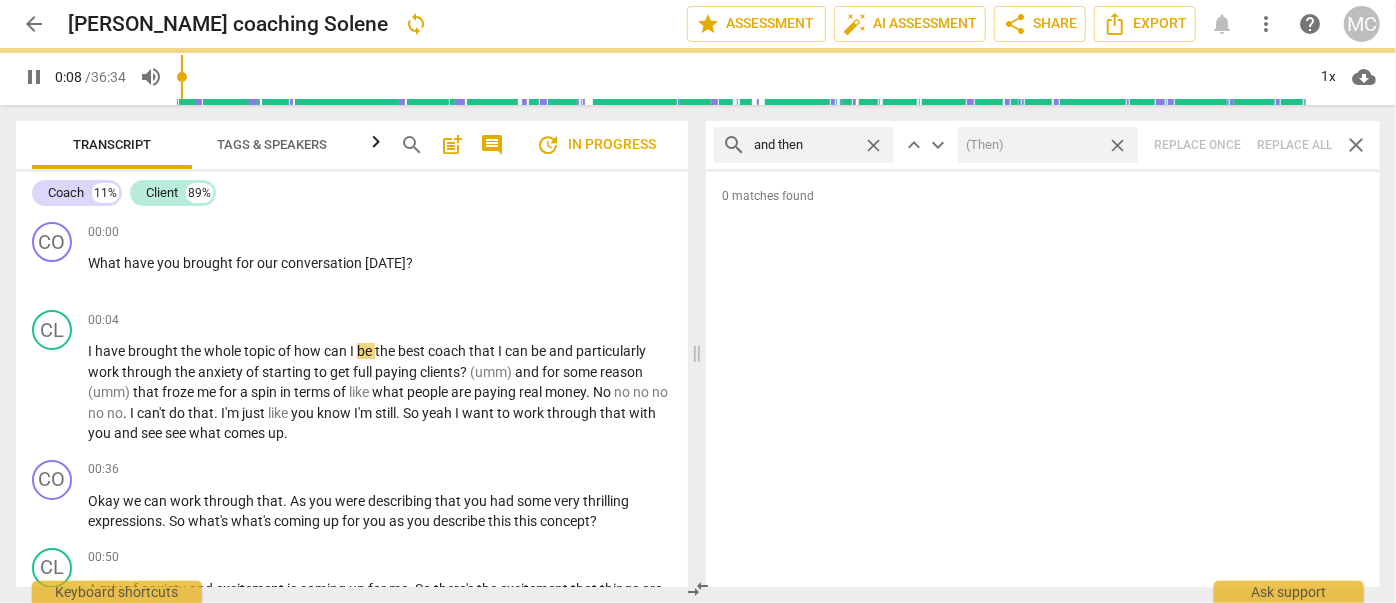 drag, startPoint x: 1117, startPoint y: 144, endPoint x: 1026, endPoint y: 134, distance: 91.5478 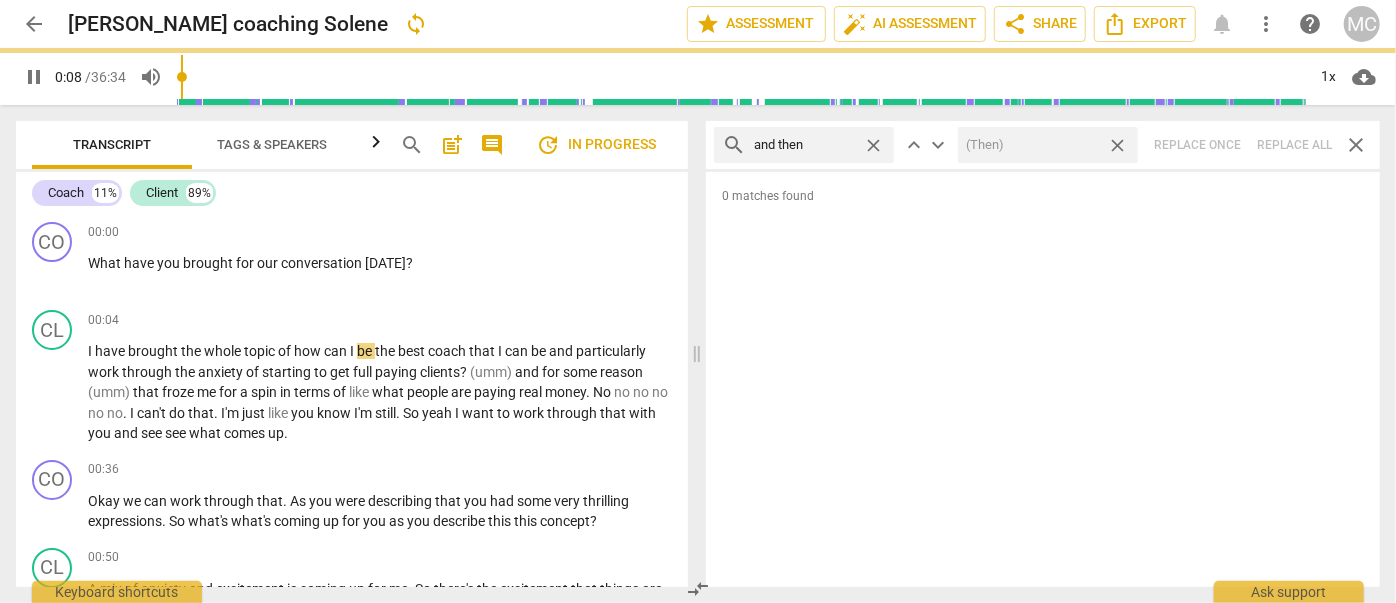 click on "close" at bounding box center (1117, 145) 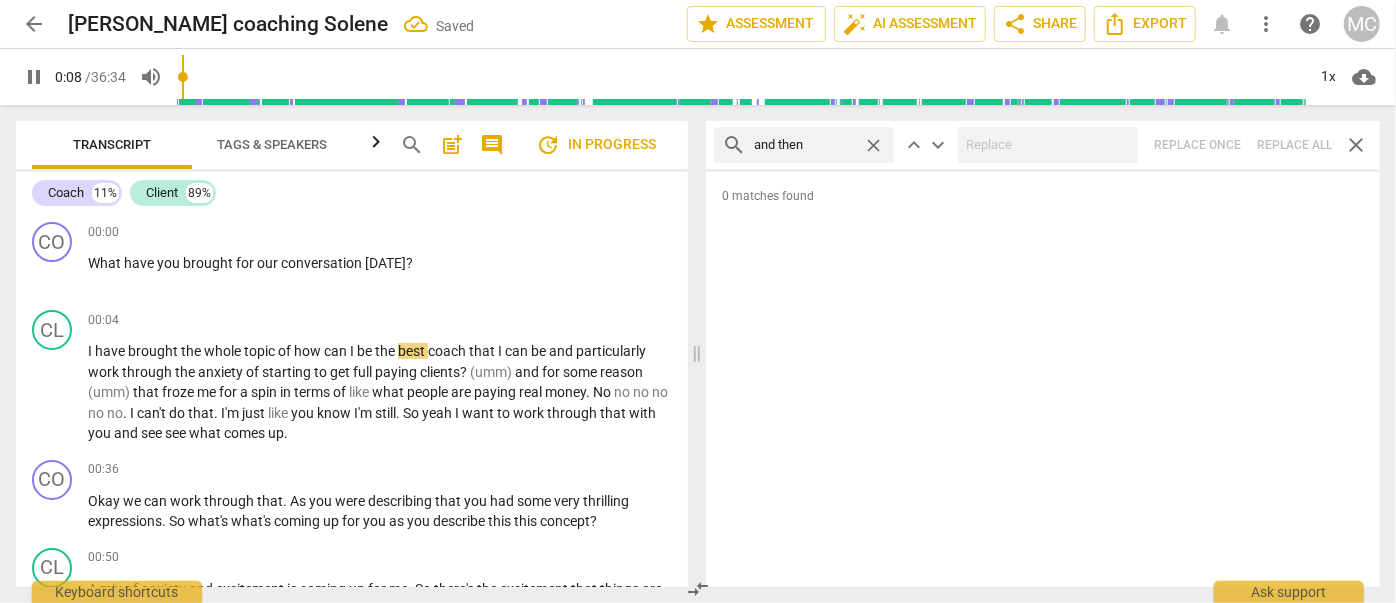 type on "9" 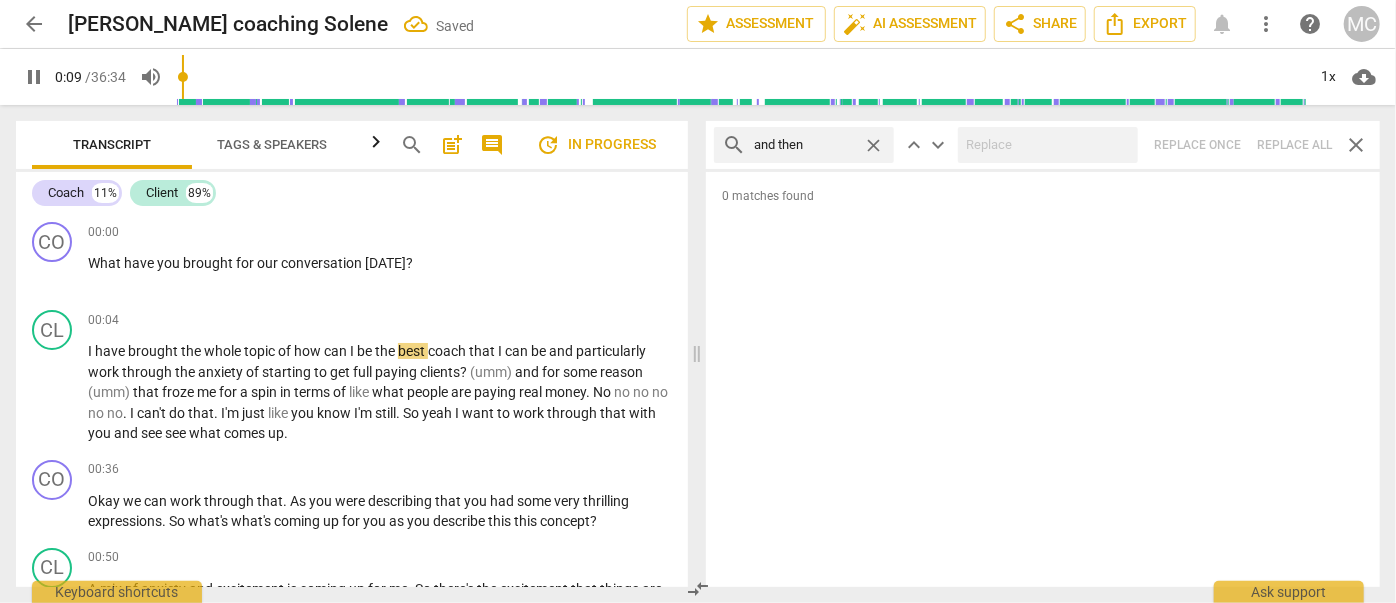drag, startPoint x: 873, startPoint y: 143, endPoint x: 858, endPoint y: 143, distance: 15 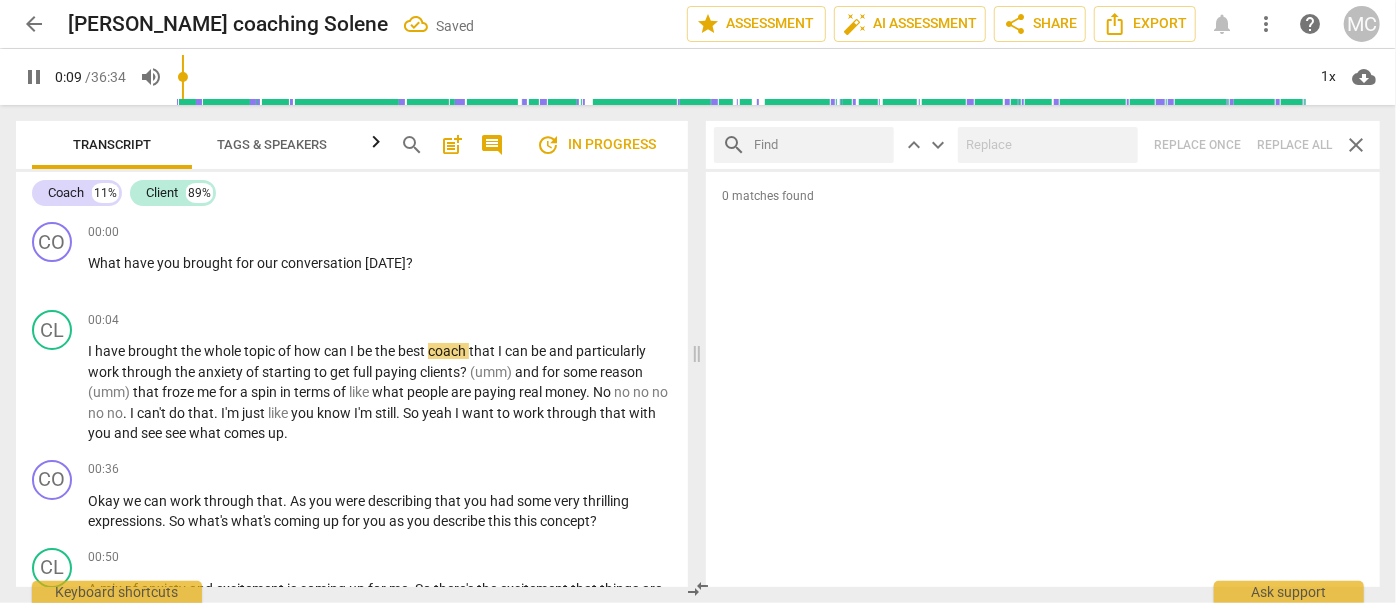 click at bounding box center [820, 145] 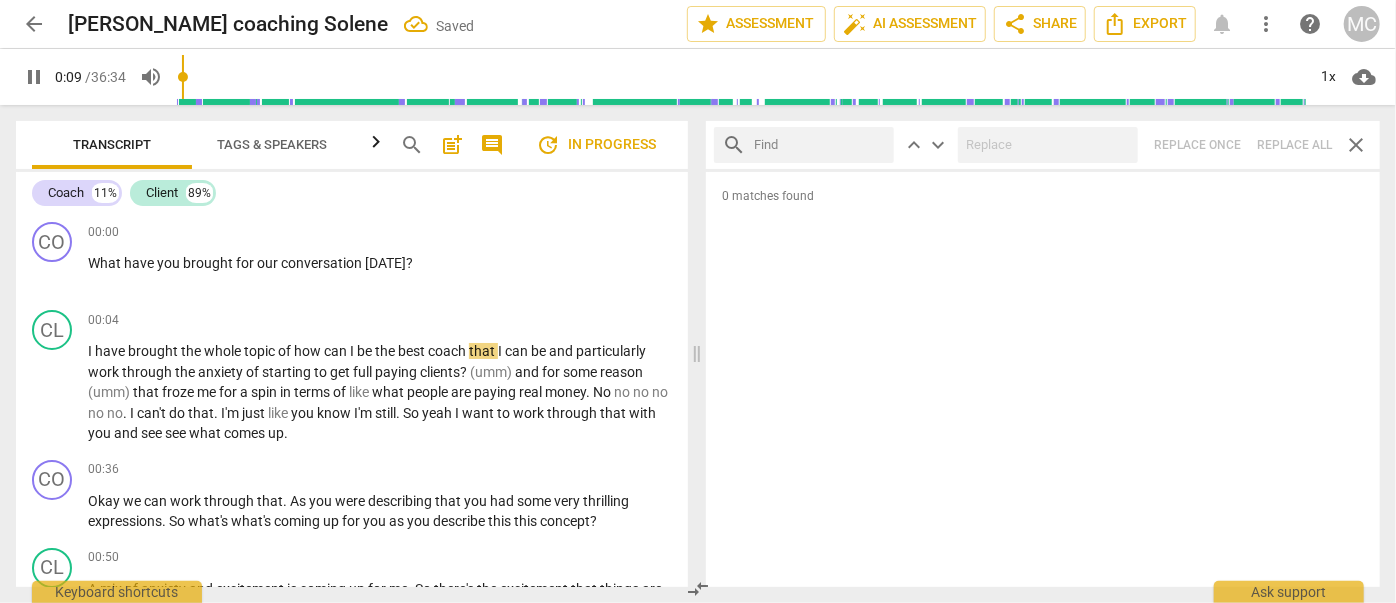 type on "l" 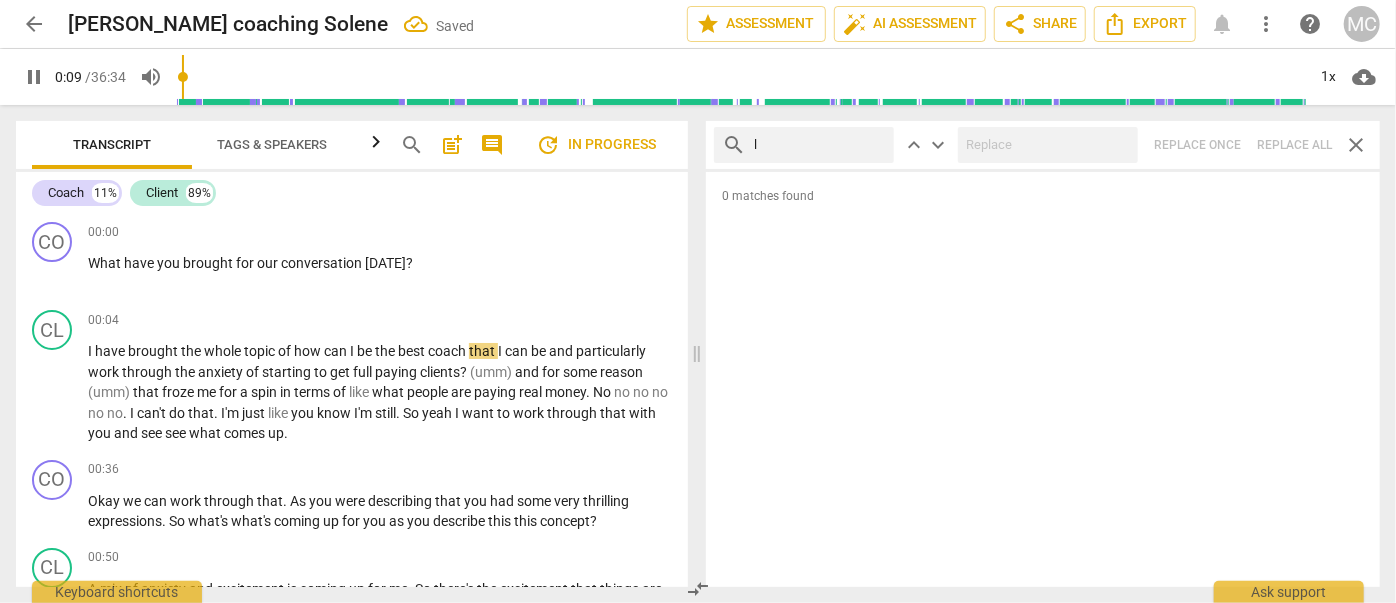 type on "10" 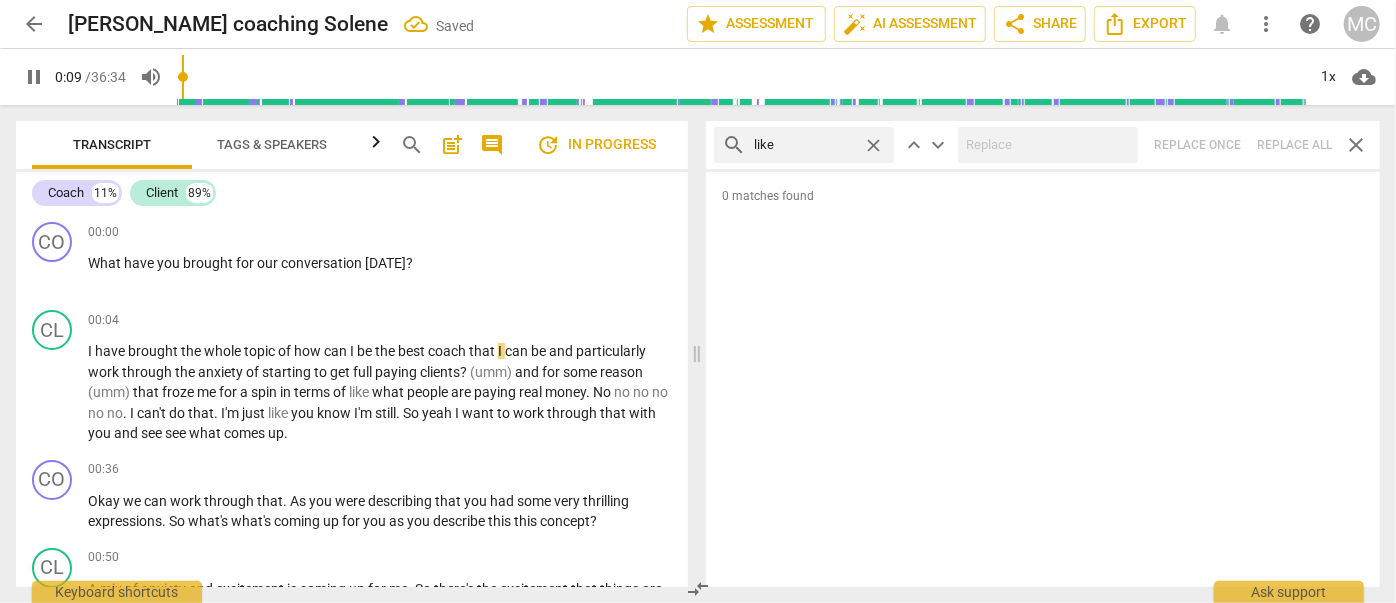 type on "like" 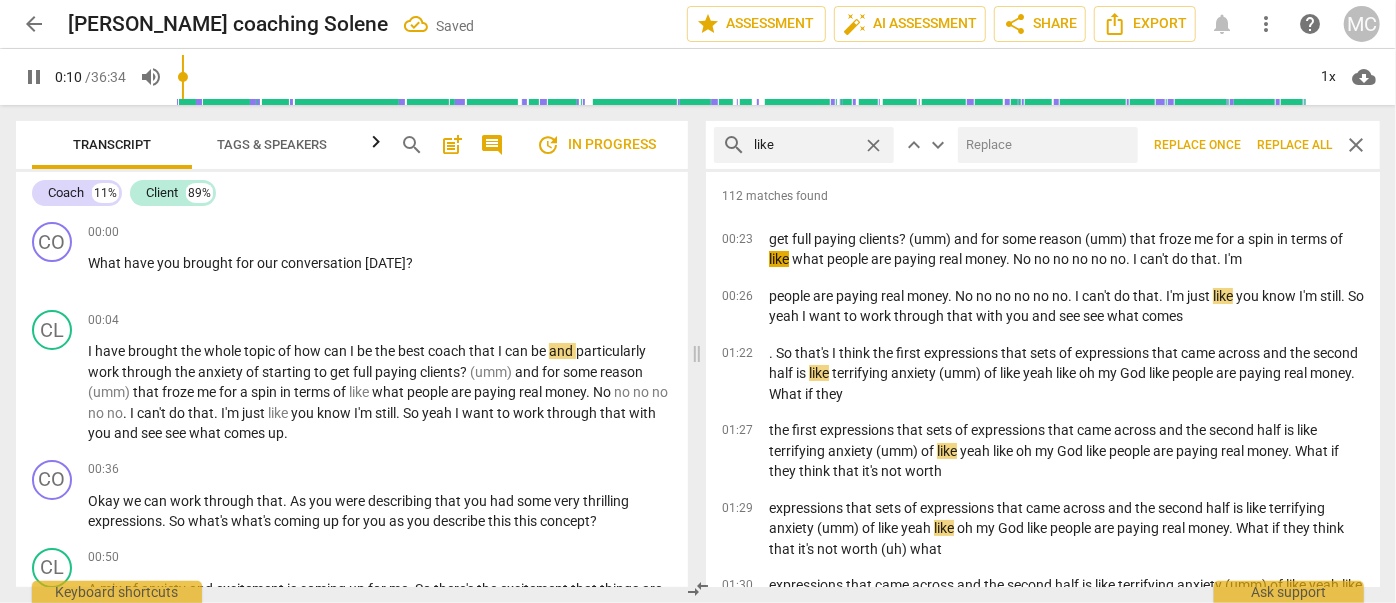 click at bounding box center [1044, 145] 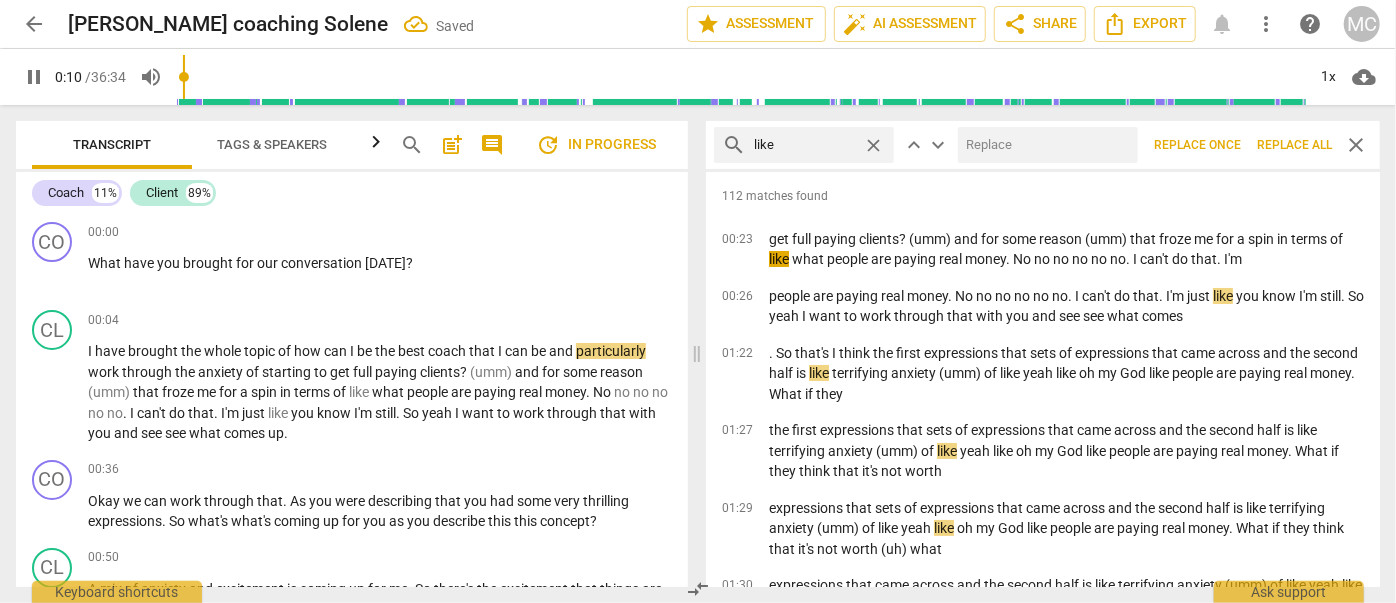 type on "11" 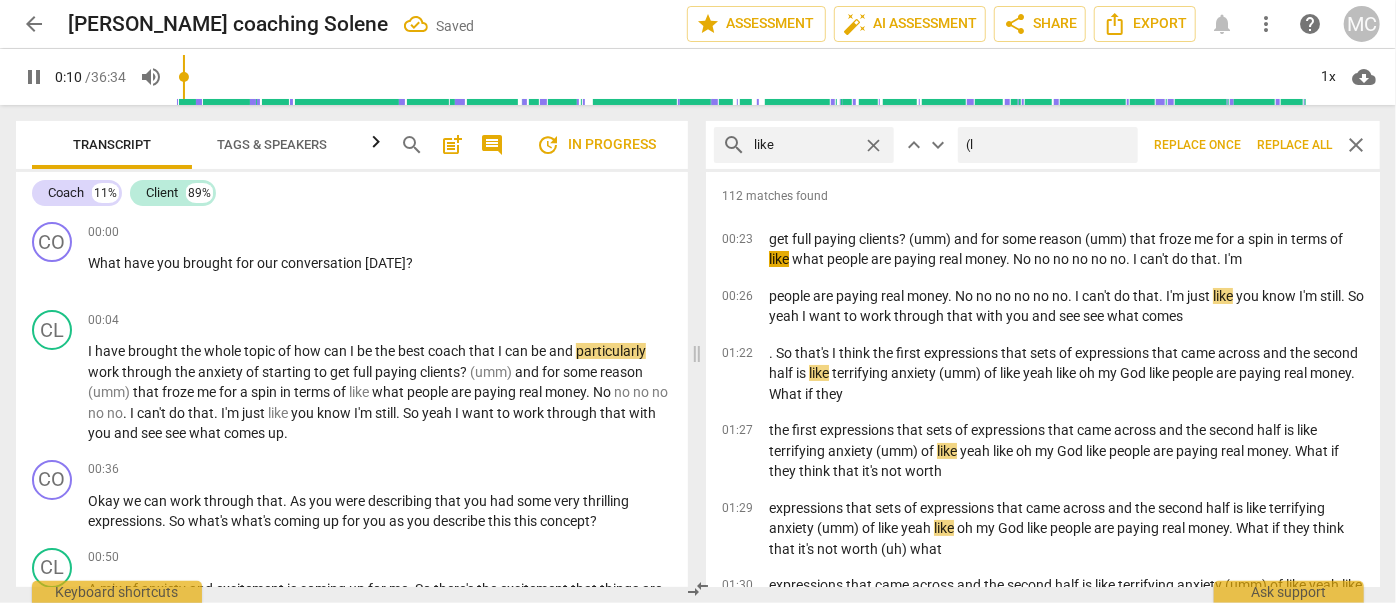type on "(li" 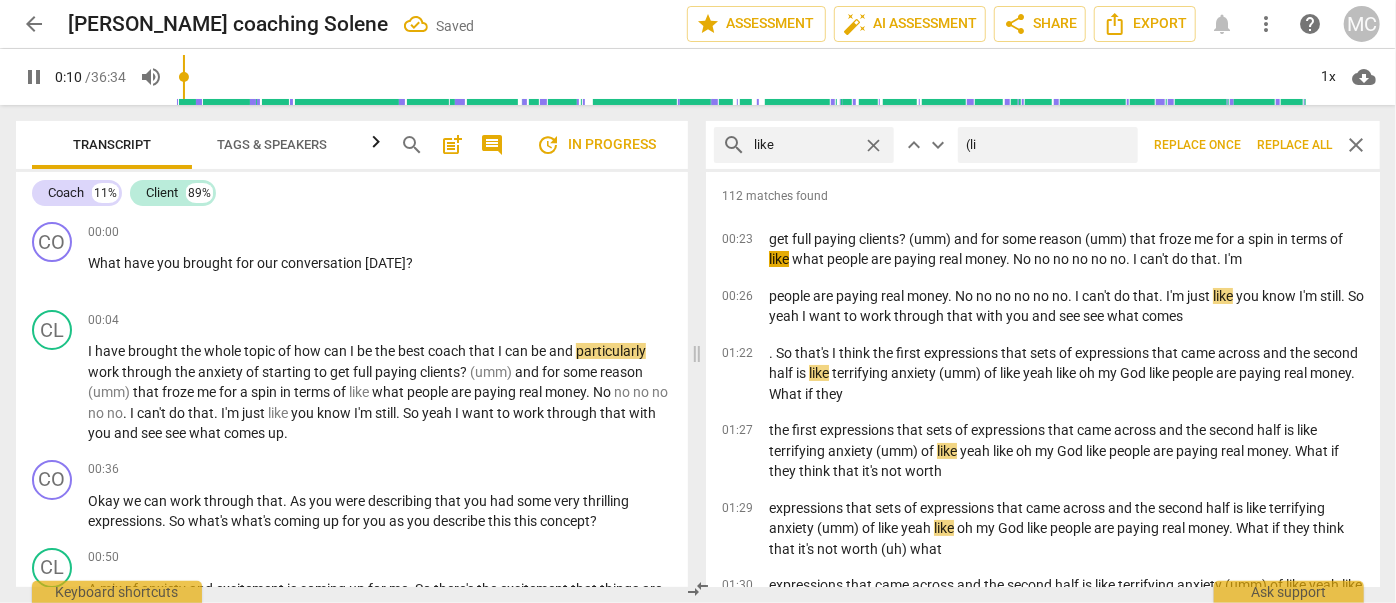 type on "11" 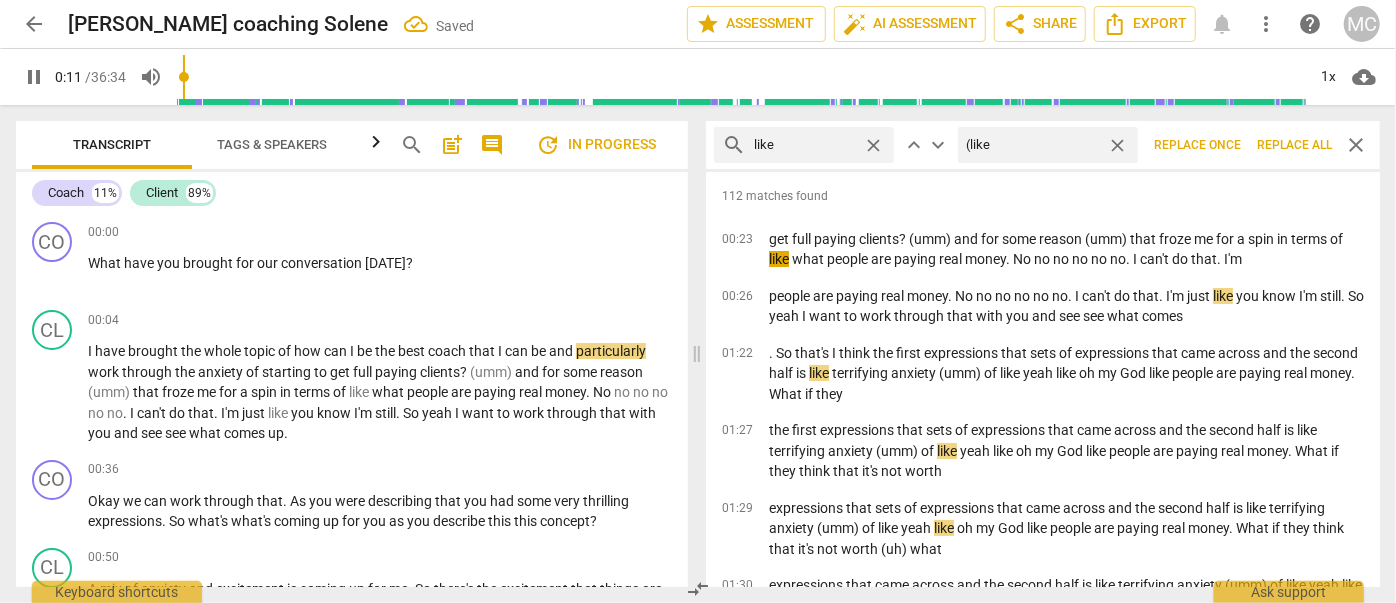 type on "(like)" 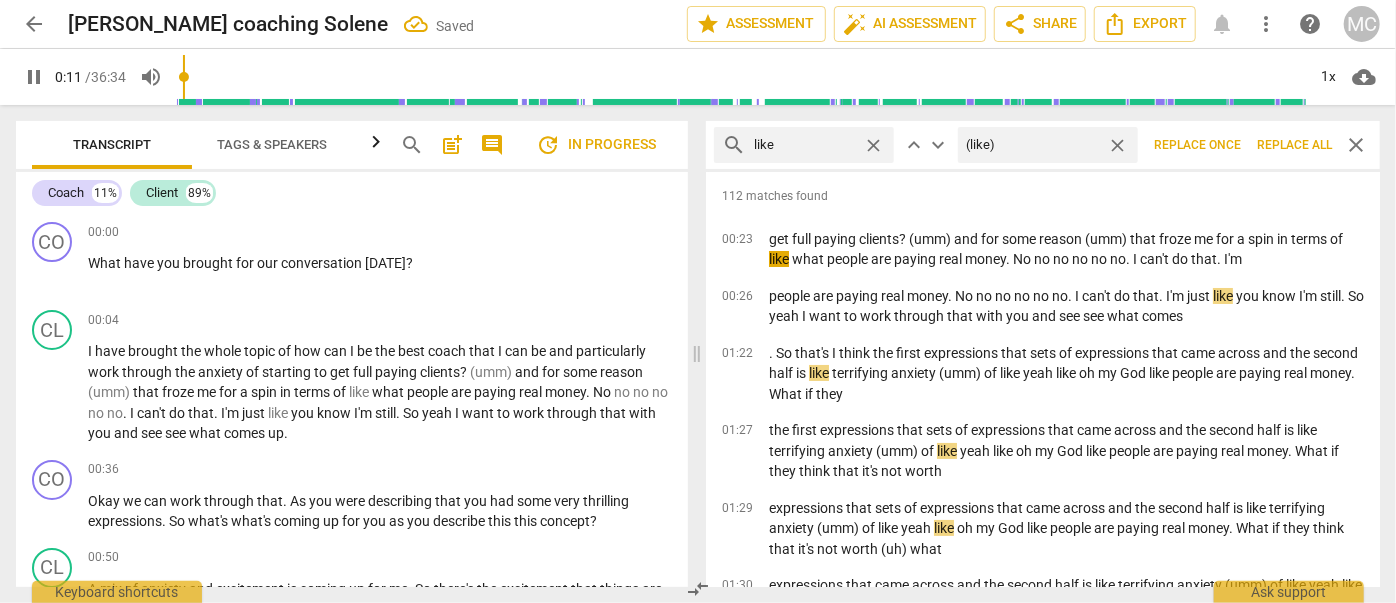 type on "12" 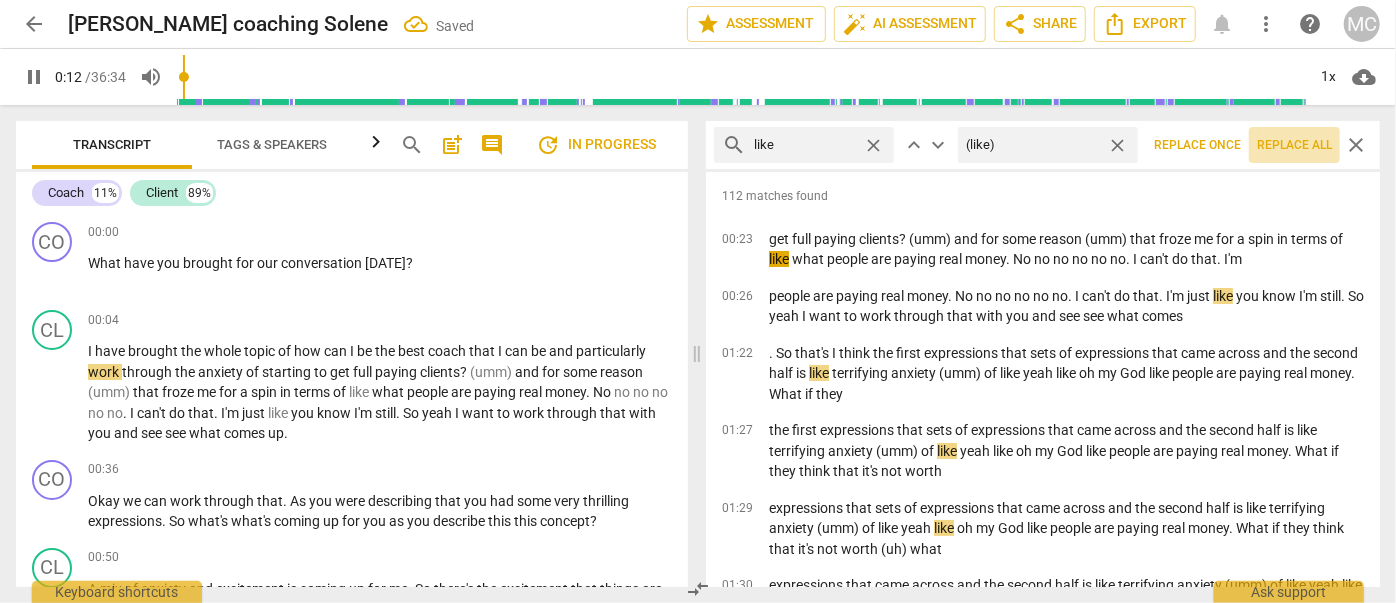 click on "Replace all" at bounding box center [1294, 145] 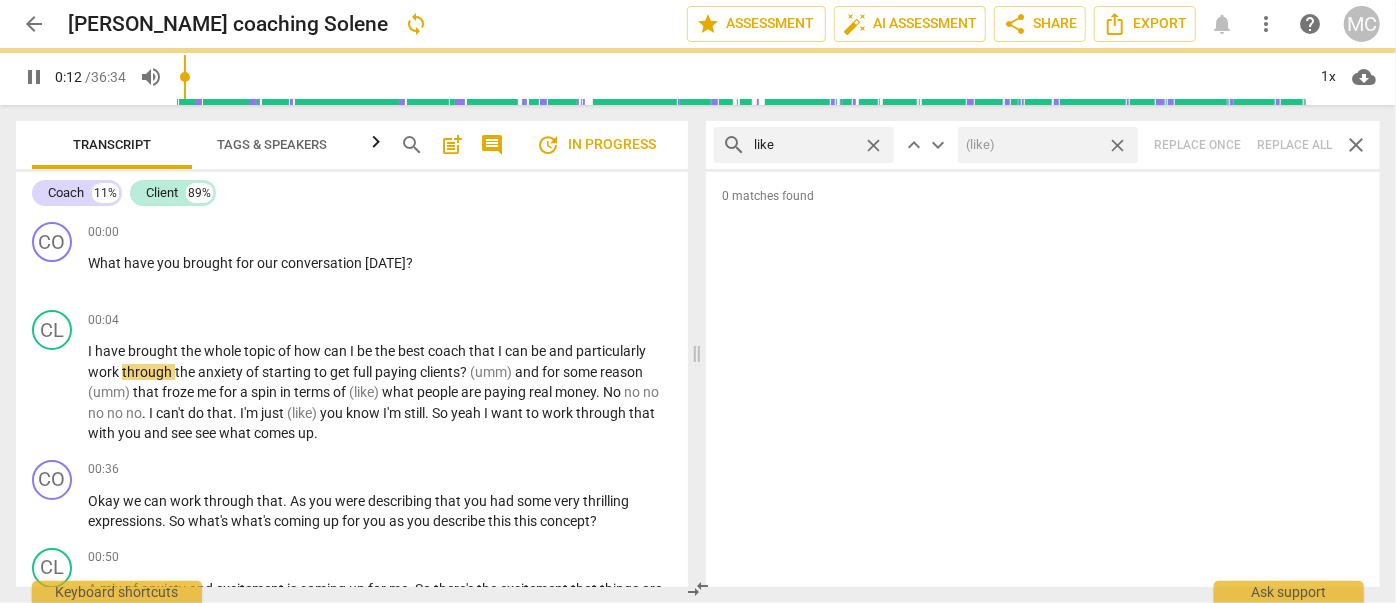 click on "close" at bounding box center (1117, 145) 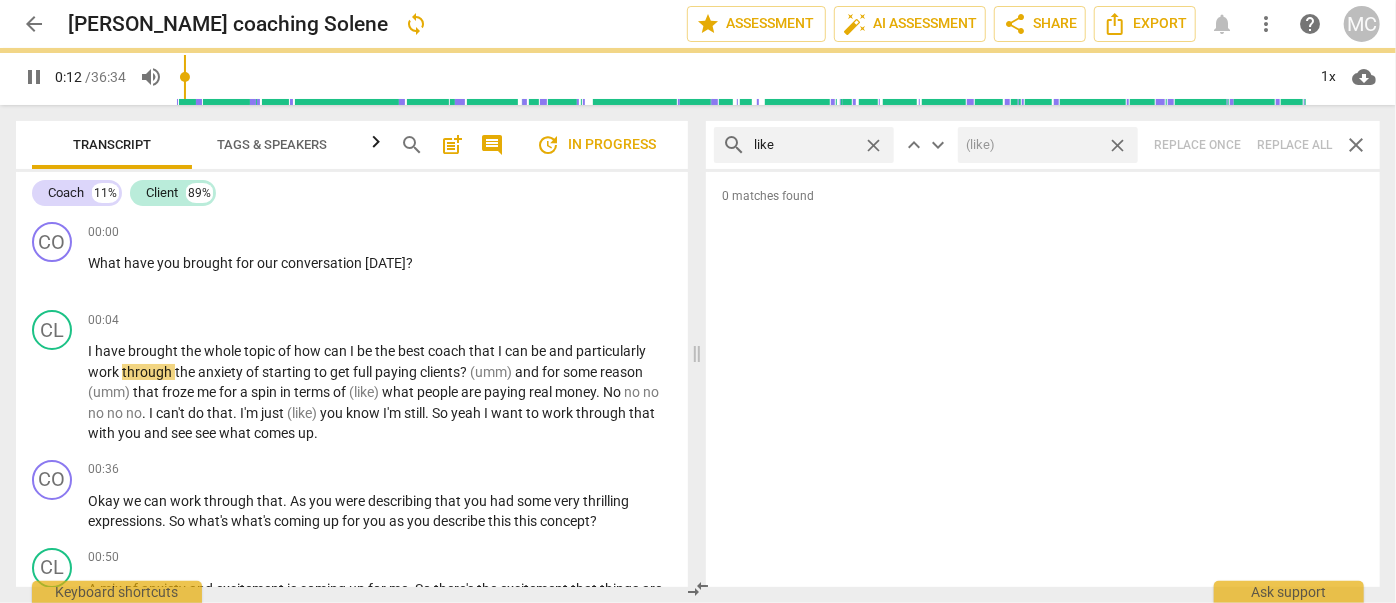 type on "13" 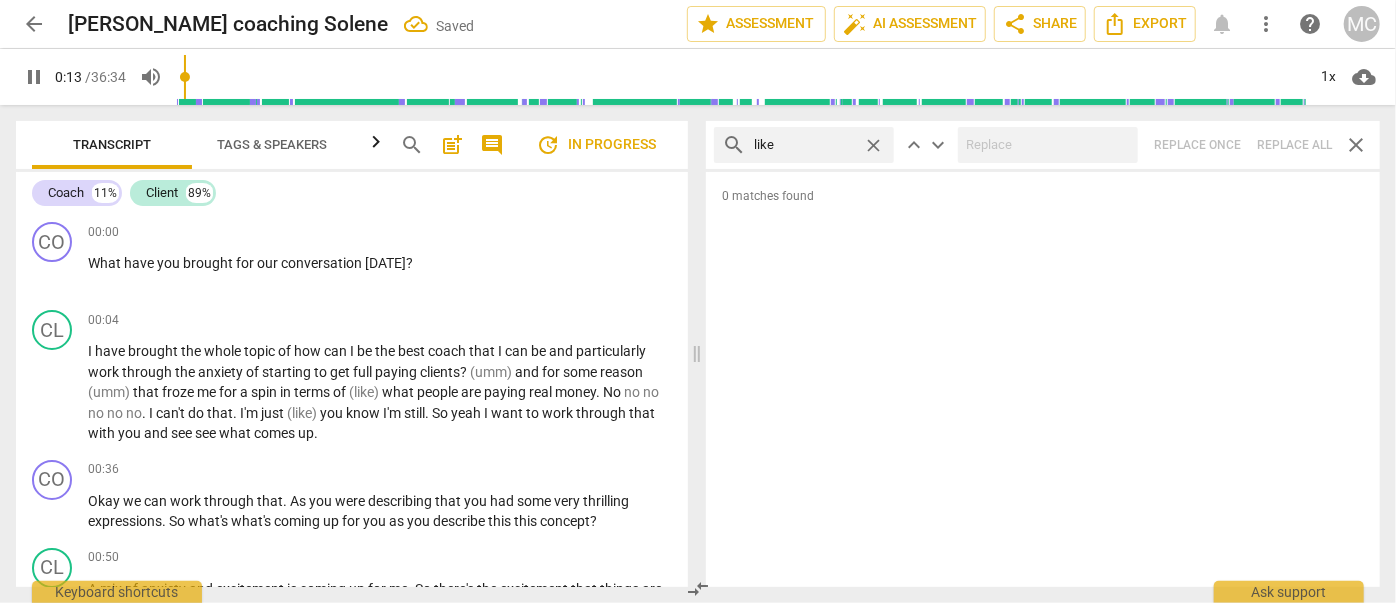 type on "14" 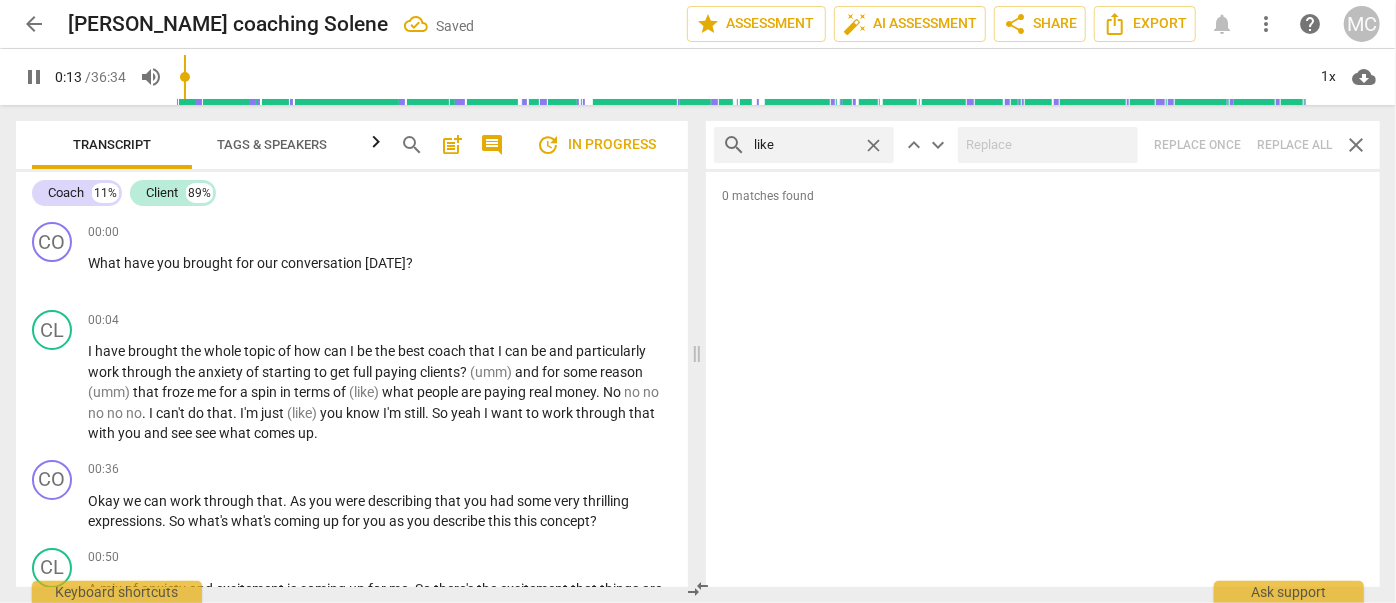 drag, startPoint x: 874, startPoint y: 143, endPoint x: 857, endPoint y: 142, distance: 17.029387 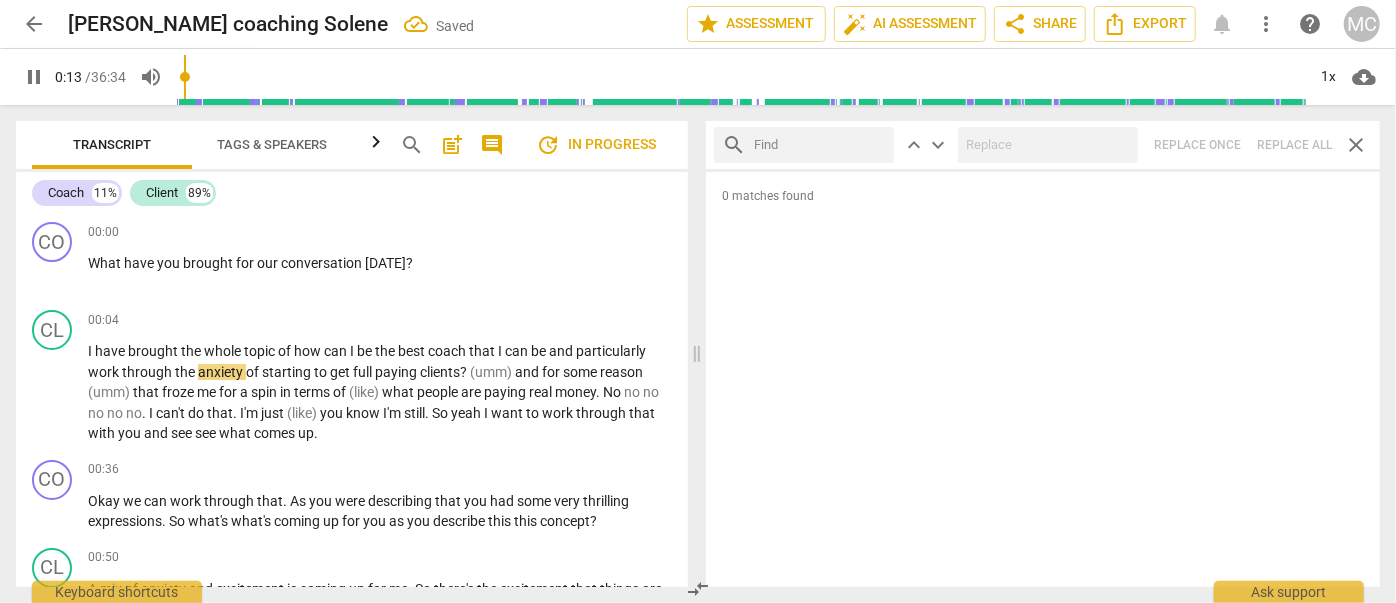click at bounding box center (820, 145) 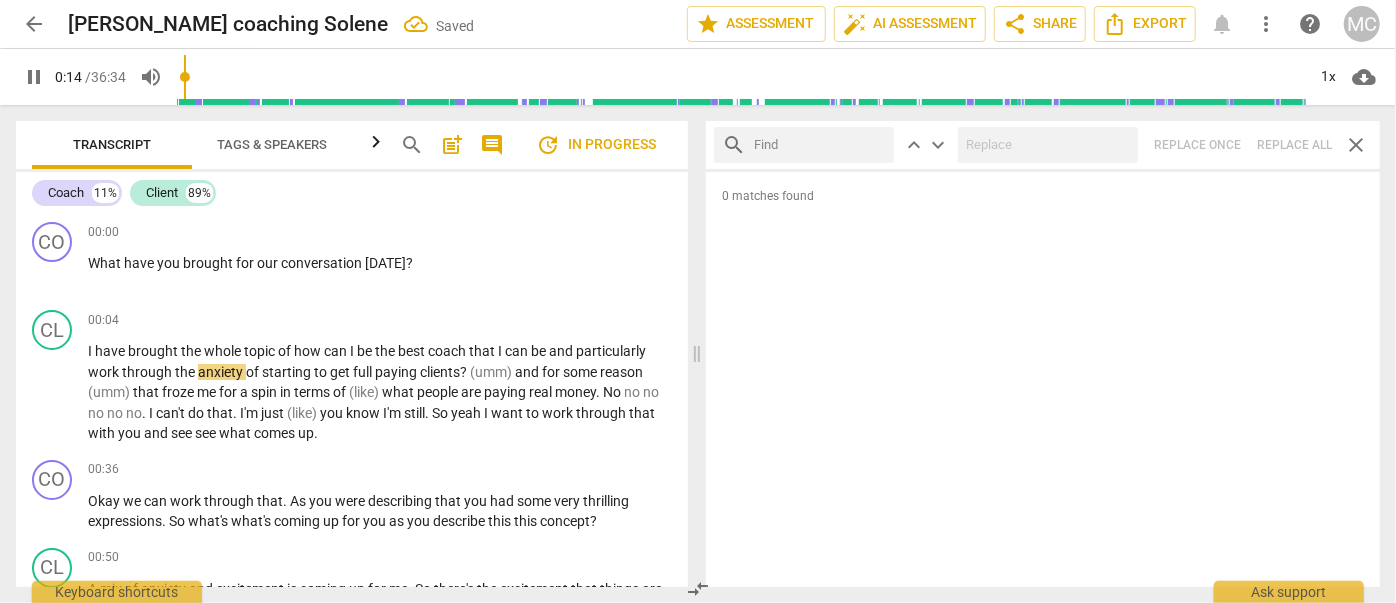 type on "14" 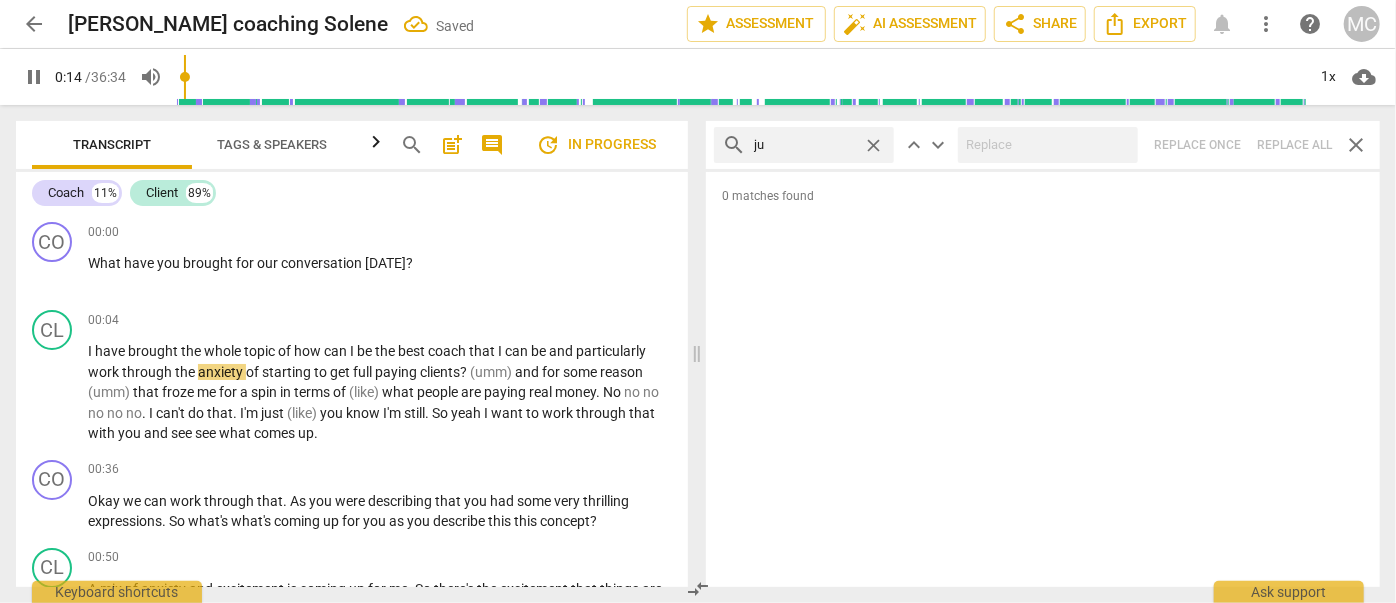 type on "jus" 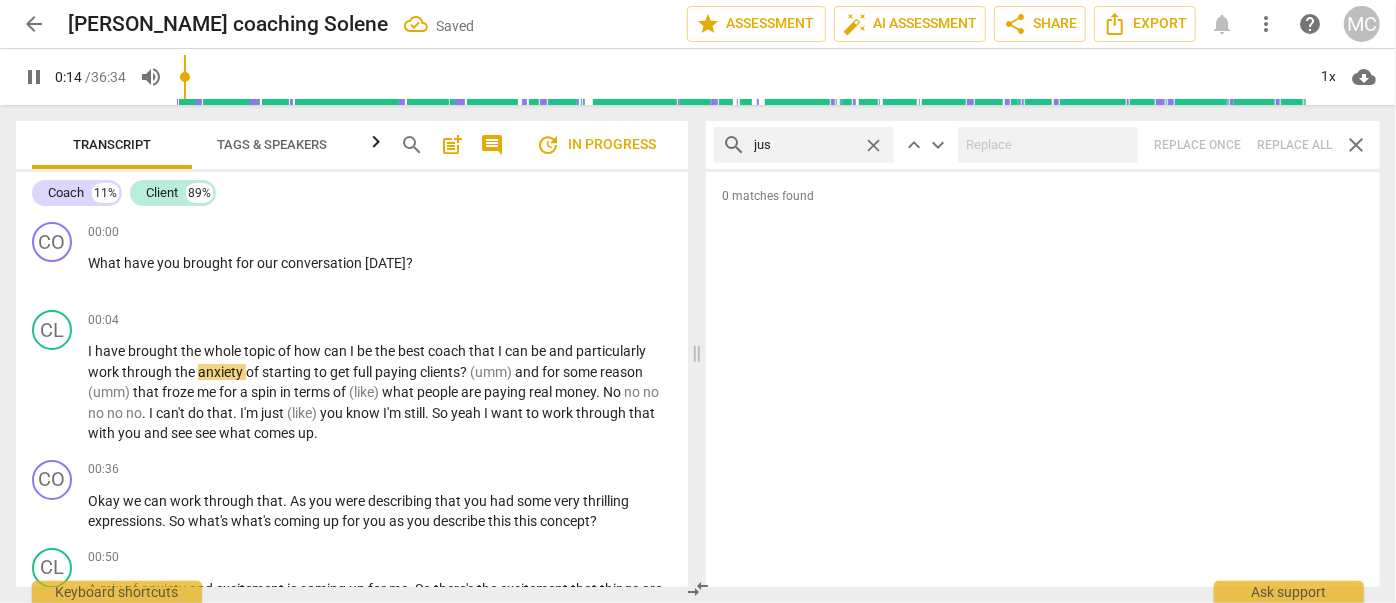 type on "15" 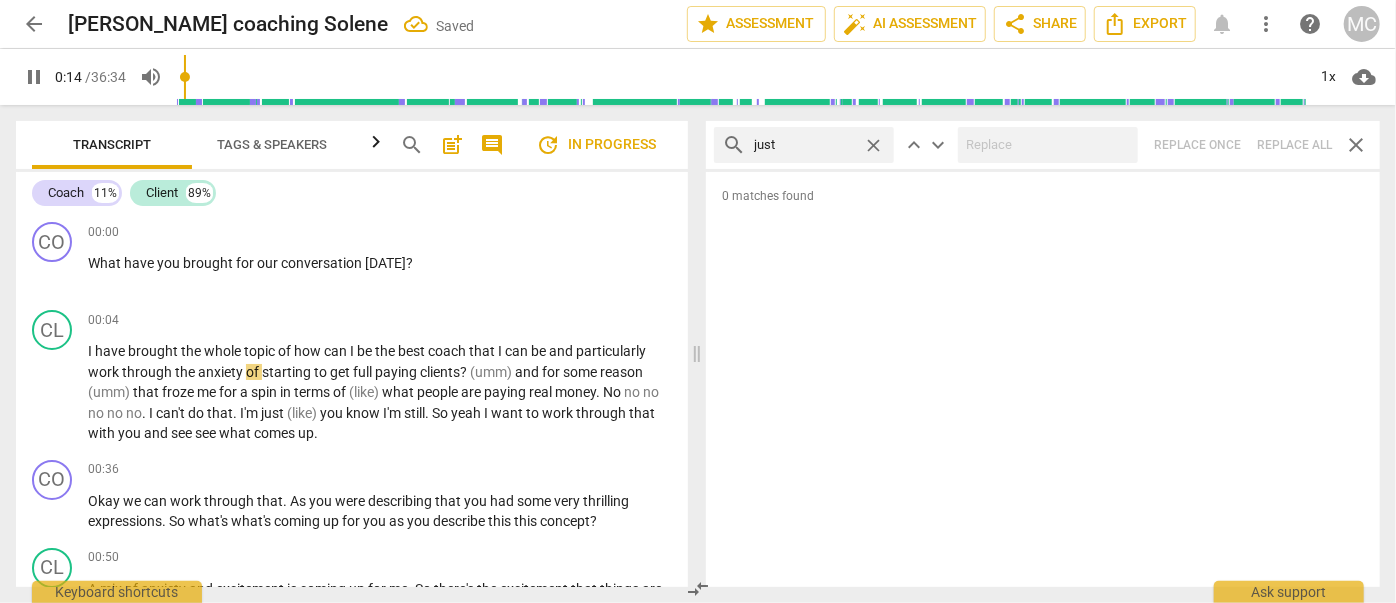 type on "just" 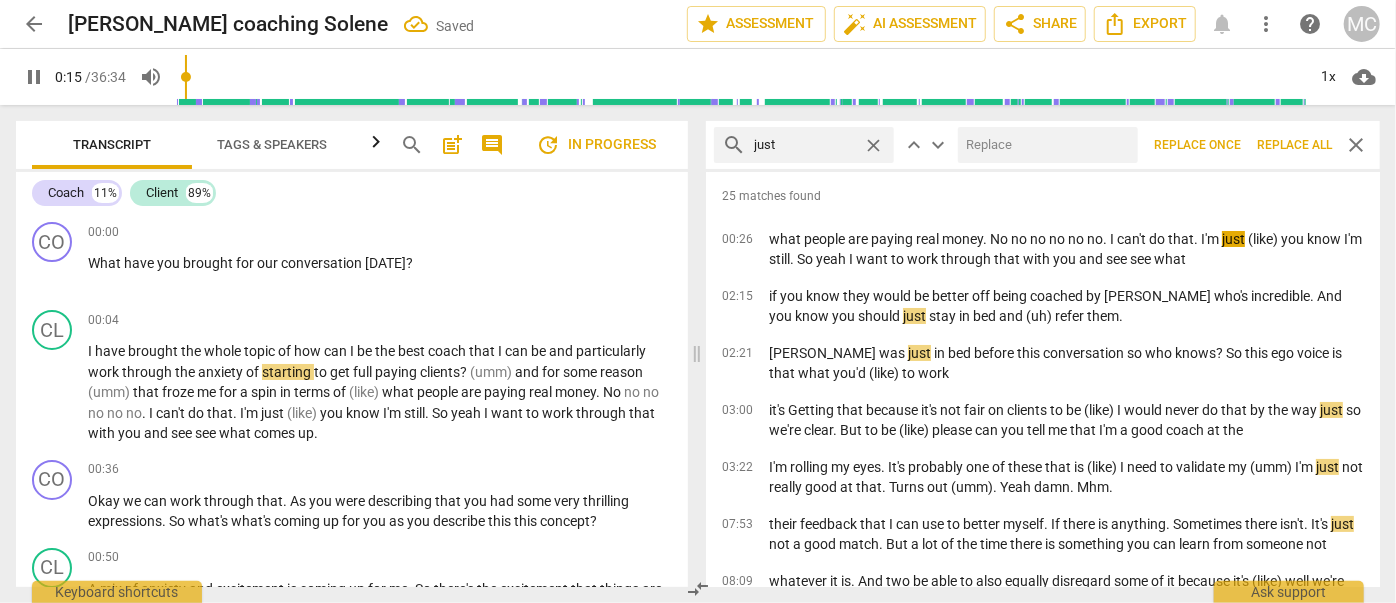 click at bounding box center (1044, 145) 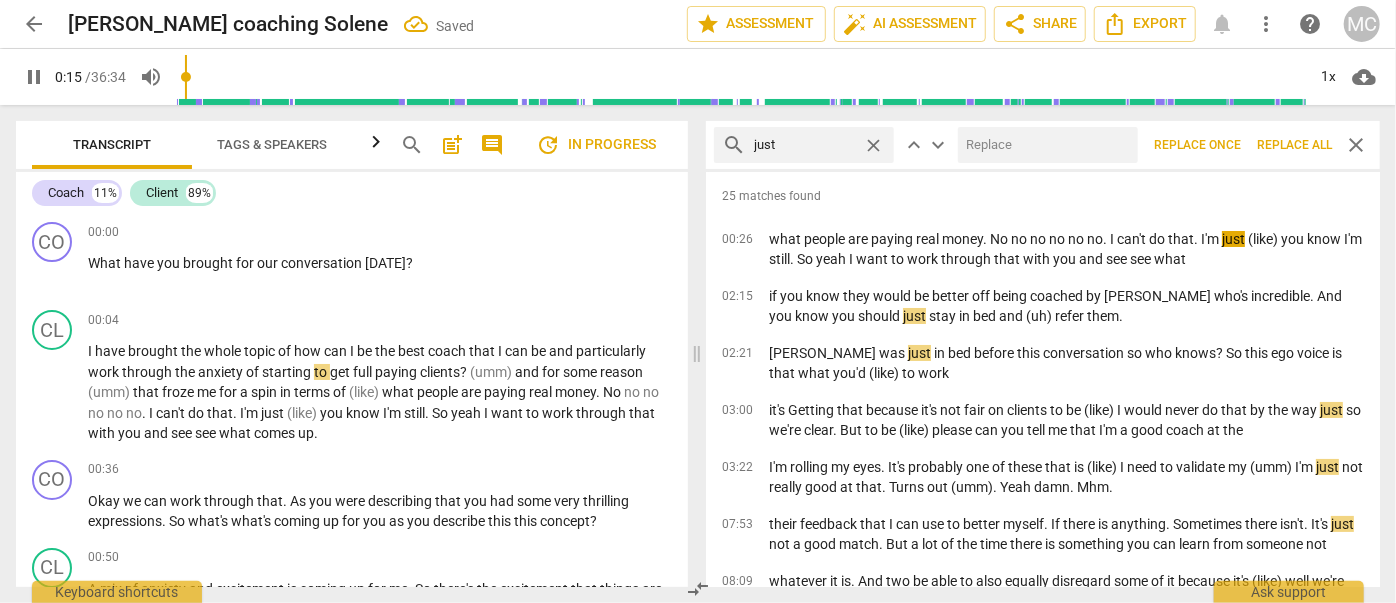 type on "16" 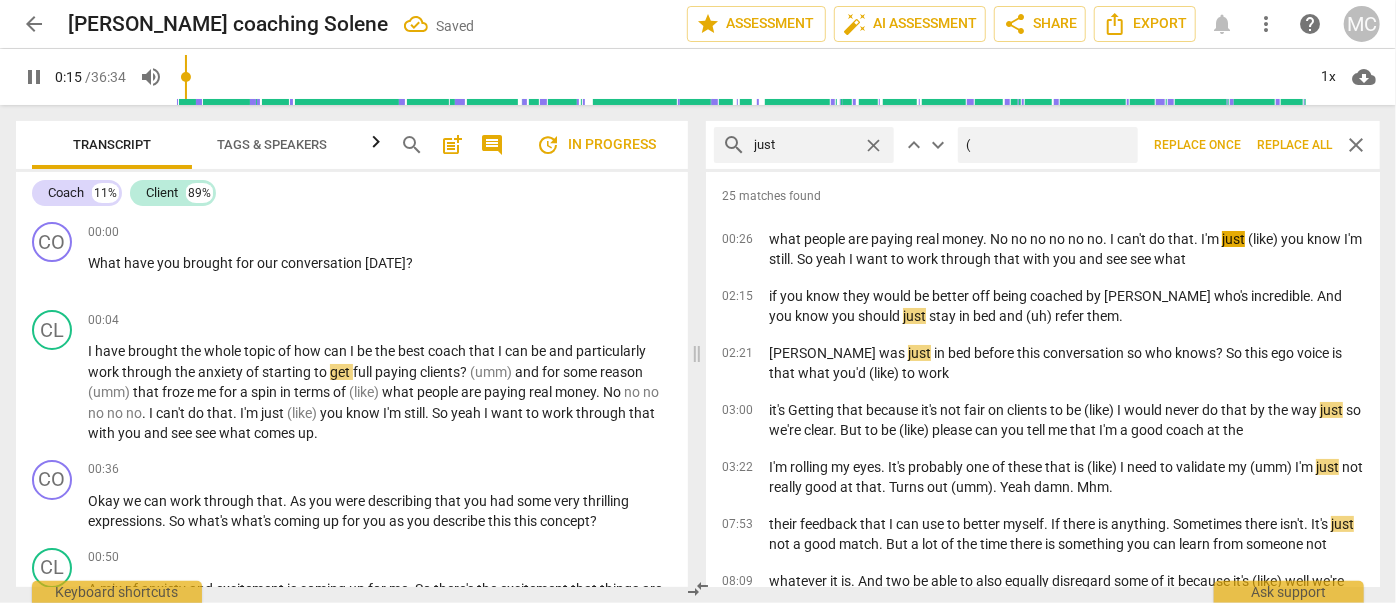 type on "(j" 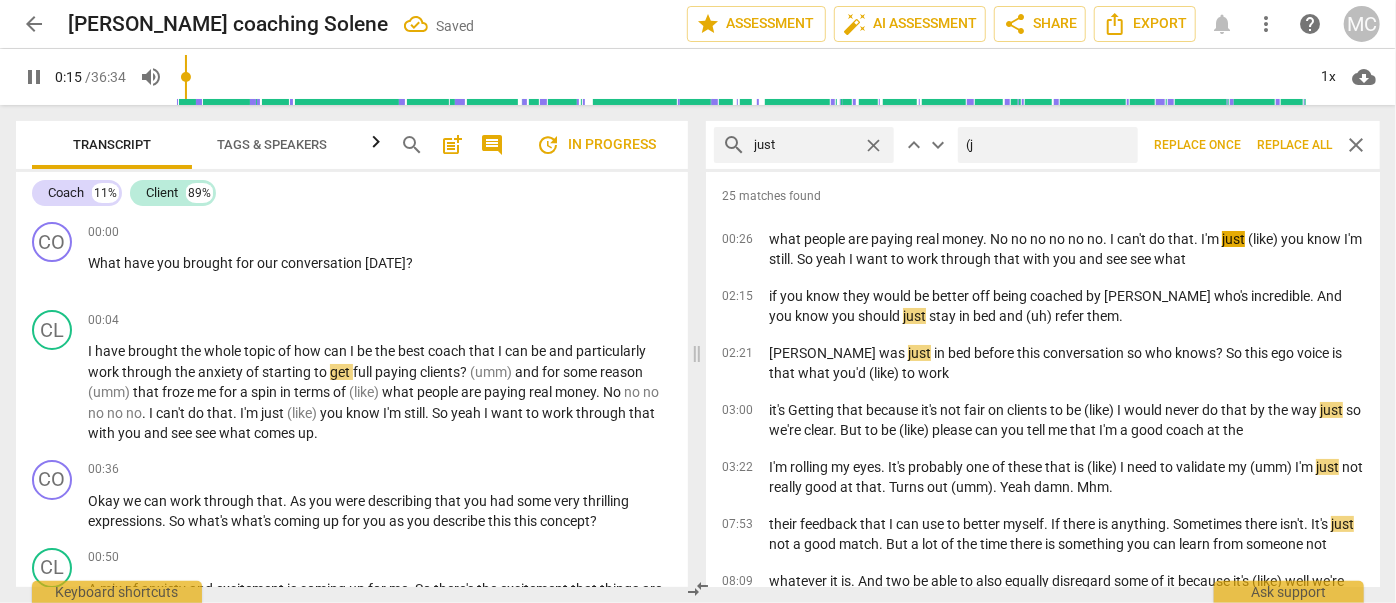 type on "16" 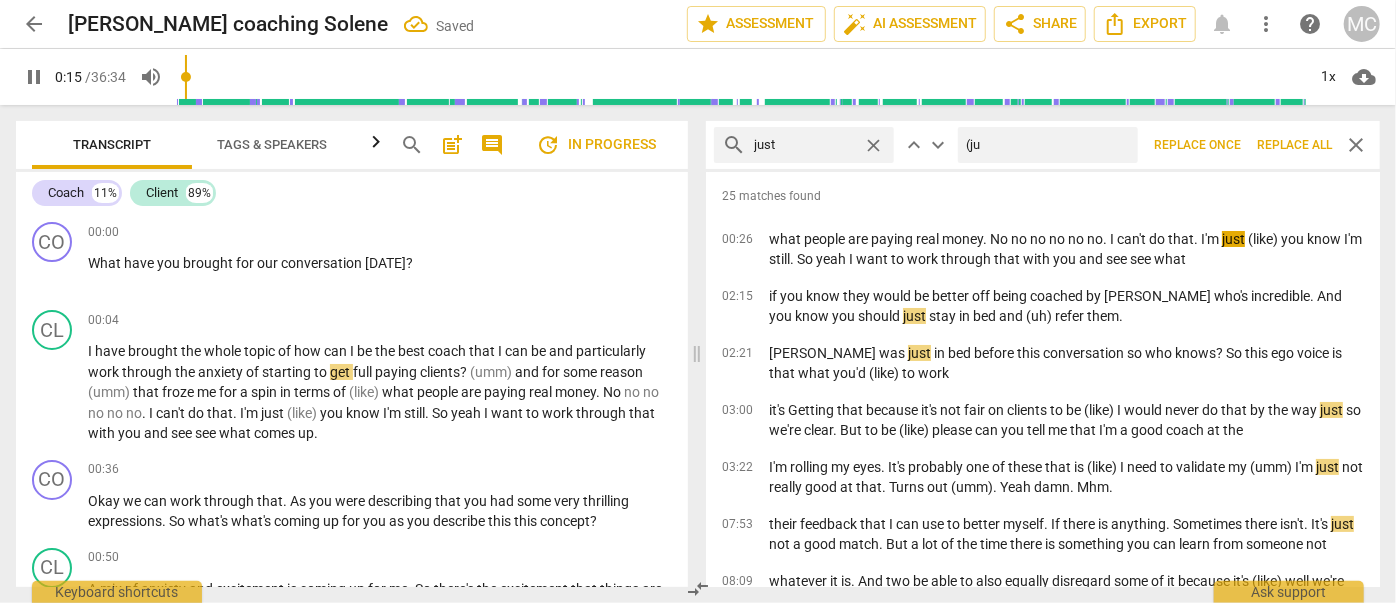 type on "(jus" 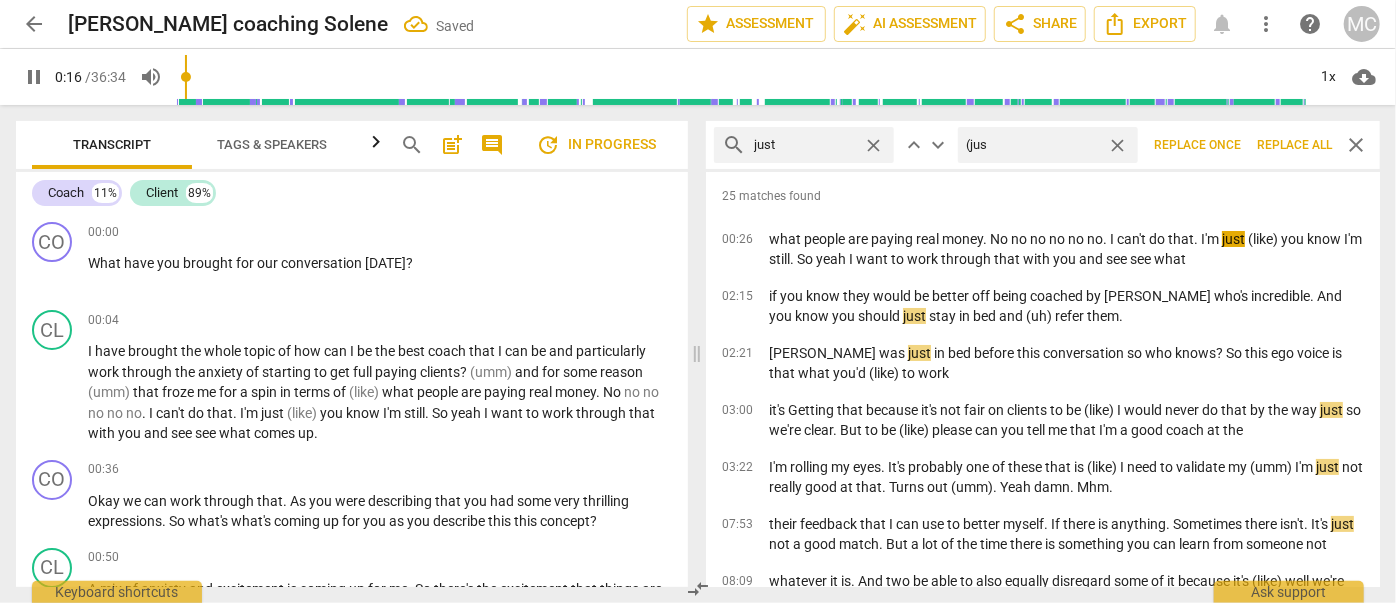 type on "16" 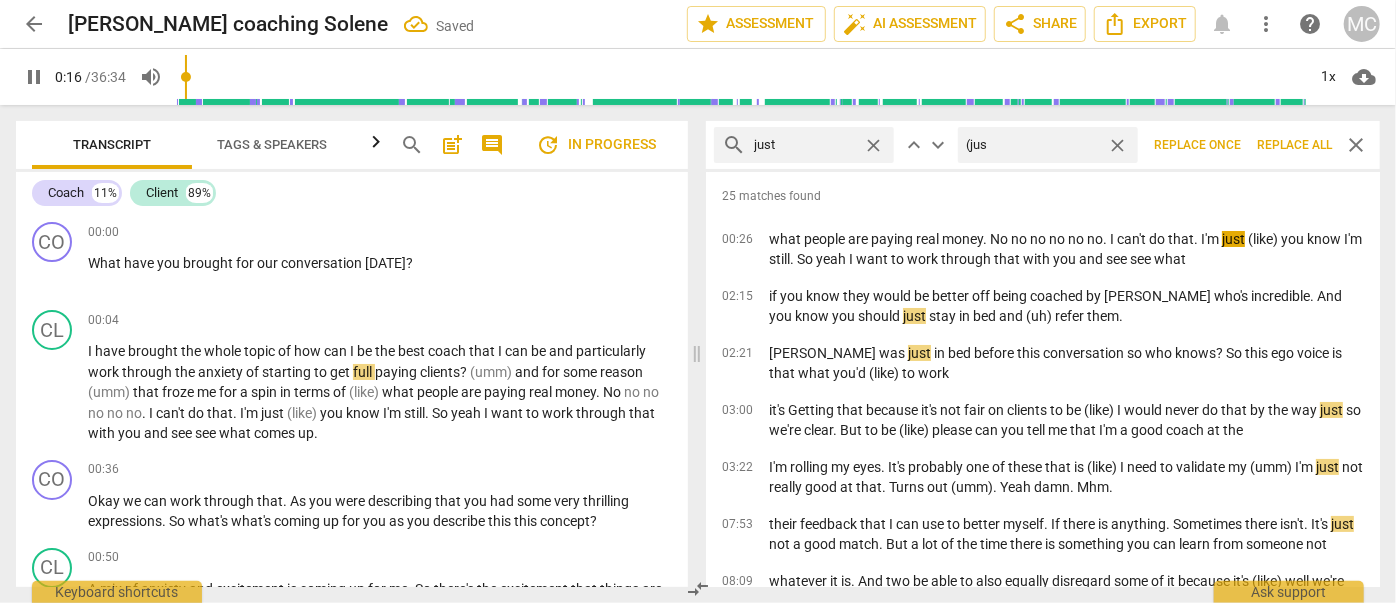 type on "(just" 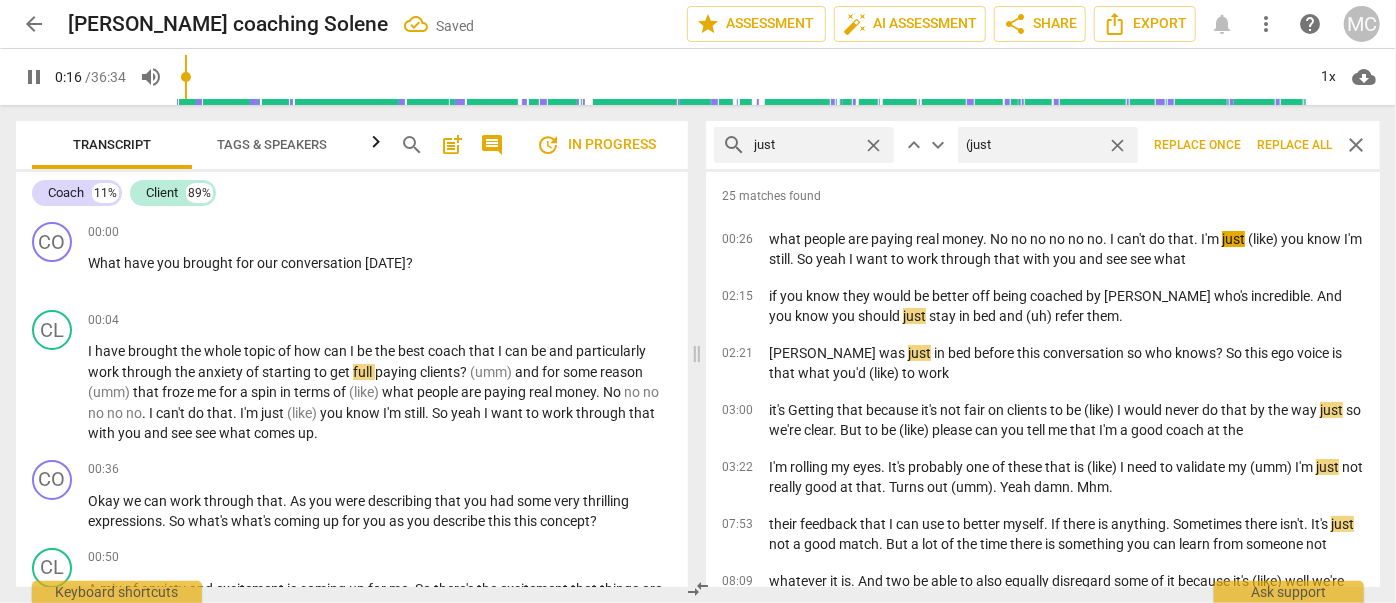 type on "17" 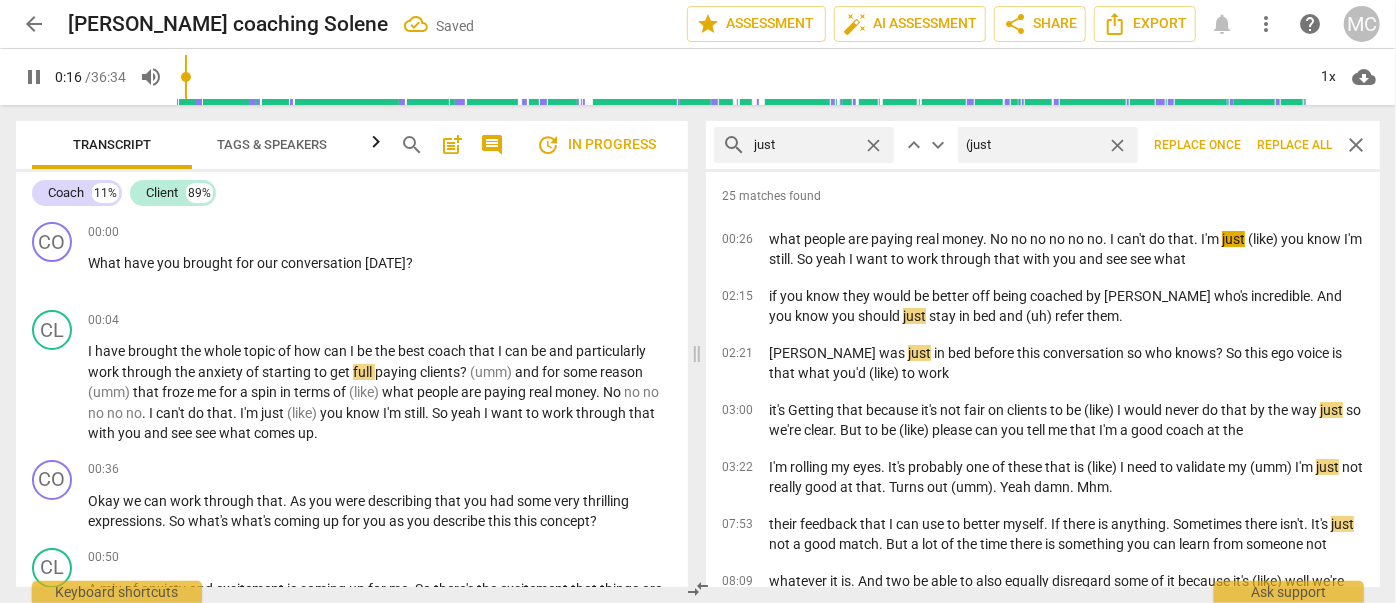 type on "(just)" 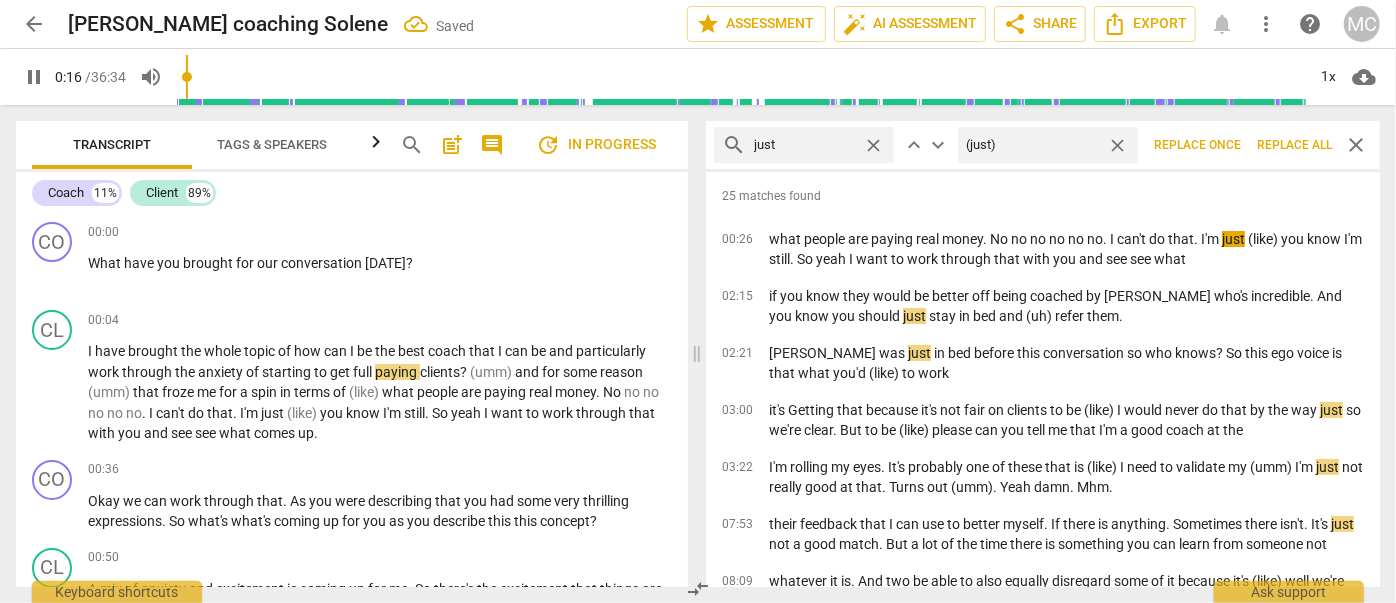 type on "17" 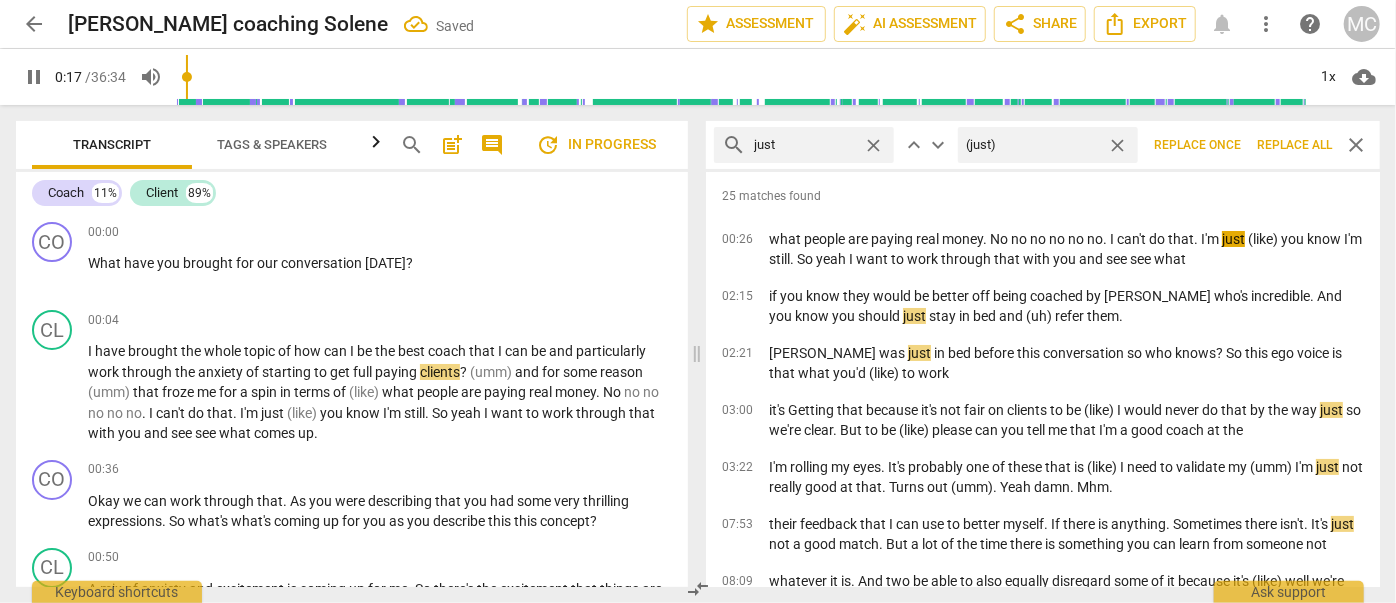 type on "(just)" 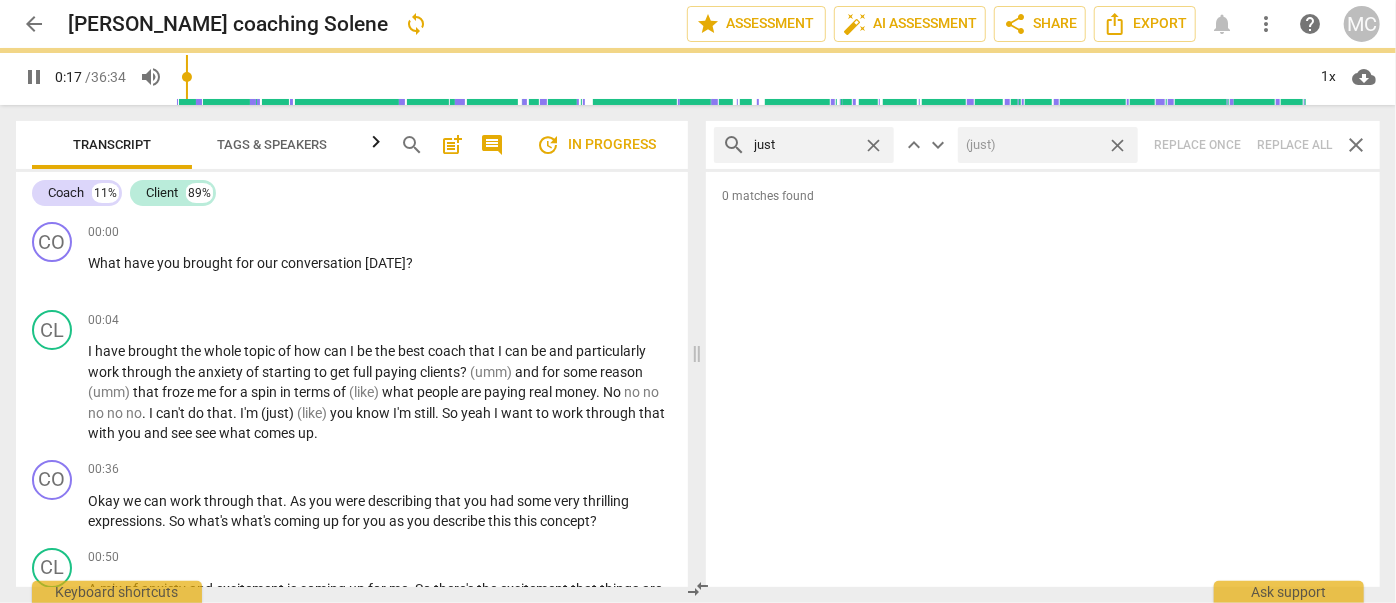 type on "18" 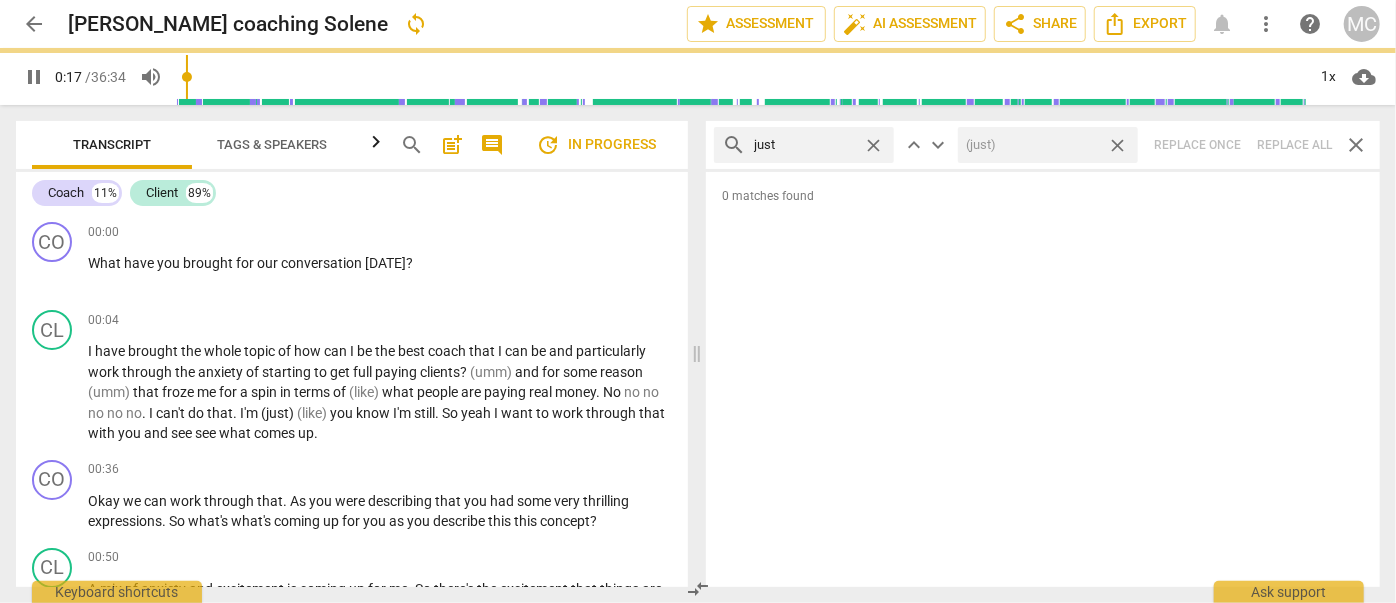 drag, startPoint x: 1120, startPoint y: 143, endPoint x: 1082, endPoint y: 144, distance: 38.013157 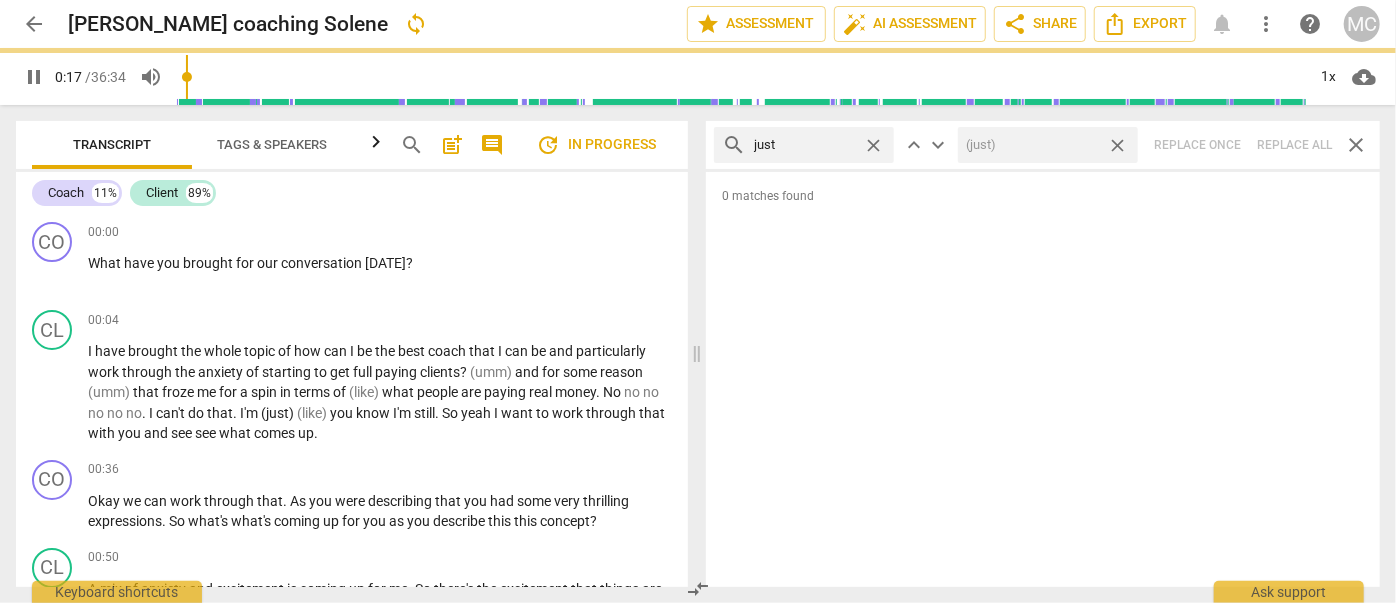 click on "close" at bounding box center (1117, 145) 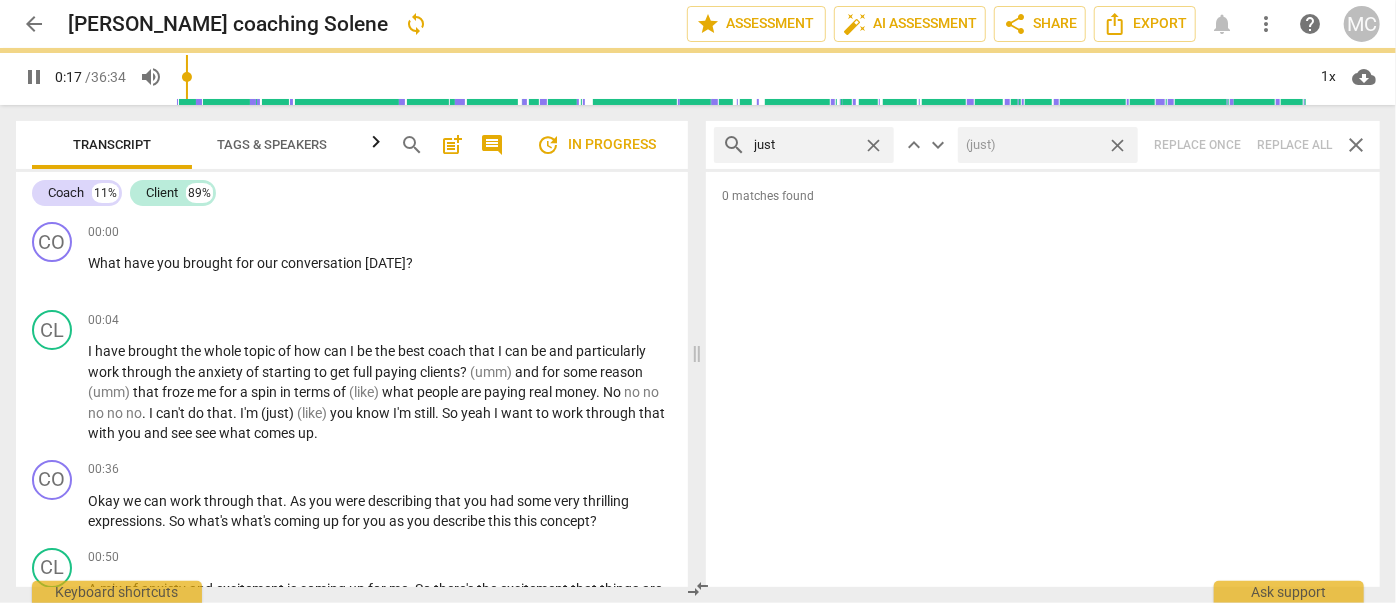 type 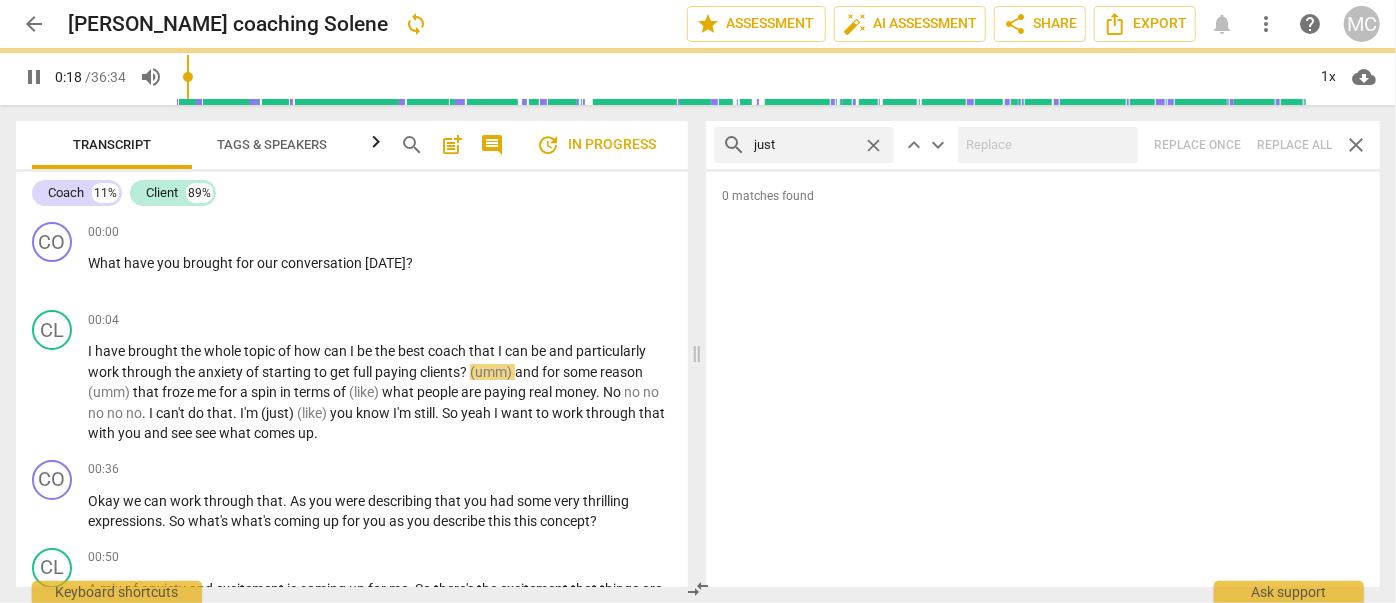 type on "19" 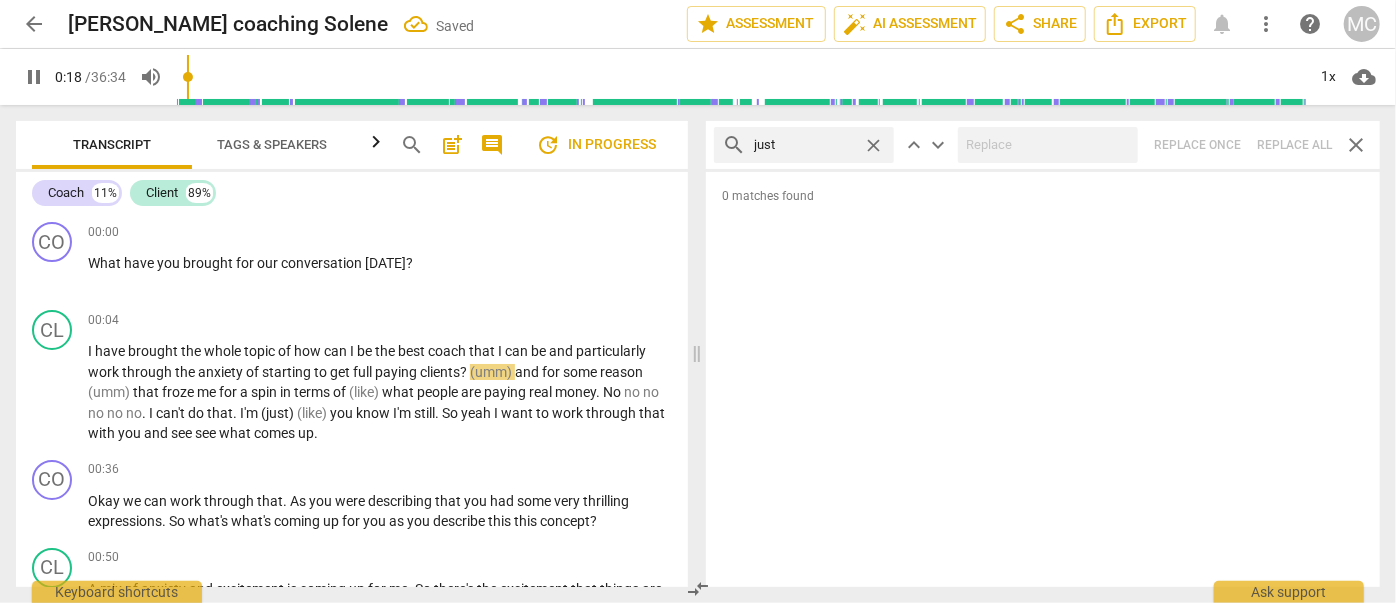 click on "close" at bounding box center (873, 145) 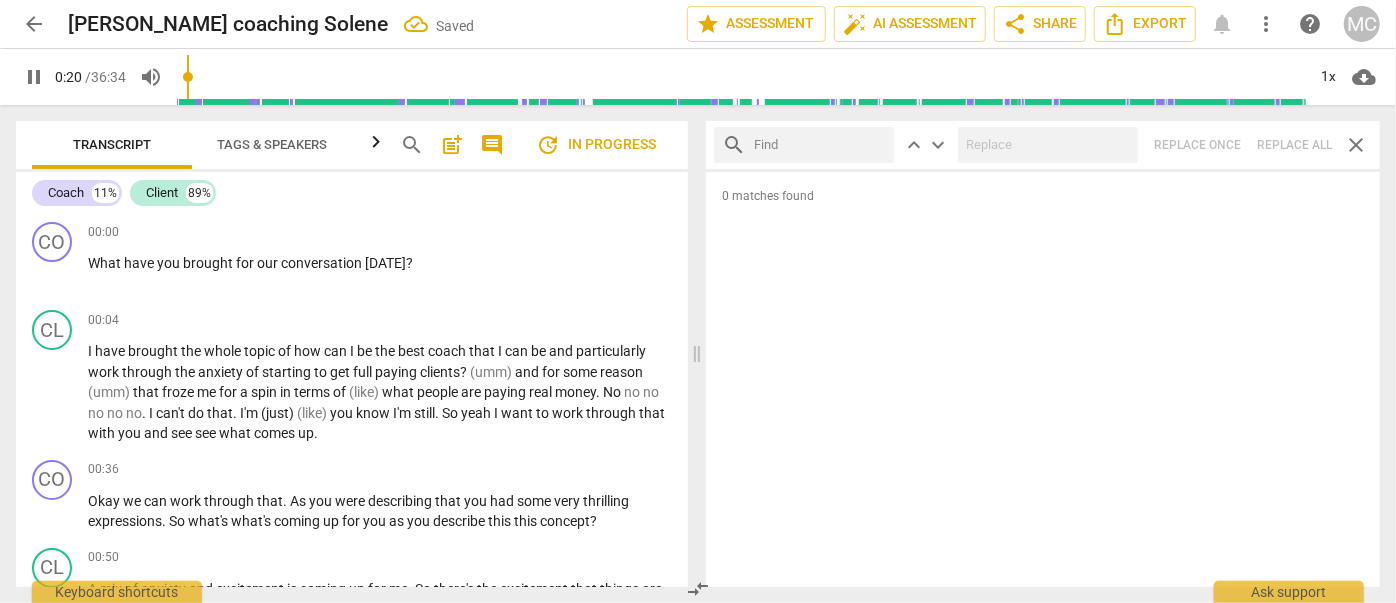 click at bounding box center [820, 145] 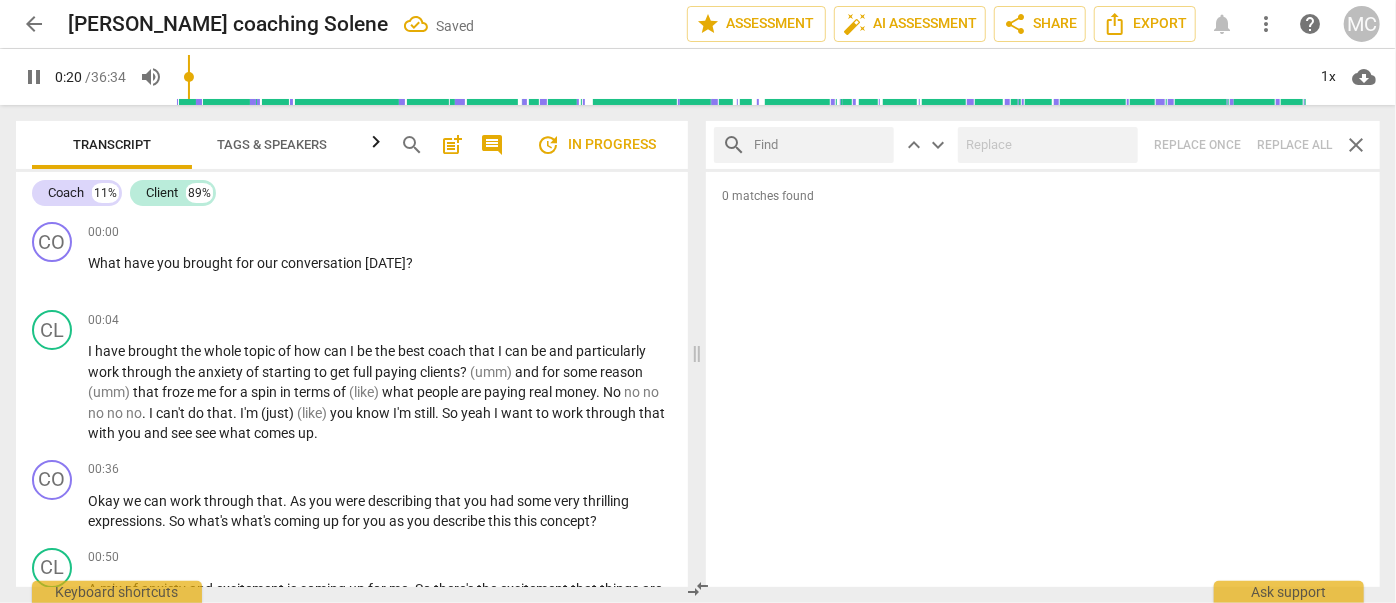 type on "21" 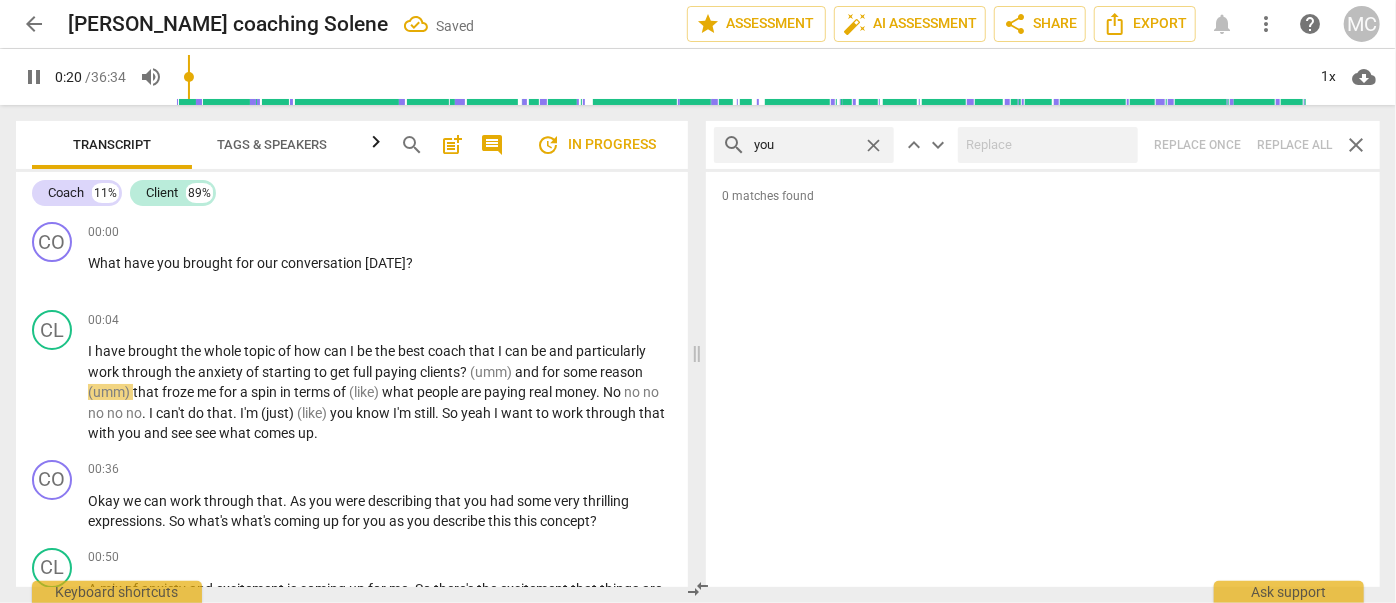 type on "you" 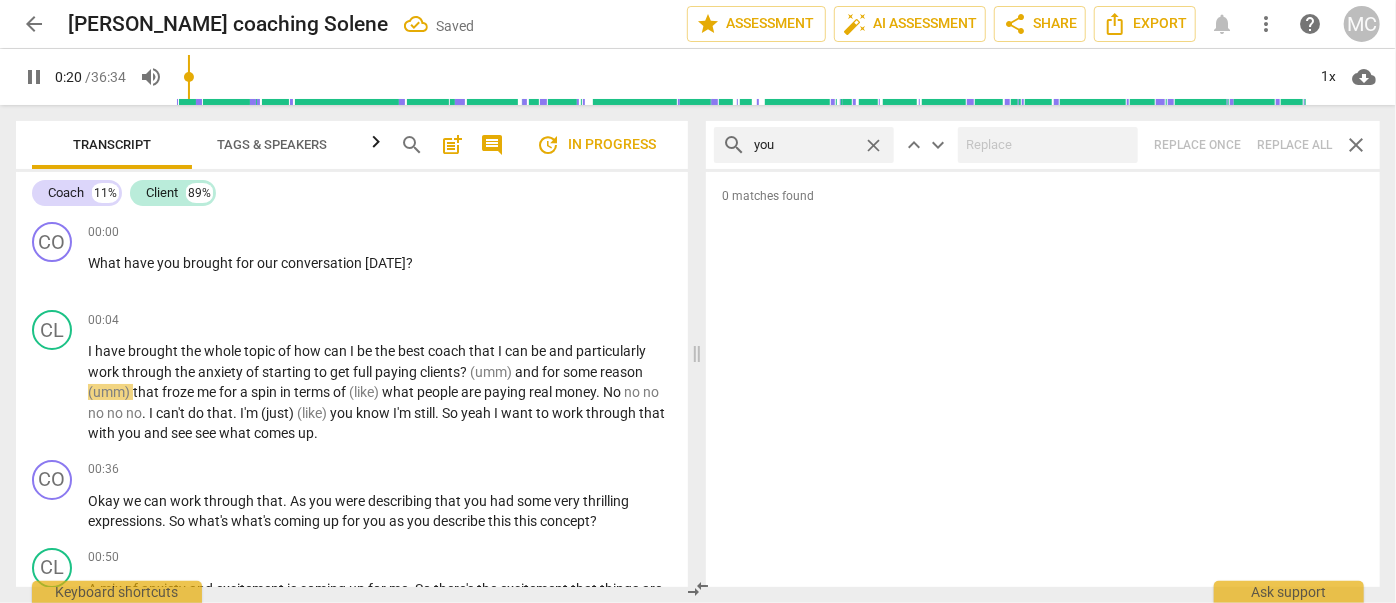 type on "21" 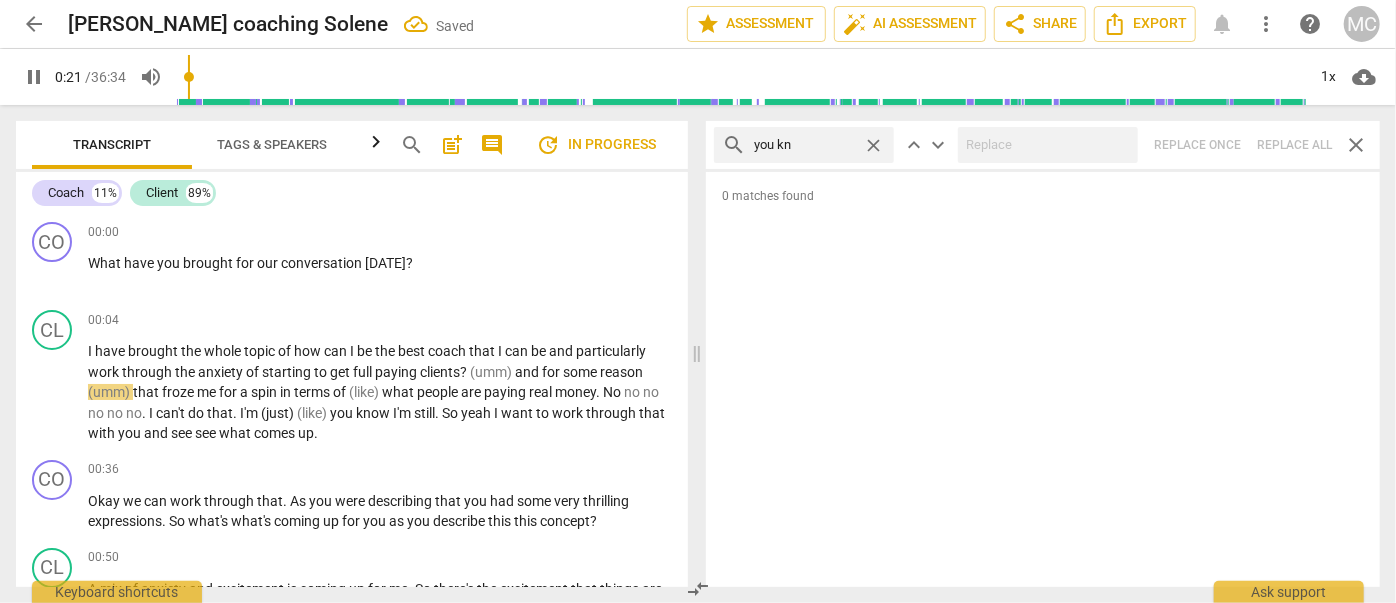 type on "you kno" 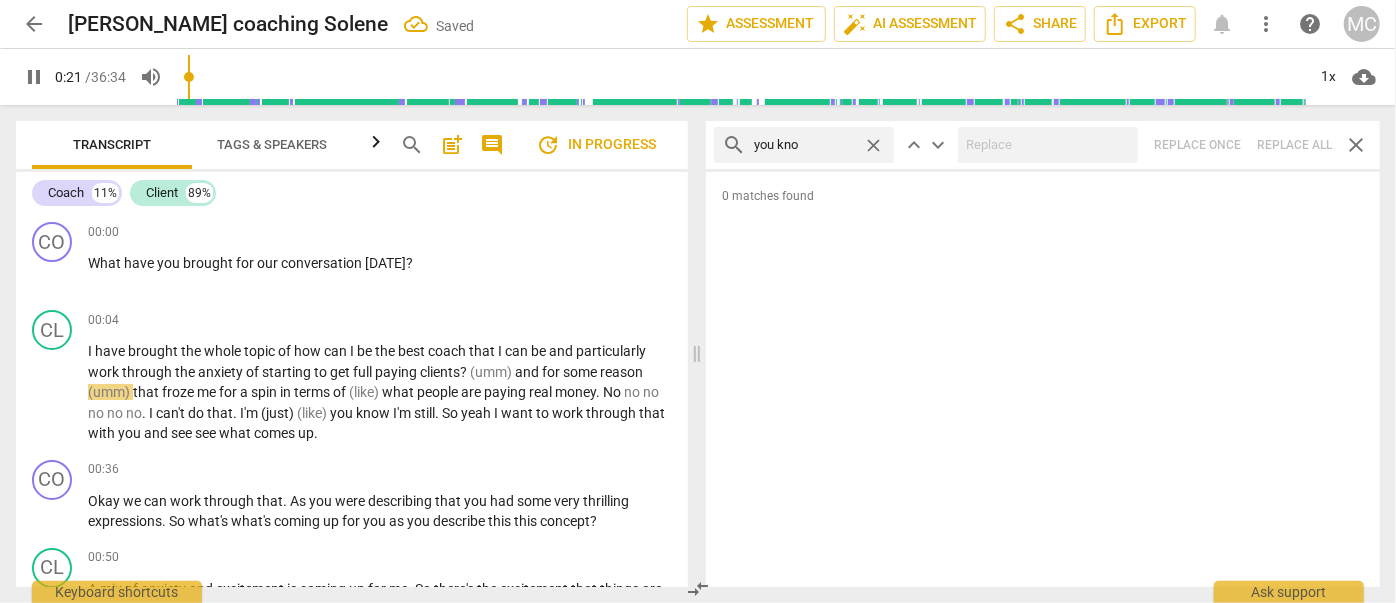 type on "21" 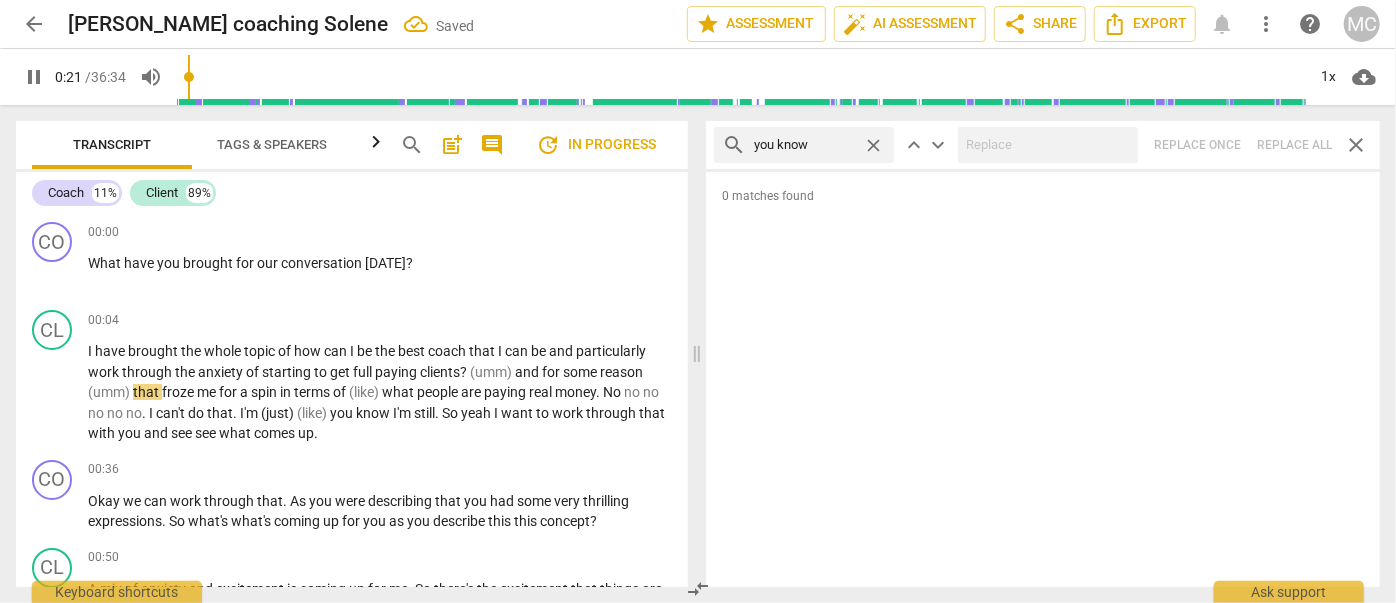 type on "you know" 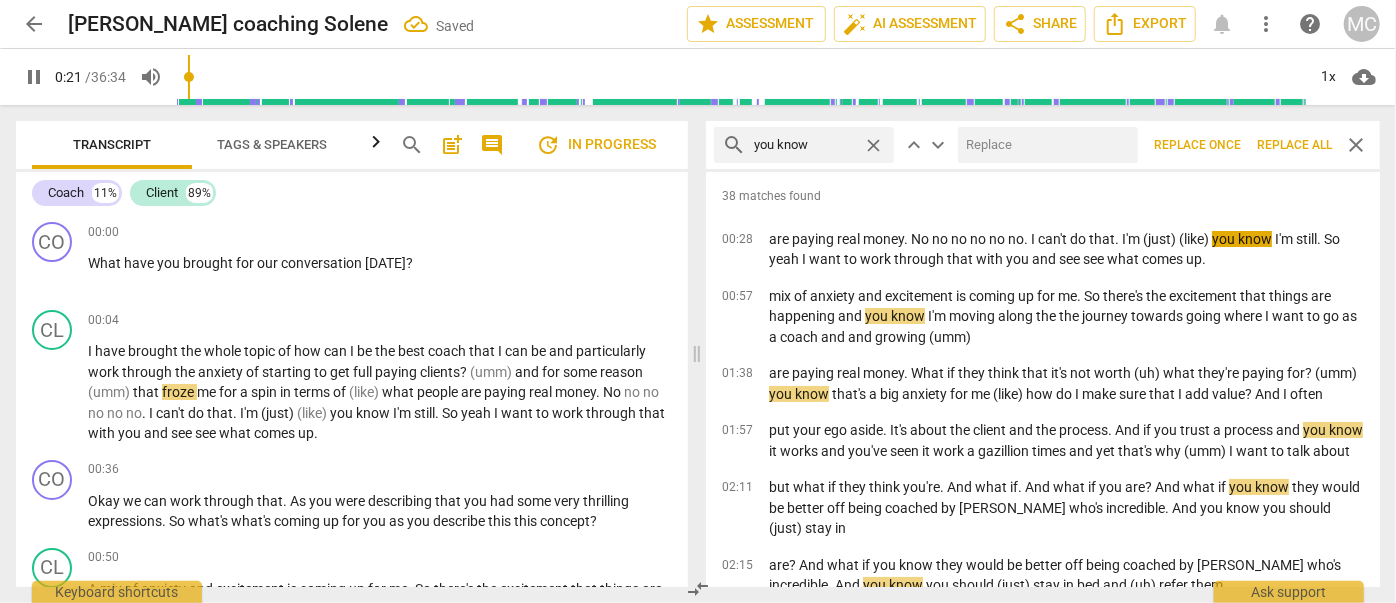 click at bounding box center [1044, 145] 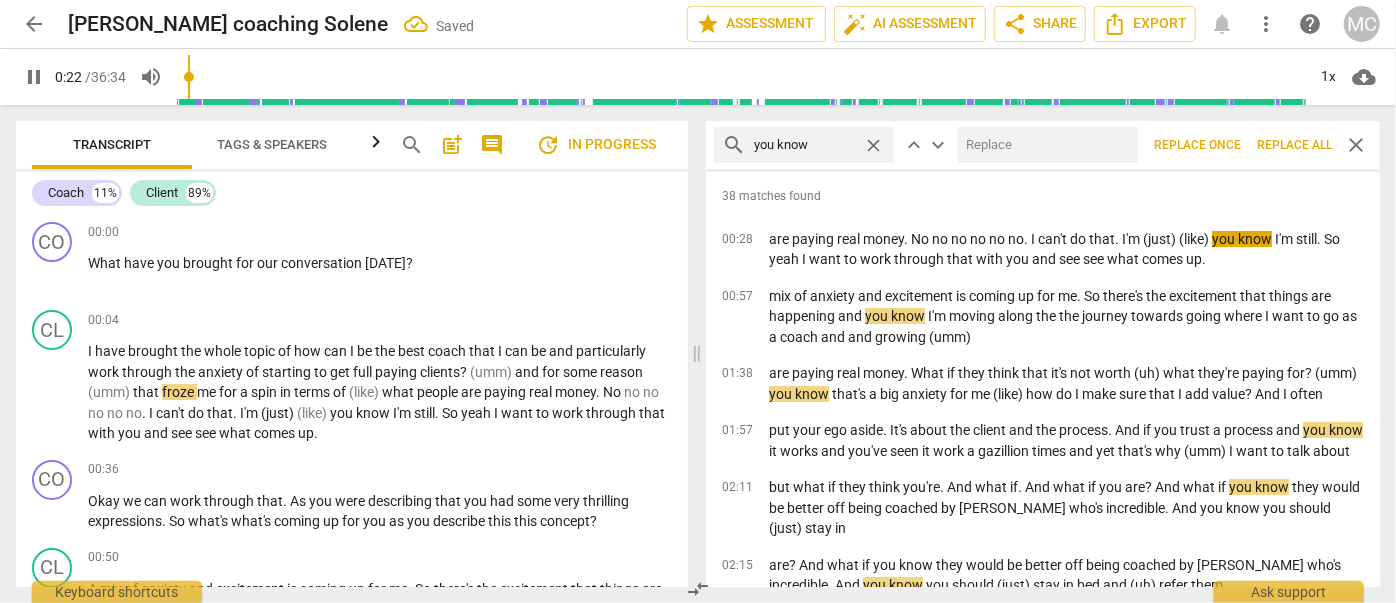 type on "22" 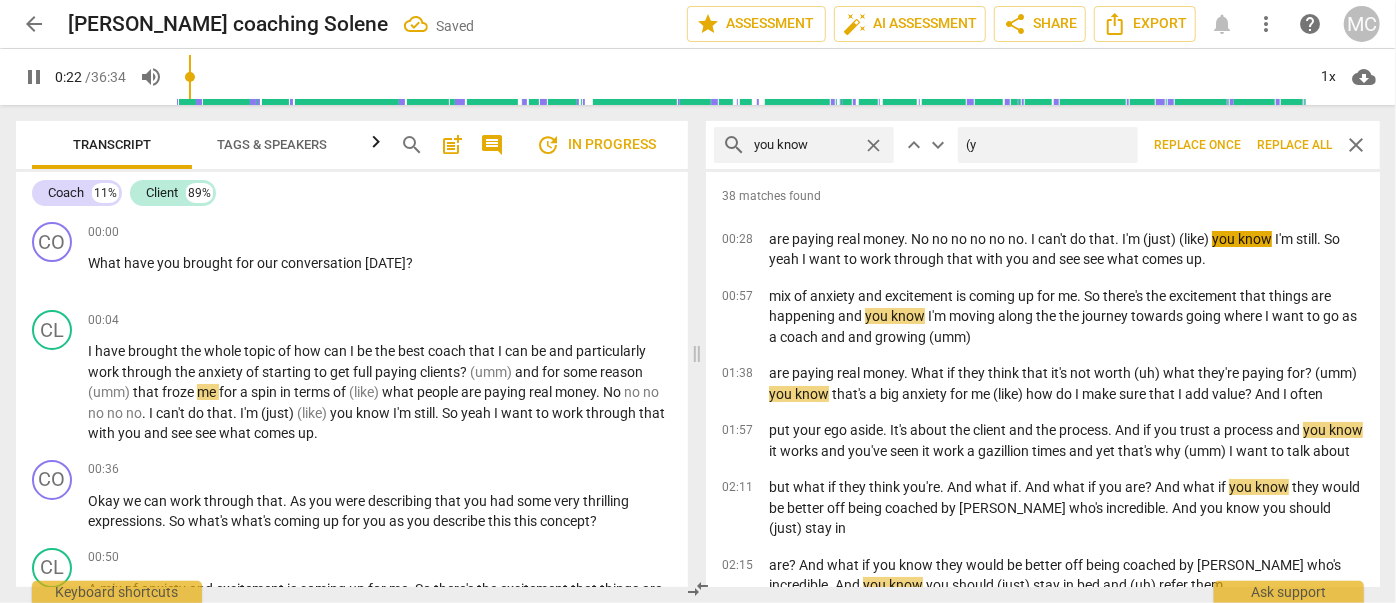 type on "(yo" 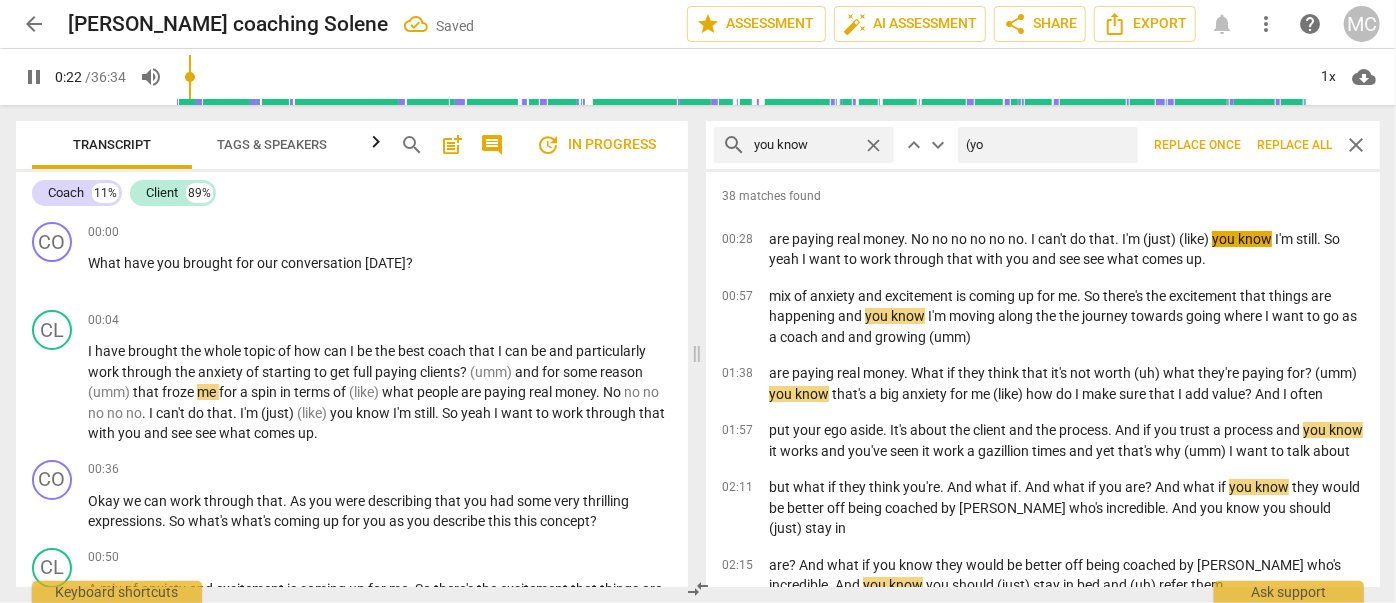 type on "23" 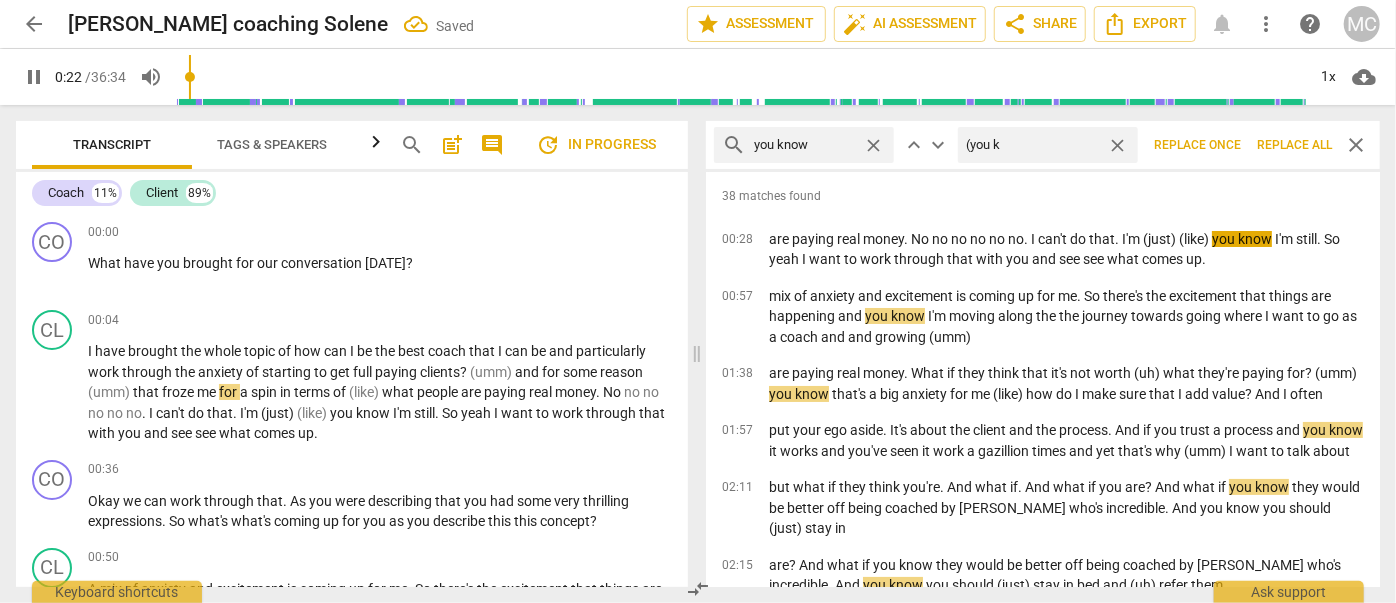 type on "(you kn" 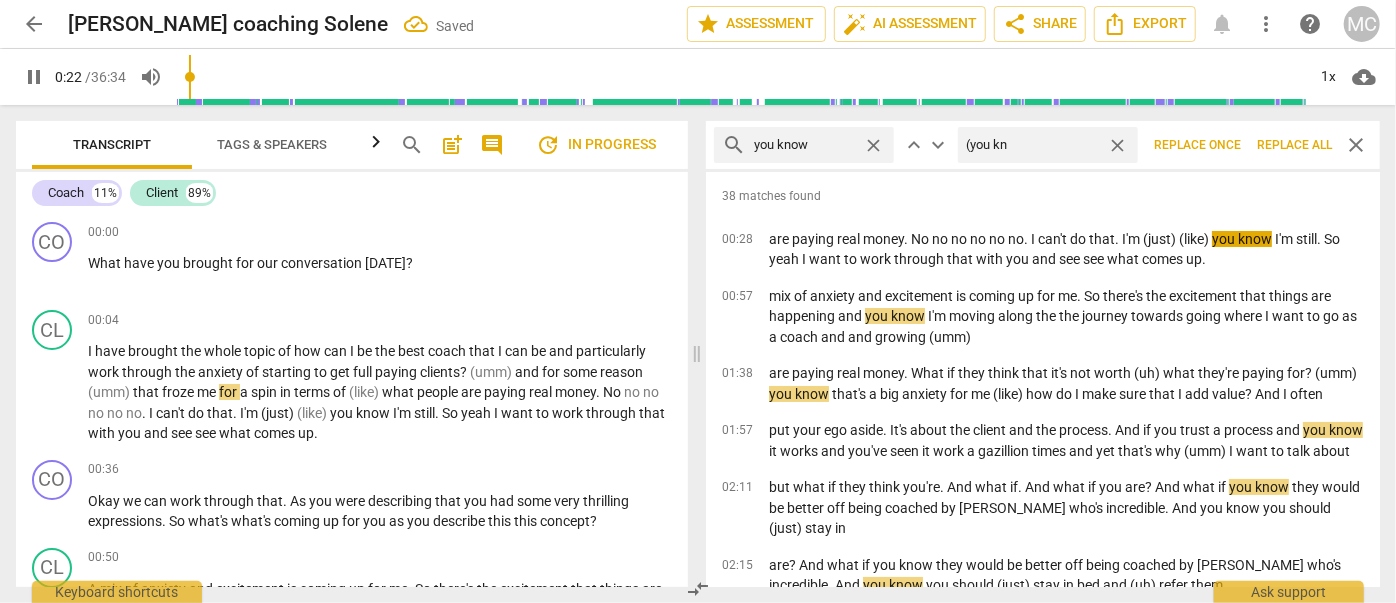 type on "23" 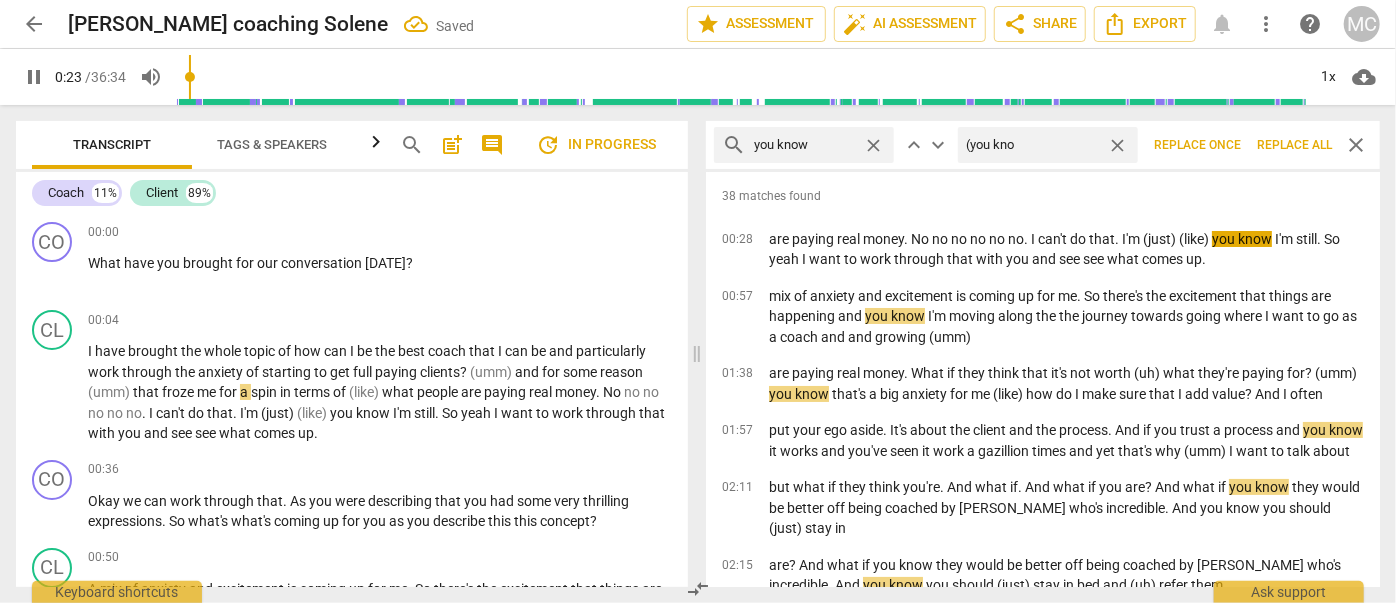 type on "(you know" 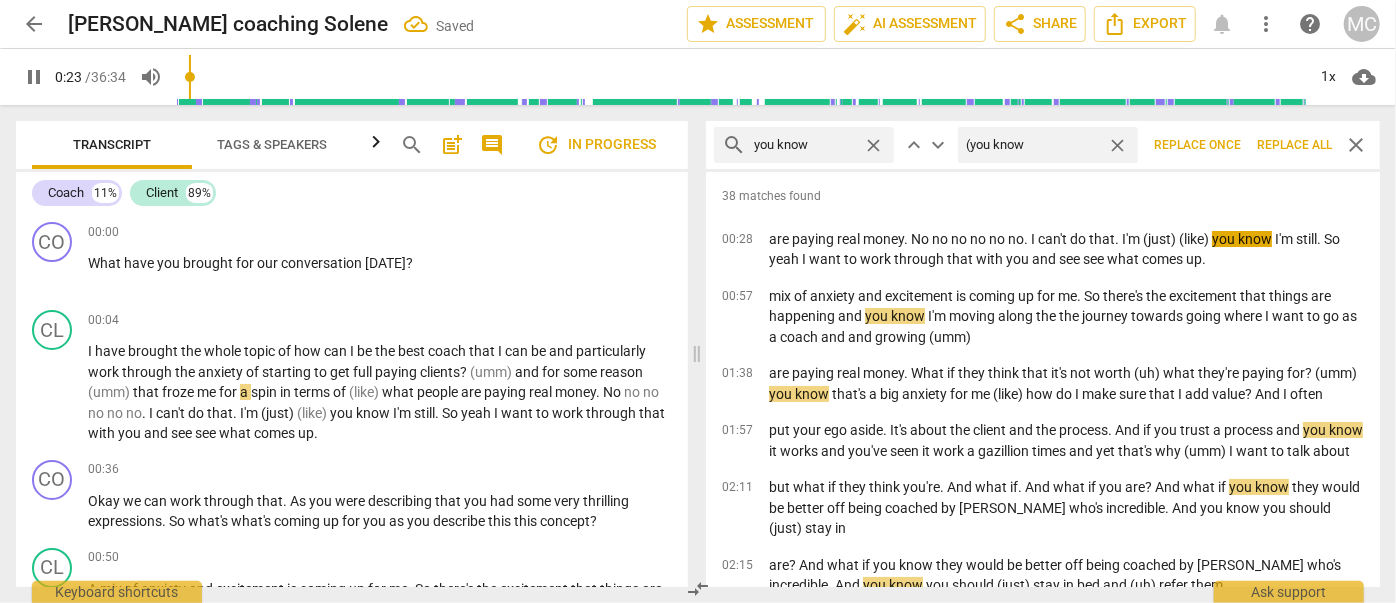 type on "23" 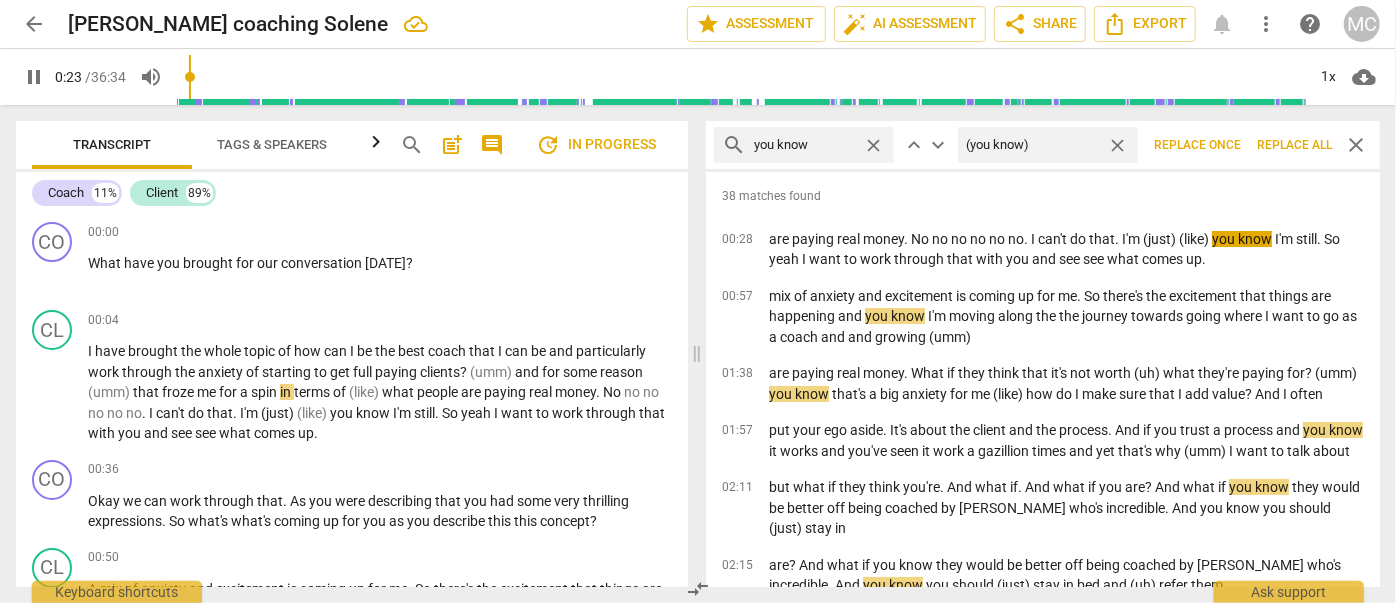 type on "24" 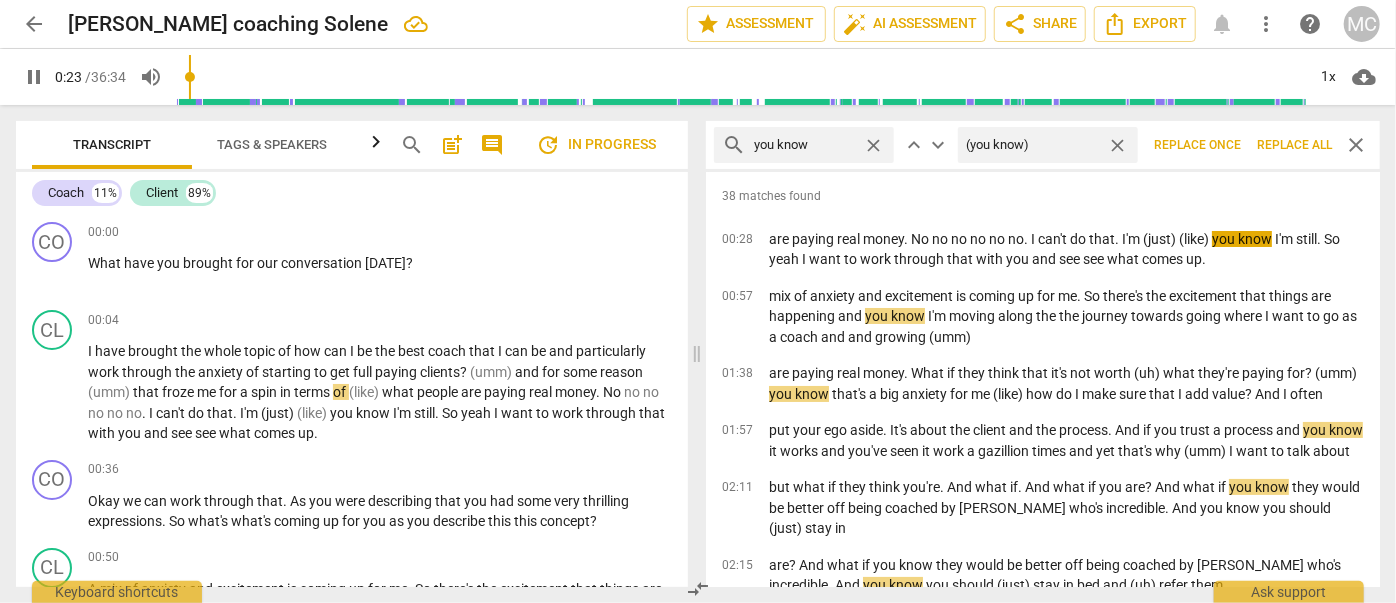 type on "(you know)" 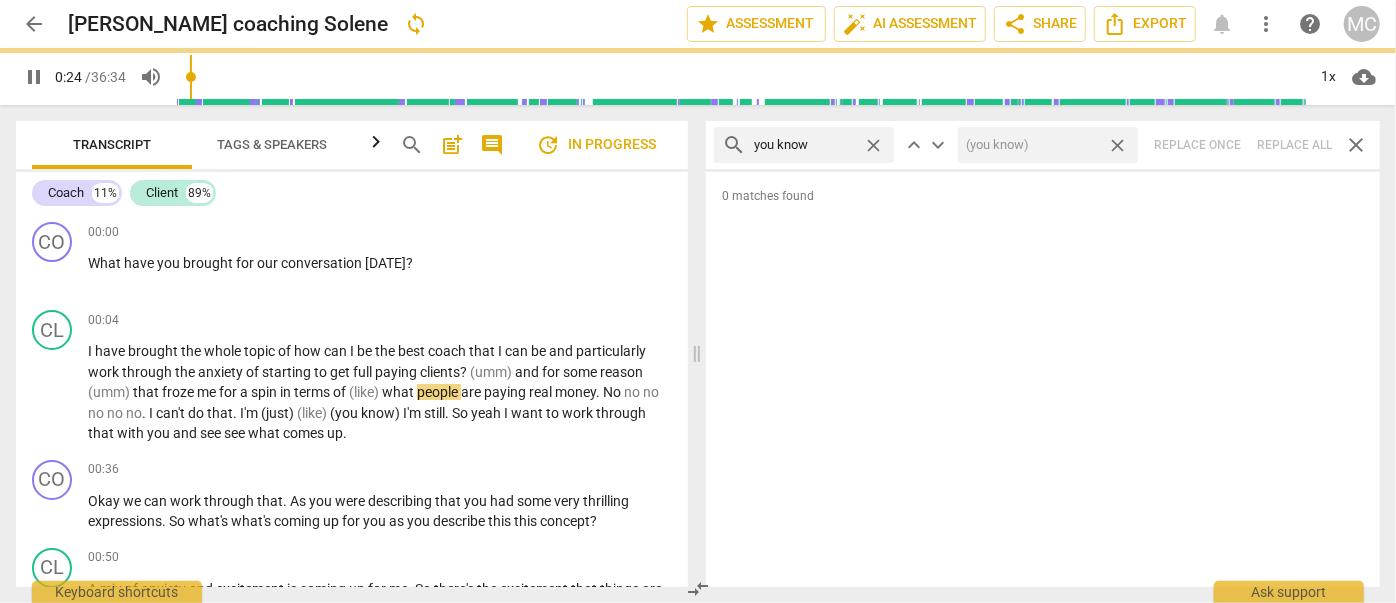 type on "25" 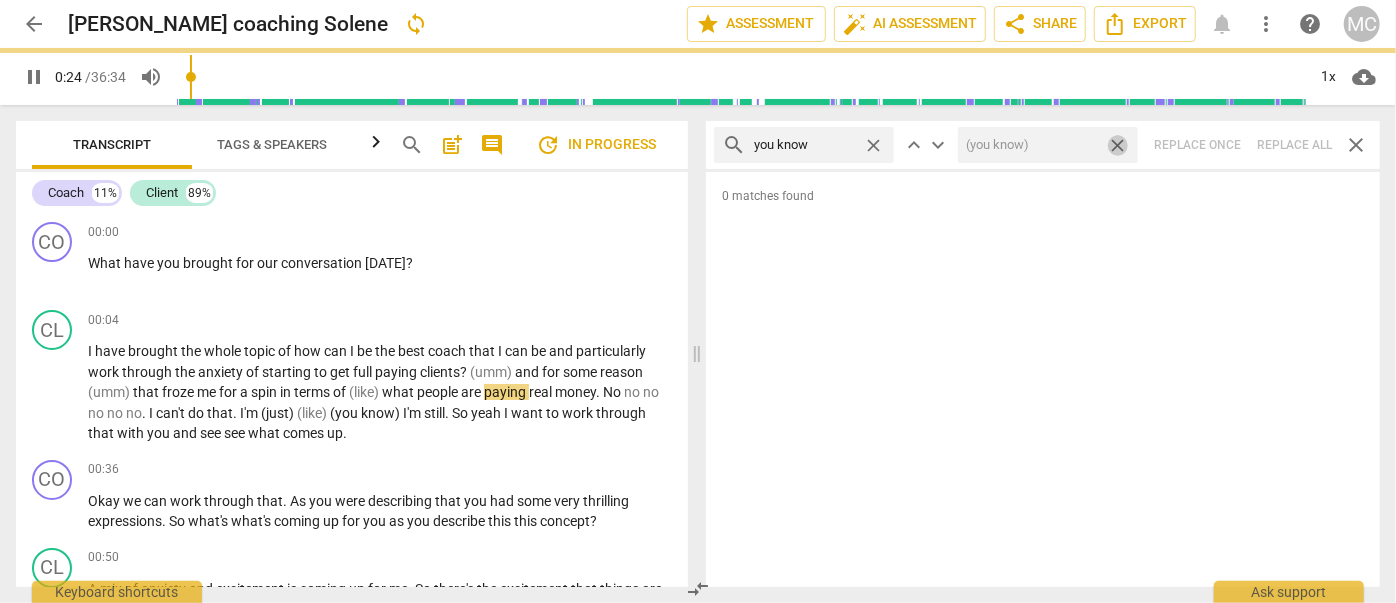 click on "close" at bounding box center [1117, 145] 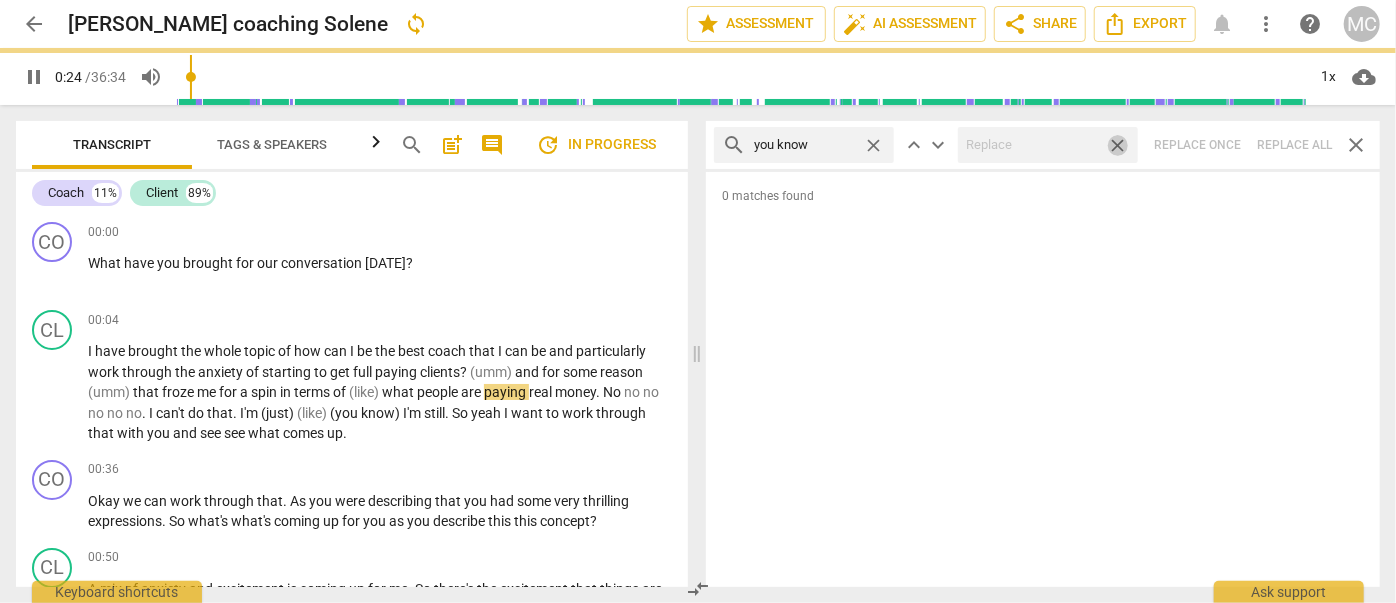 type on "25" 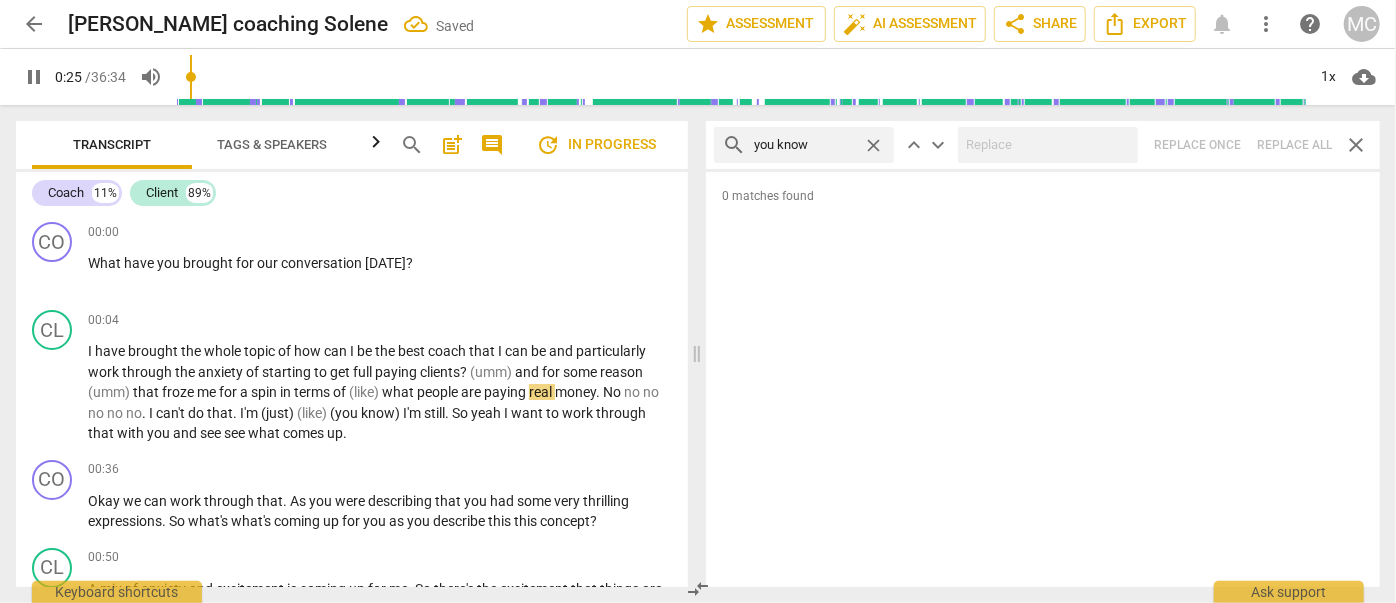 drag, startPoint x: 871, startPoint y: 139, endPoint x: 858, endPoint y: 141, distance: 13.152946 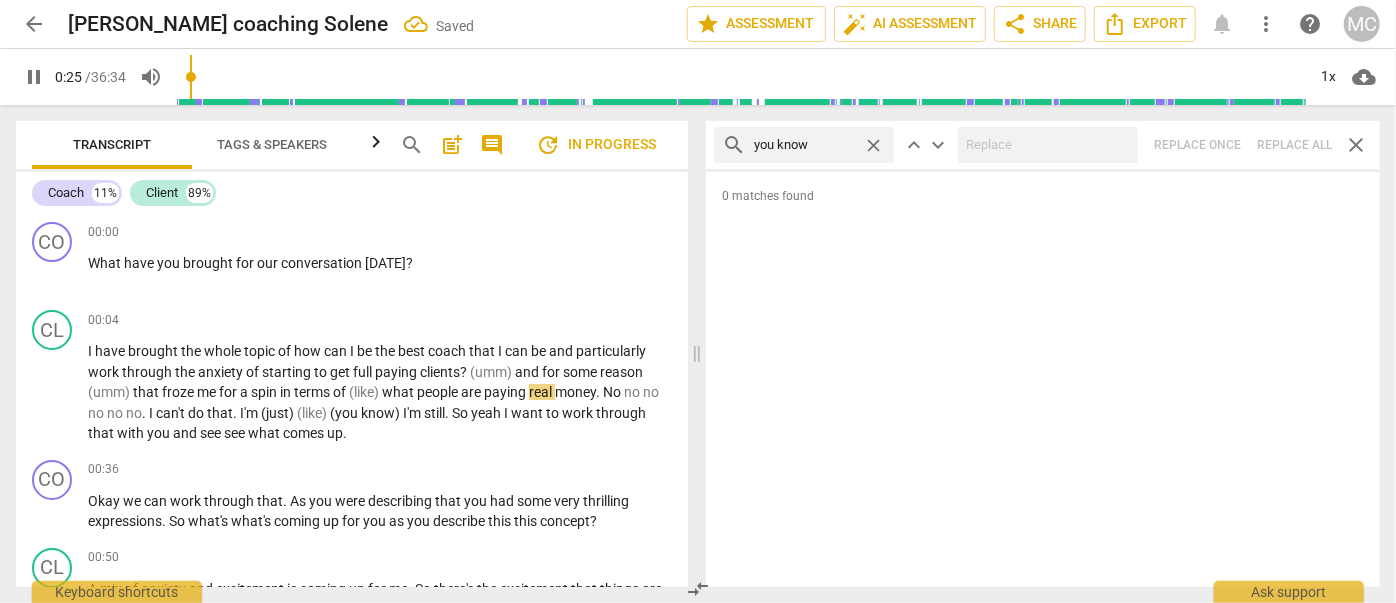 click on "close" at bounding box center (873, 145) 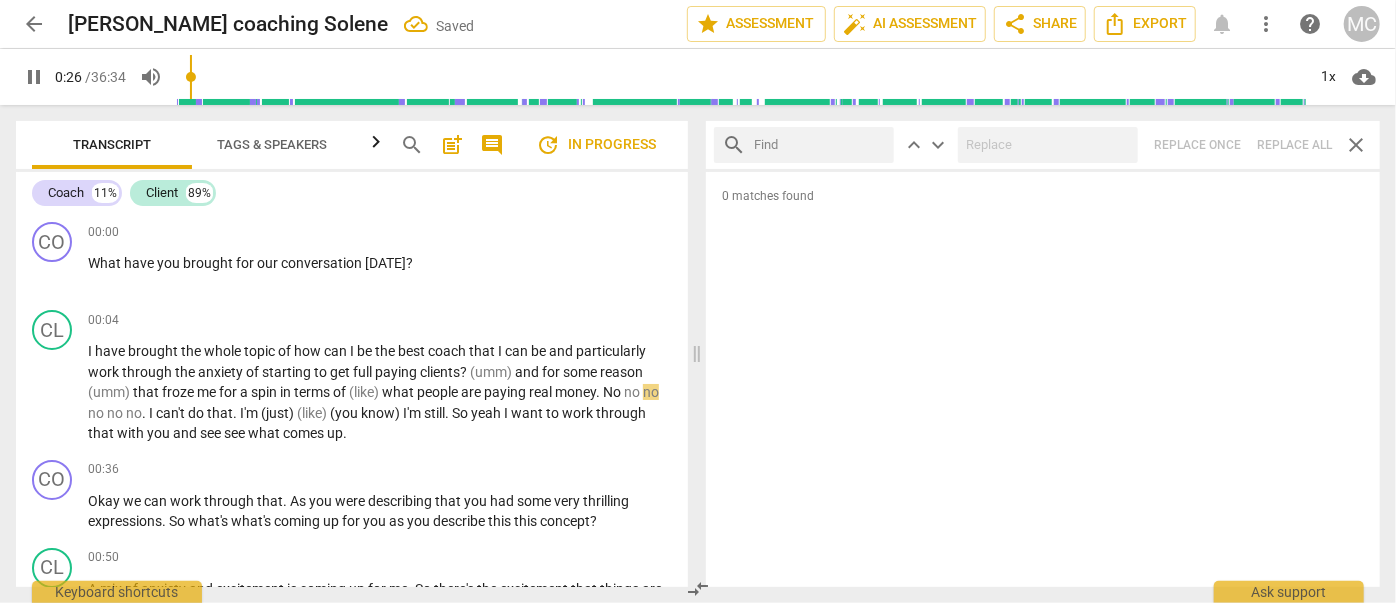 drag, startPoint x: 808, startPoint y: 143, endPoint x: 822, endPoint y: 121, distance: 26.076809 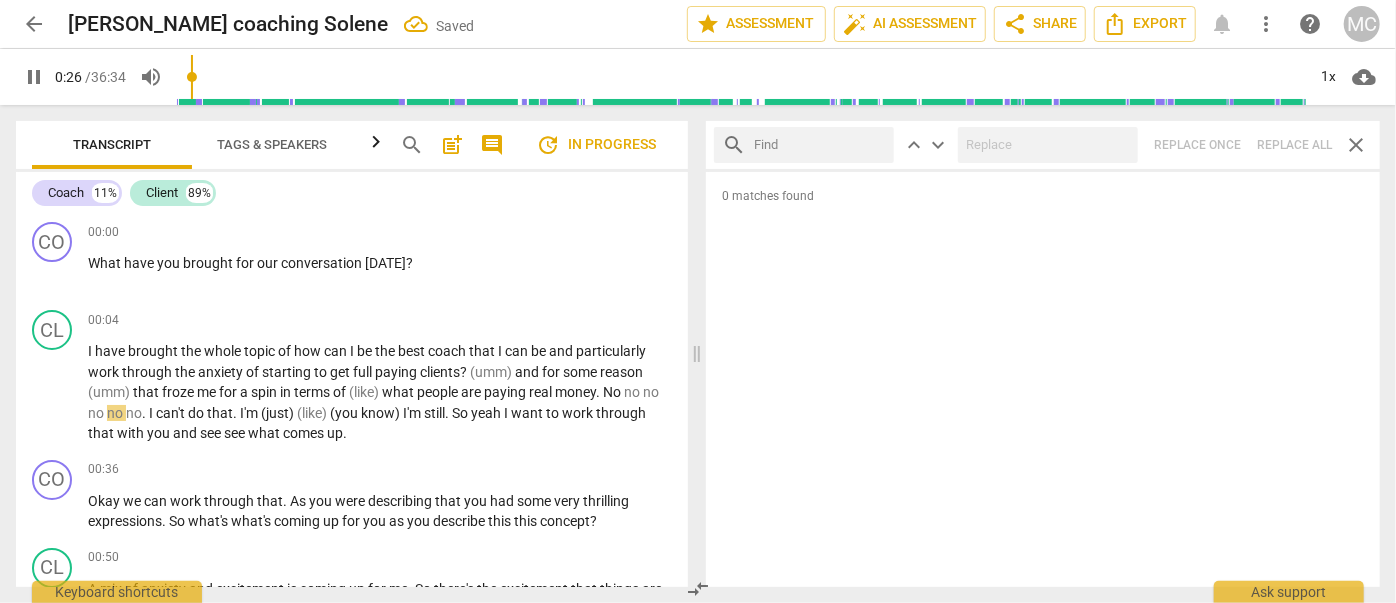 type on "27" 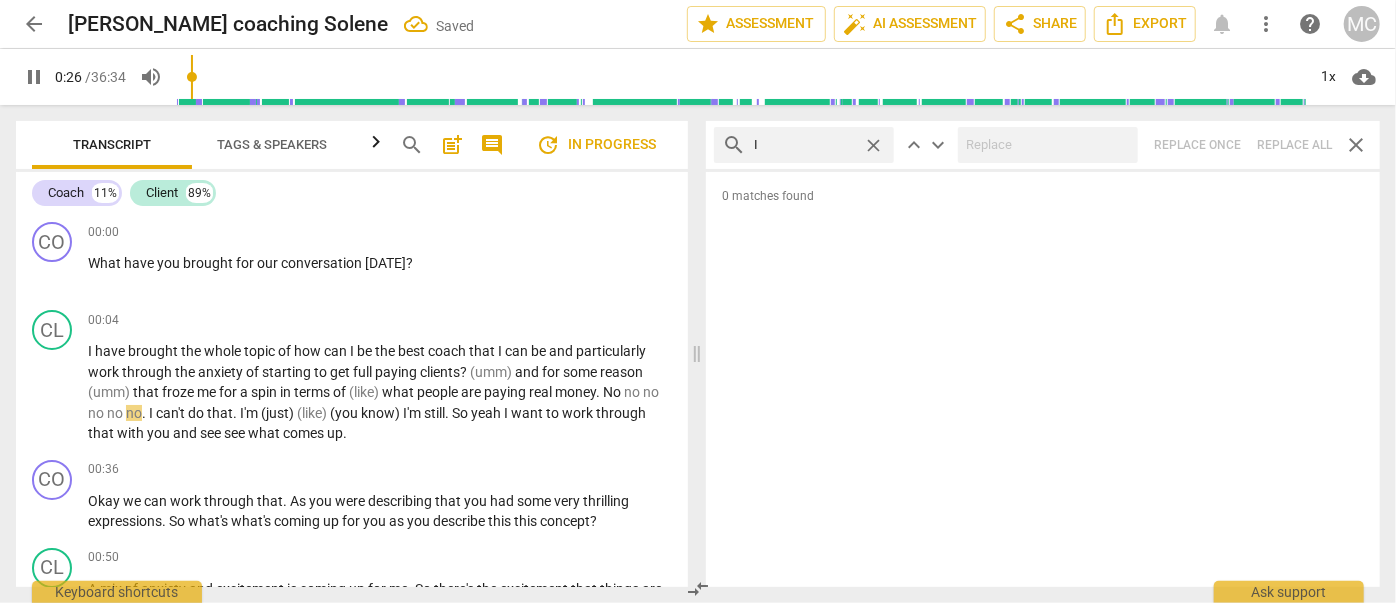 type on "I g" 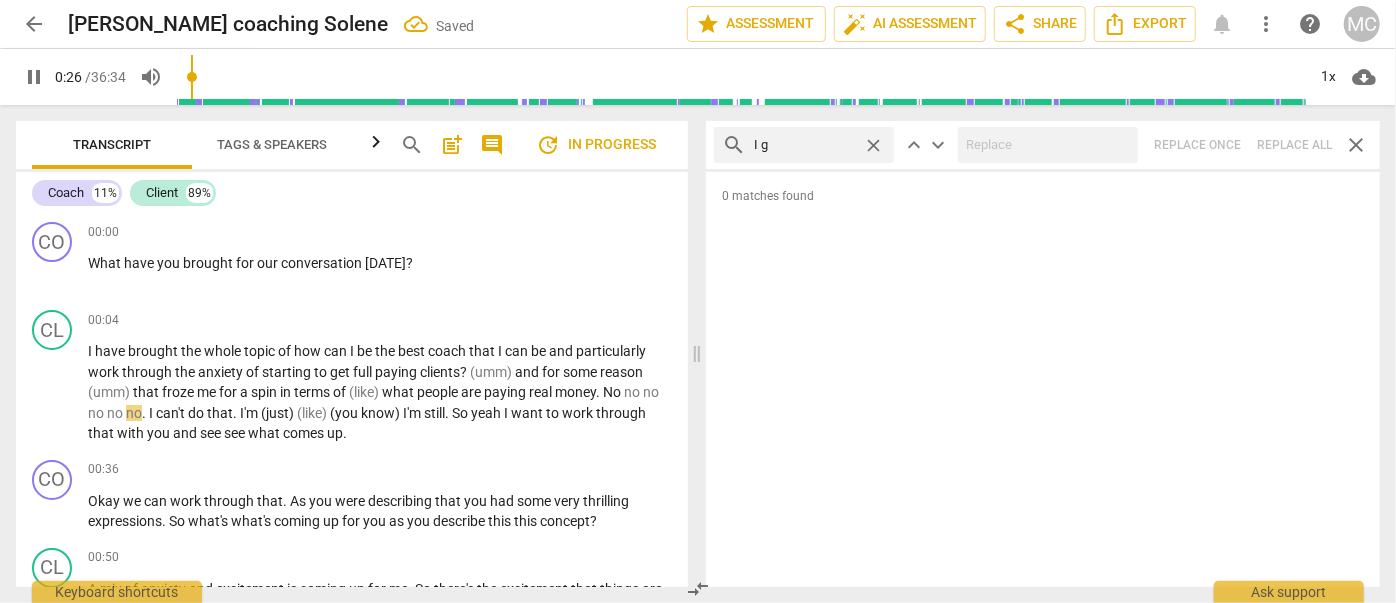 type on "27" 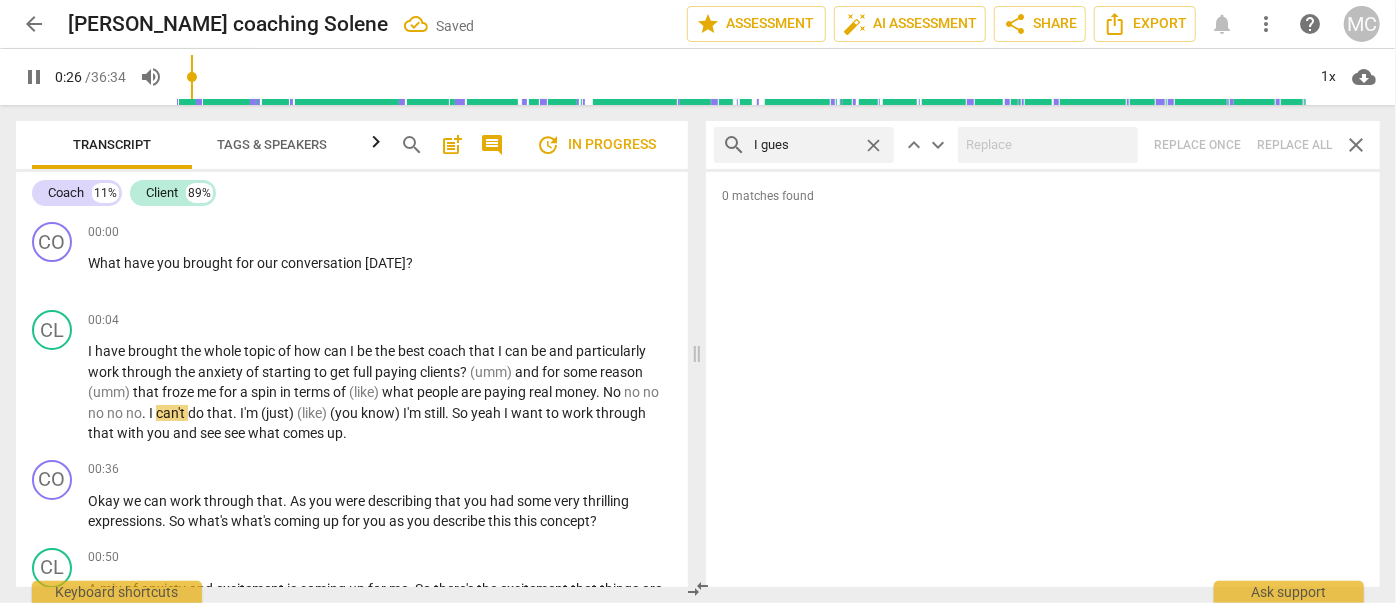 type on "I guess" 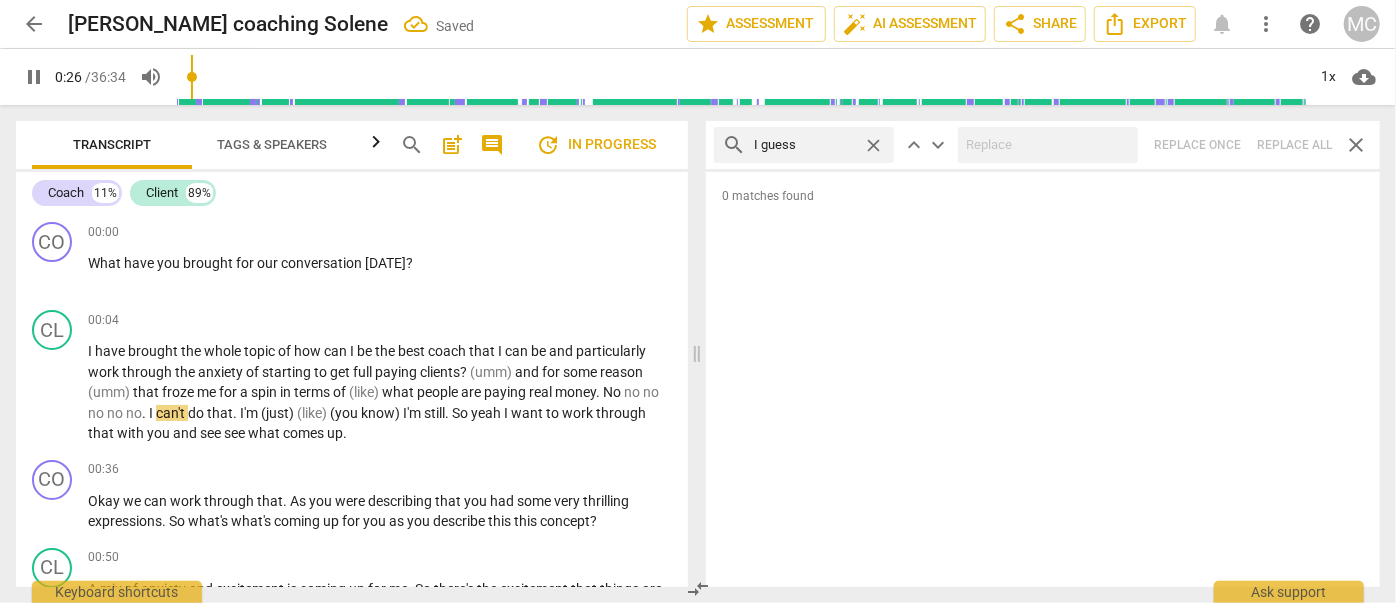 type on "27" 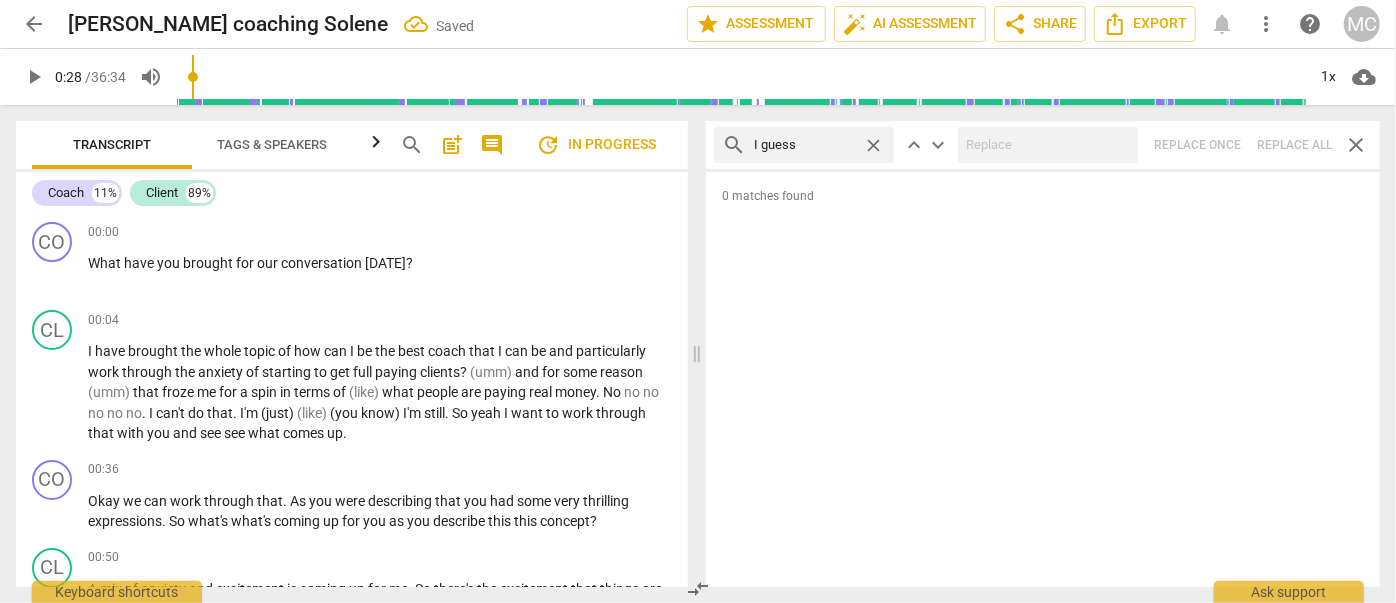 type on "28" 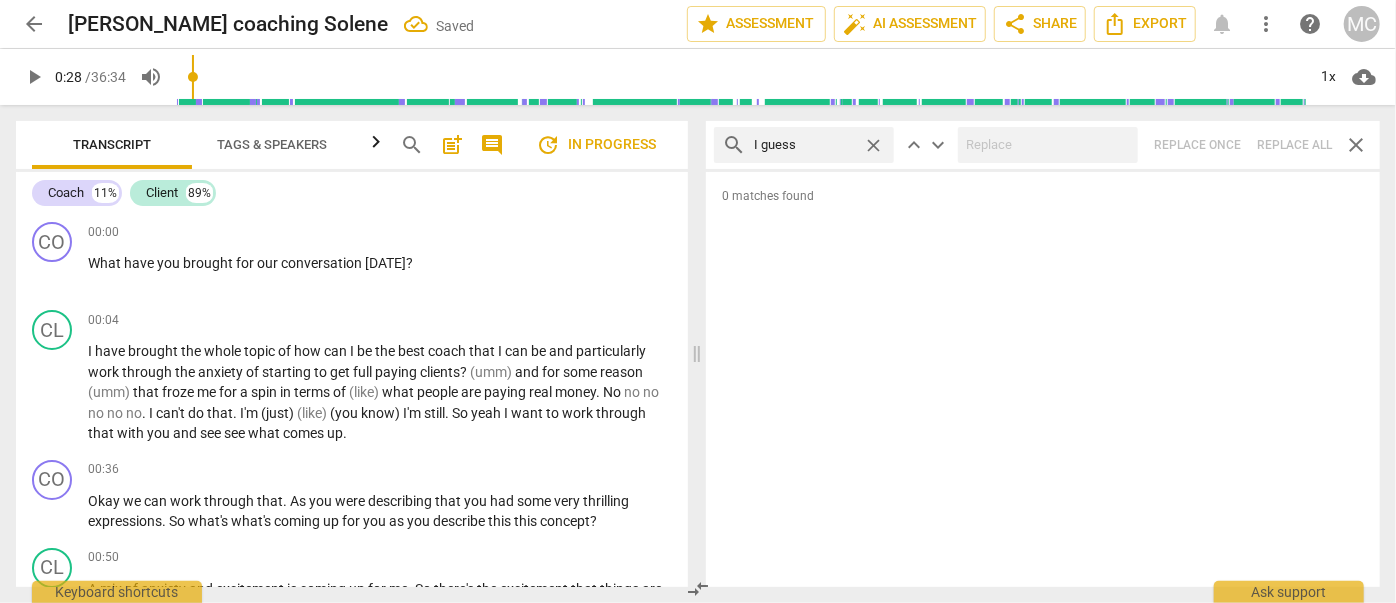 click on "search I guess close keyboard_arrow_up keyboard_arrow_down Replace once Replace all close" at bounding box center (1043, 145) 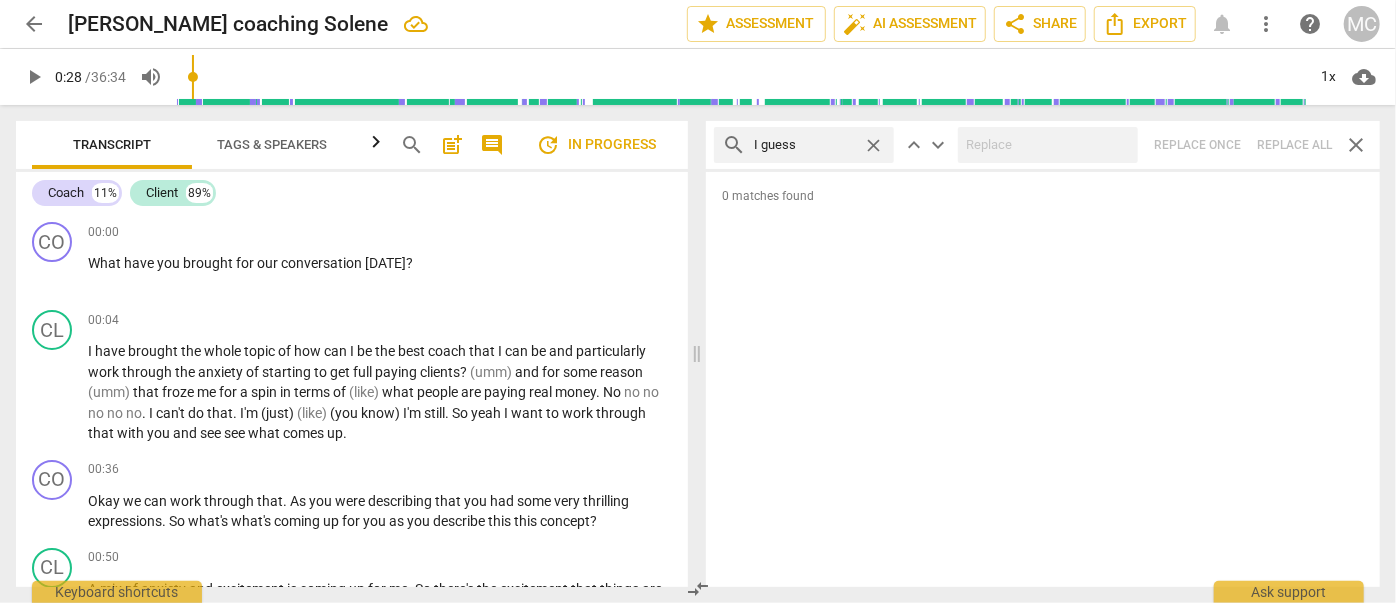 click on "close" at bounding box center [873, 145] 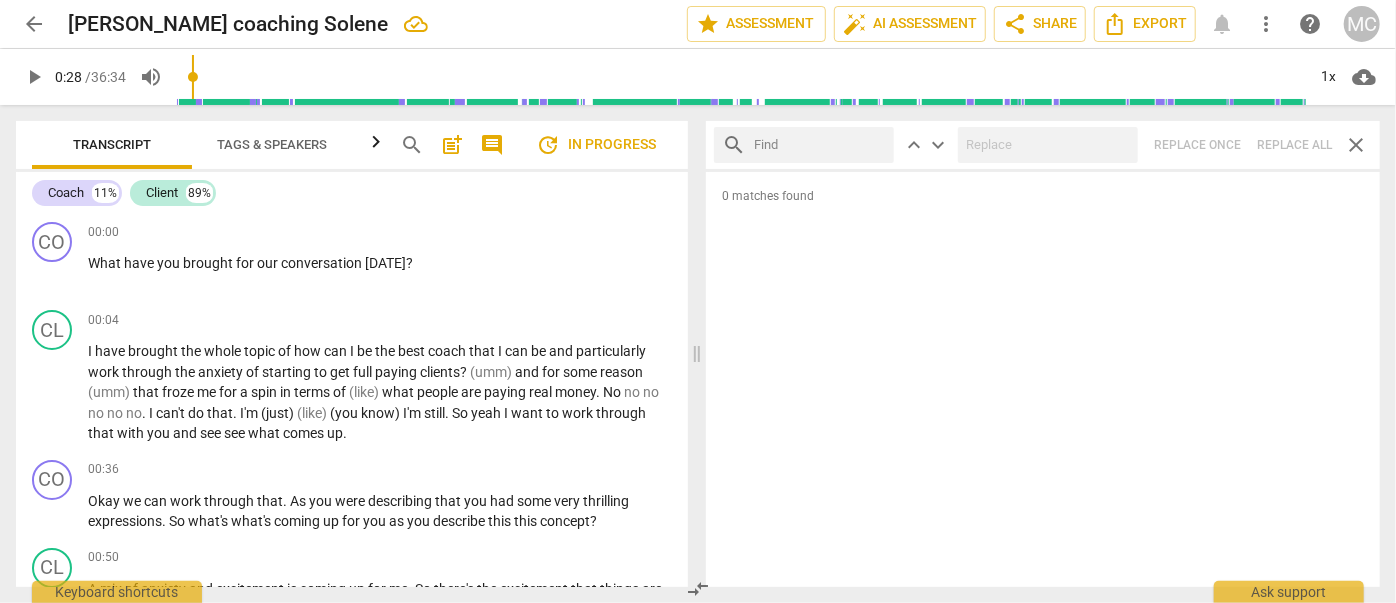 click at bounding box center (820, 145) 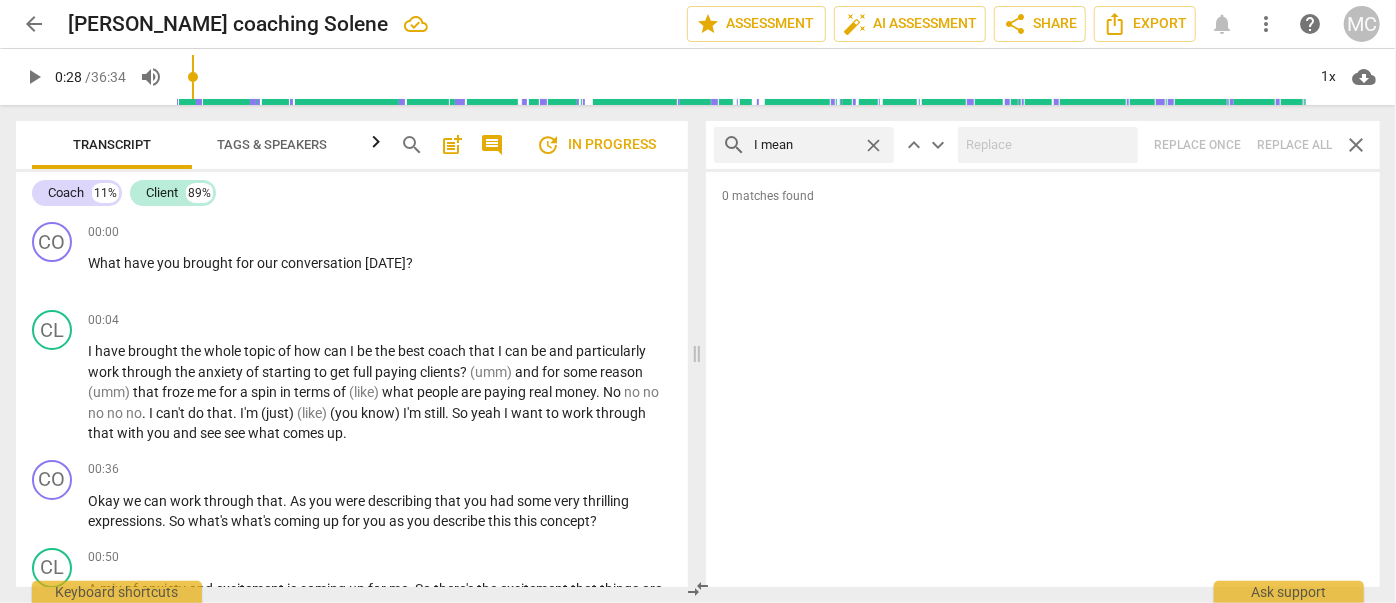 type on "I mean" 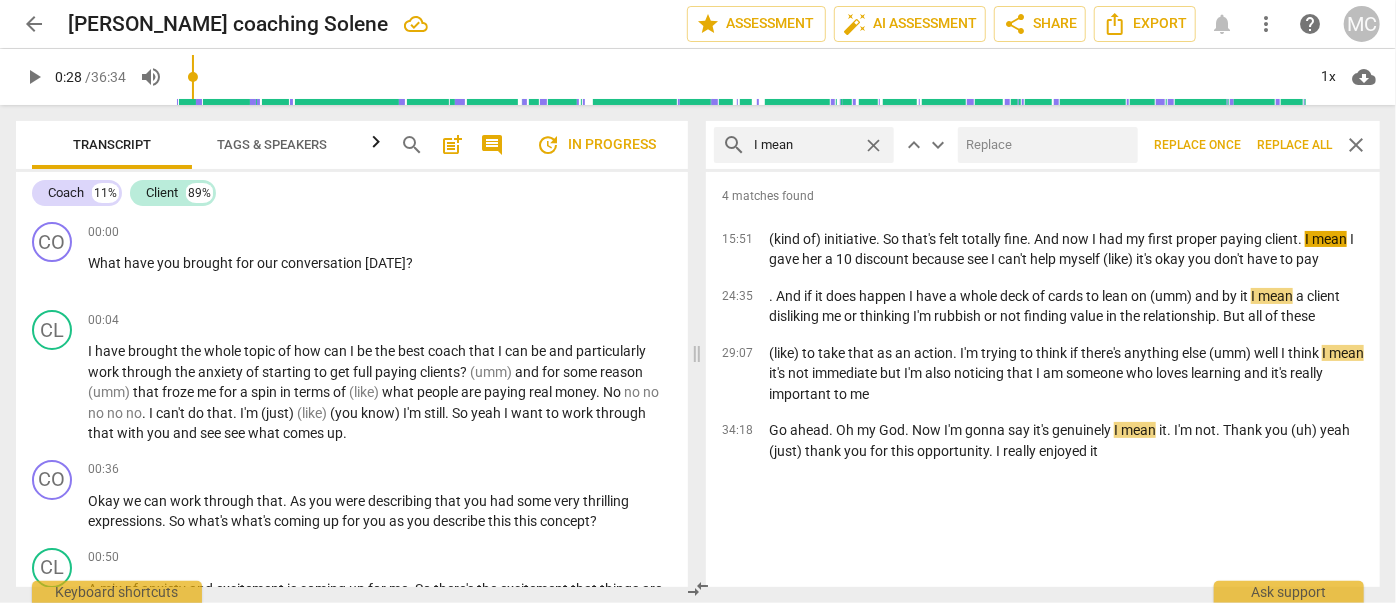 click at bounding box center (1044, 145) 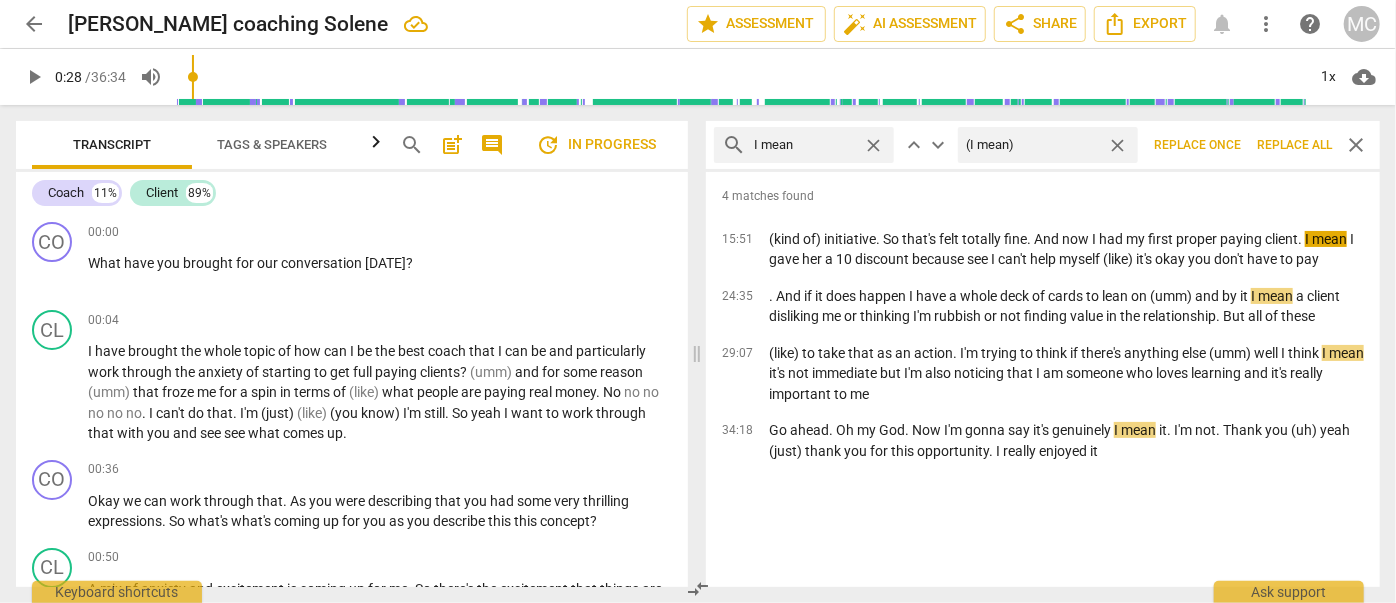 type on "(I mean)" 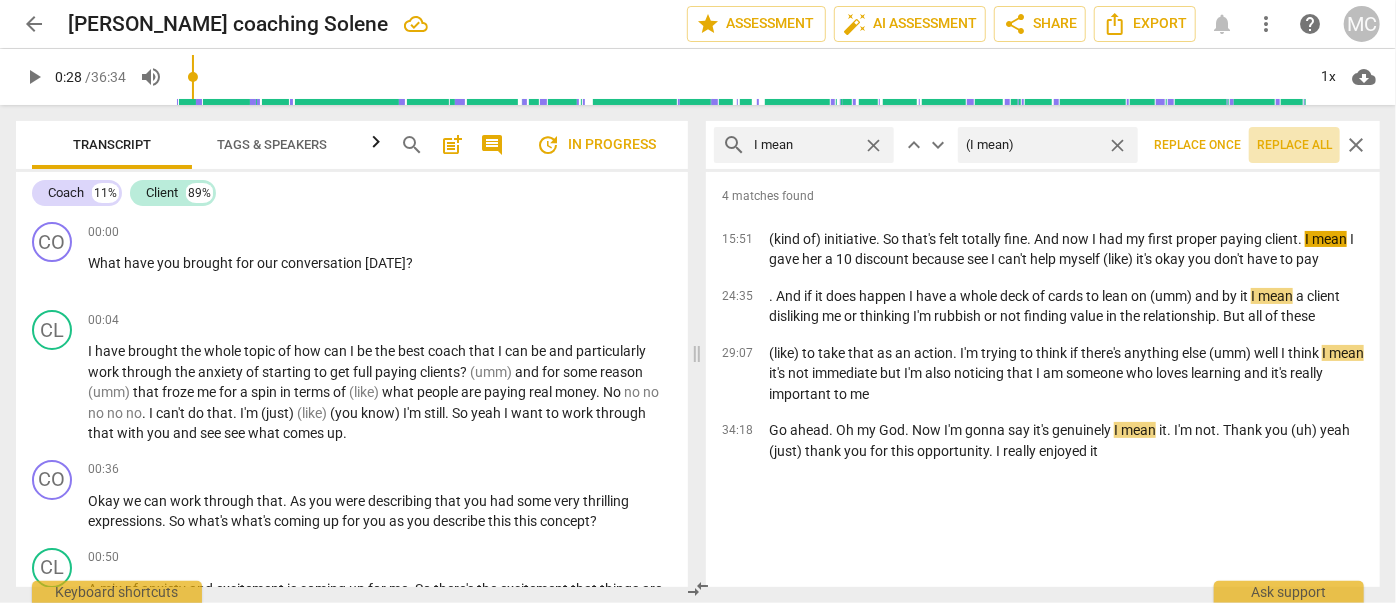 click on "Replace all" at bounding box center [1294, 145] 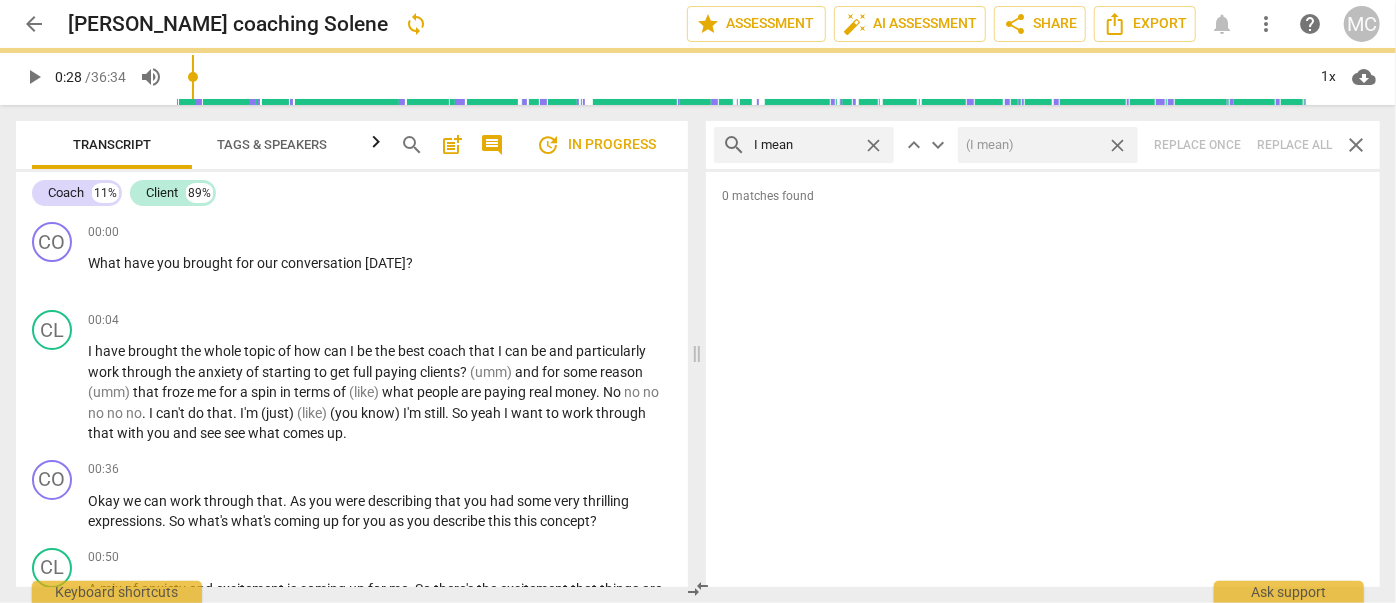 click on "close" at bounding box center [1117, 145] 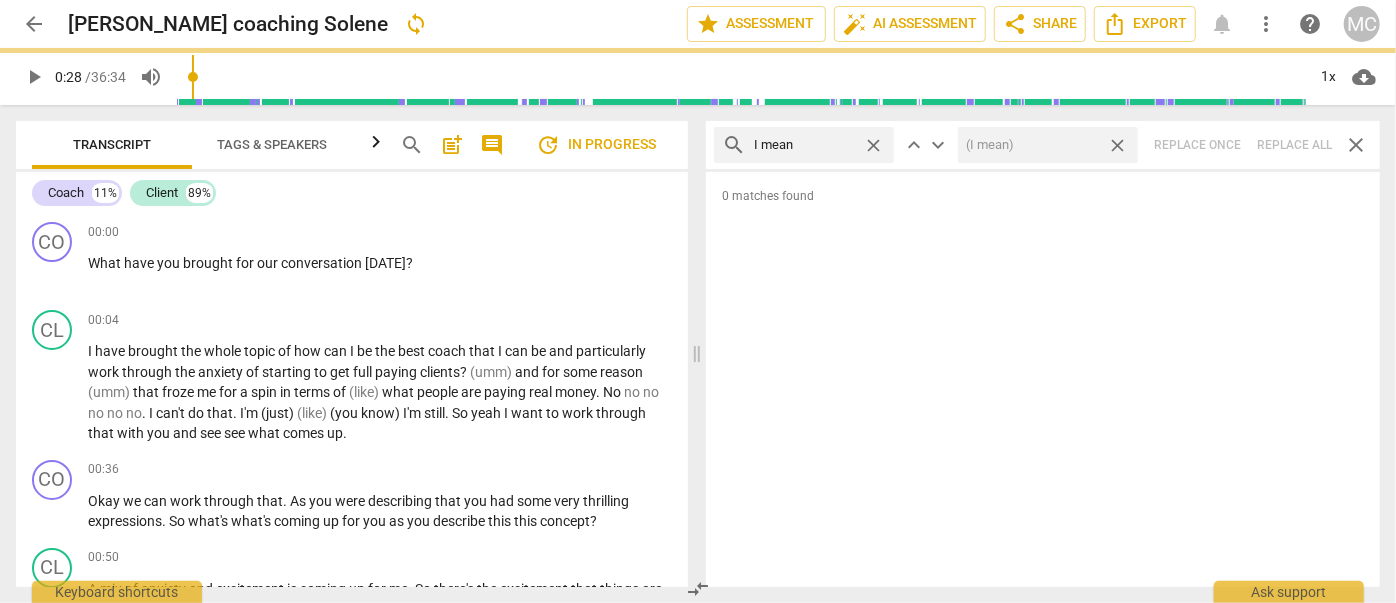 type 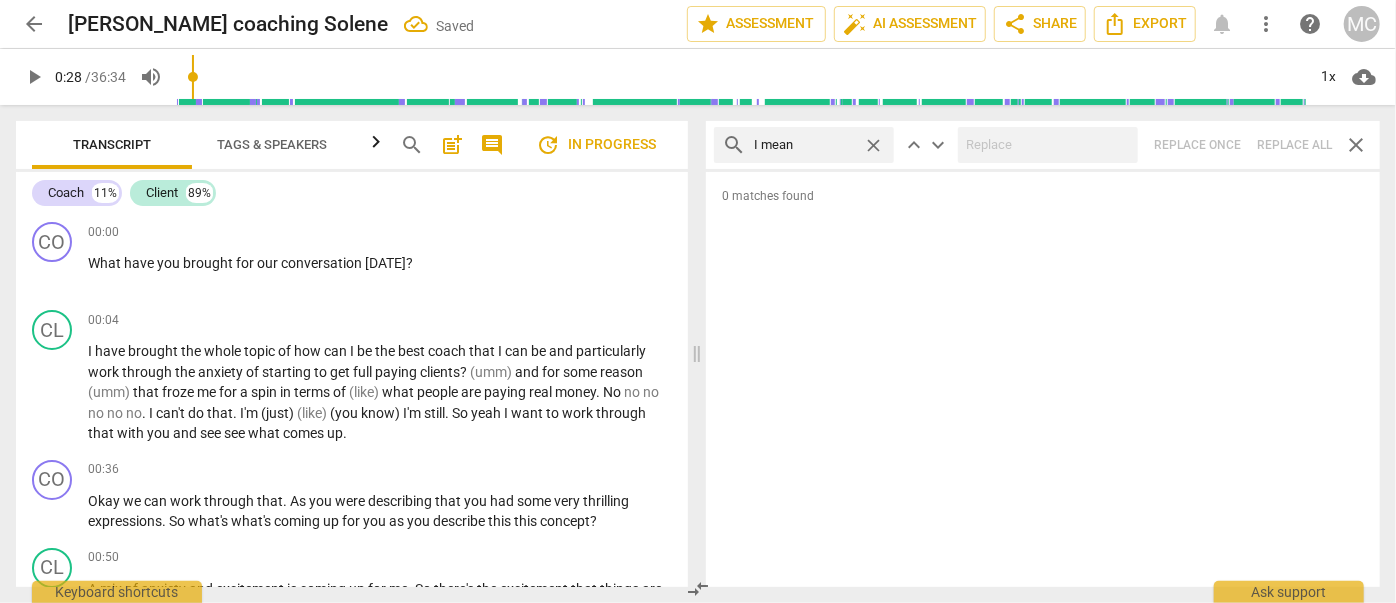 click on "close" at bounding box center [873, 145] 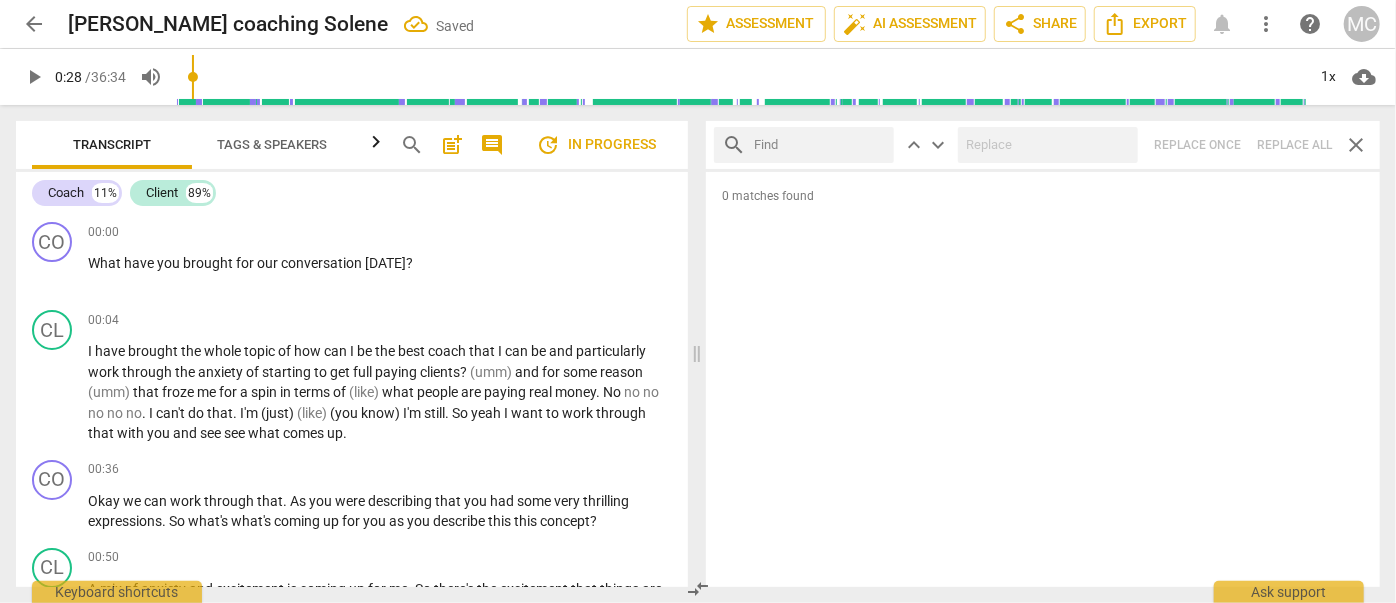 click at bounding box center (820, 145) 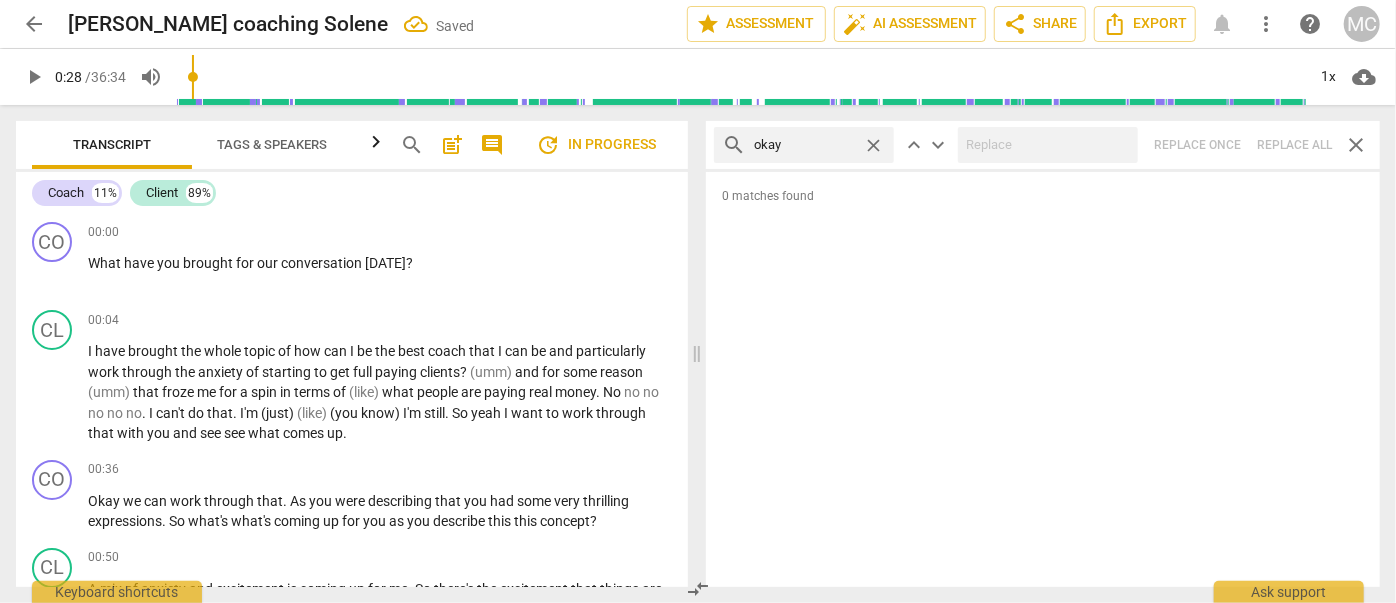 type on "okay" 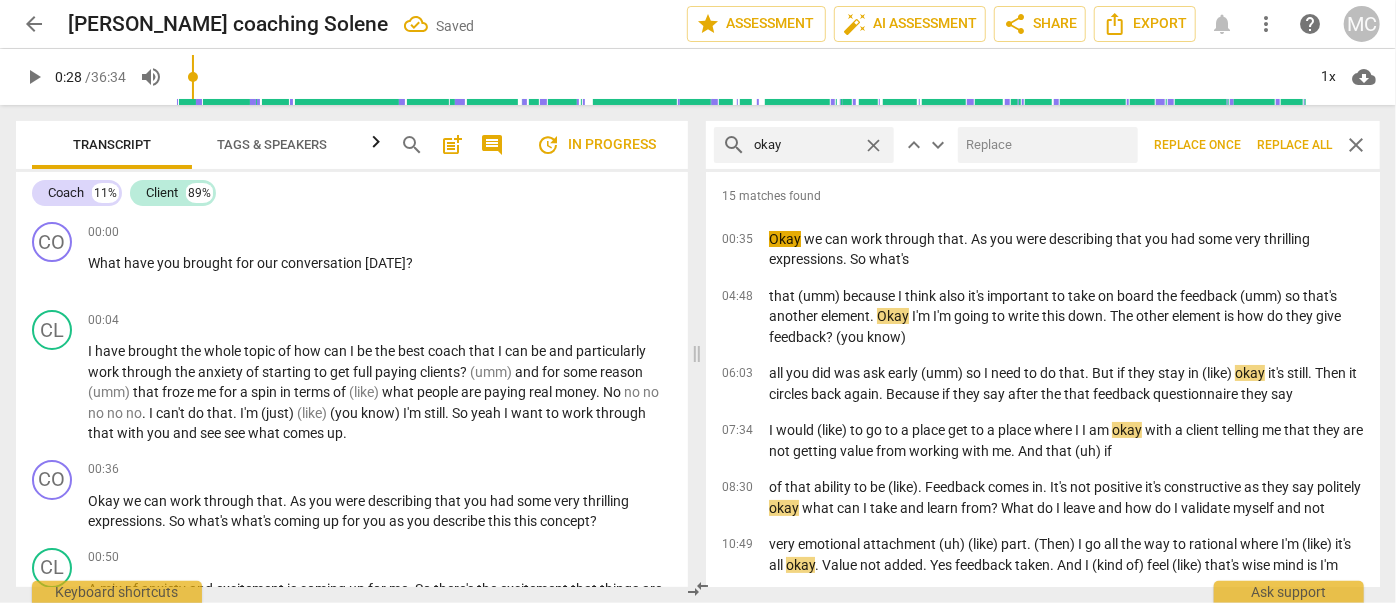 click at bounding box center [1044, 145] 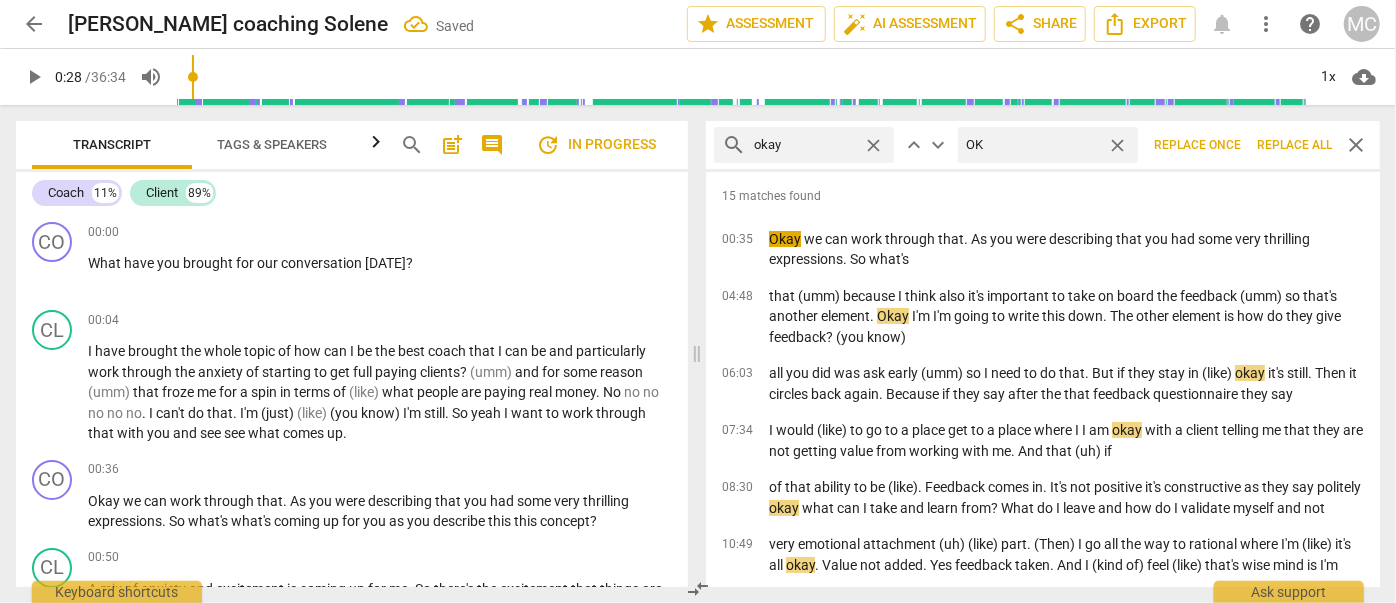 type on "OK" 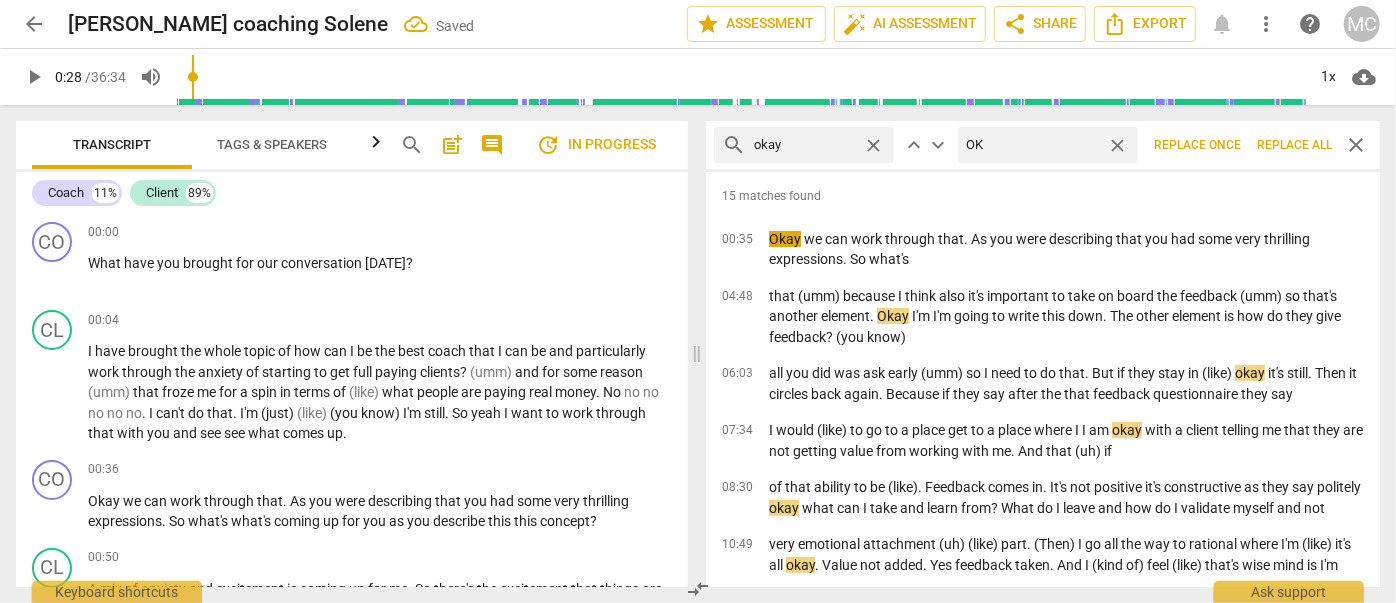 click on "Replace all" at bounding box center (1294, 145) 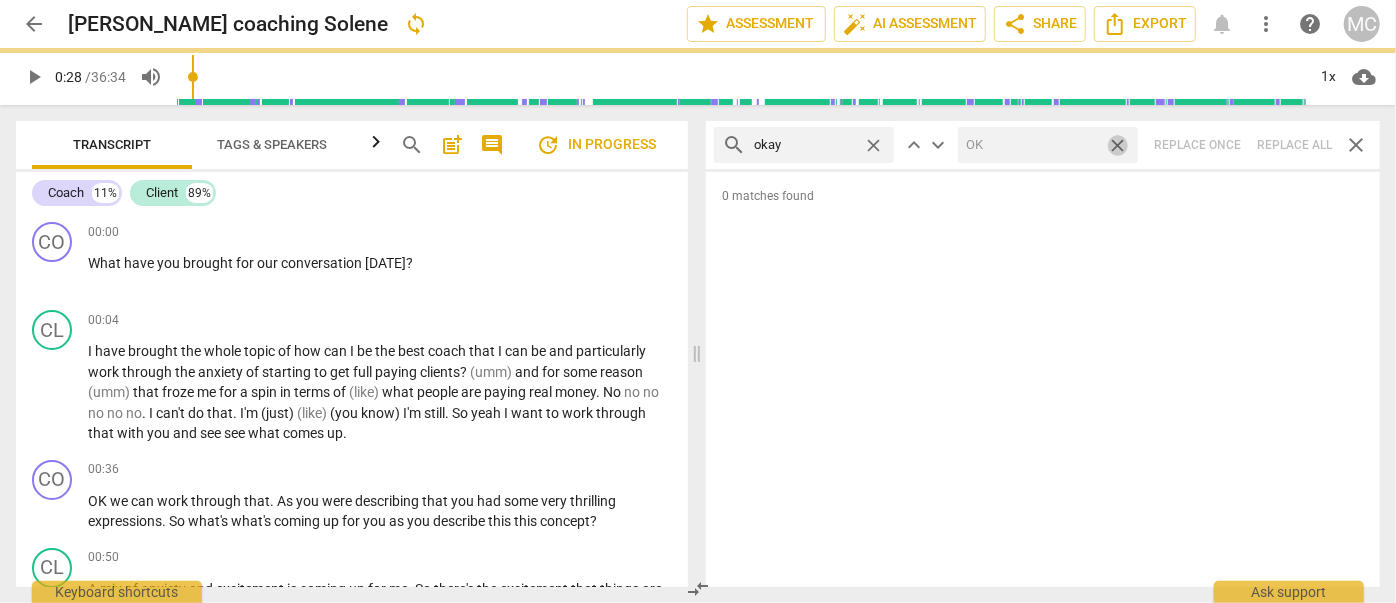 drag, startPoint x: 1122, startPoint y: 144, endPoint x: 916, endPoint y: 159, distance: 206.5454 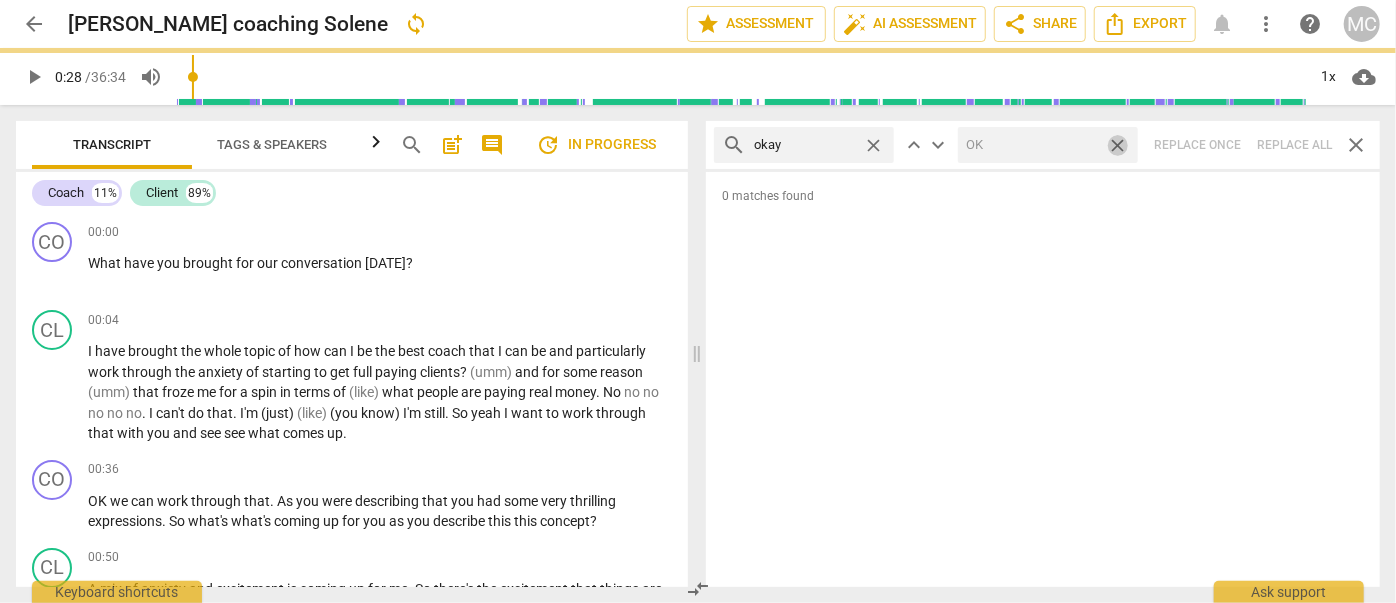 click on "close" at bounding box center (1117, 145) 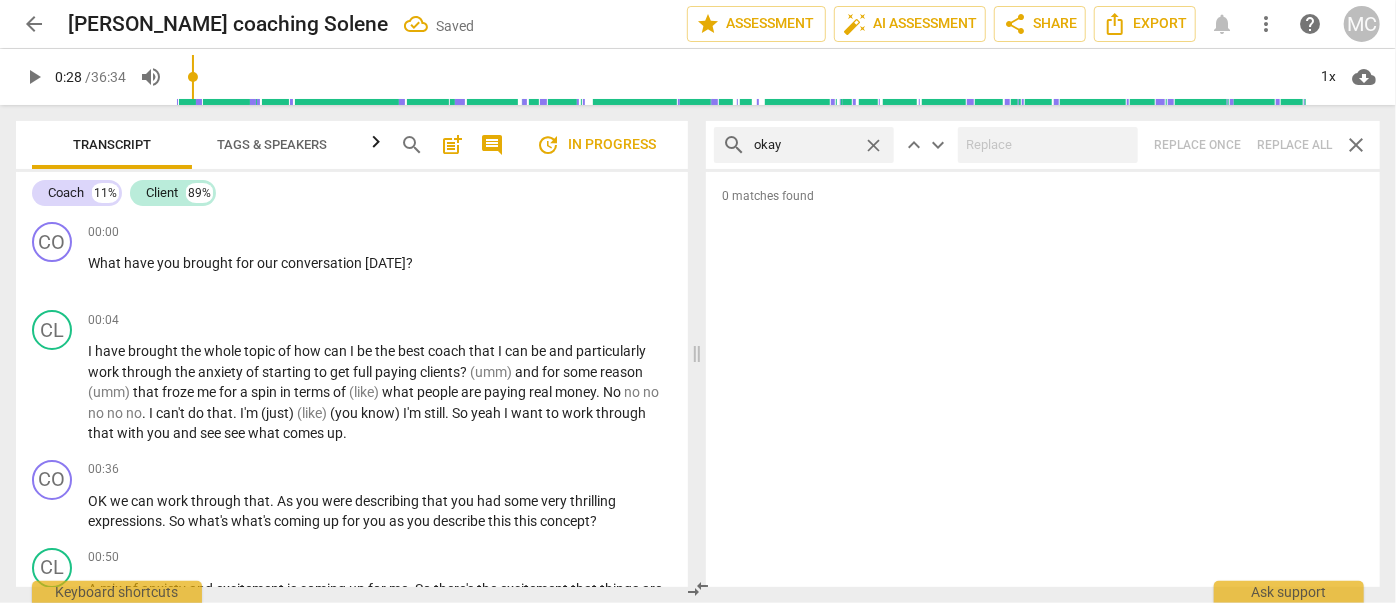 click on "close" at bounding box center [873, 145] 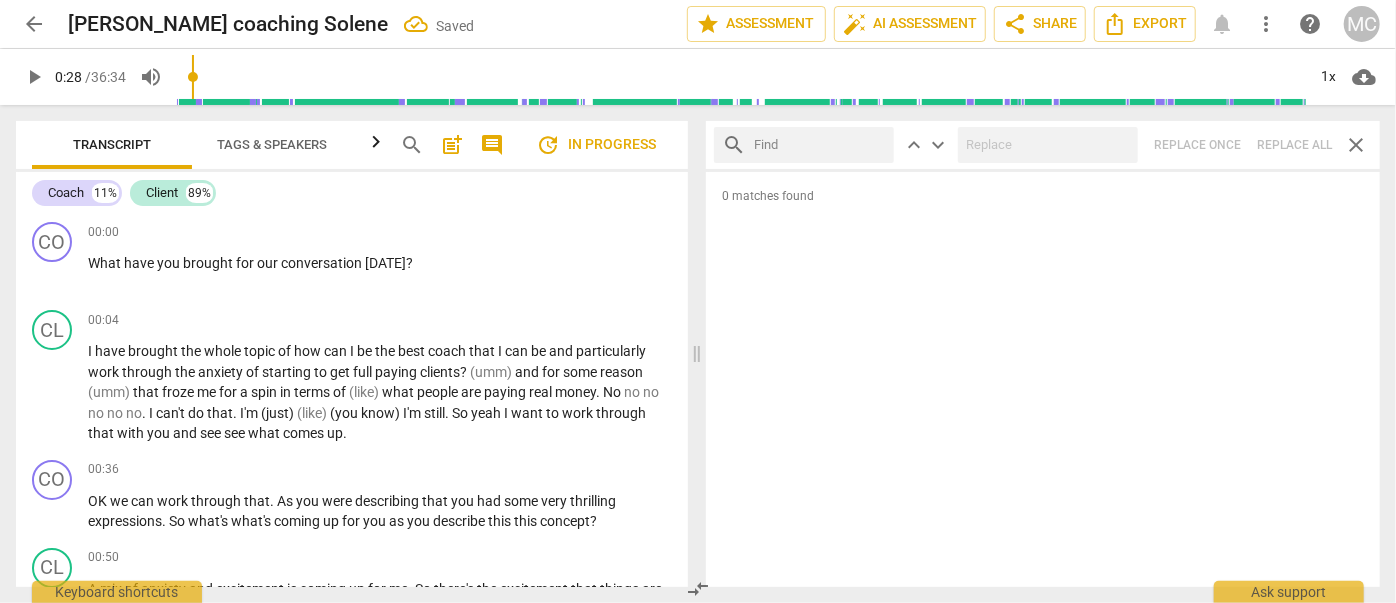click at bounding box center (820, 145) 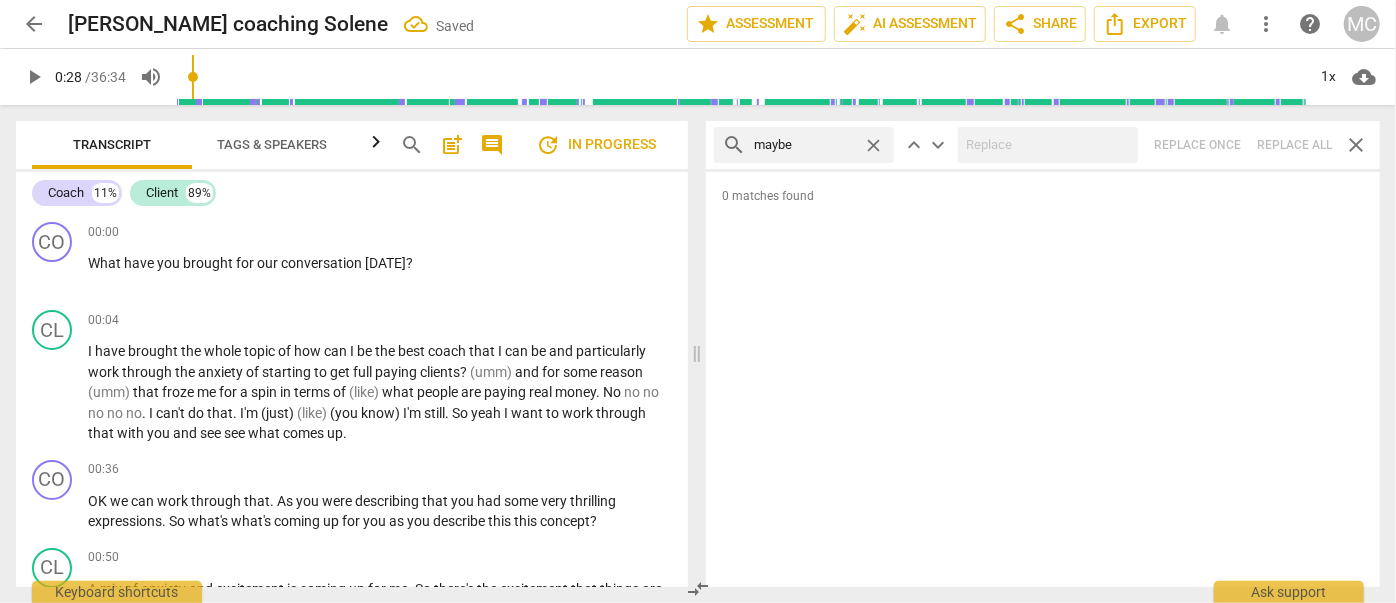 type on "maybe" 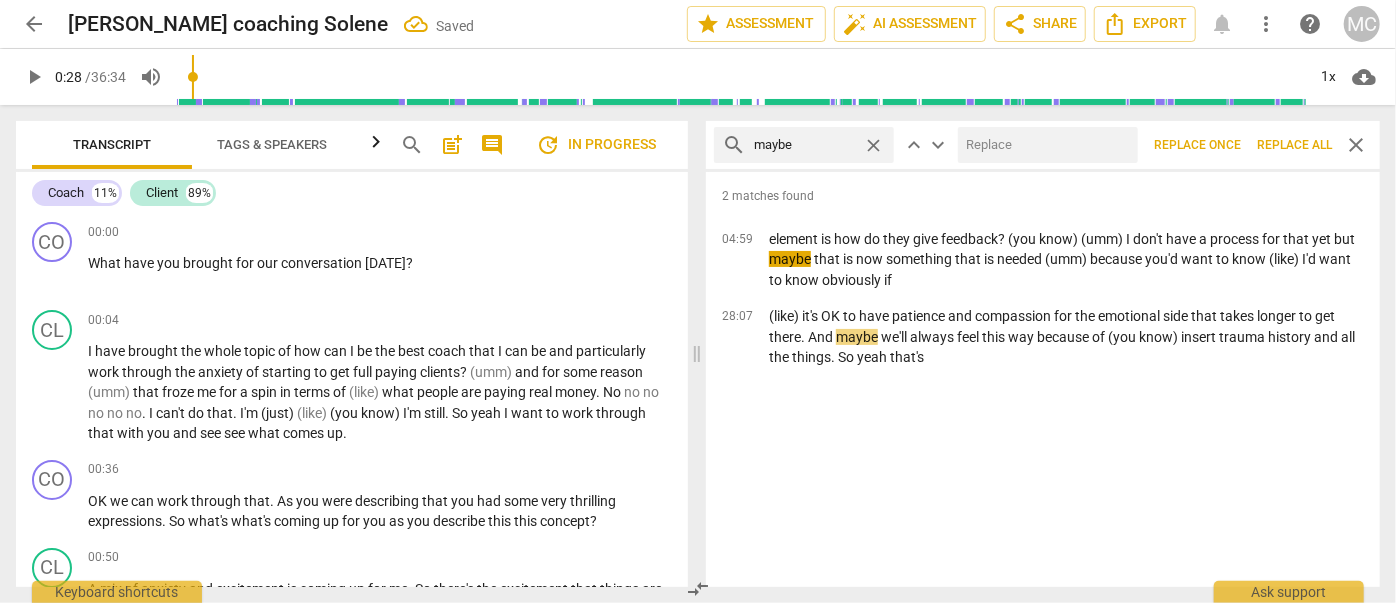 click at bounding box center [1044, 145] 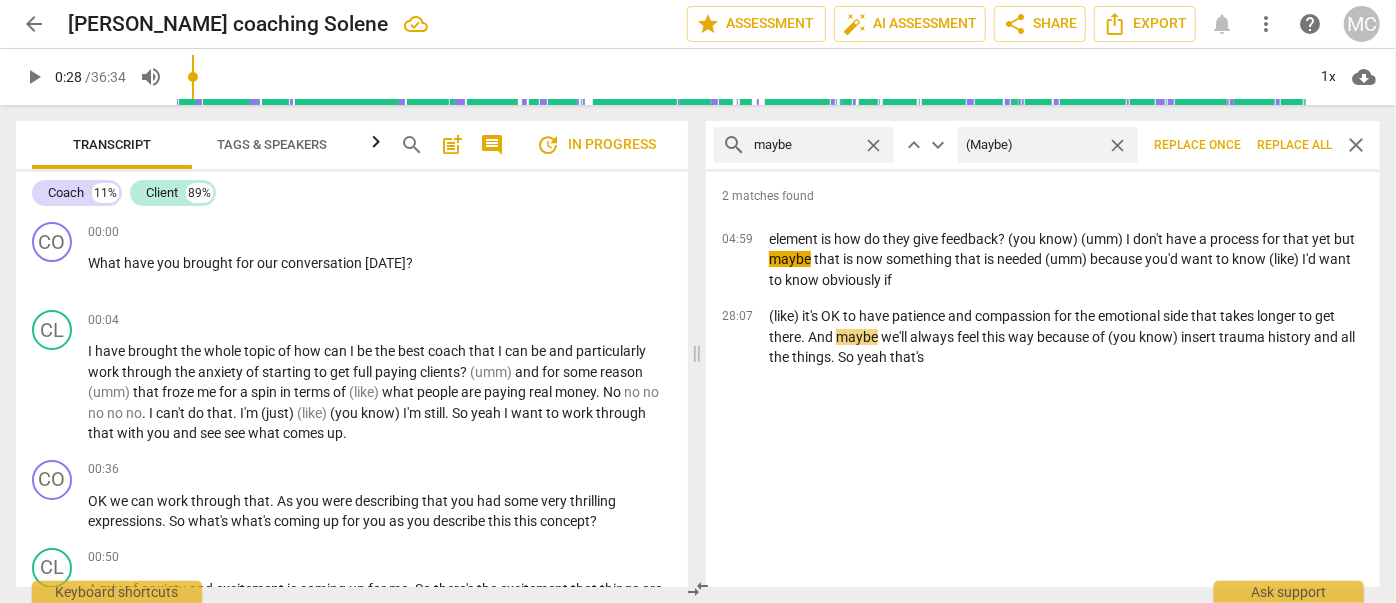 type on "(Maybe)" 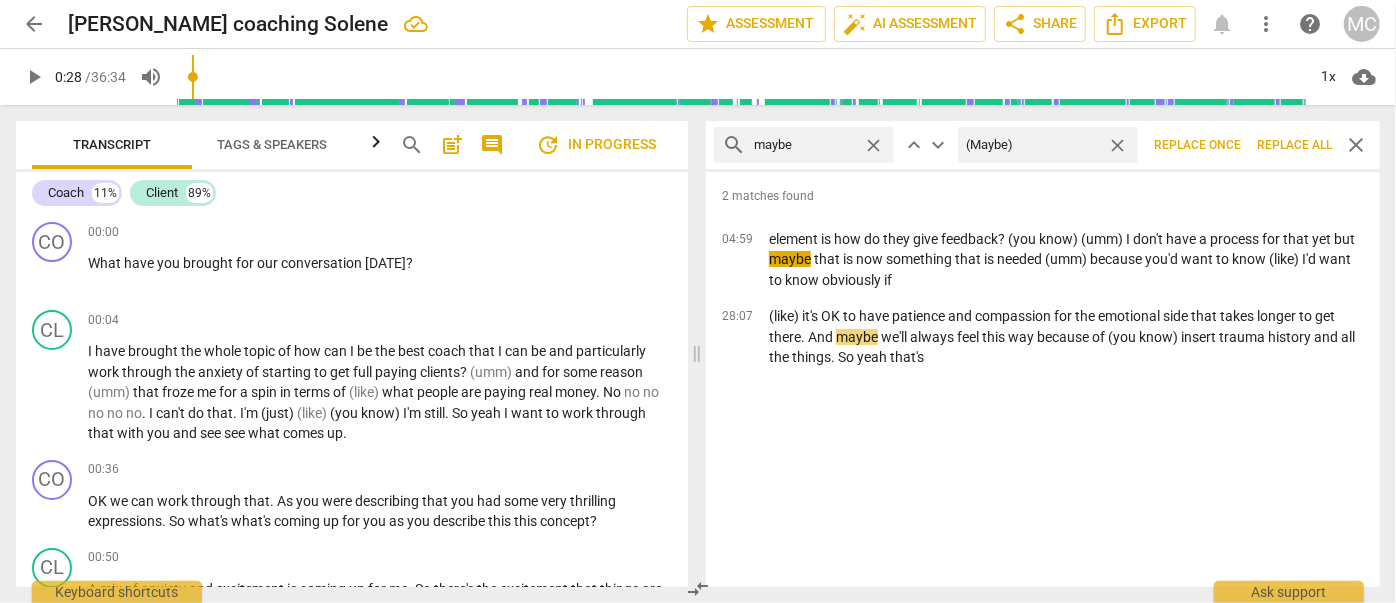 click on "Replace all" at bounding box center (1294, 145) 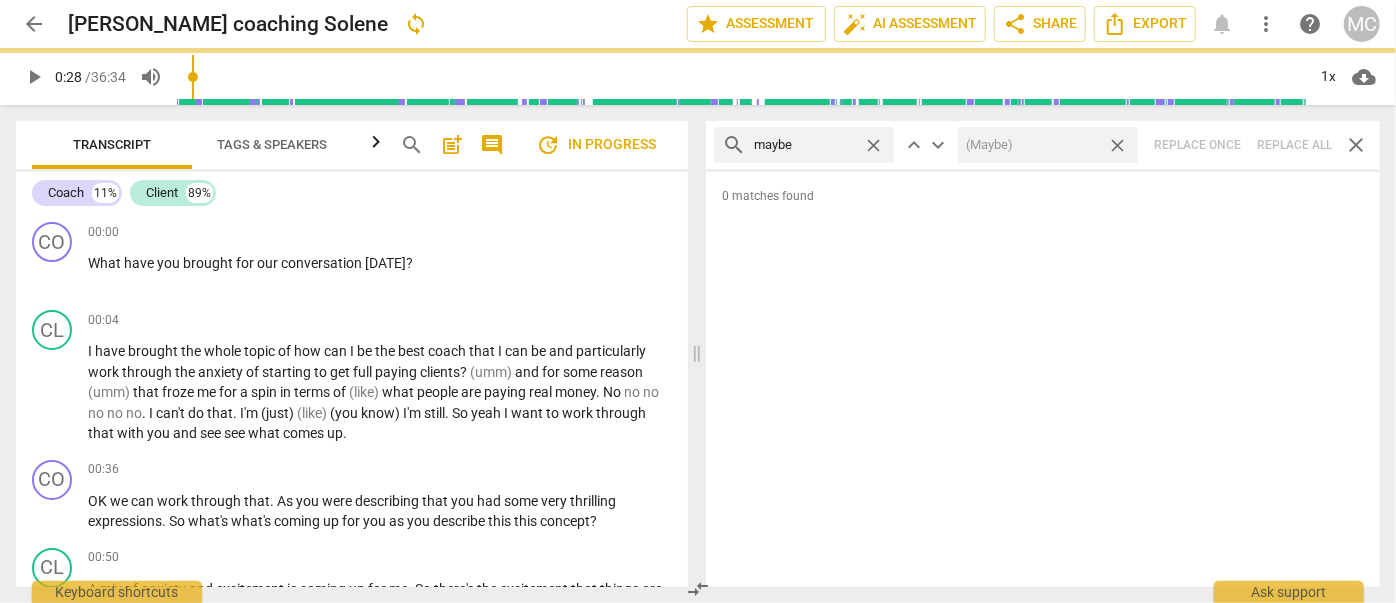 click on "close" at bounding box center (1117, 145) 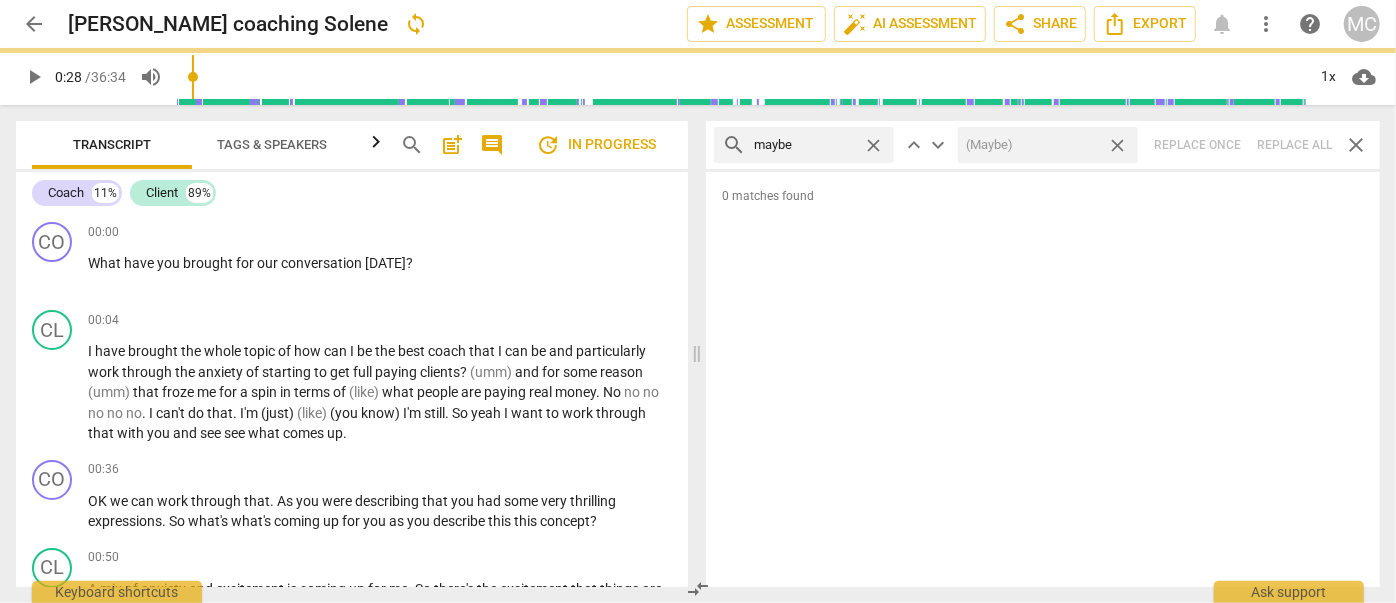 type 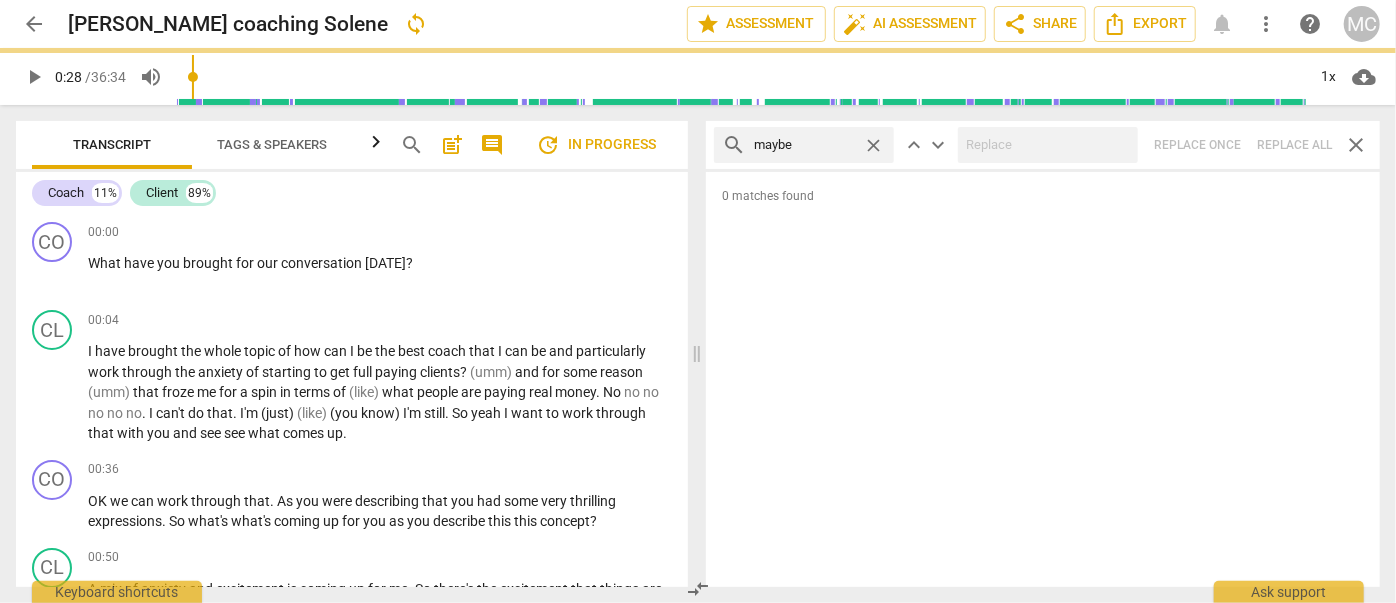 click on "close" at bounding box center [878, 145] 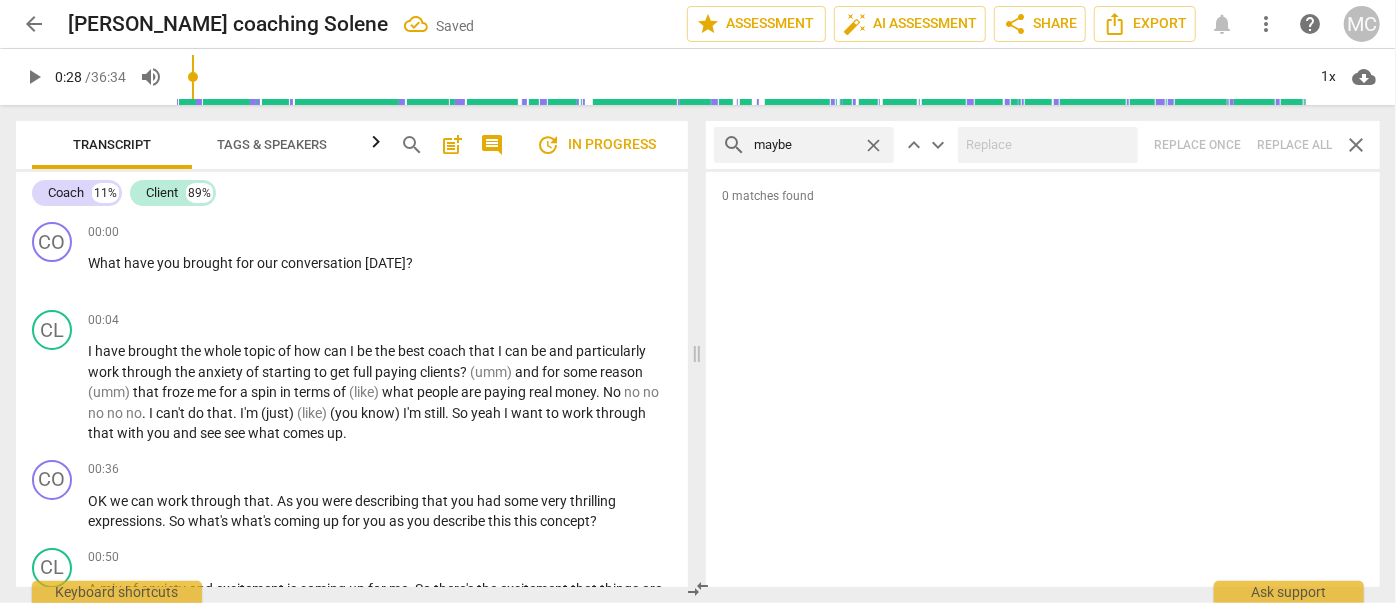 click on "close" at bounding box center [873, 145] 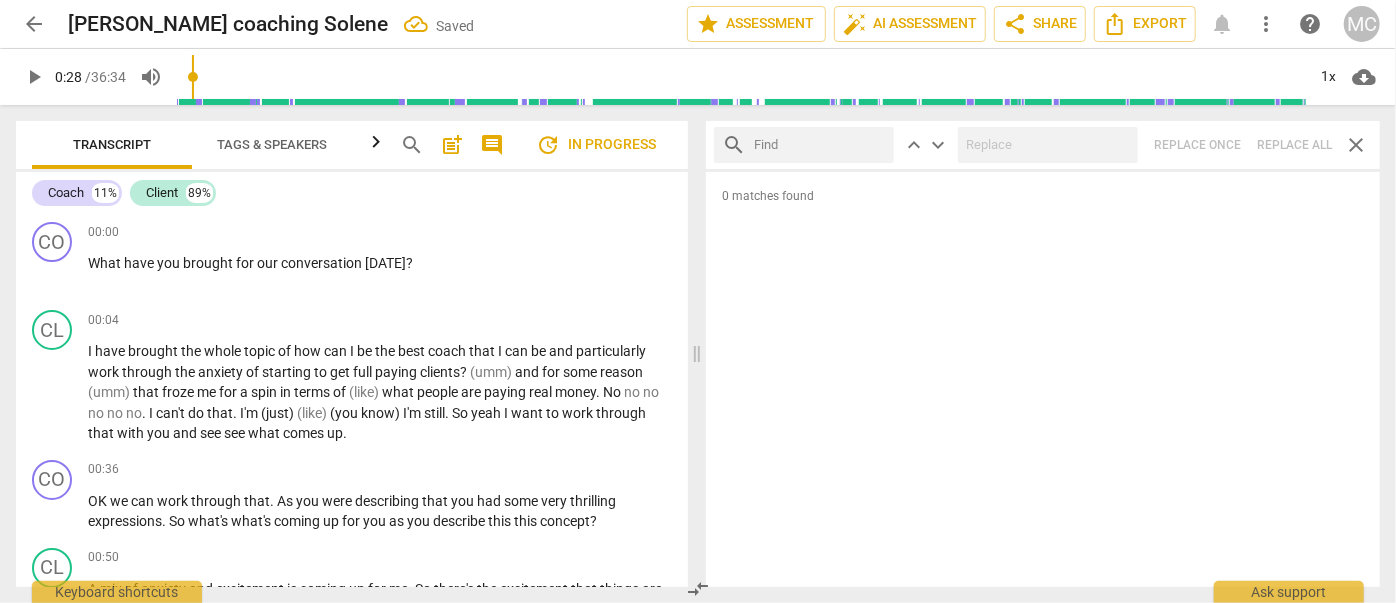 click at bounding box center [820, 145] 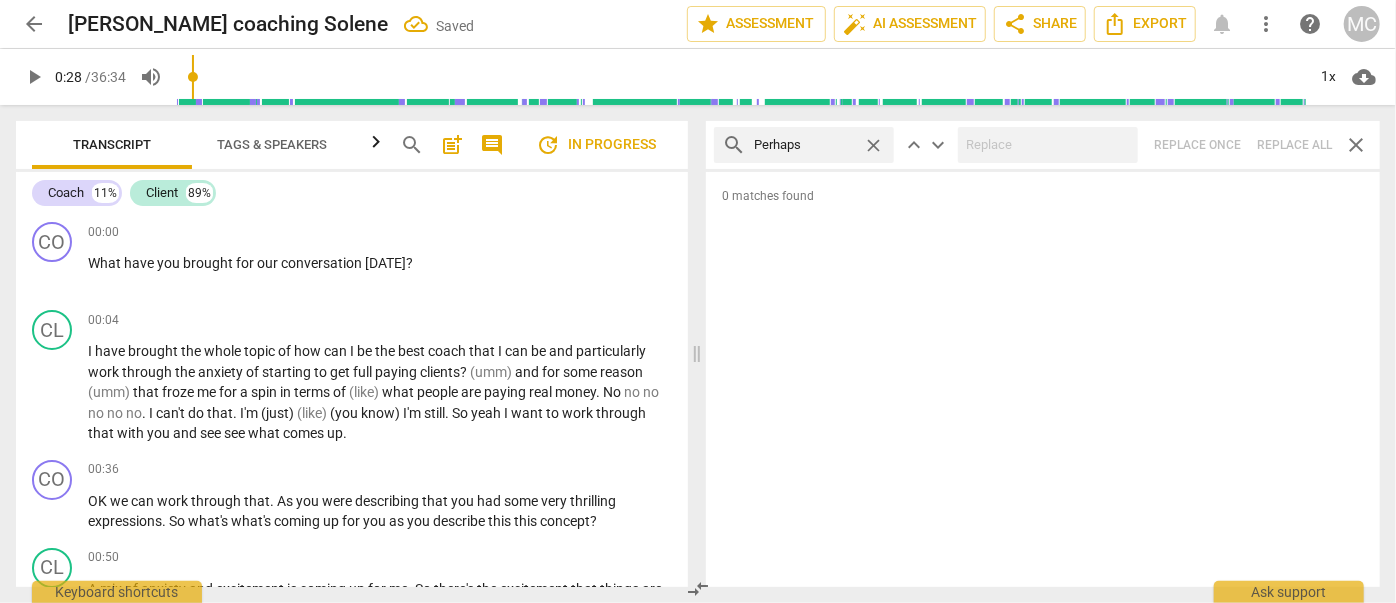 type on "Perhaps" 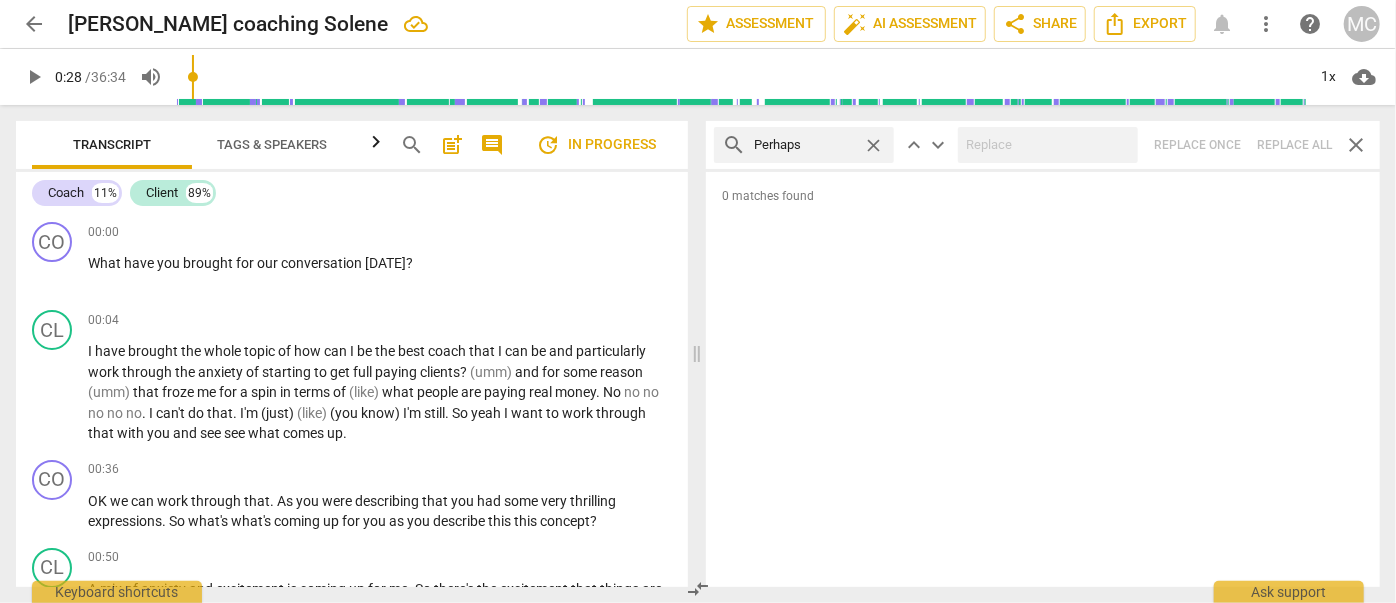 click on "search Perhaps close keyboard_arrow_up keyboard_arrow_down Replace once Replace all close" at bounding box center [1043, 145] 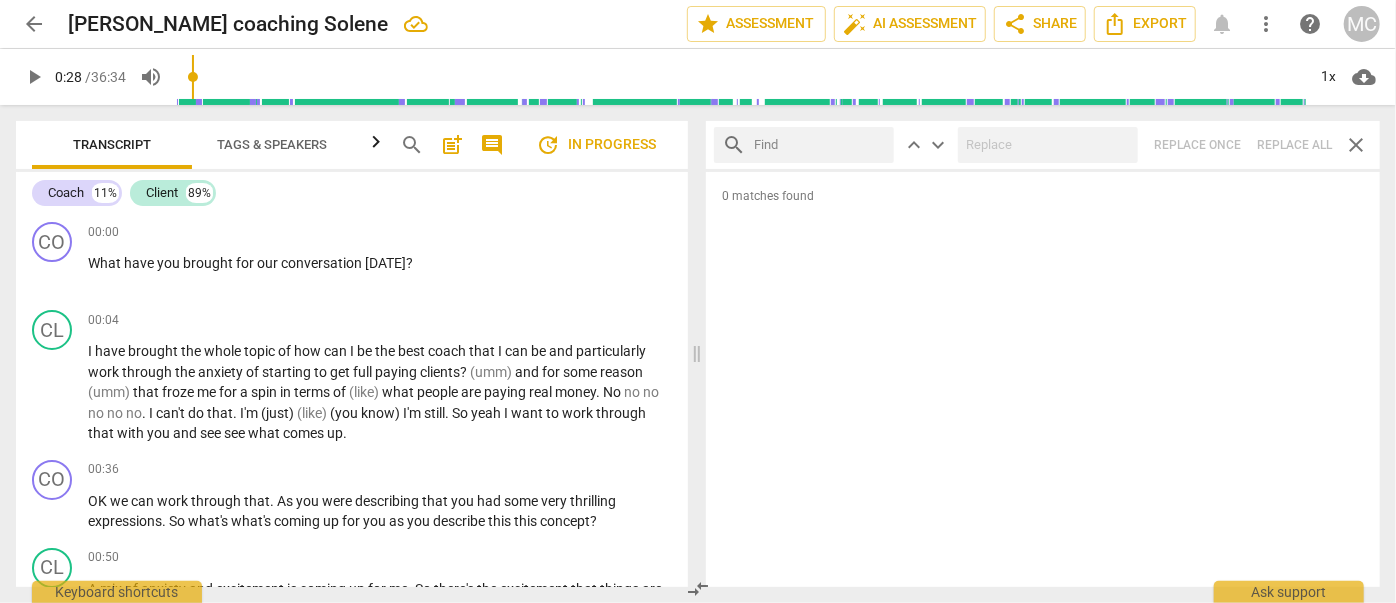 click at bounding box center (820, 145) 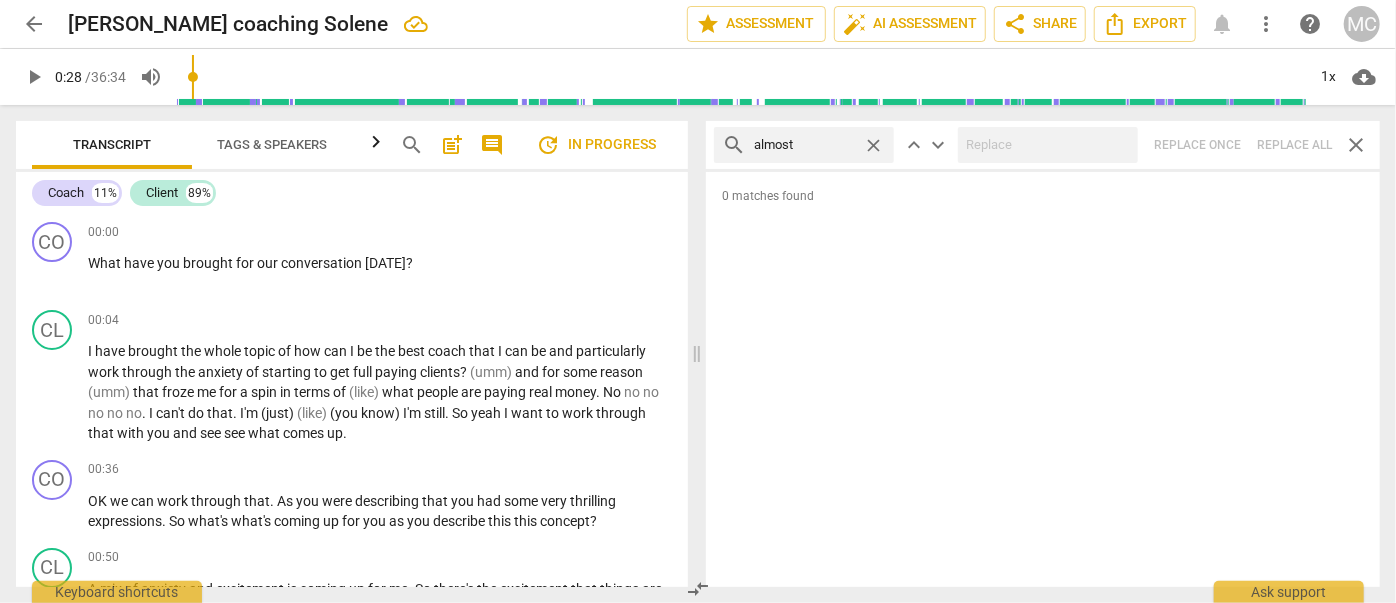 type on "almost" 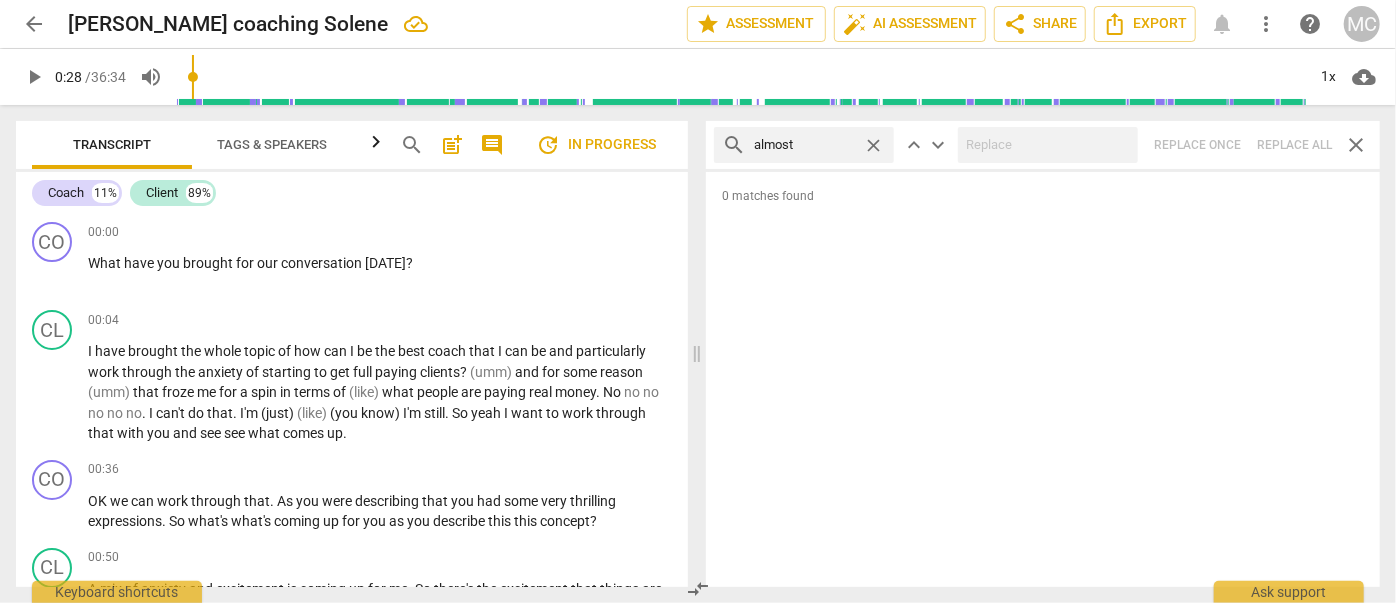 click on "search almost close keyboard_arrow_up keyboard_arrow_down Replace once Replace all close" at bounding box center (1043, 145) 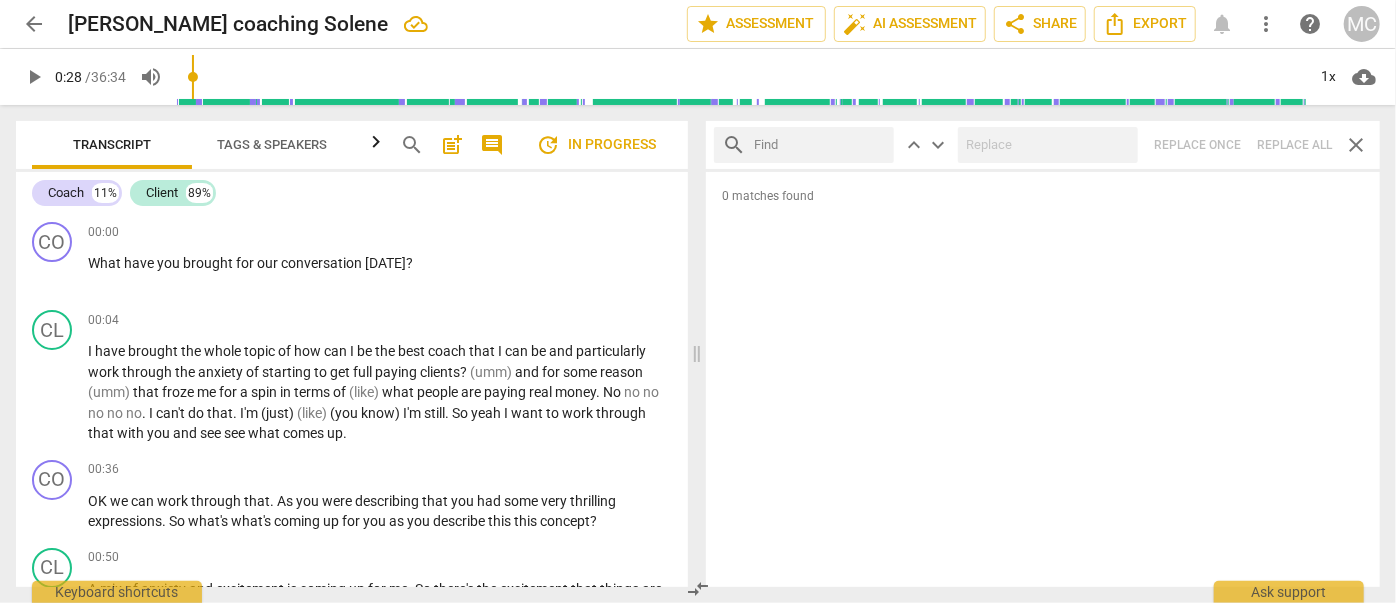 click at bounding box center (820, 145) 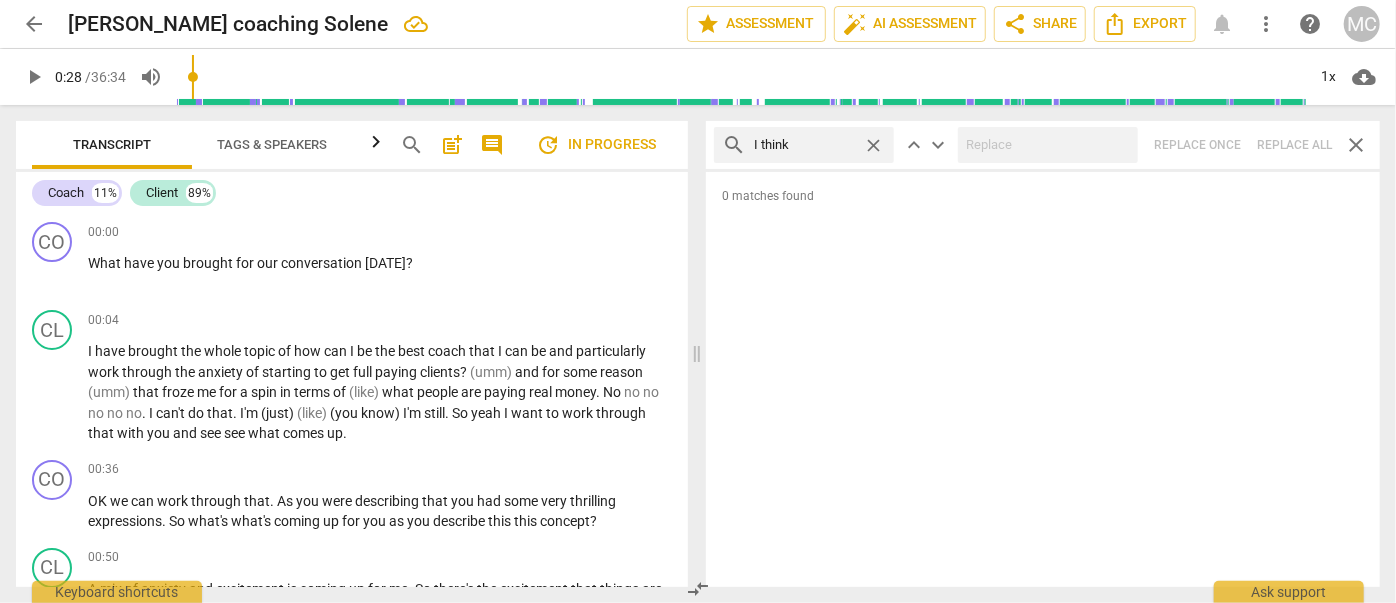type on "I think" 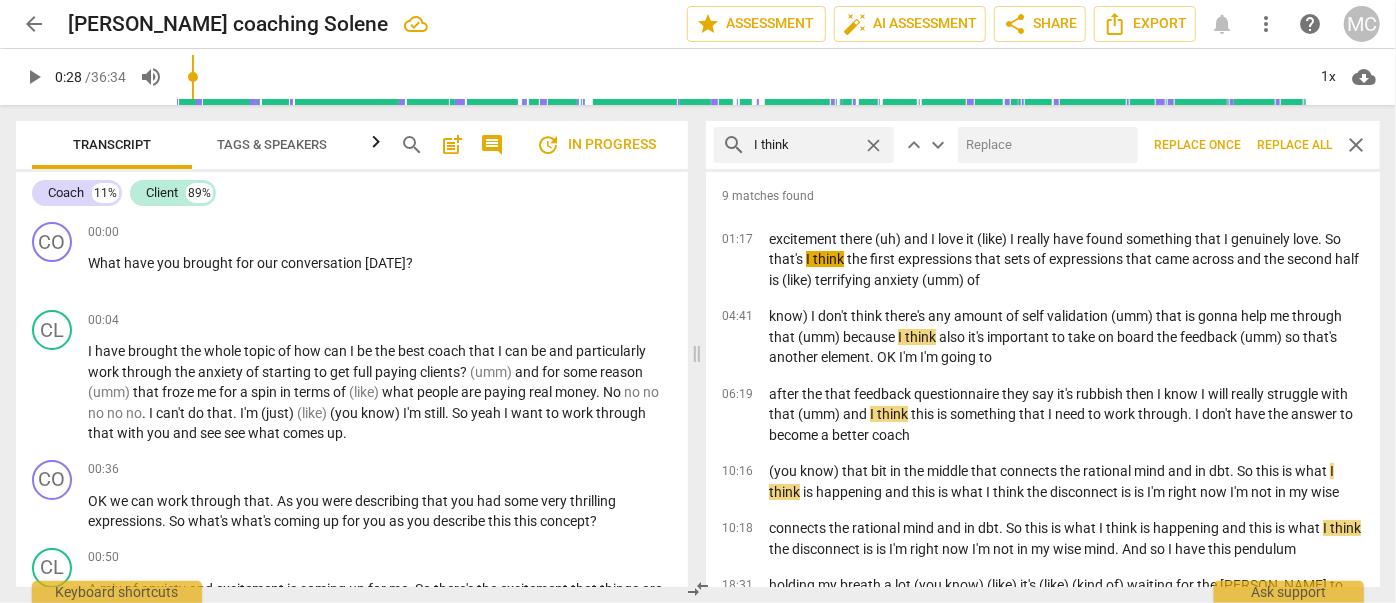 click at bounding box center (1044, 145) 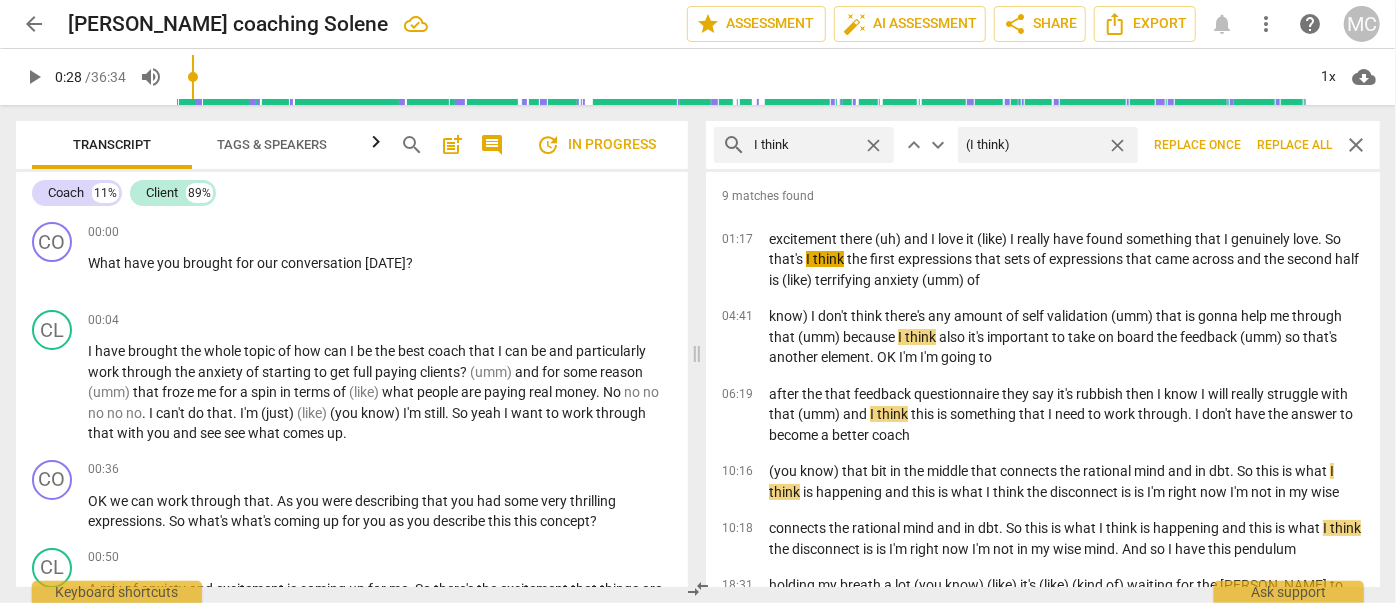 type on "(I think)" 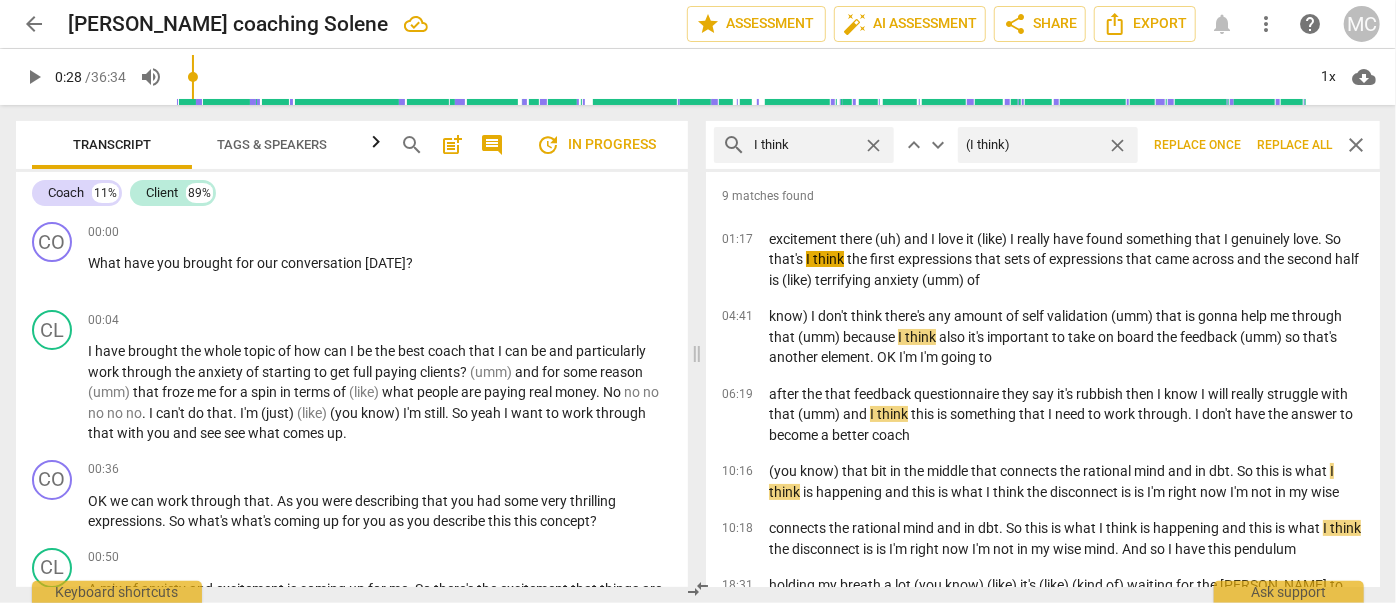 drag, startPoint x: 1307, startPoint y: 144, endPoint x: 1229, endPoint y: 151, distance: 78.31347 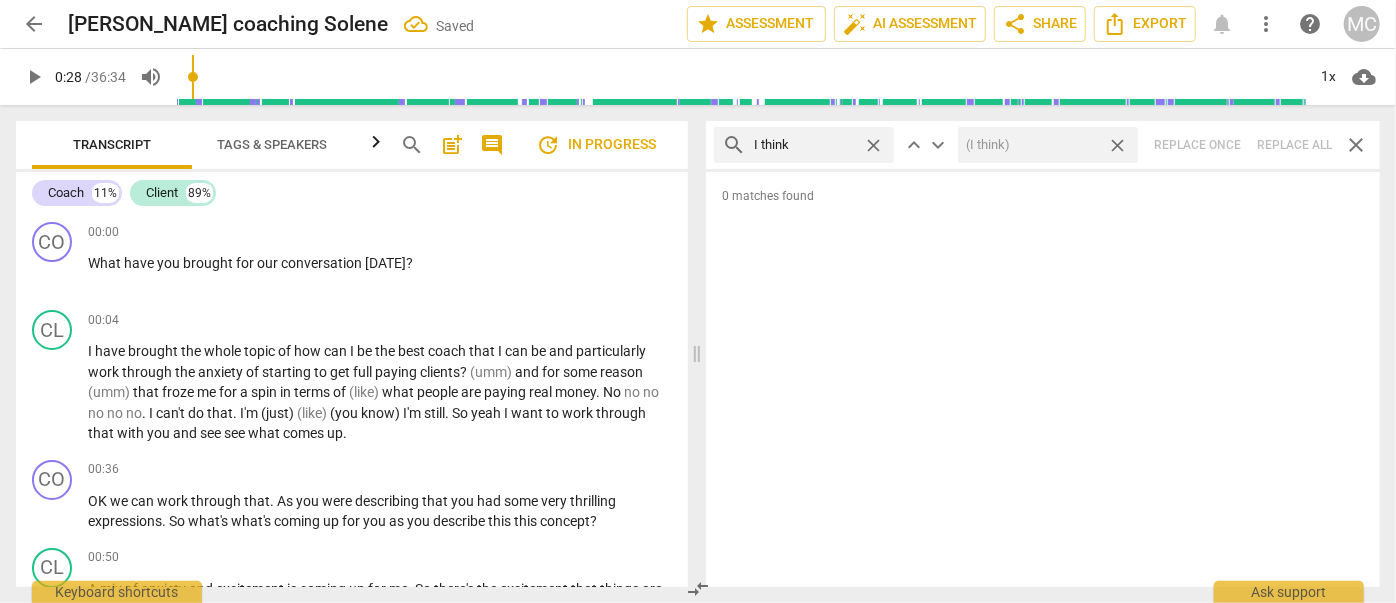 drag, startPoint x: 1119, startPoint y: 148, endPoint x: 1080, endPoint y: 146, distance: 39.051247 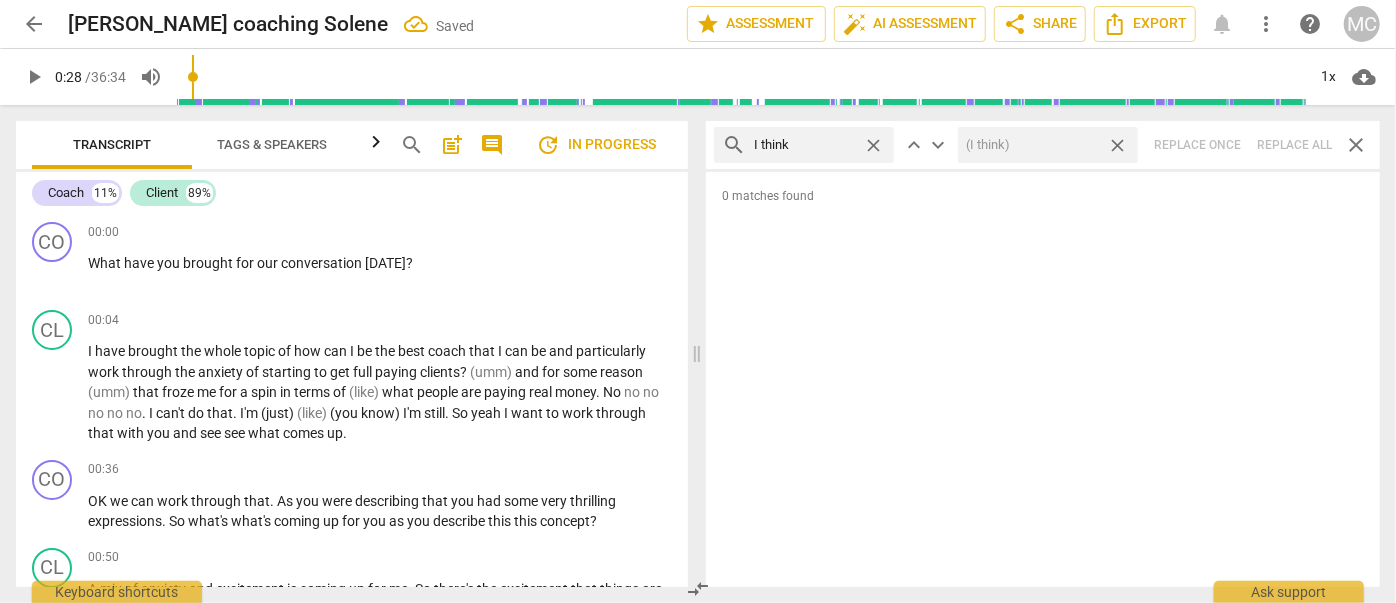 click on "close" at bounding box center (1117, 145) 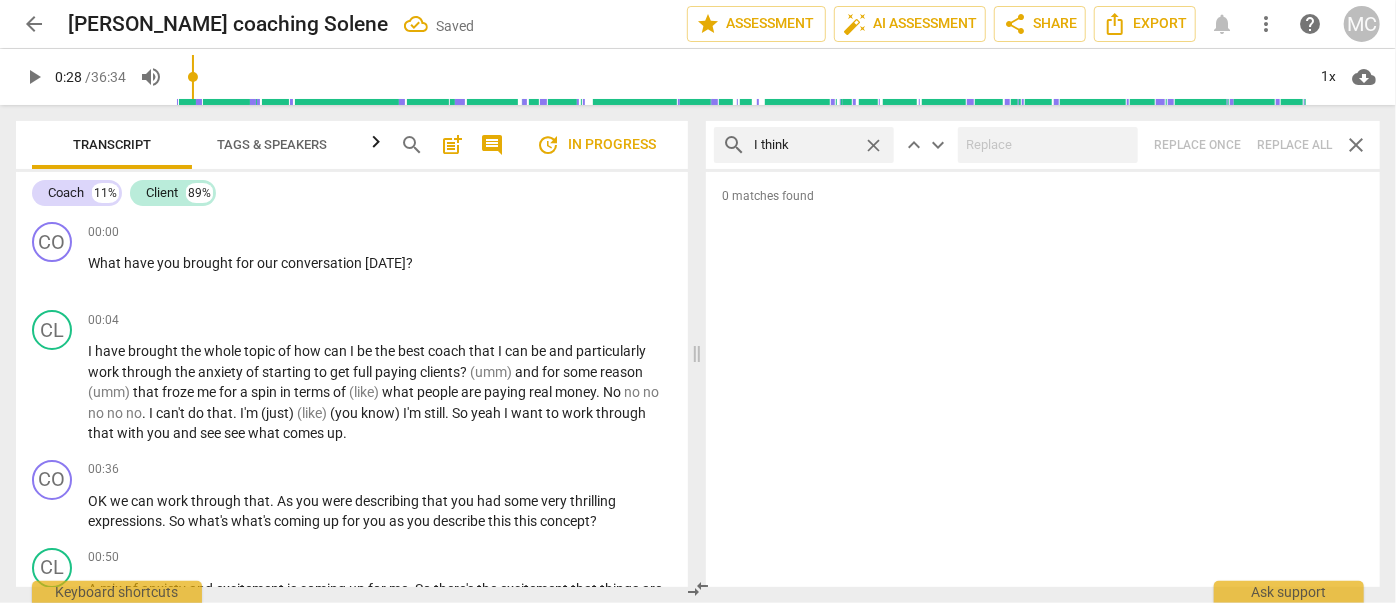 click on "close" at bounding box center [873, 145] 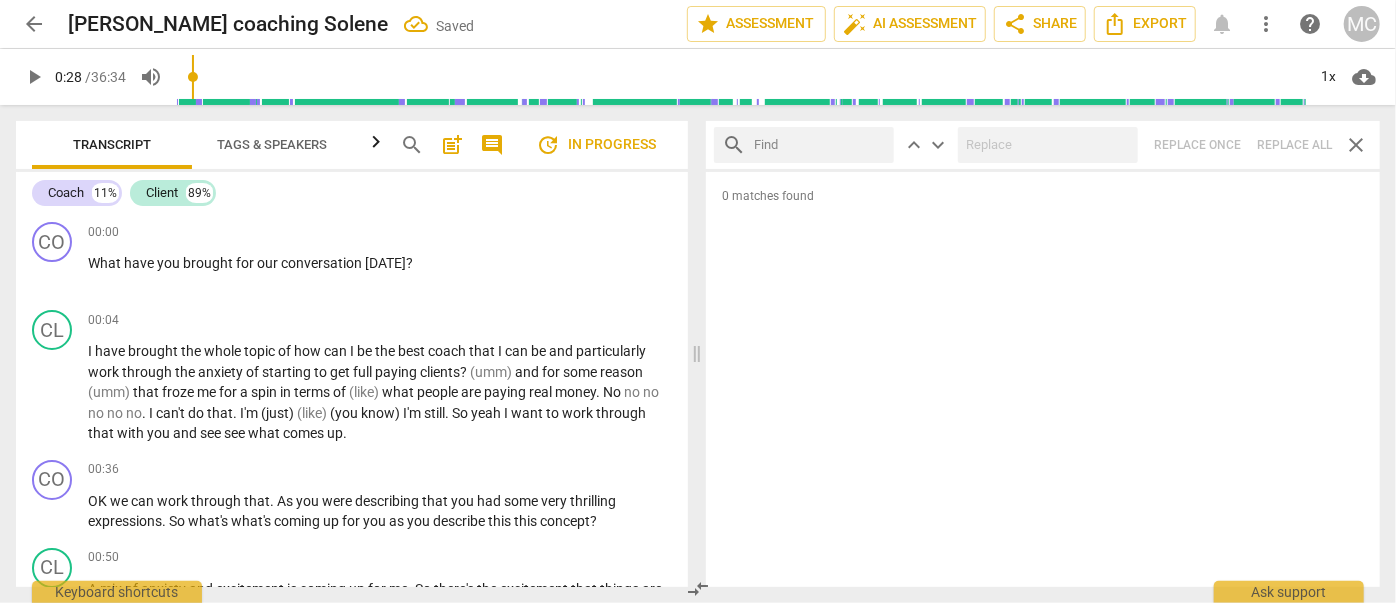 click at bounding box center [820, 145] 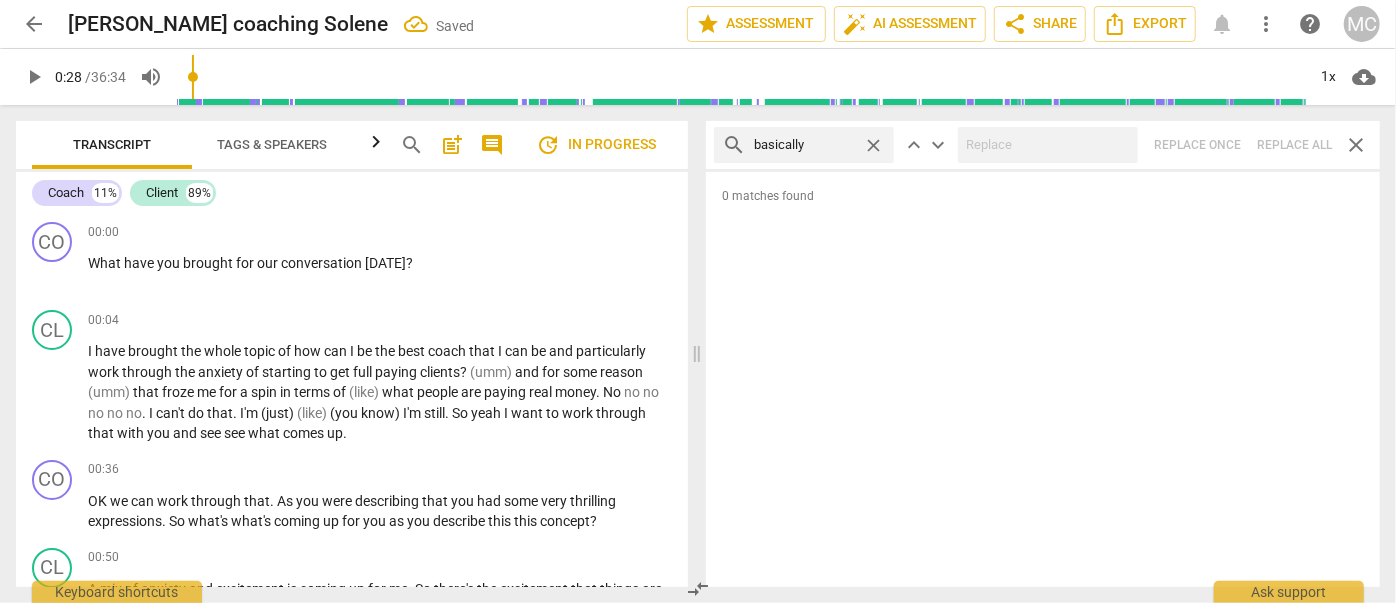 type on "basically" 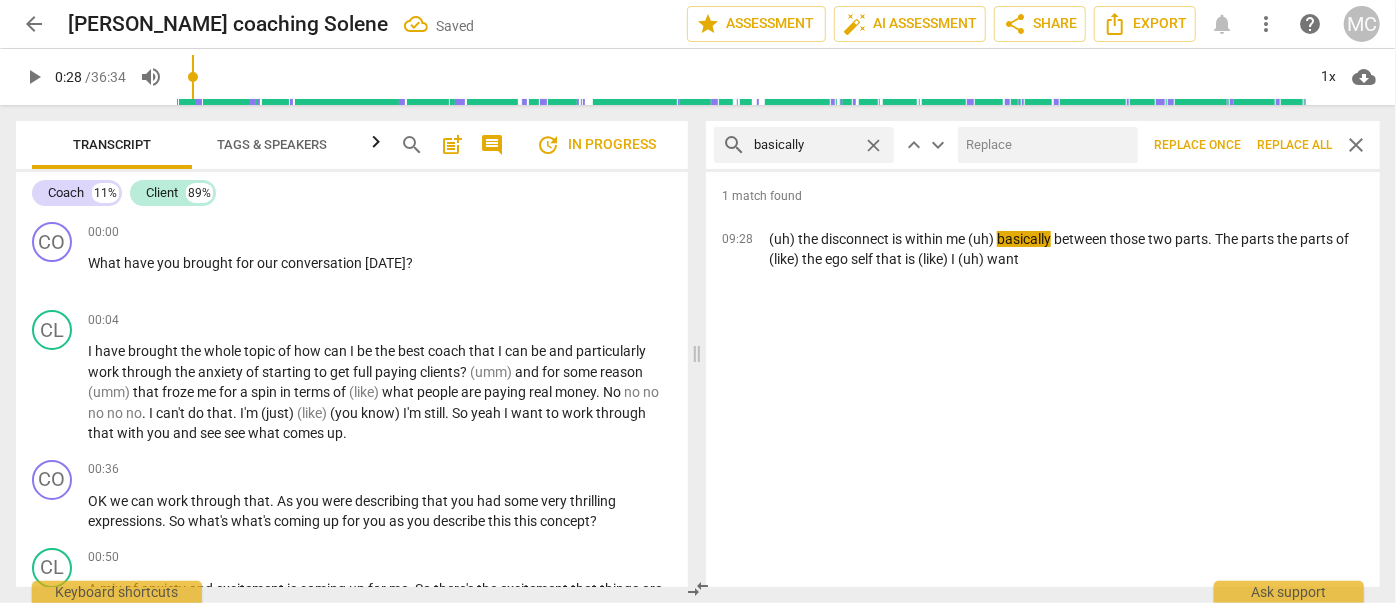 click at bounding box center (1044, 145) 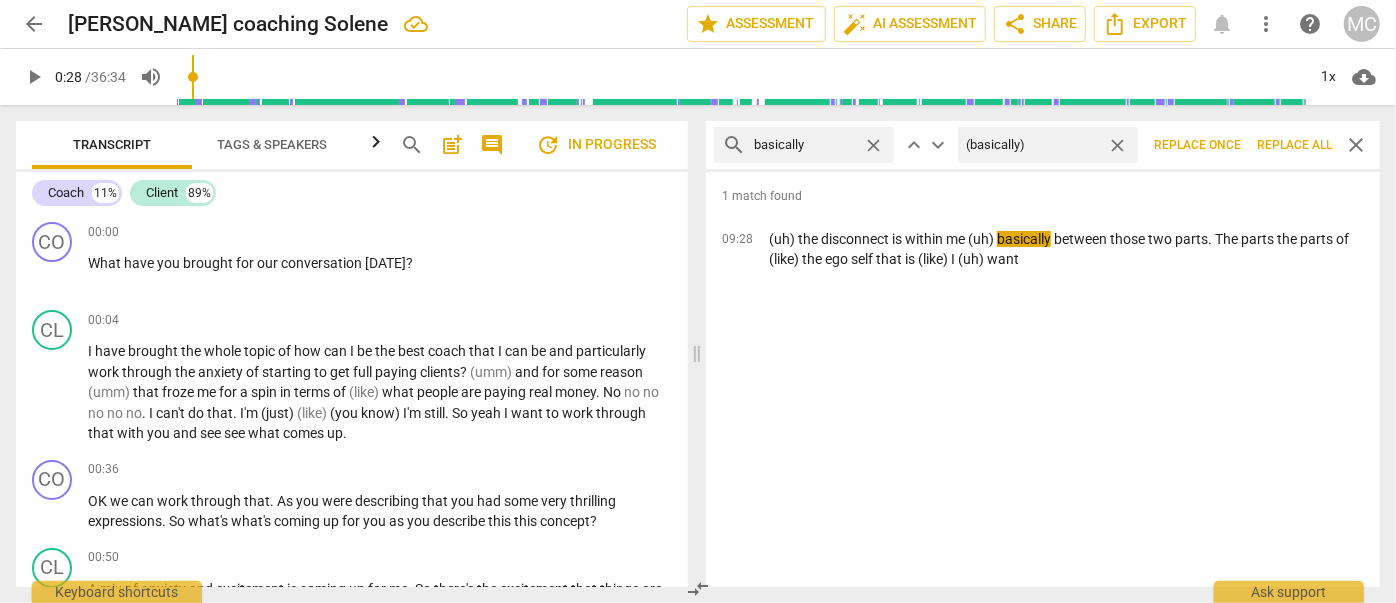 type on "(basically)" 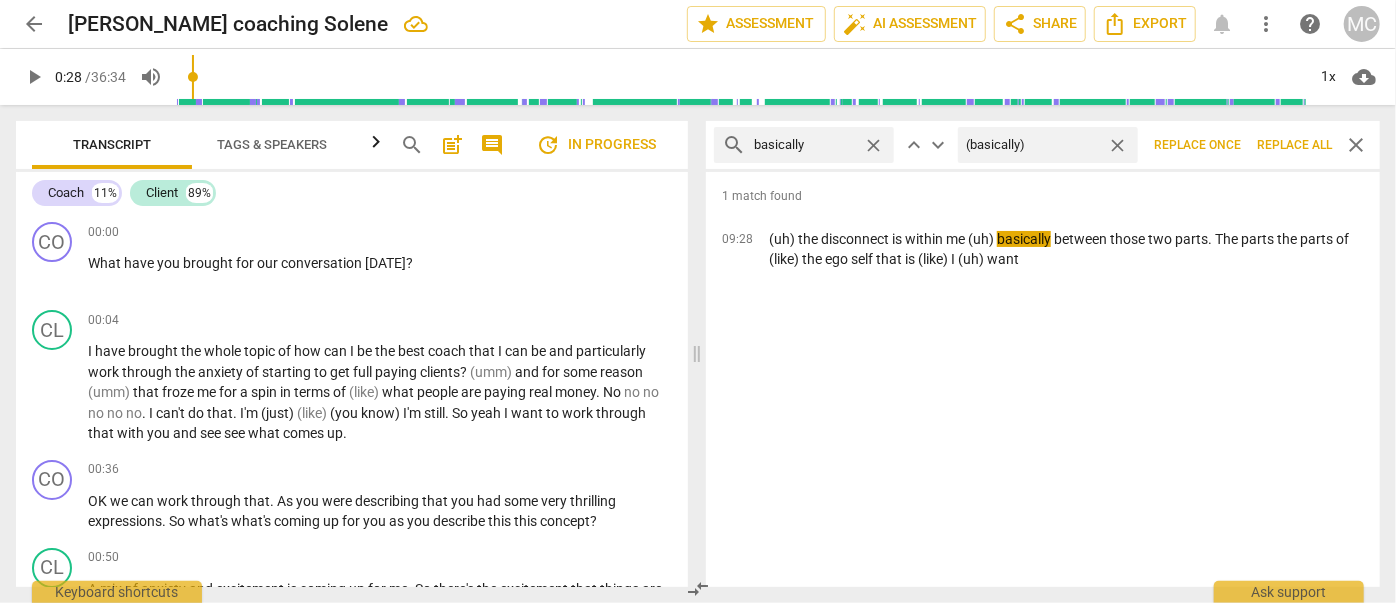 click on "Replace all" at bounding box center [1294, 145] 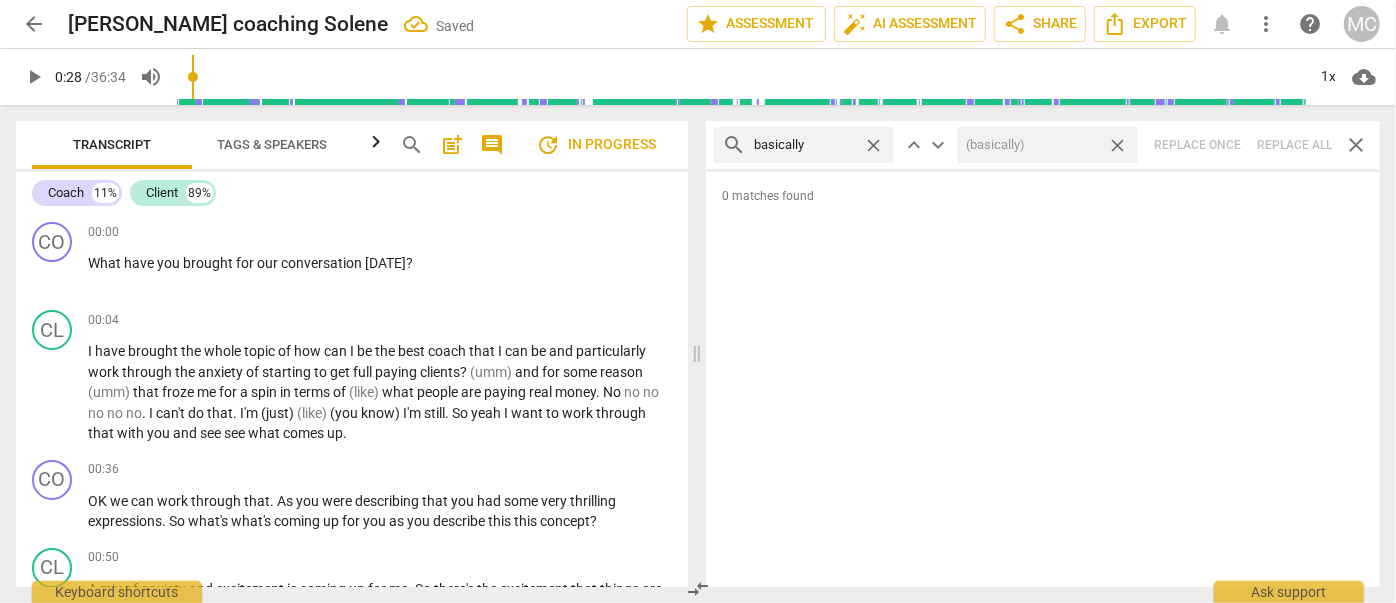 click on "close" at bounding box center [1117, 145] 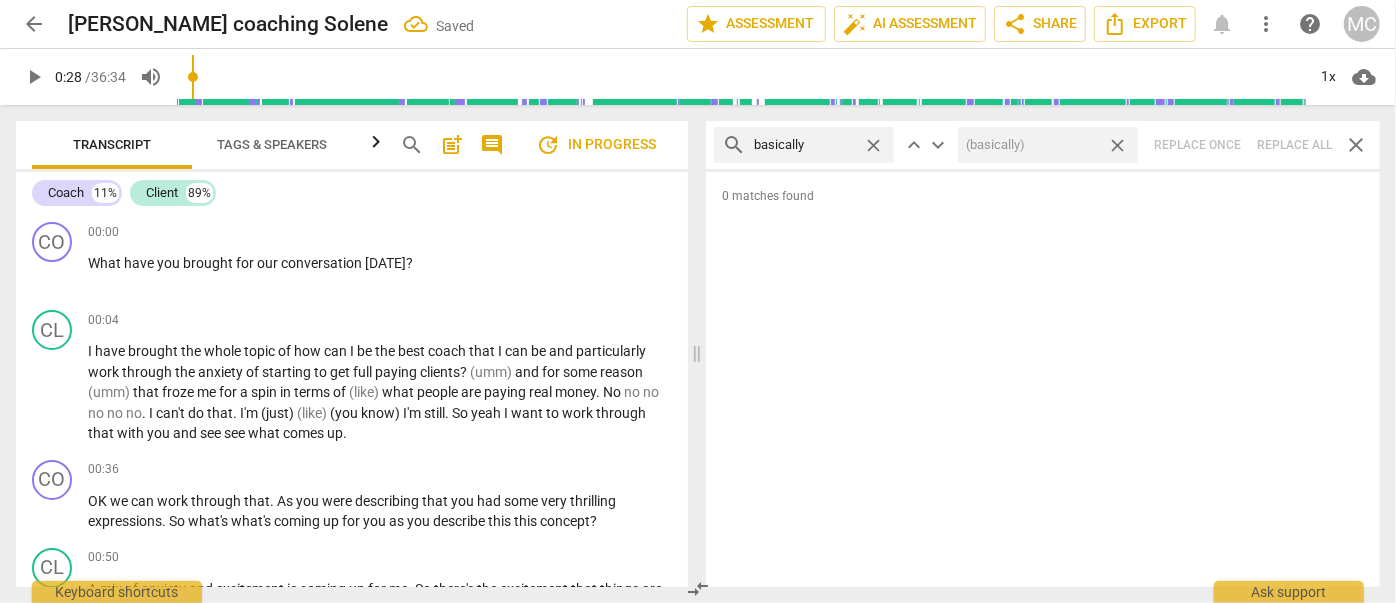 type 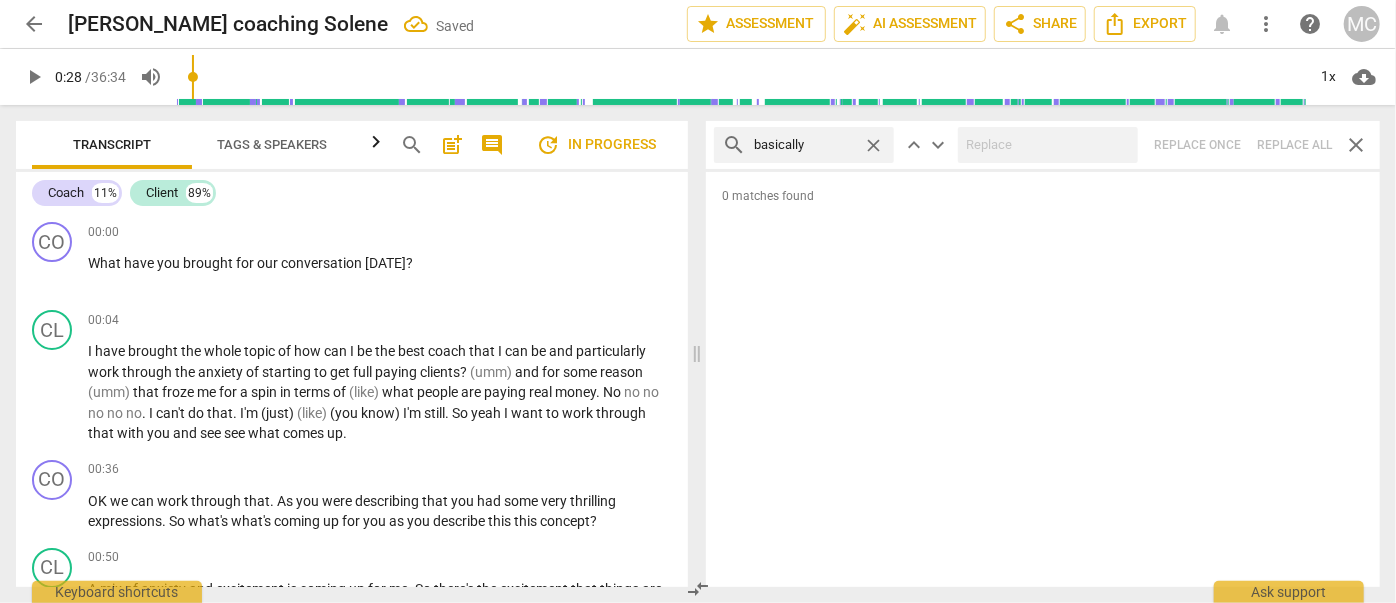 click on "close" at bounding box center [873, 145] 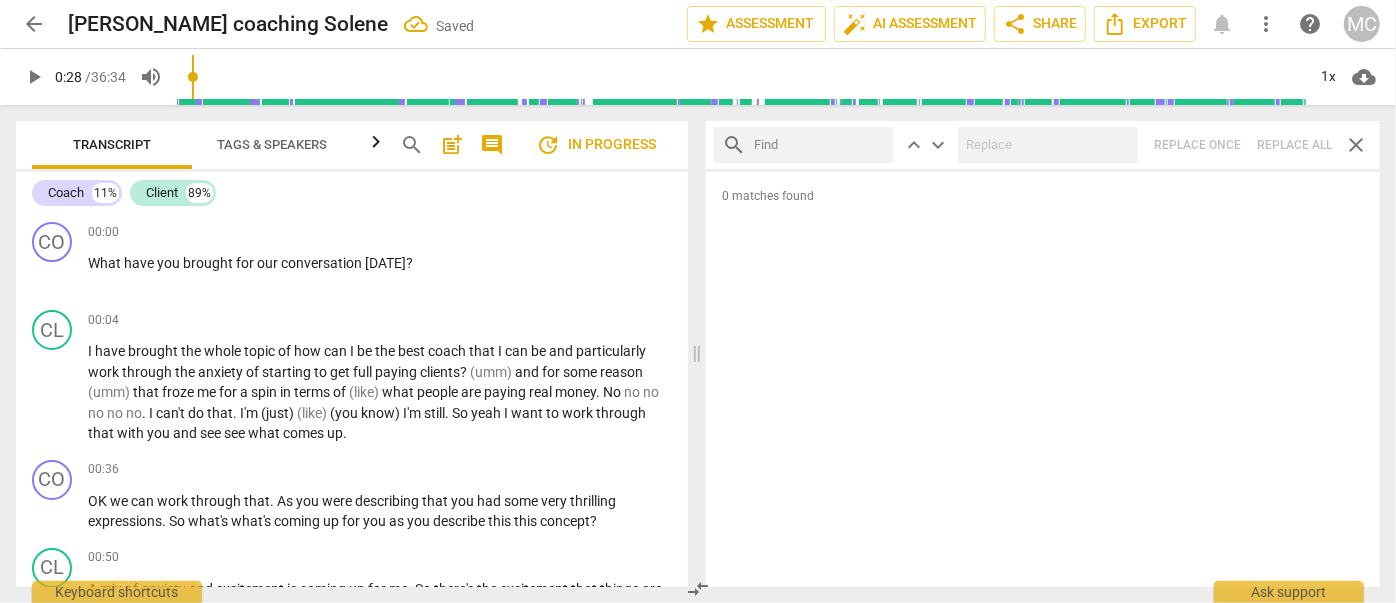 click at bounding box center [820, 145] 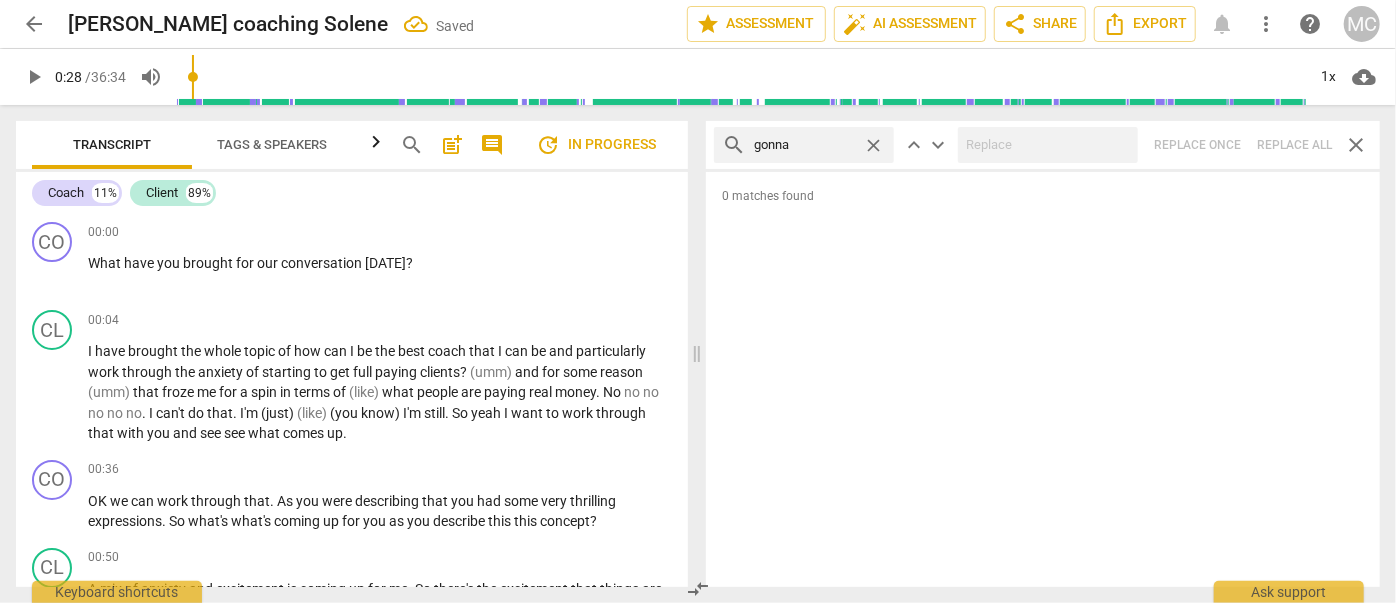 type on "gonna" 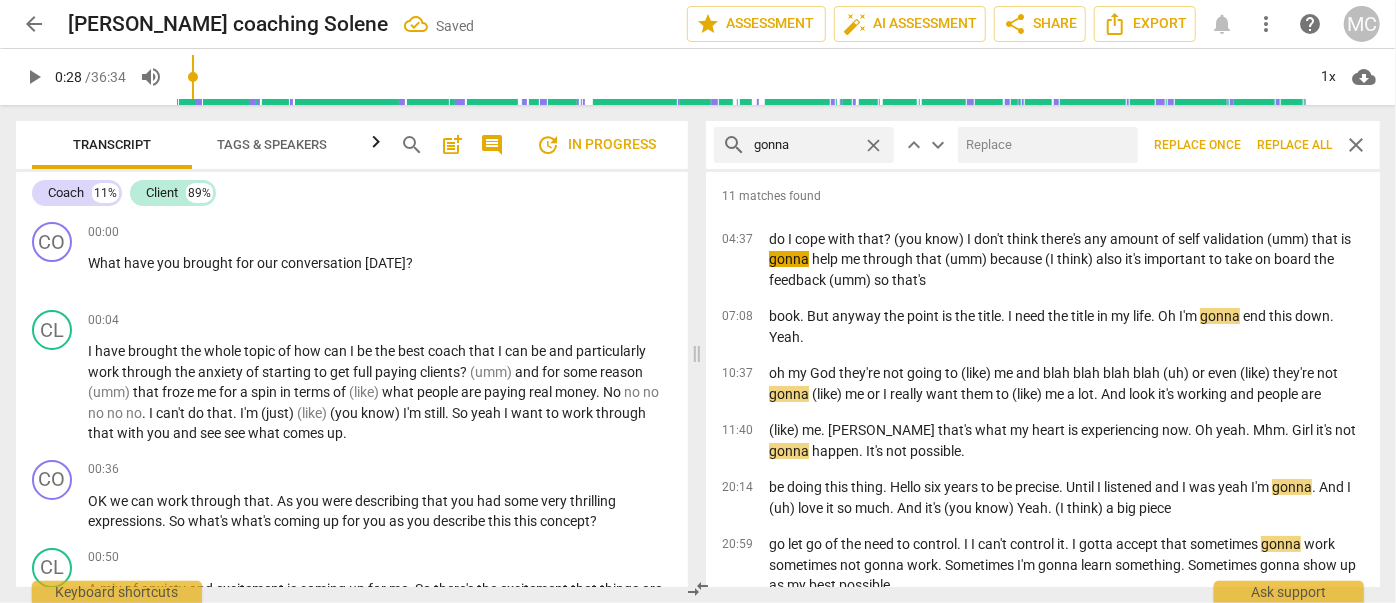 click at bounding box center (1044, 145) 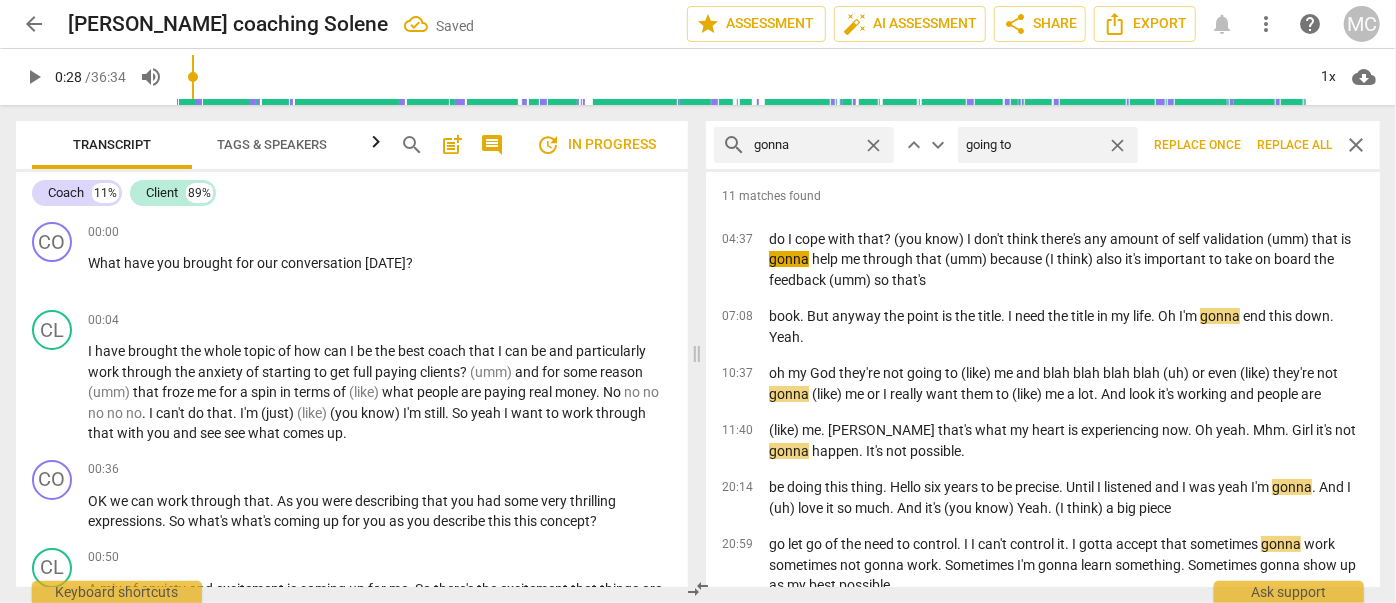 type on "going to" 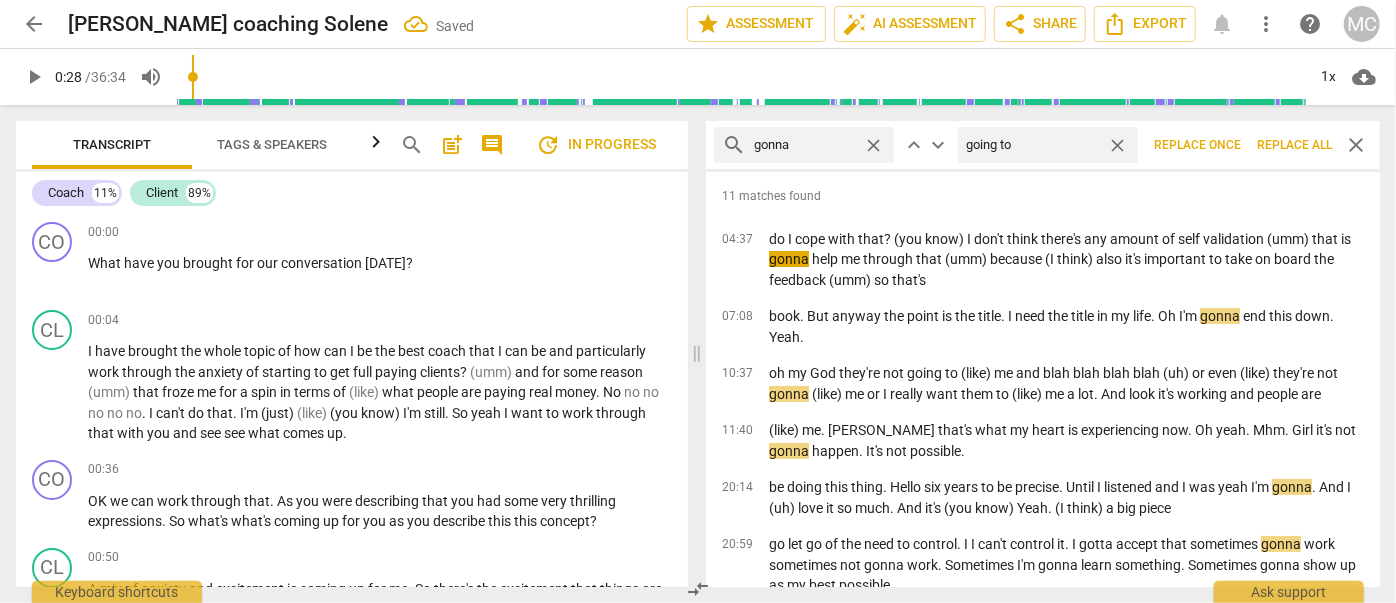 click on "Replace all" at bounding box center [1294, 145] 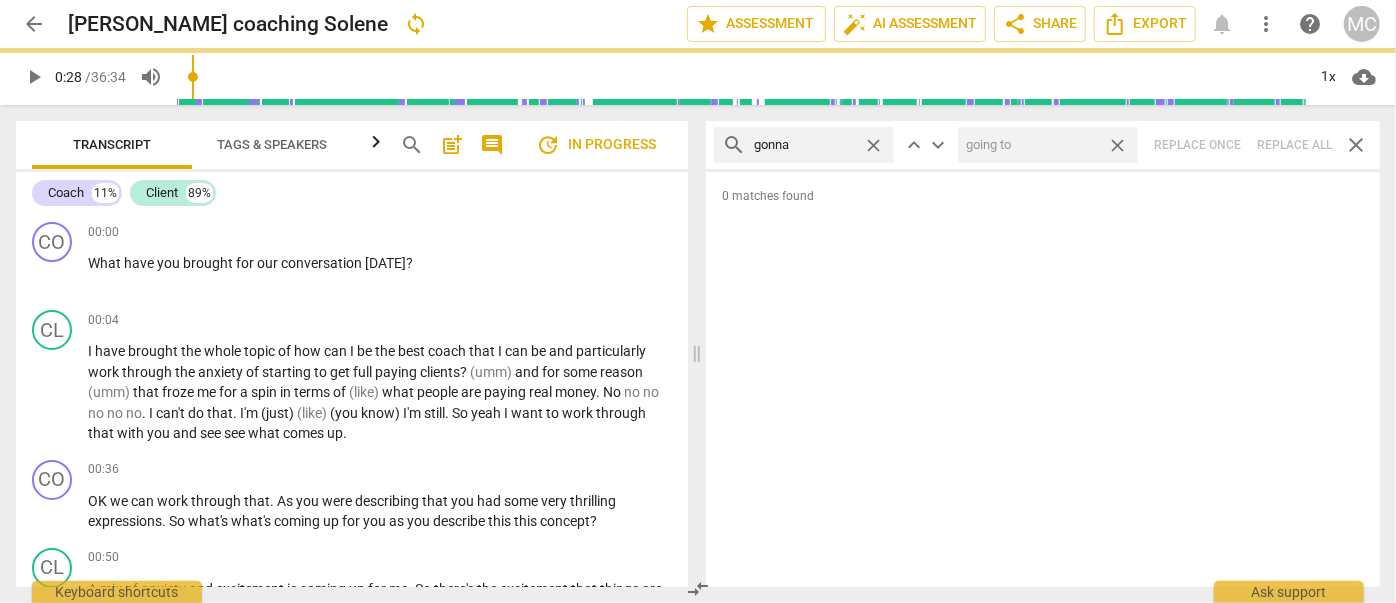 drag, startPoint x: 1120, startPoint y: 145, endPoint x: 1059, endPoint y: 146, distance: 61.008198 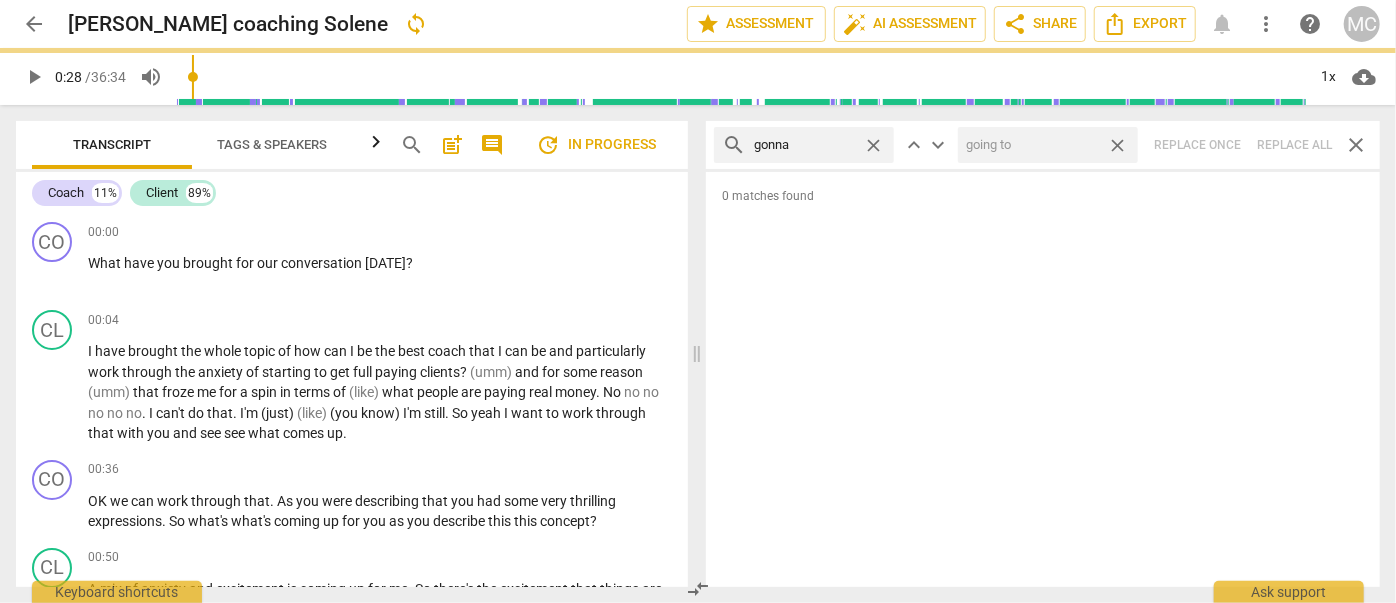 click on "close" at bounding box center [1117, 145] 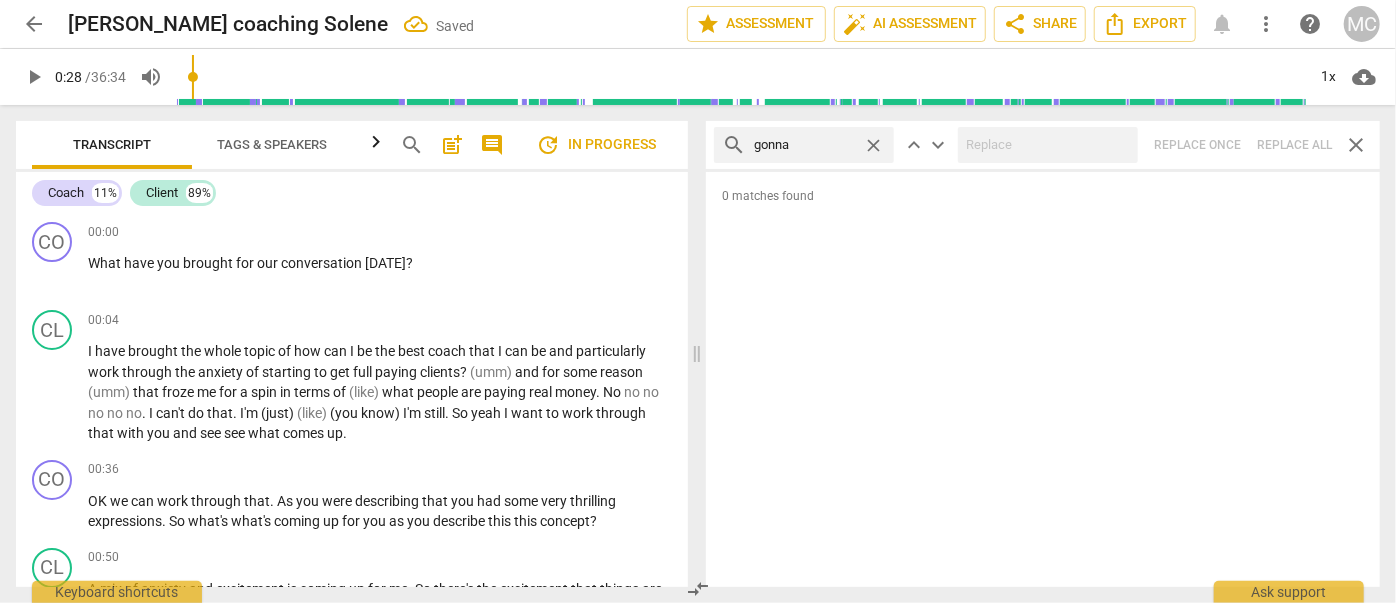 drag, startPoint x: 881, startPoint y: 145, endPoint x: 861, endPoint y: 146, distance: 20.024984 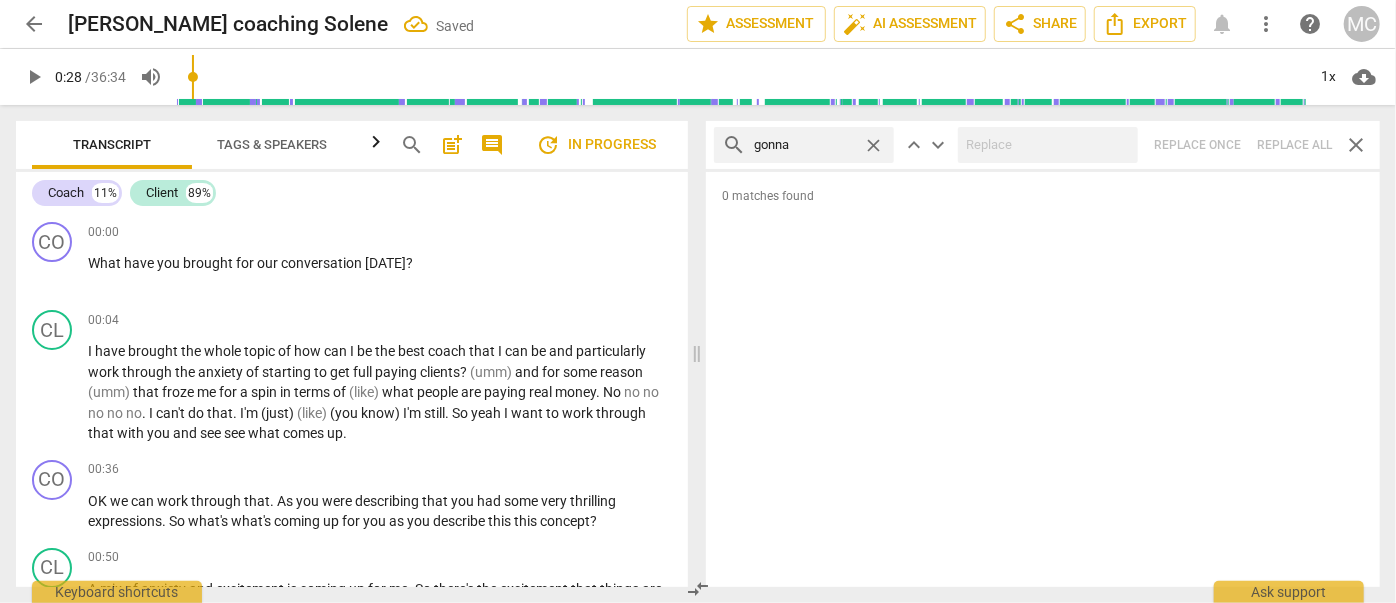 click on "close" at bounding box center (873, 145) 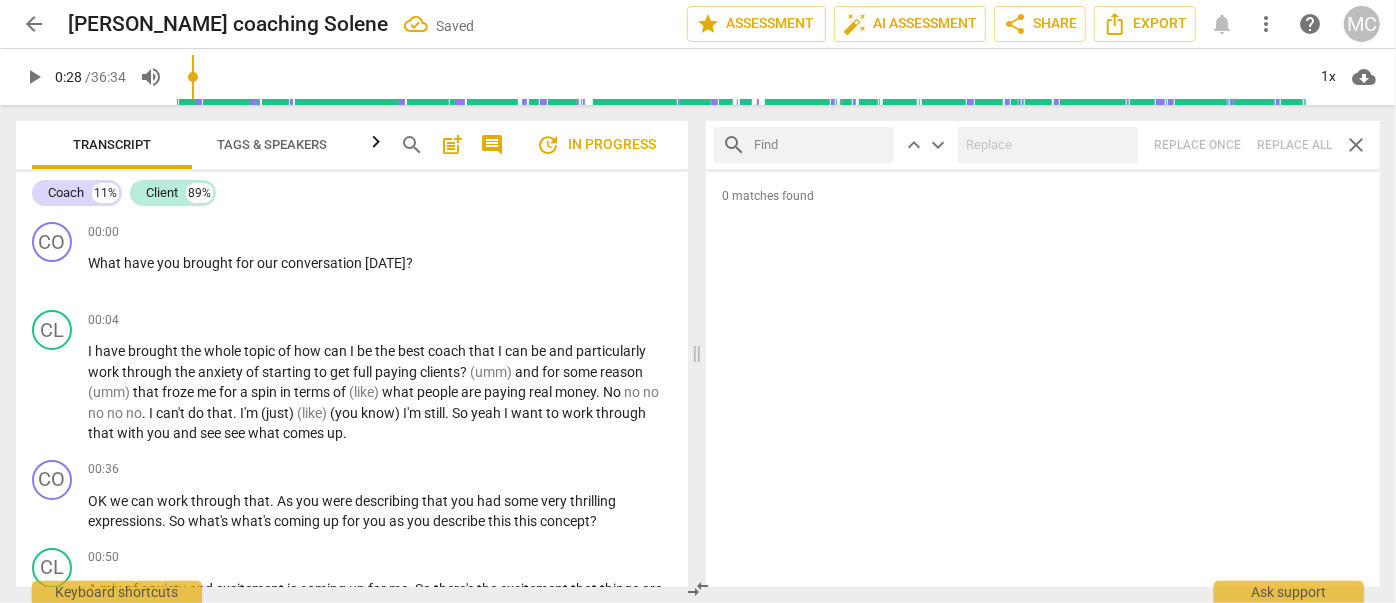 click at bounding box center [820, 145] 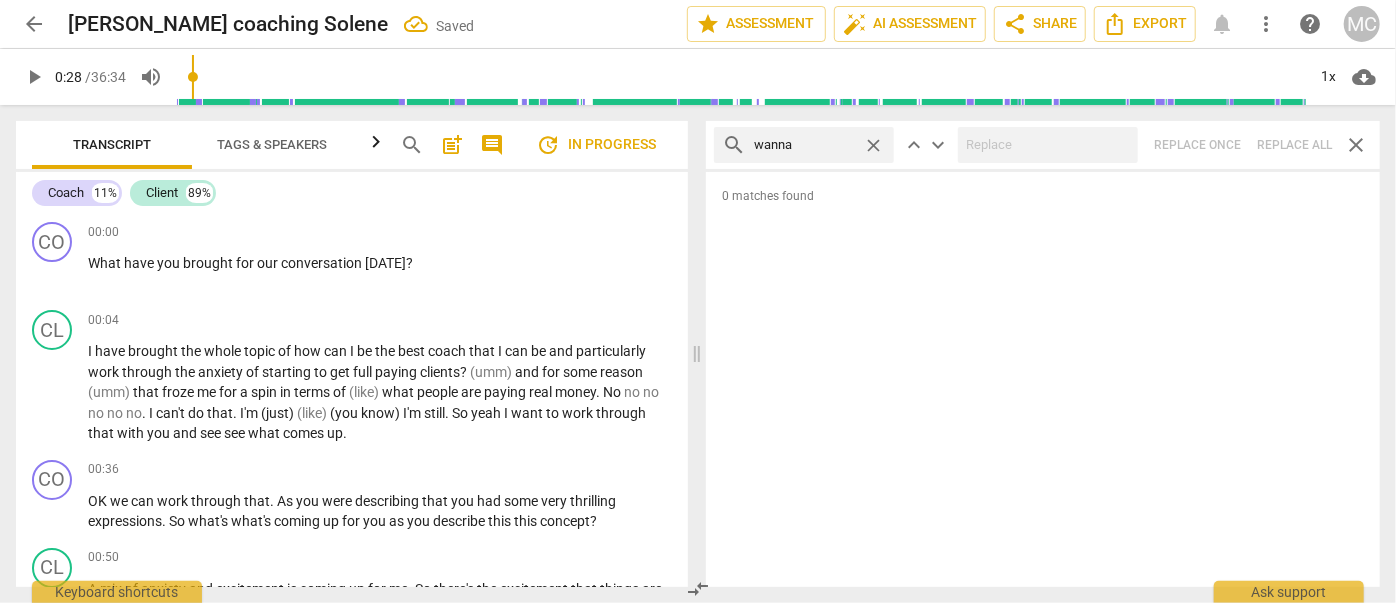 type on "wanna" 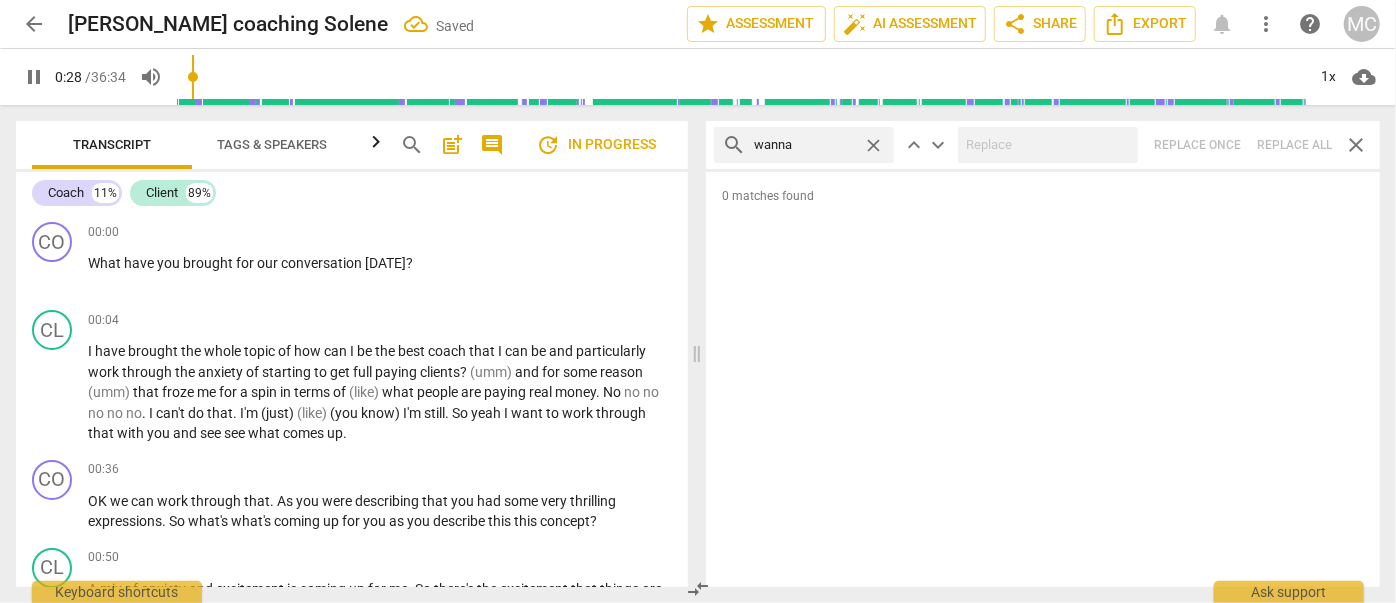 click on "search wanna close keyboard_arrow_up keyboard_arrow_down Replace once Replace all close" at bounding box center (1043, 145) 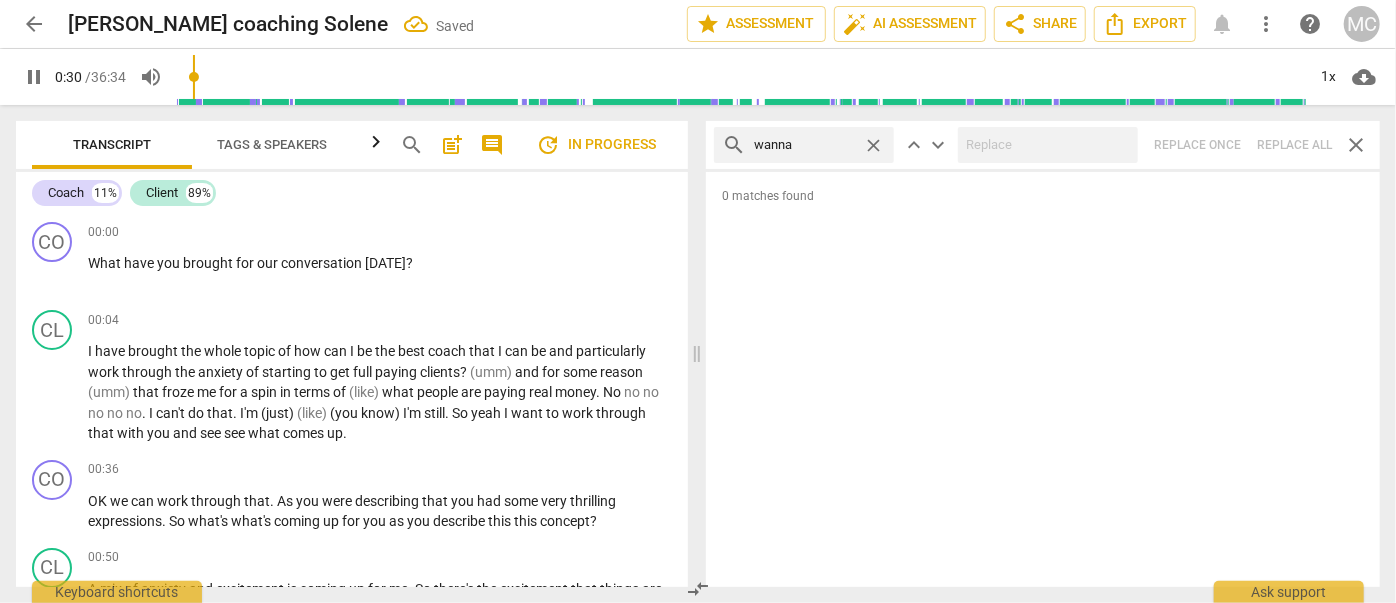 type on "31" 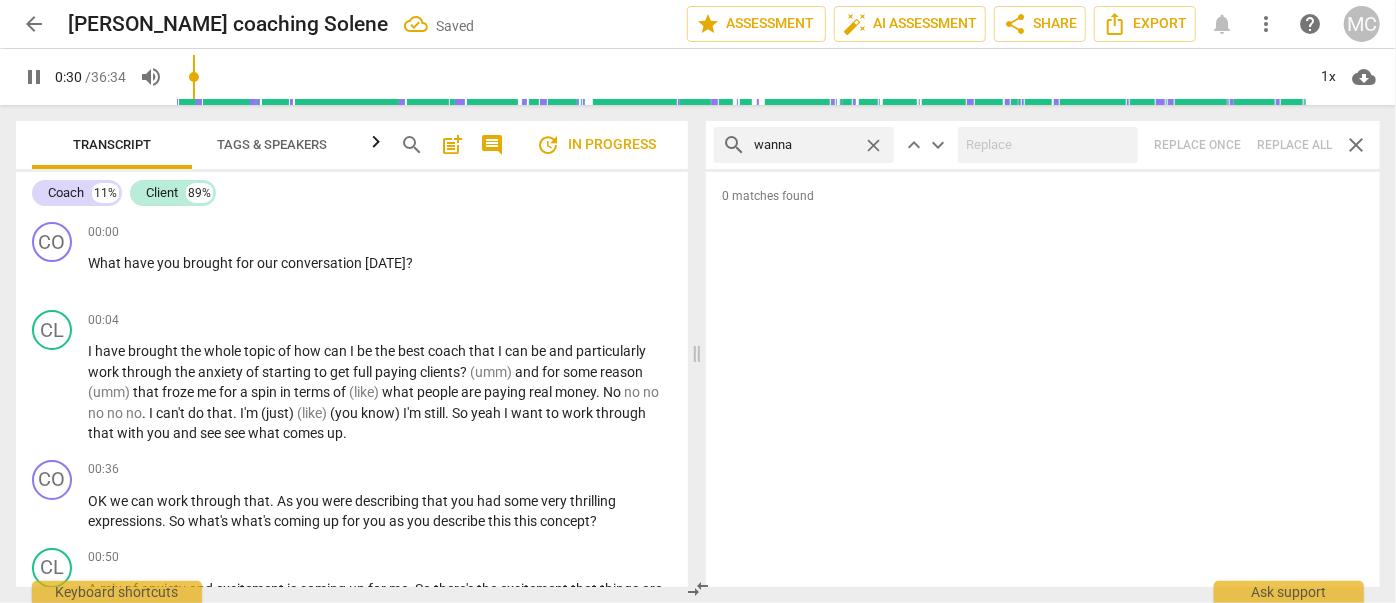 click on "close" at bounding box center [873, 145] 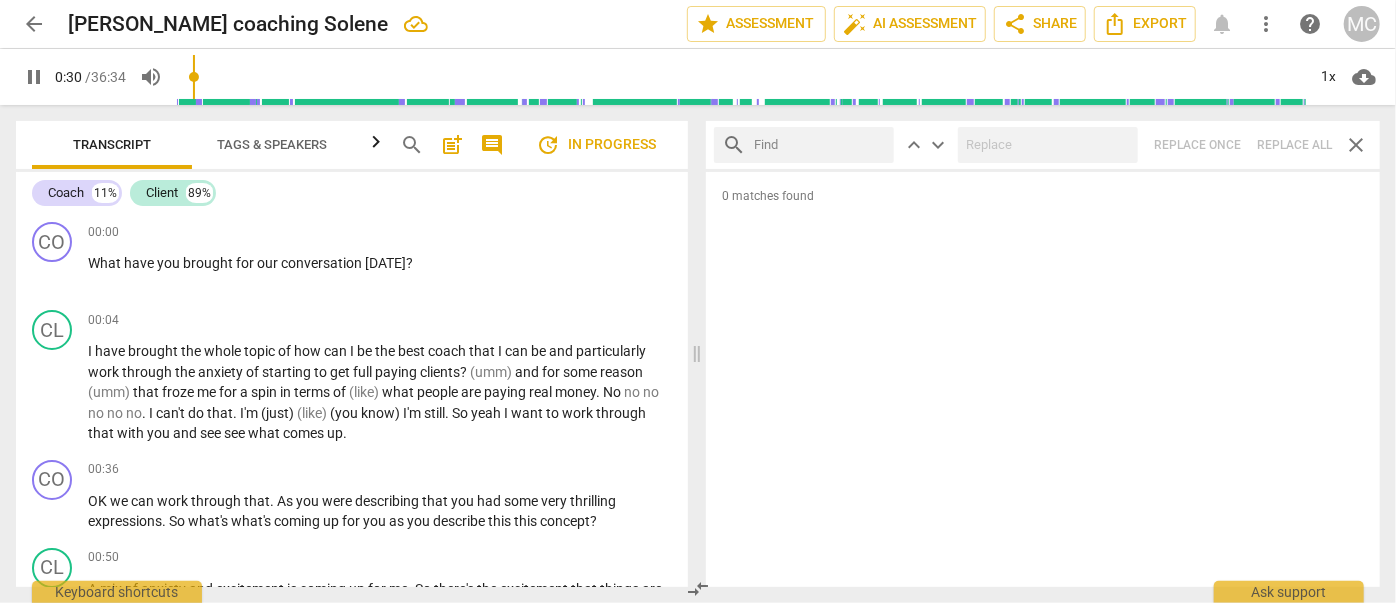 click at bounding box center (820, 145) 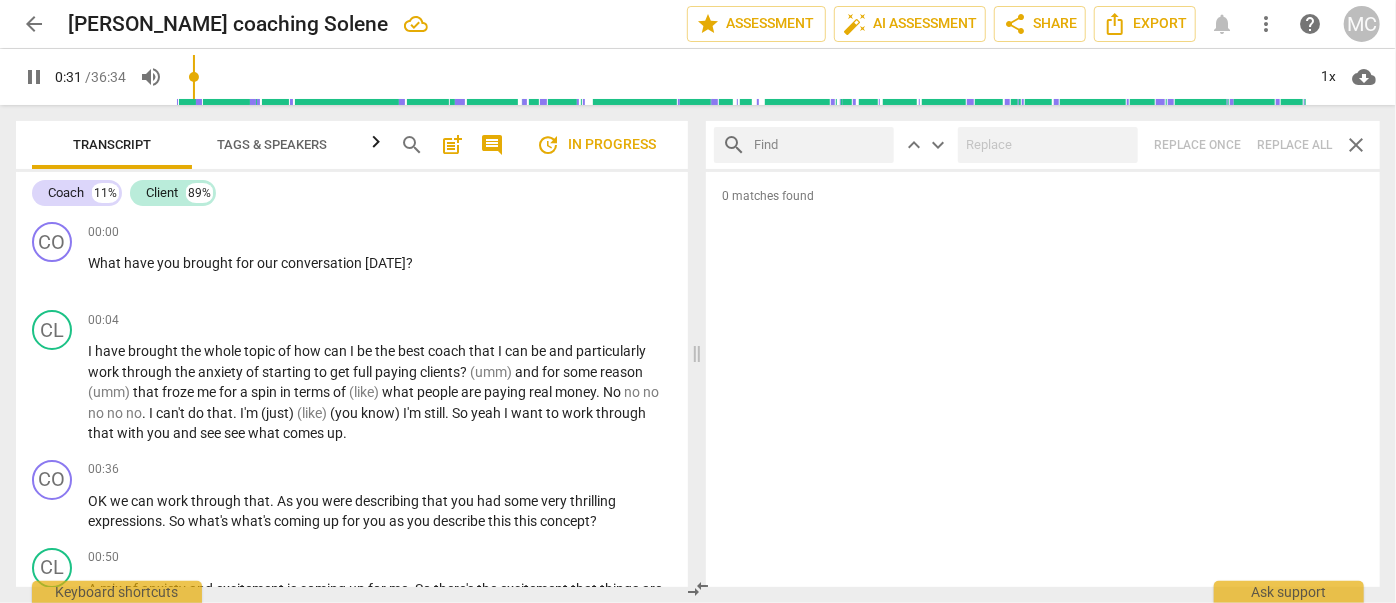 type on "31" 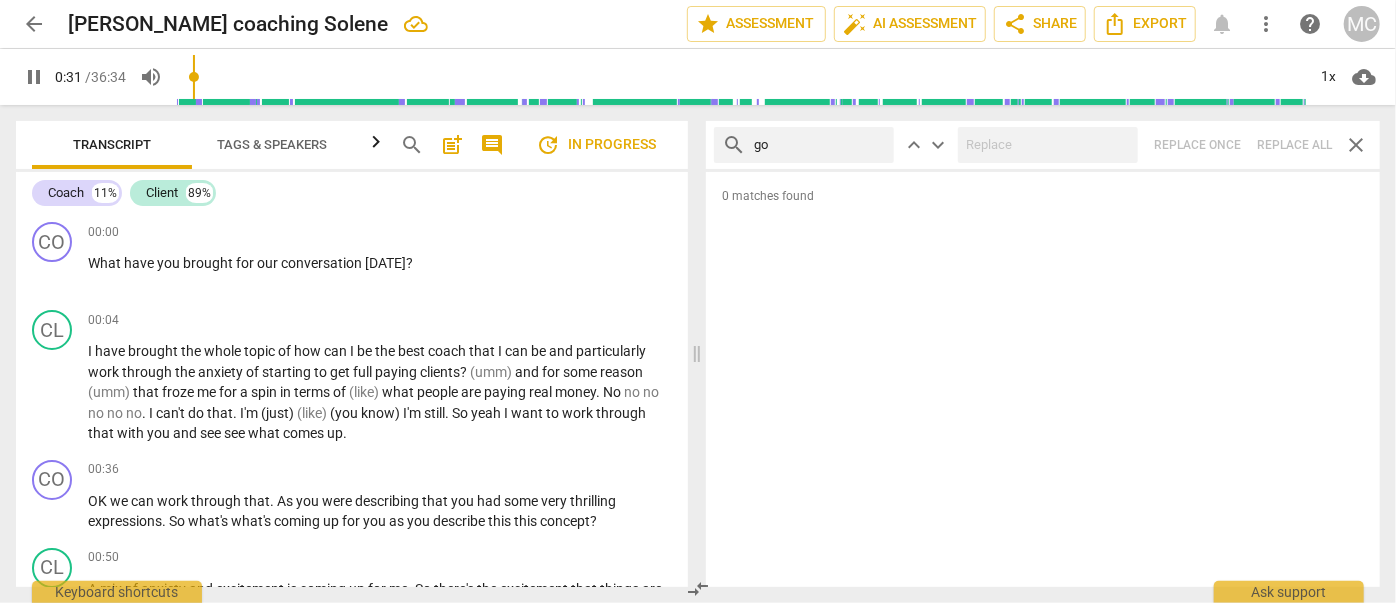 type on "got" 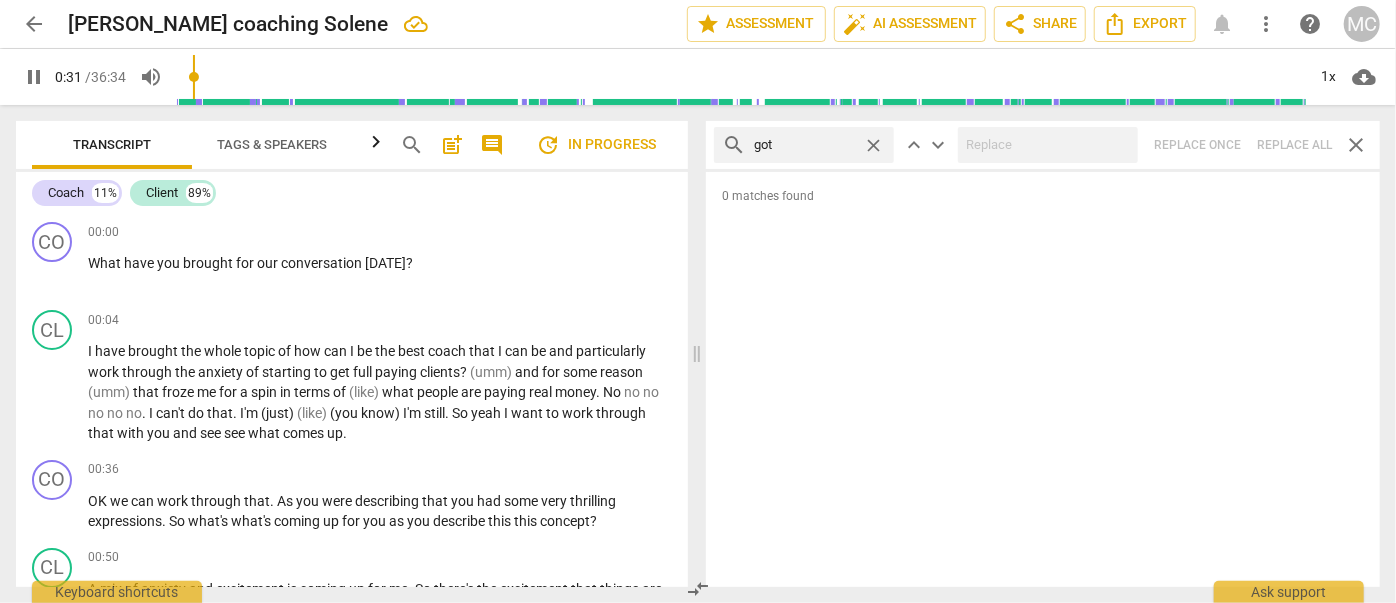 type on "32" 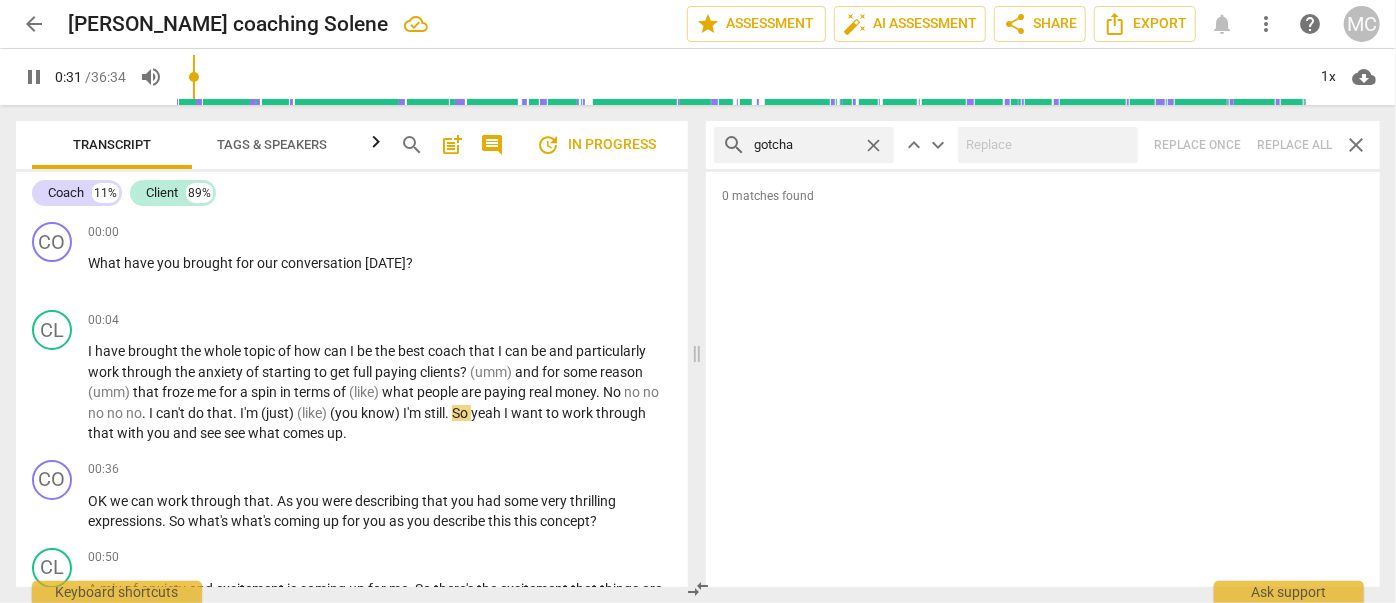 type on "gotcha" 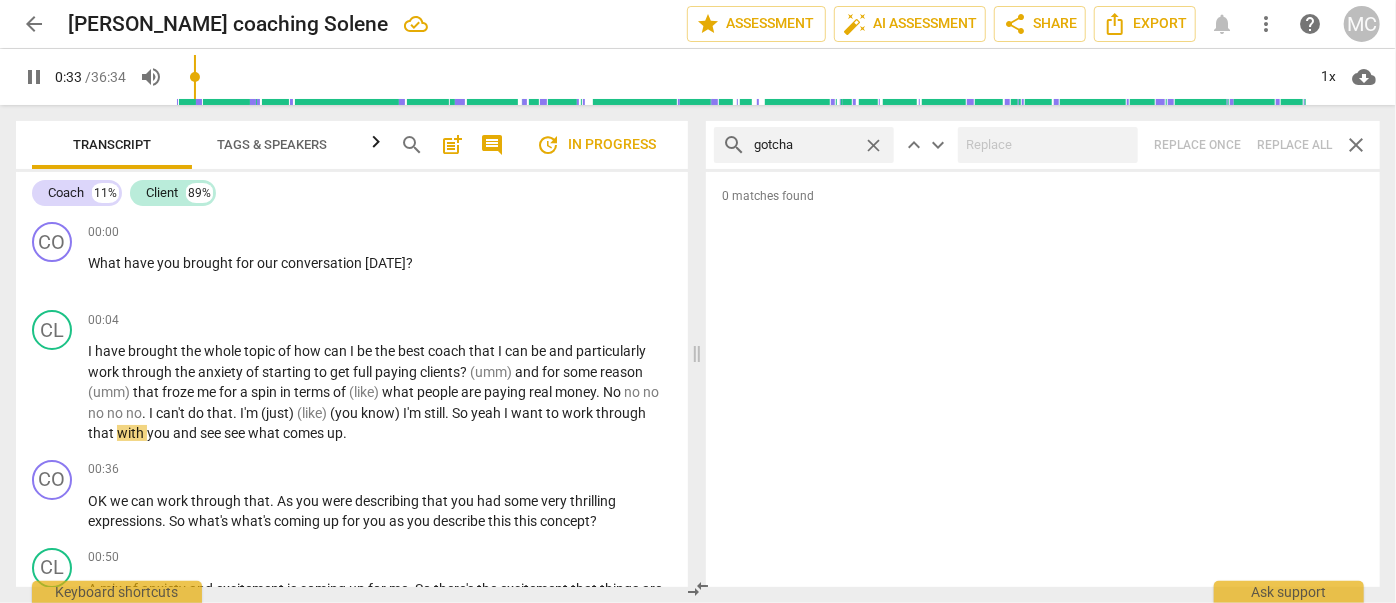 click on "search gotcha close keyboard_arrow_up keyboard_arrow_down Replace once Replace all close" at bounding box center (1043, 145) 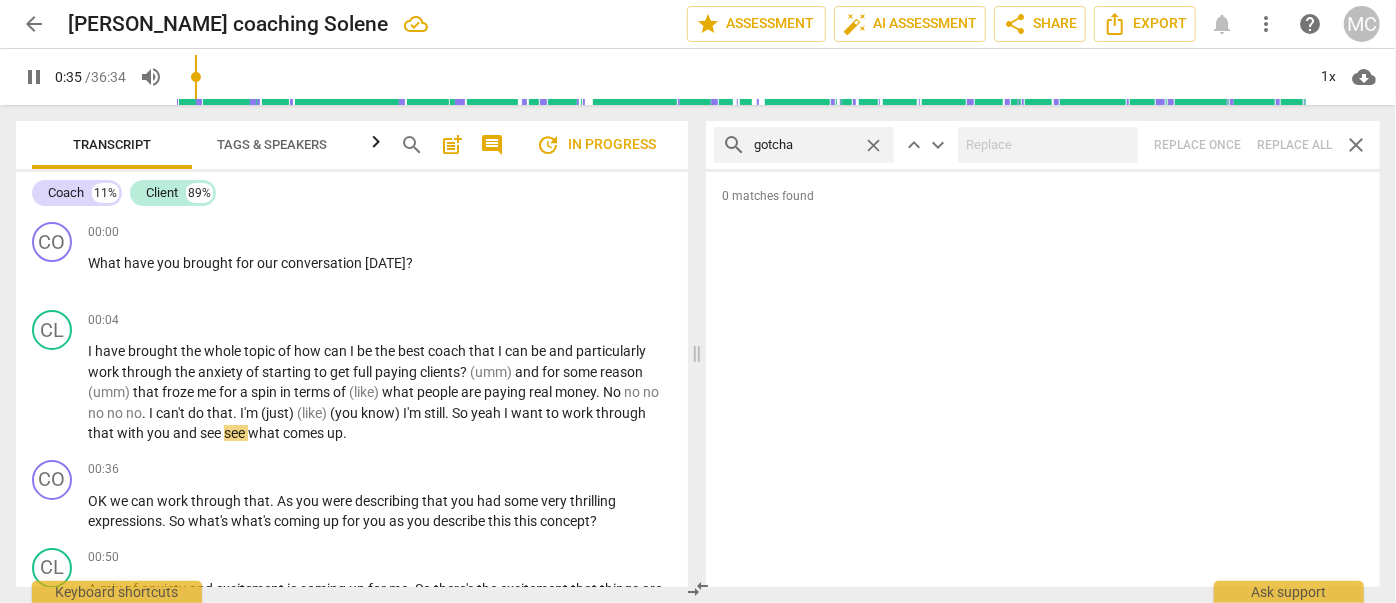 type on "36" 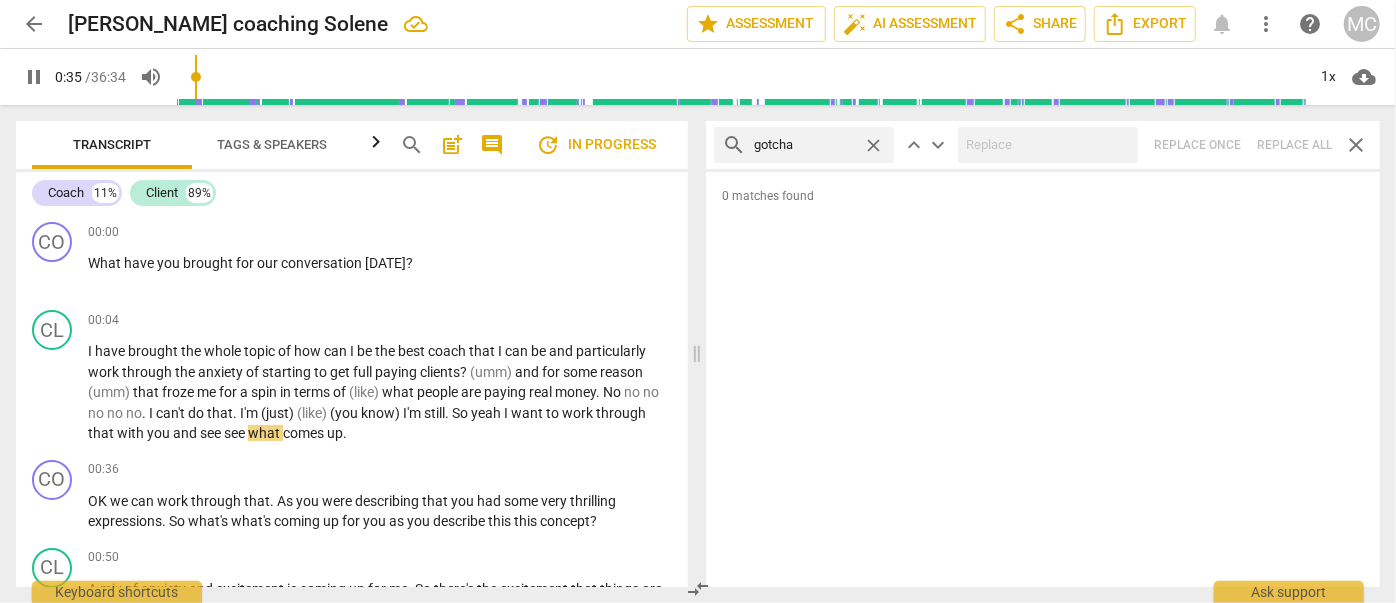 drag, startPoint x: 873, startPoint y: 140, endPoint x: 851, endPoint y: 144, distance: 22.36068 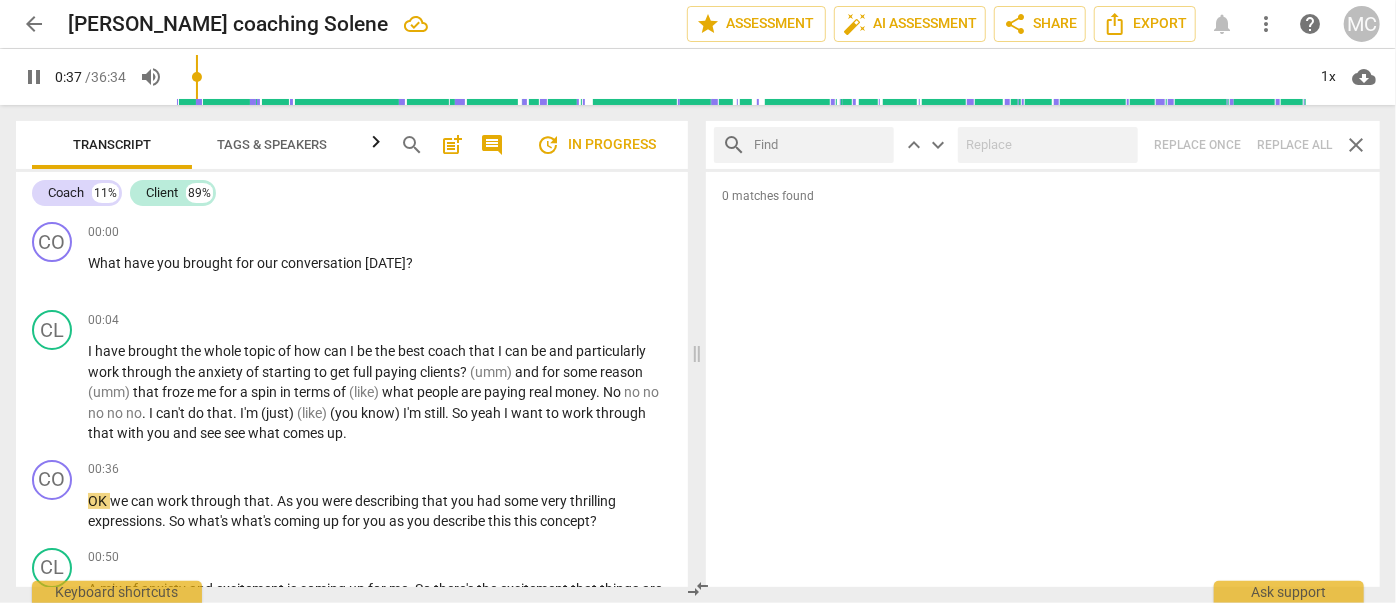 drag, startPoint x: 851, startPoint y: 144, endPoint x: 849, endPoint y: 159, distance: 15.132746 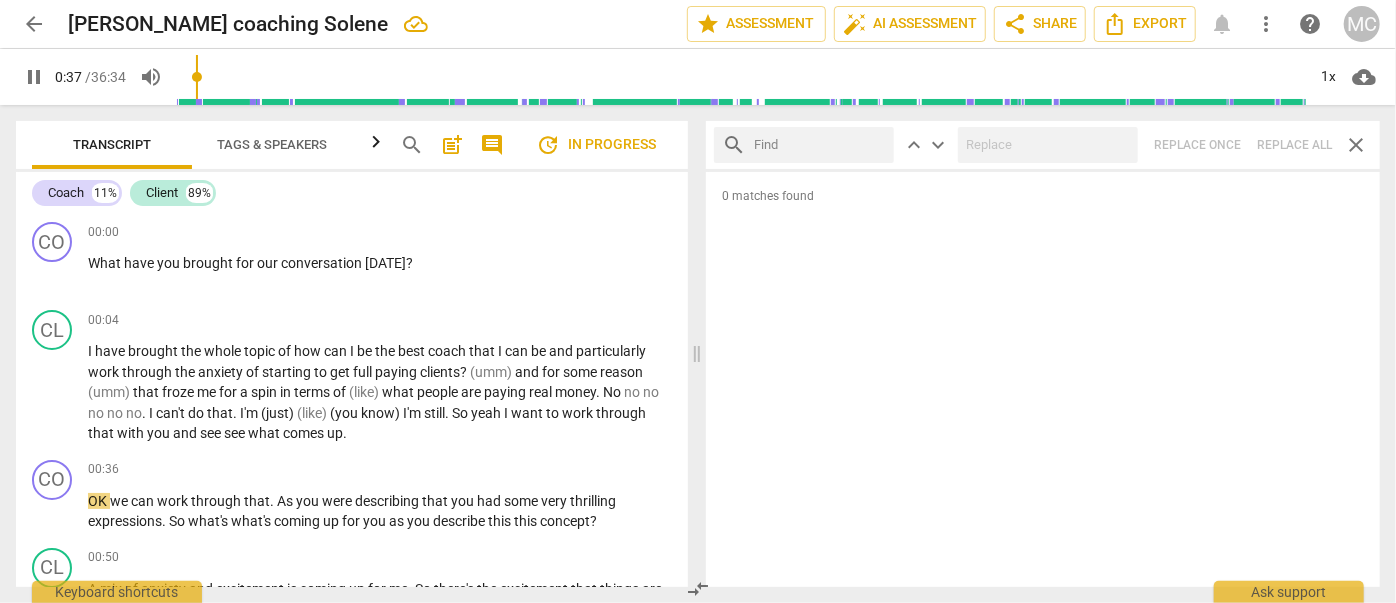 click at bounding box center (820, 145) 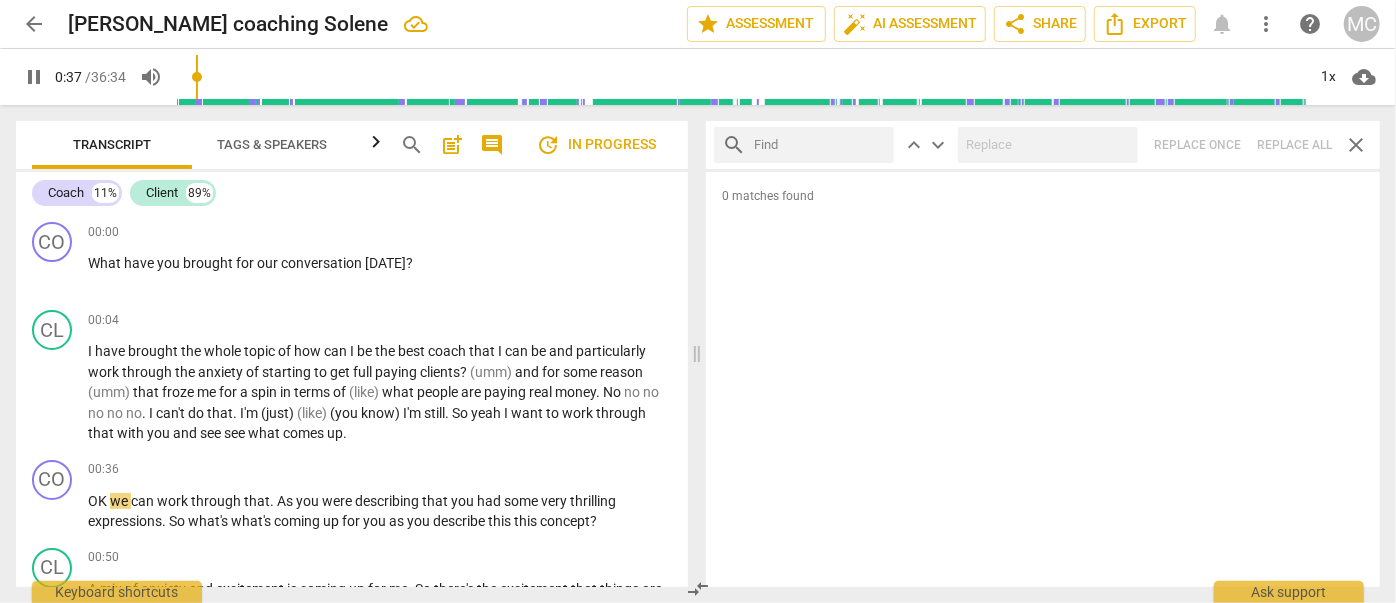 type on "38" 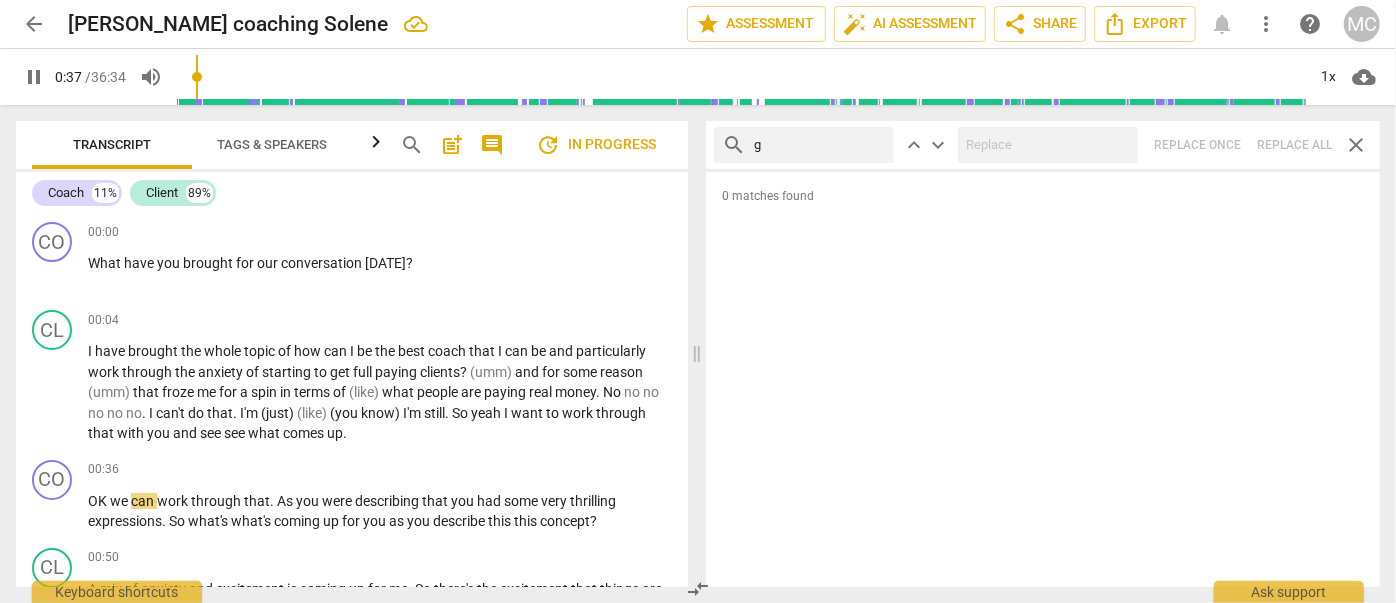 type on "go" 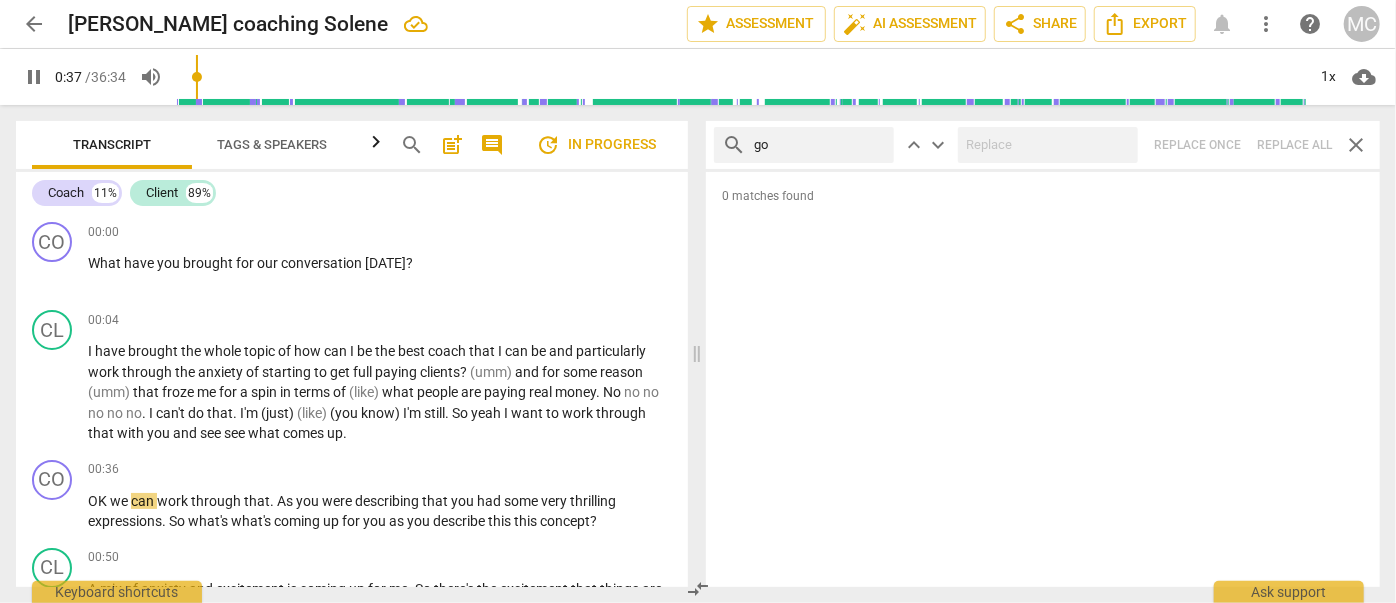 type on "38" 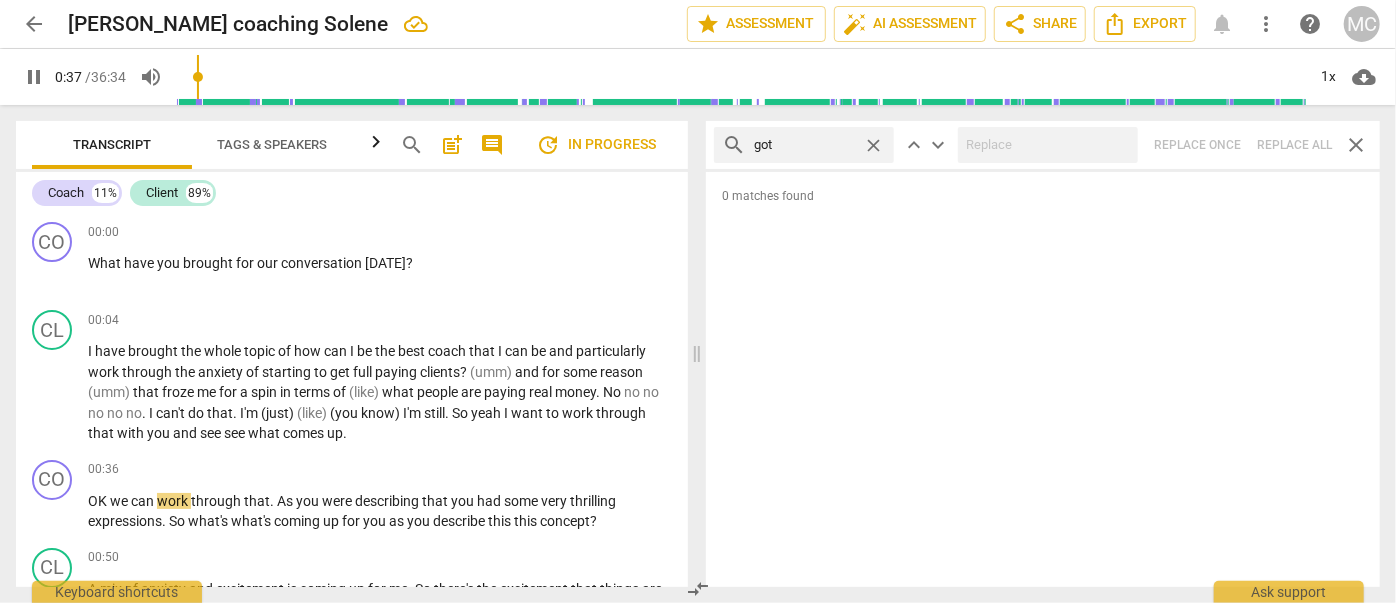 type on "38" 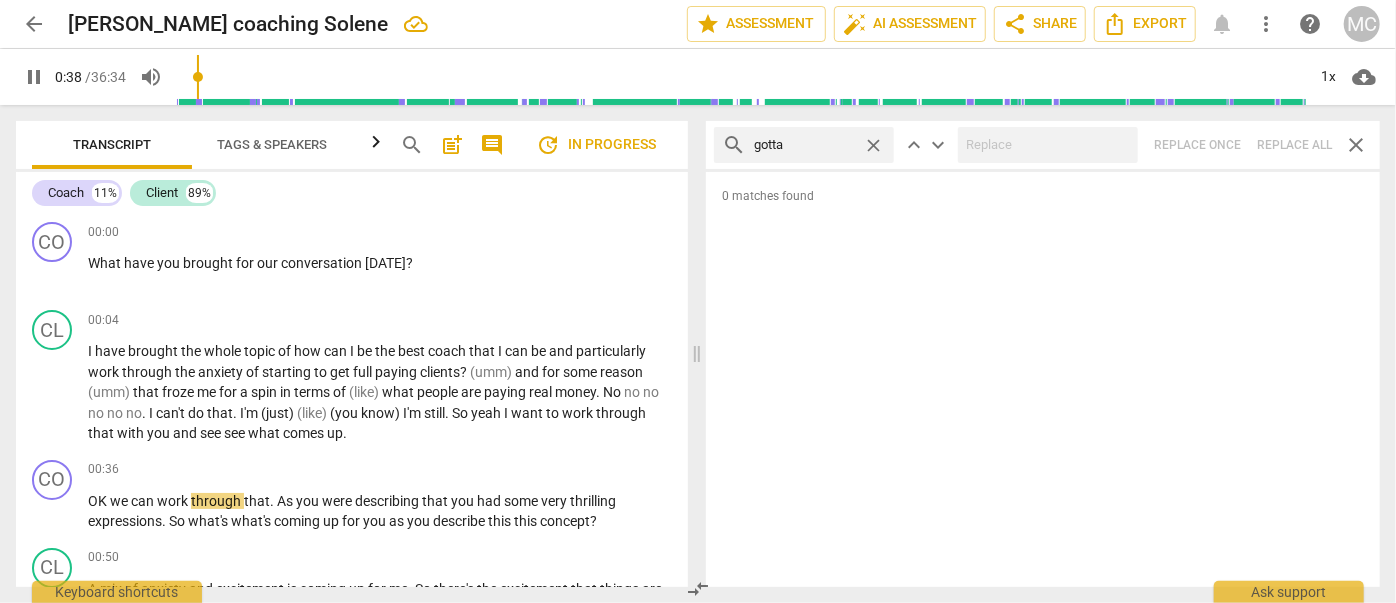 type on "gotta" 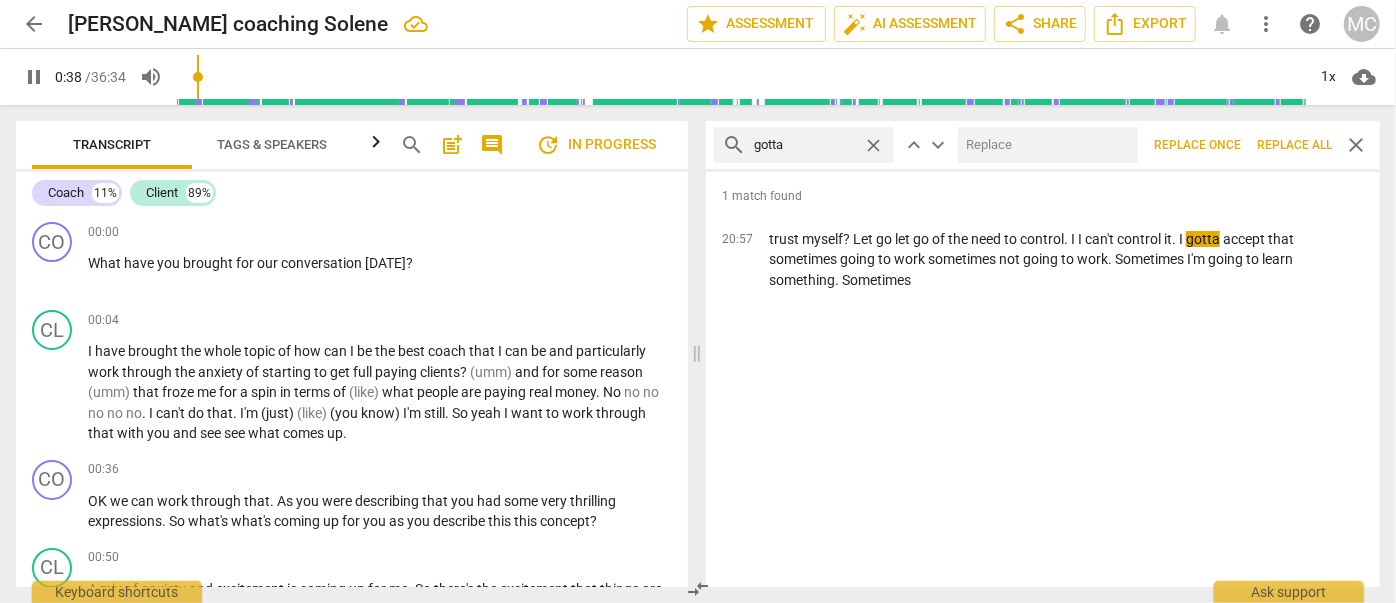 click at bounding box center [1044, 145] 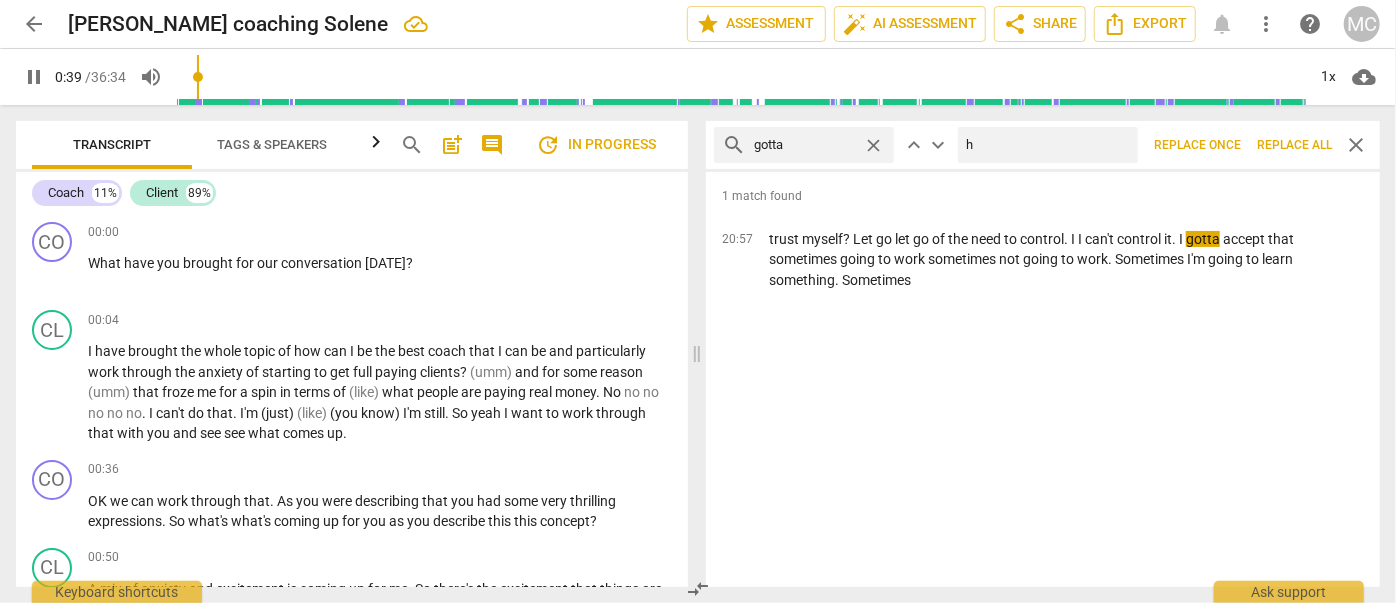 type on "ha" 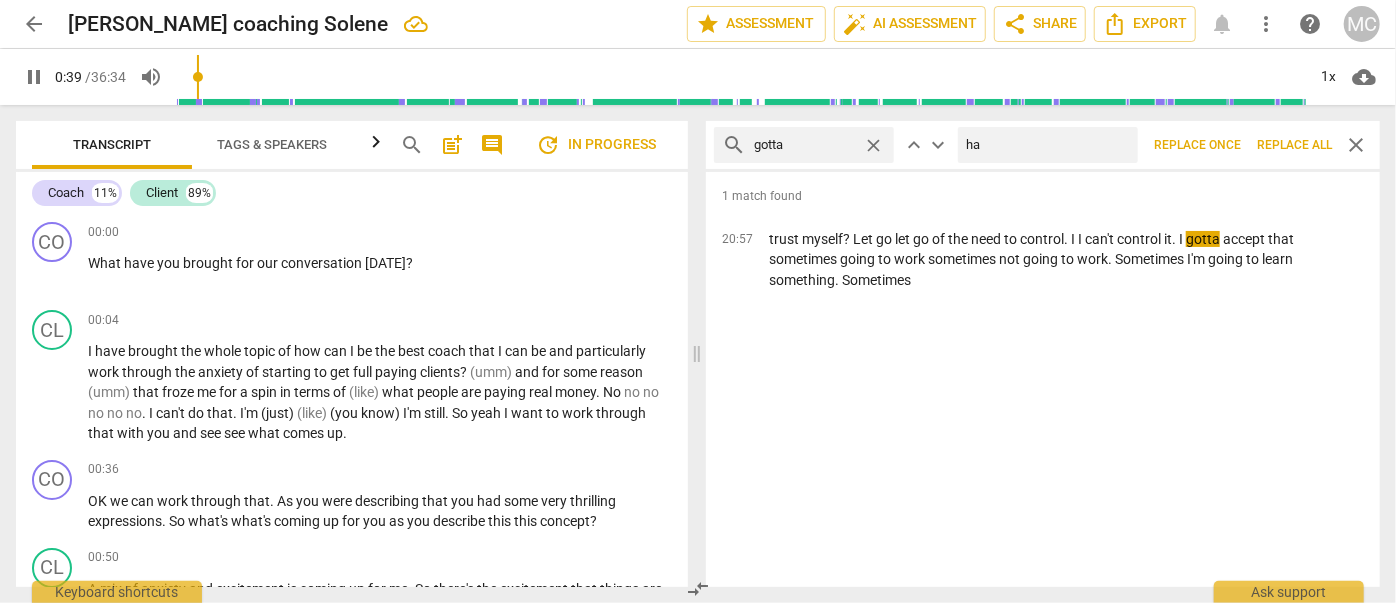 type on "40" 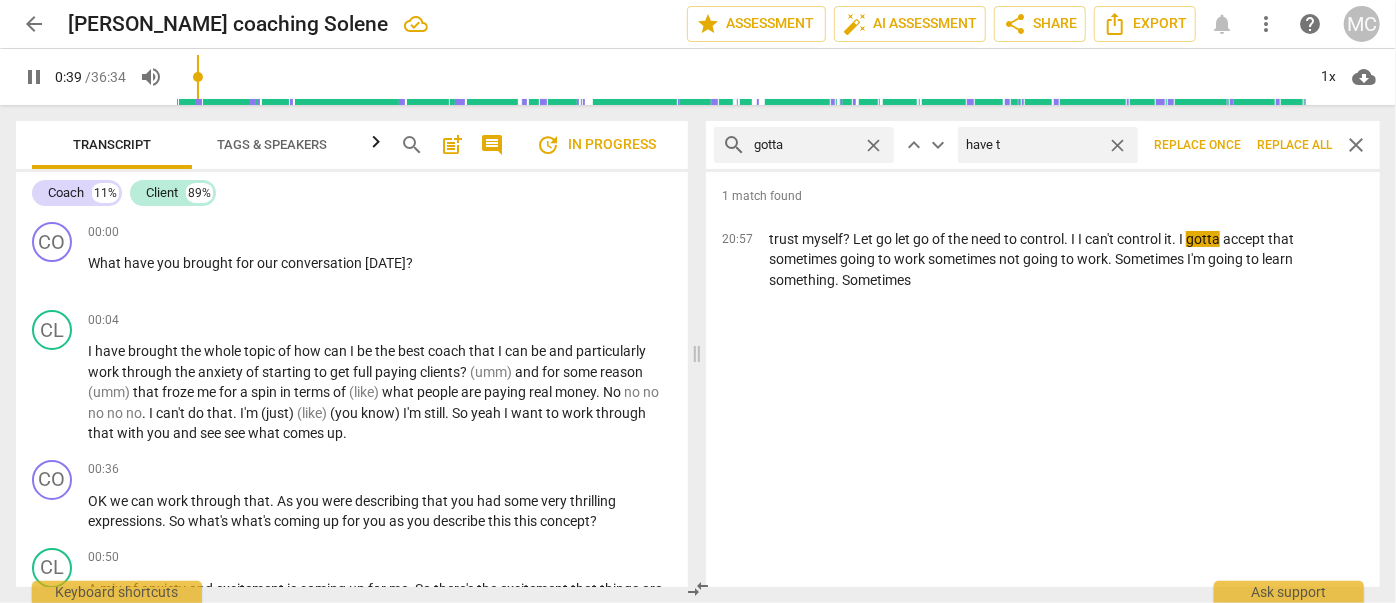 type on "have to" 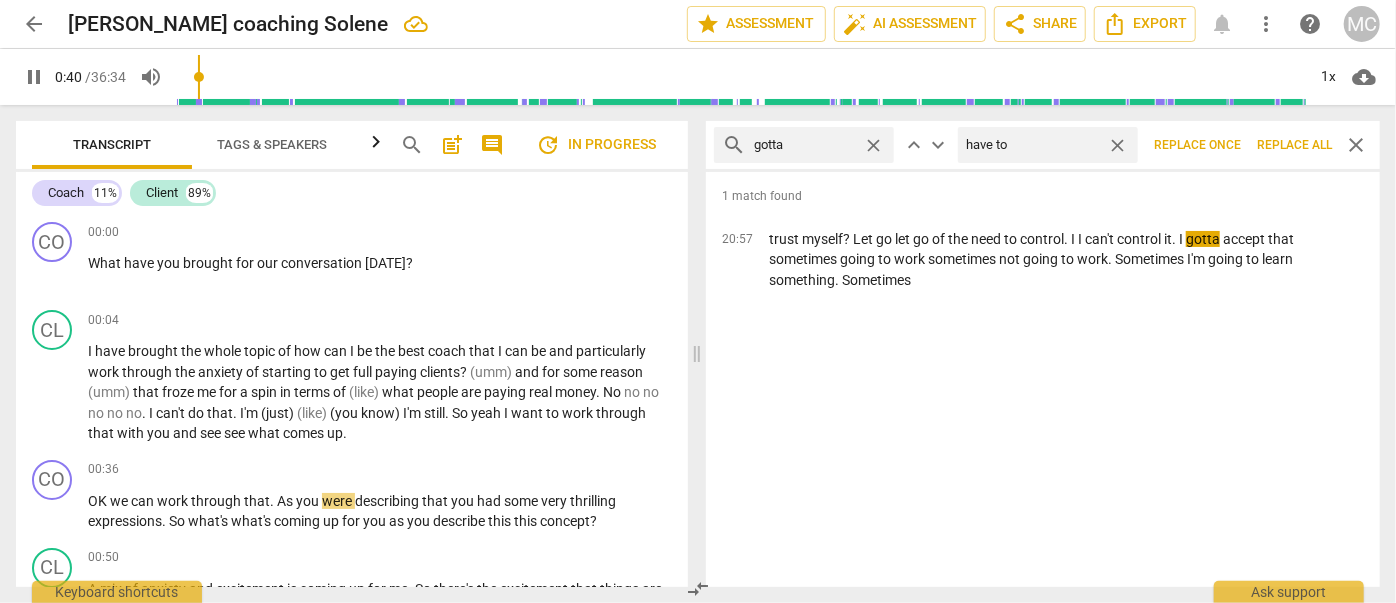 type on "40" 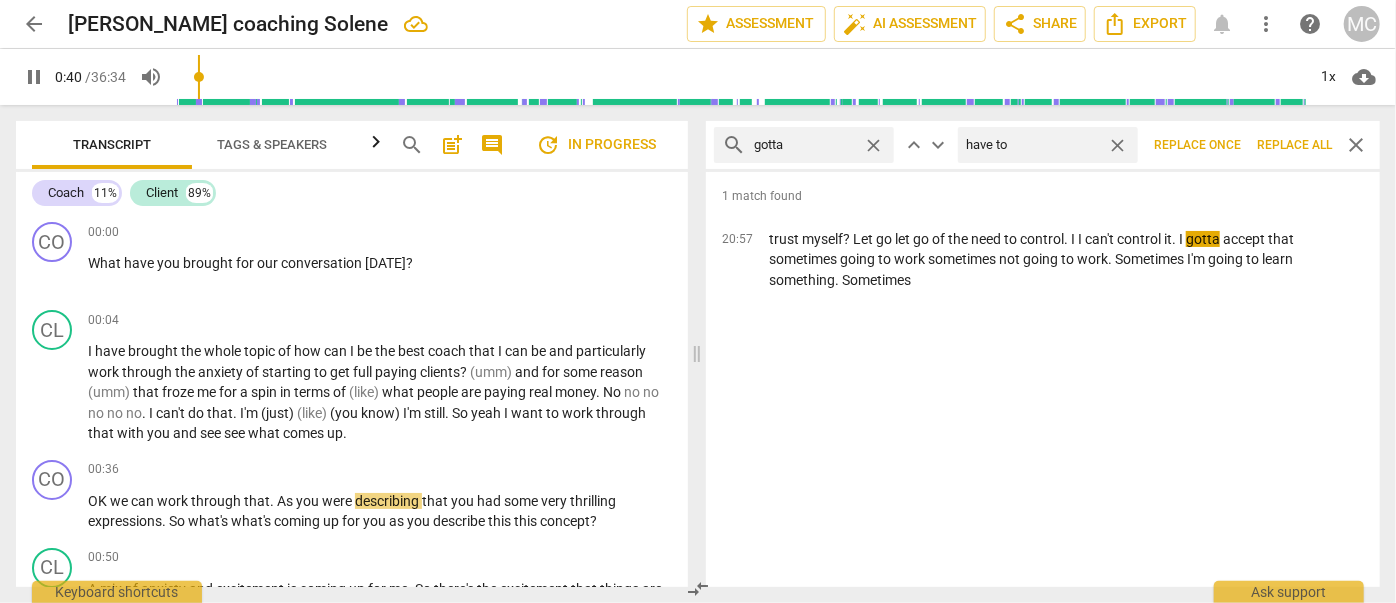 type on "have to" 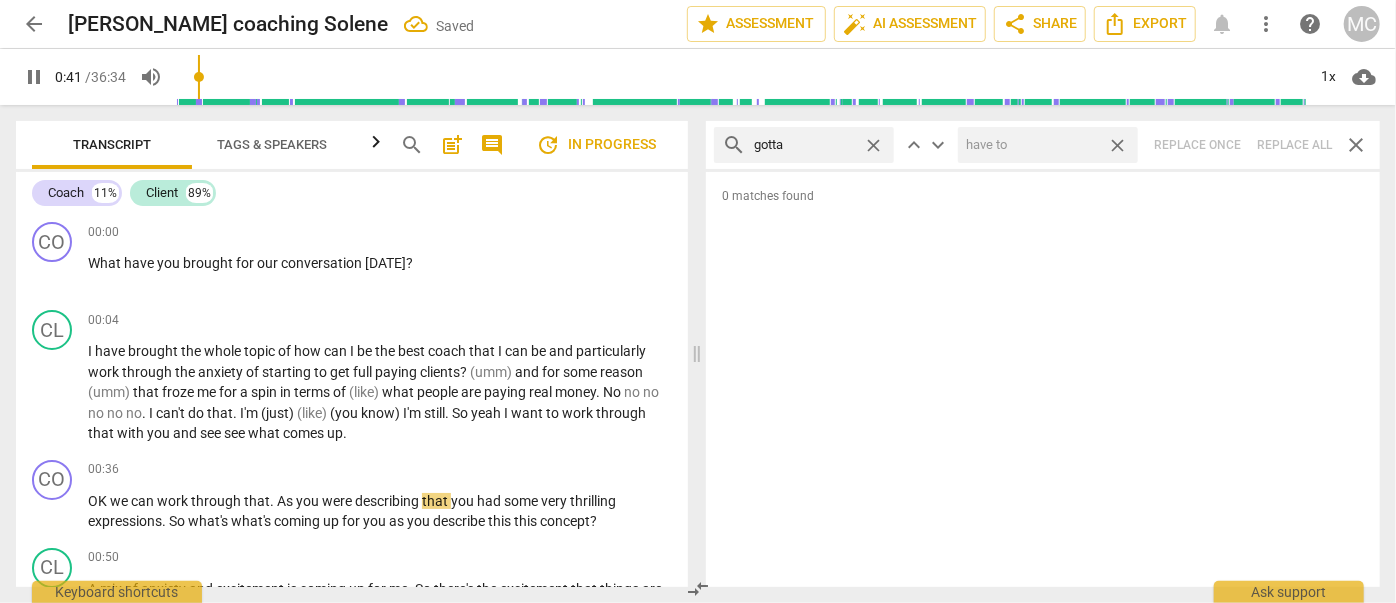 type on "41" 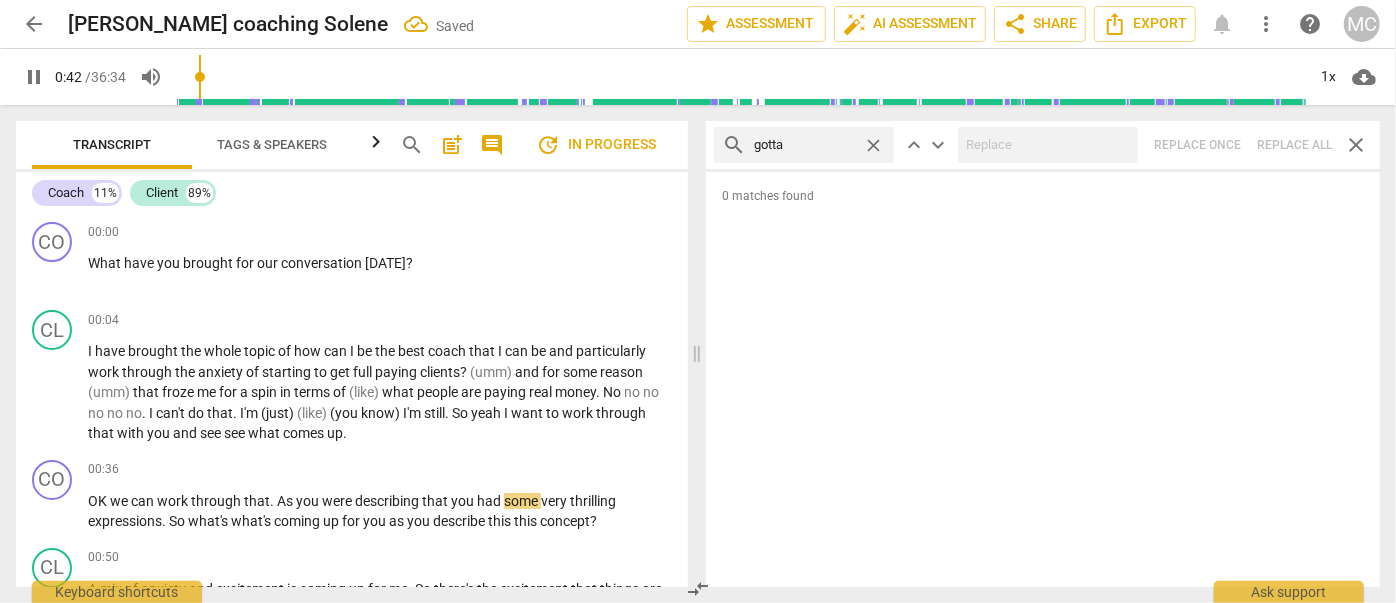 type on "42" 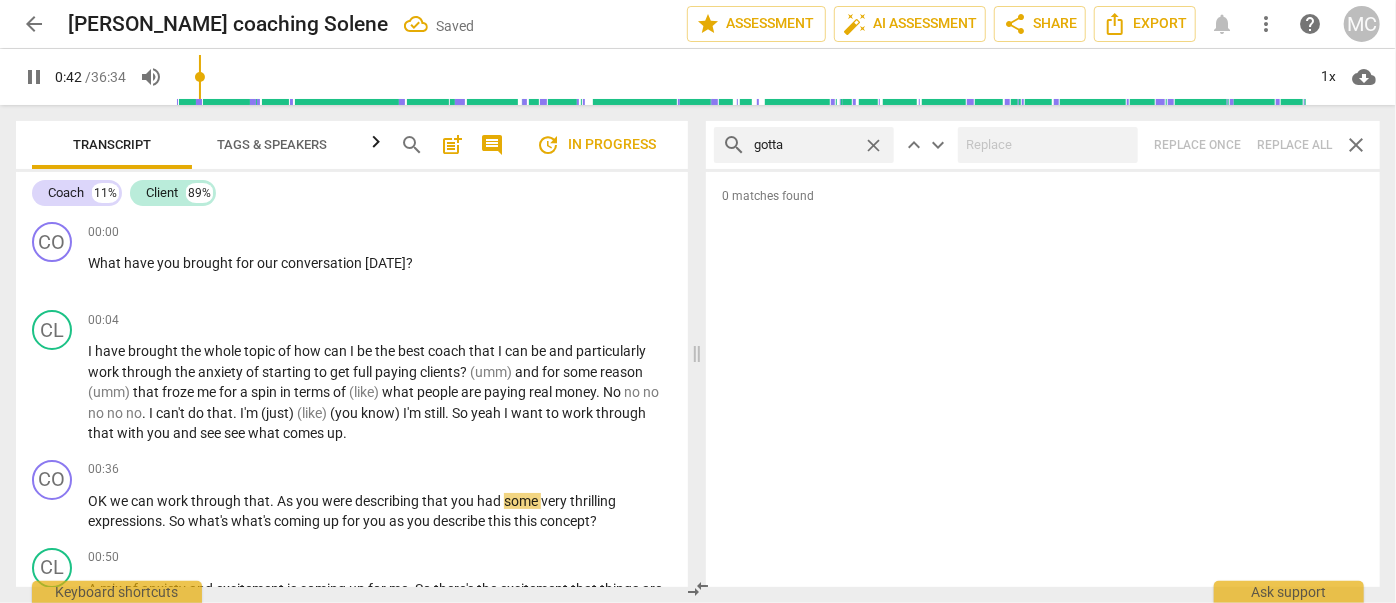 click on "close" at bounding box center (873, 145) 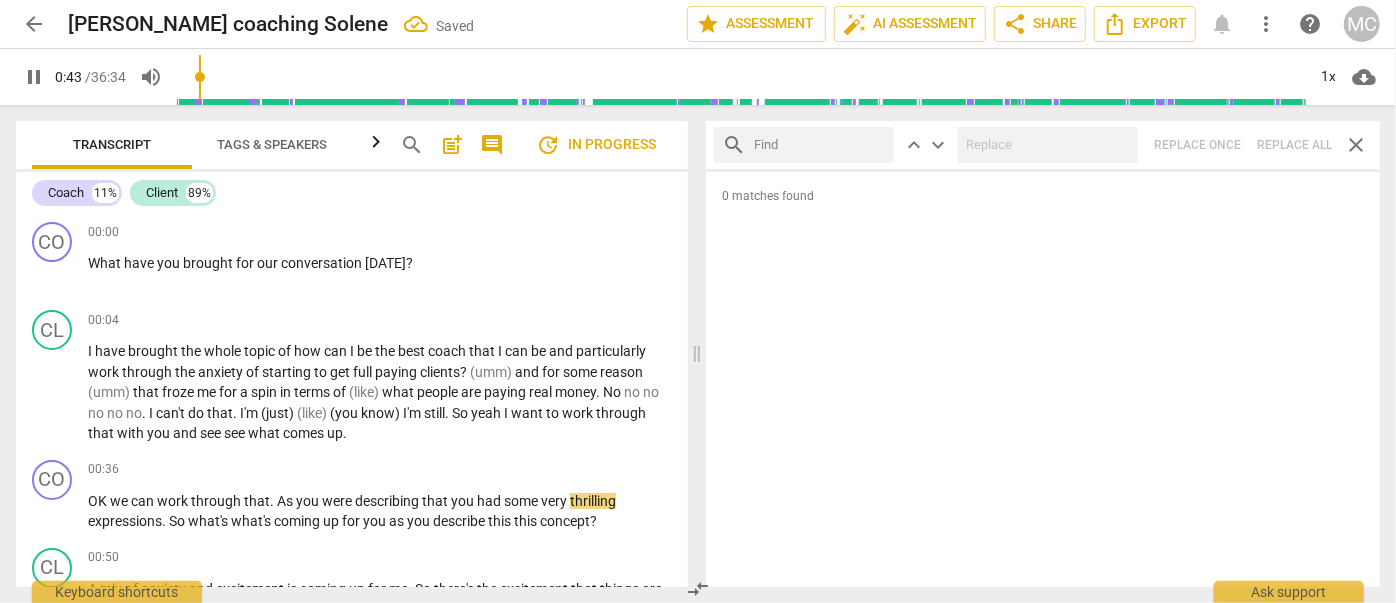 click at bounding box center [820, 145] 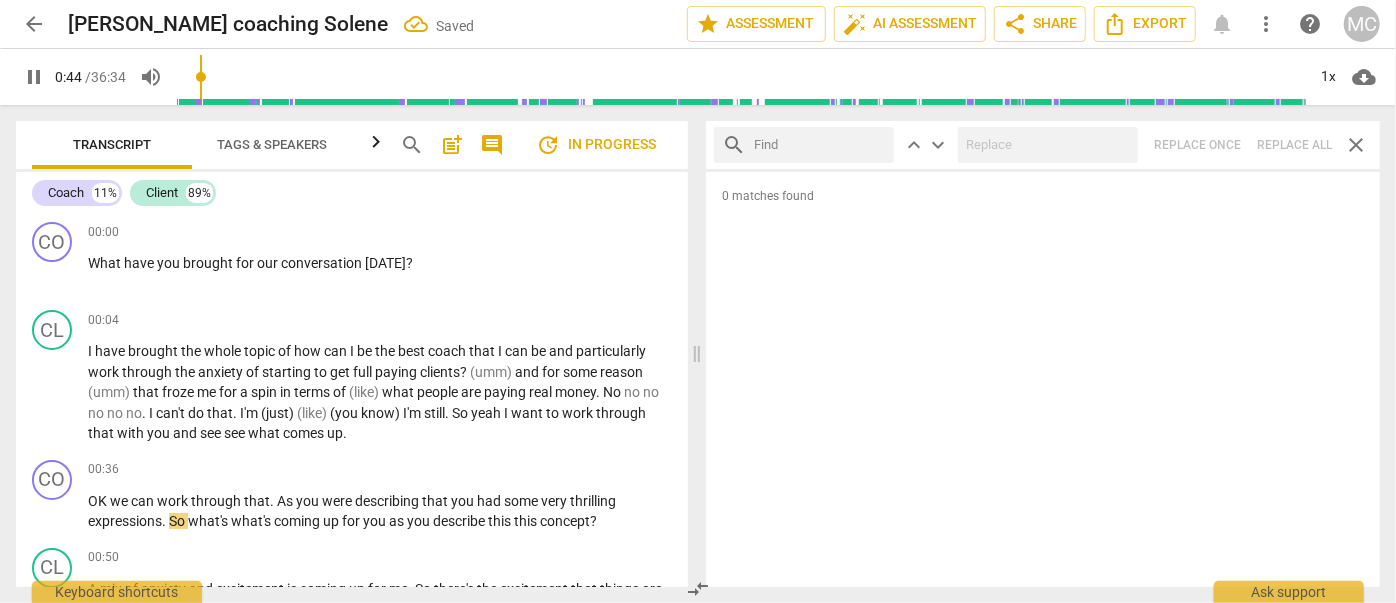type on "45" 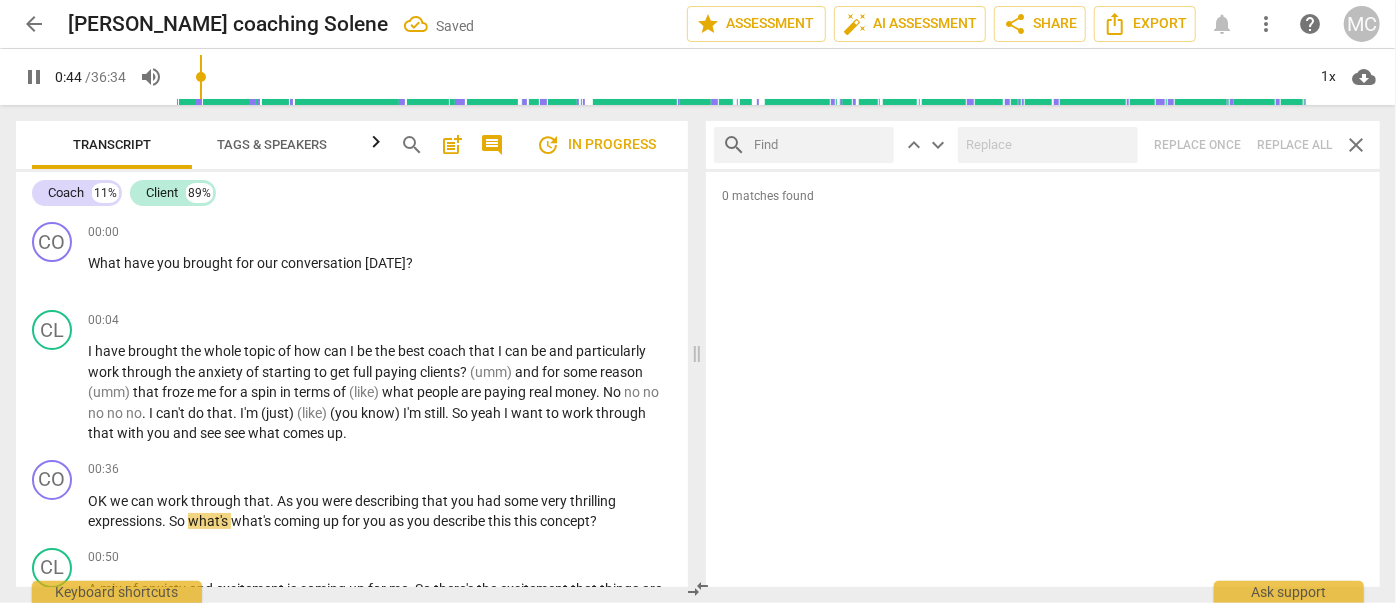 type on "." 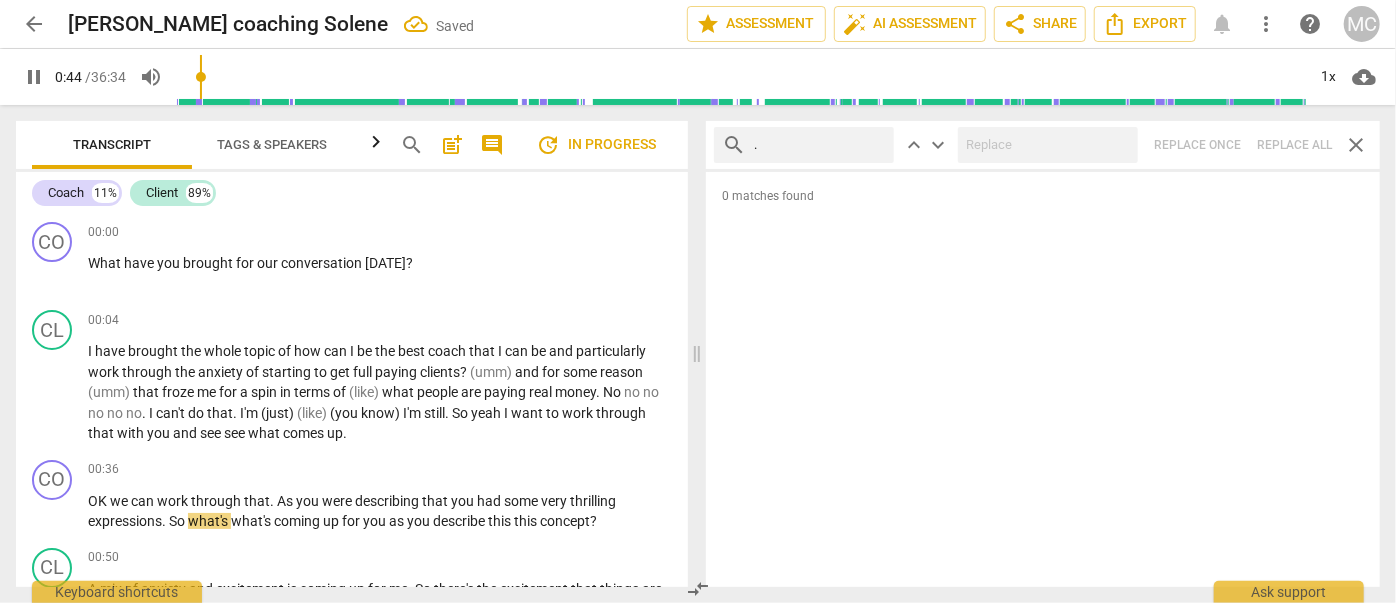 type on "45" 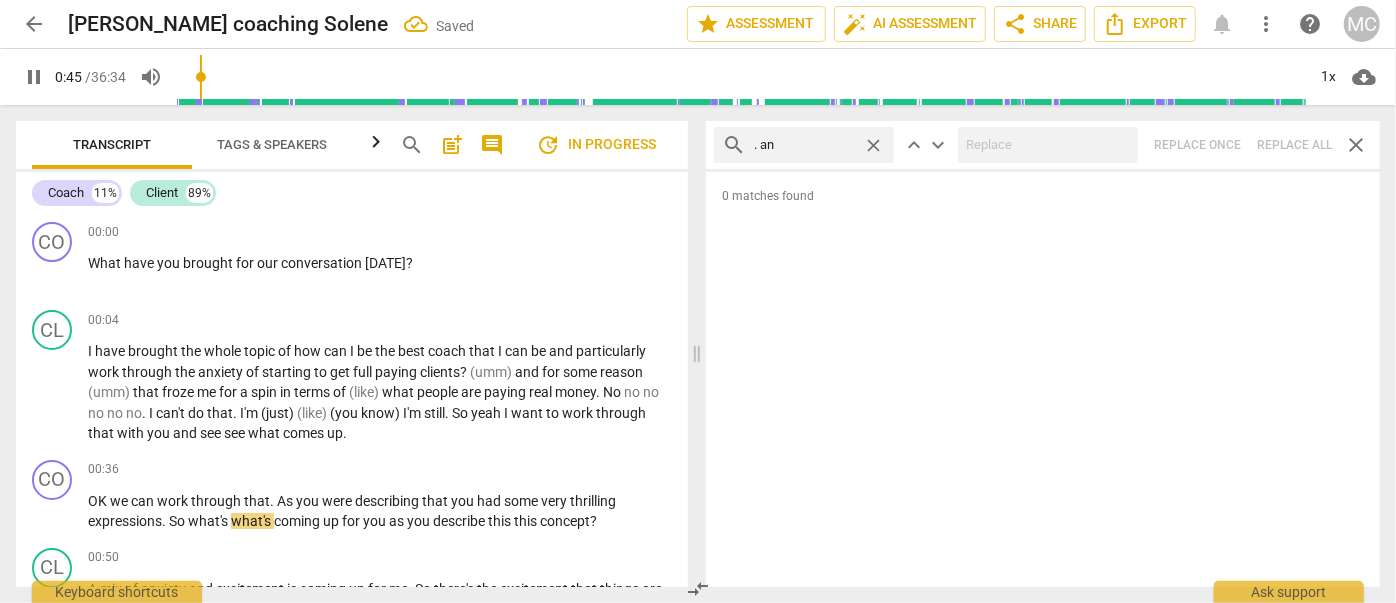 type on ". and" 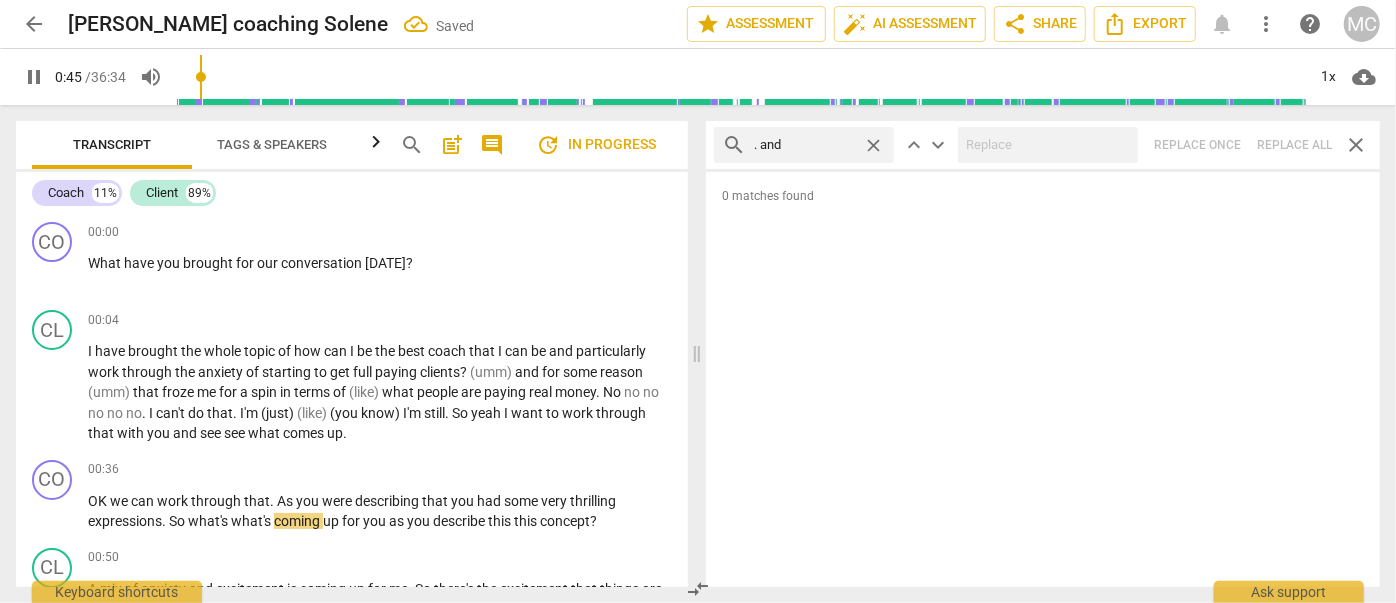 type on "46" 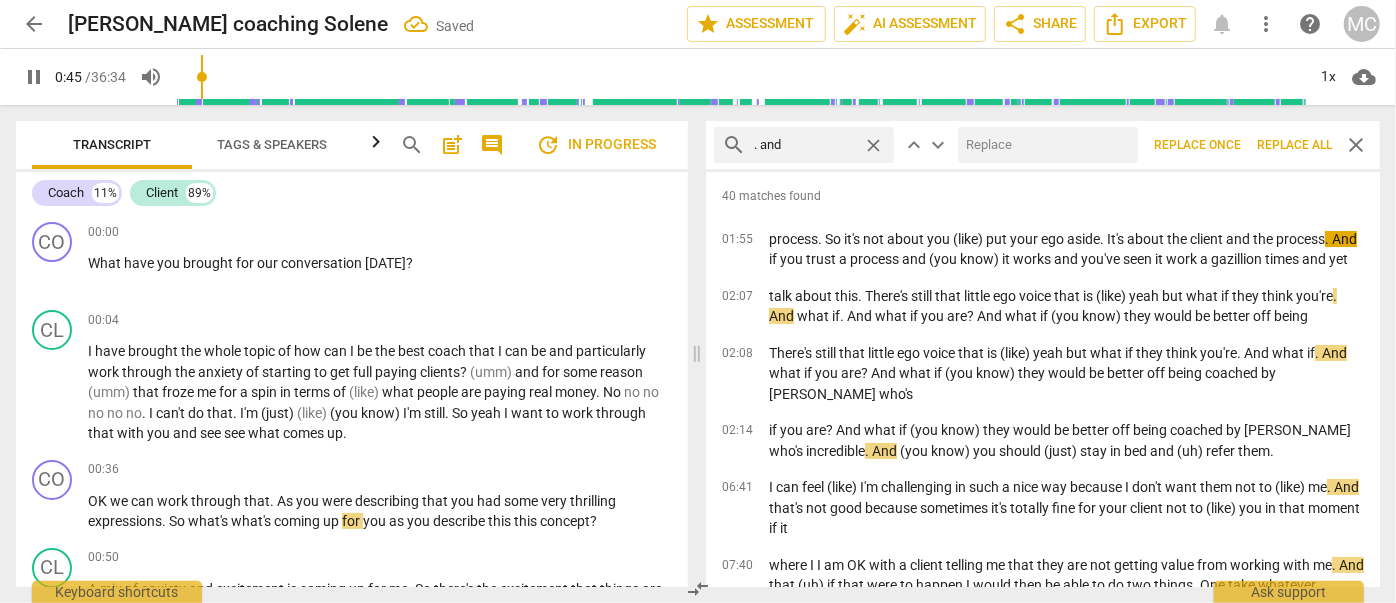 click at bounding box center [1044, 145] 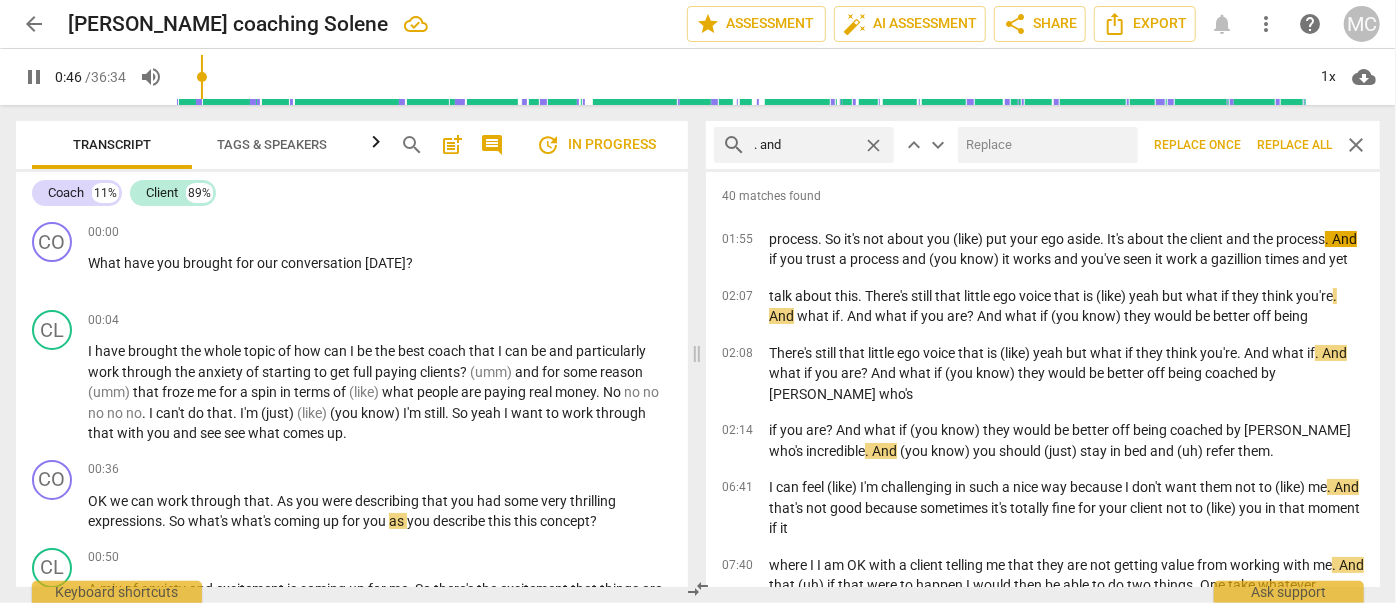 type on "46" 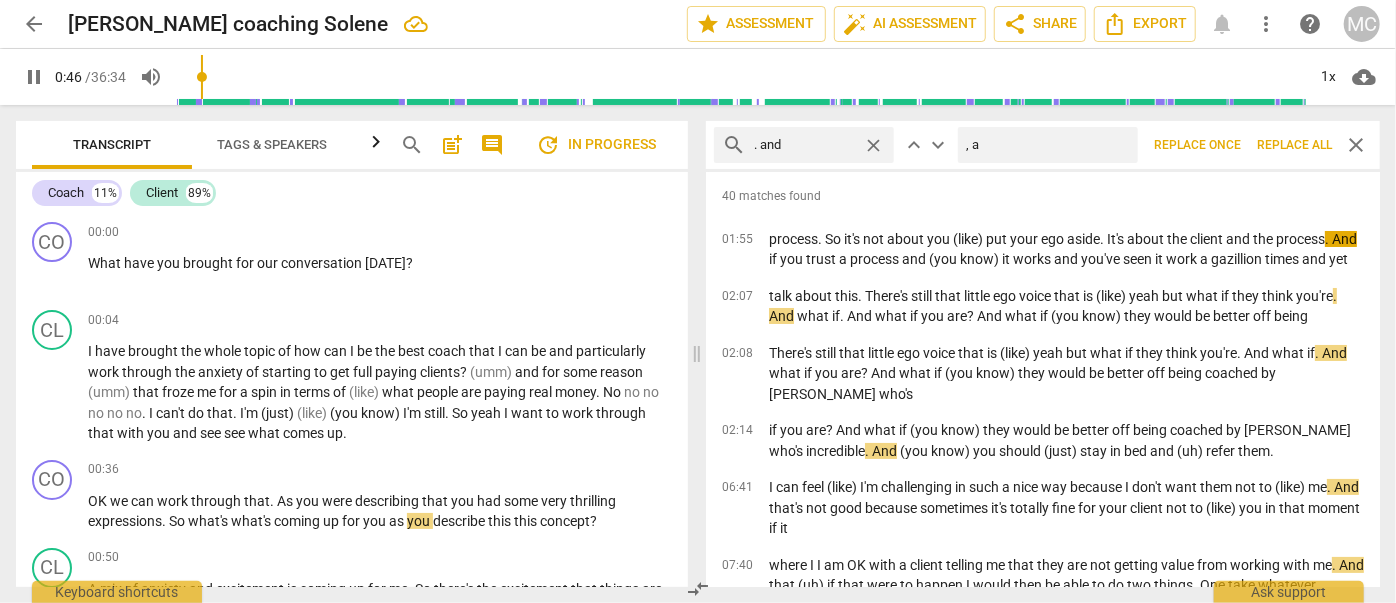 type on ", an" 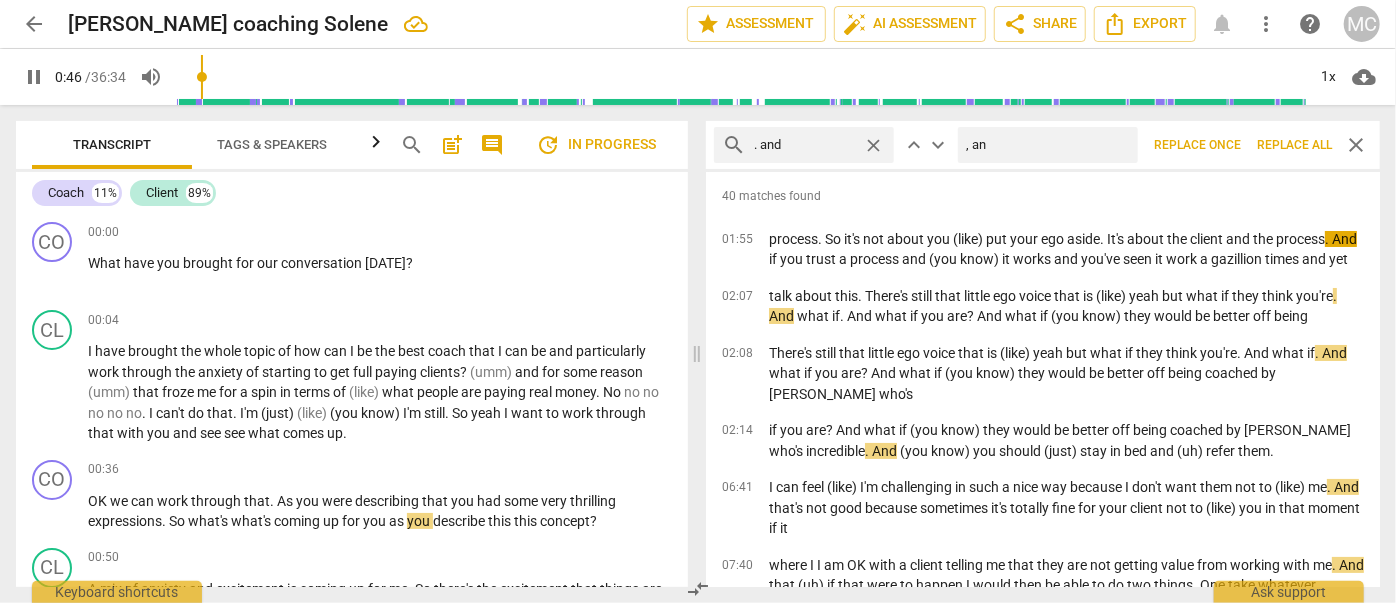 type on "47" 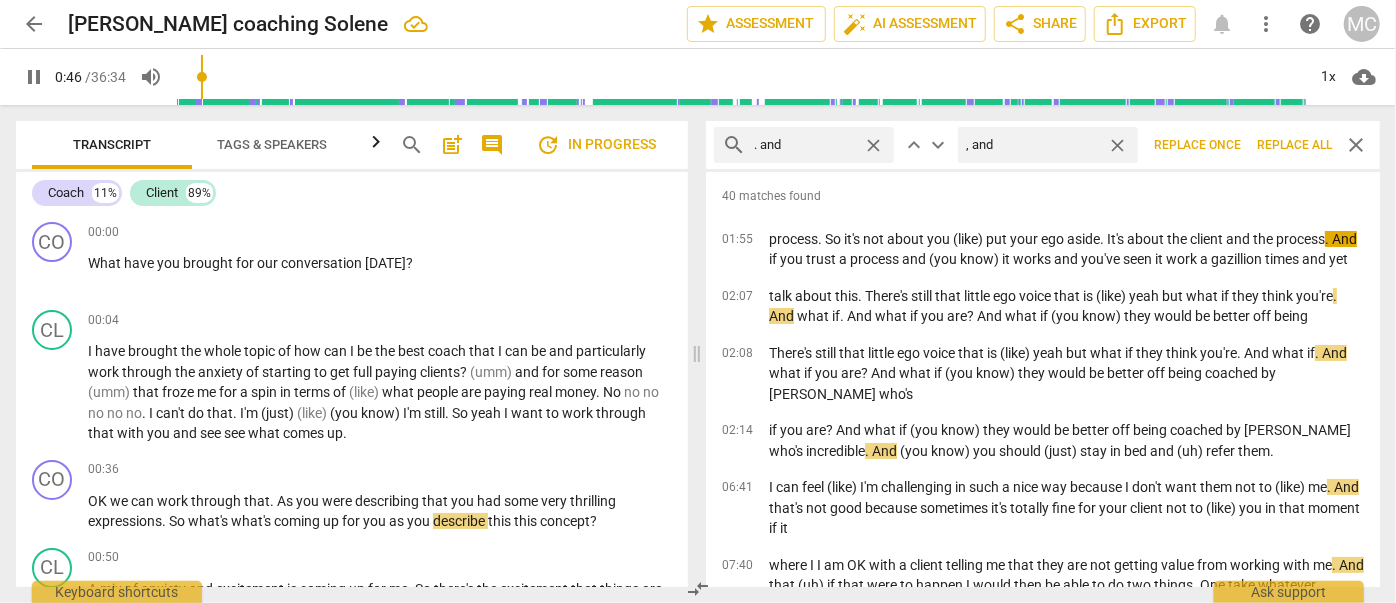 type on "47" 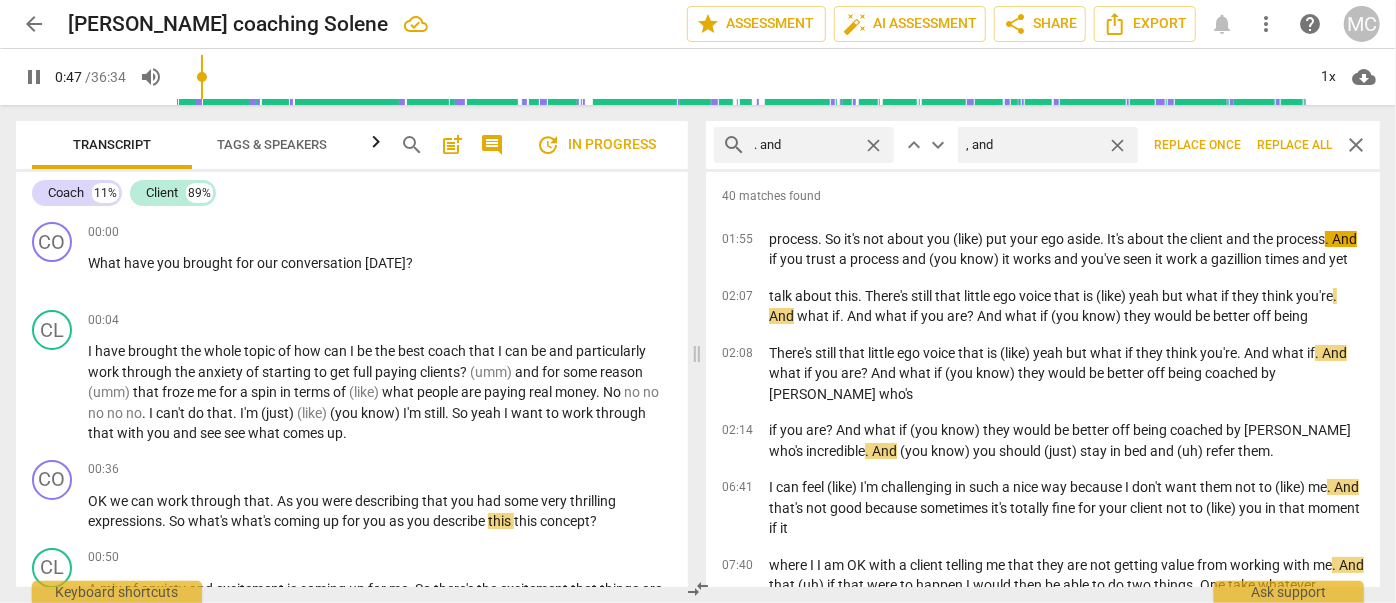 type on ", and" 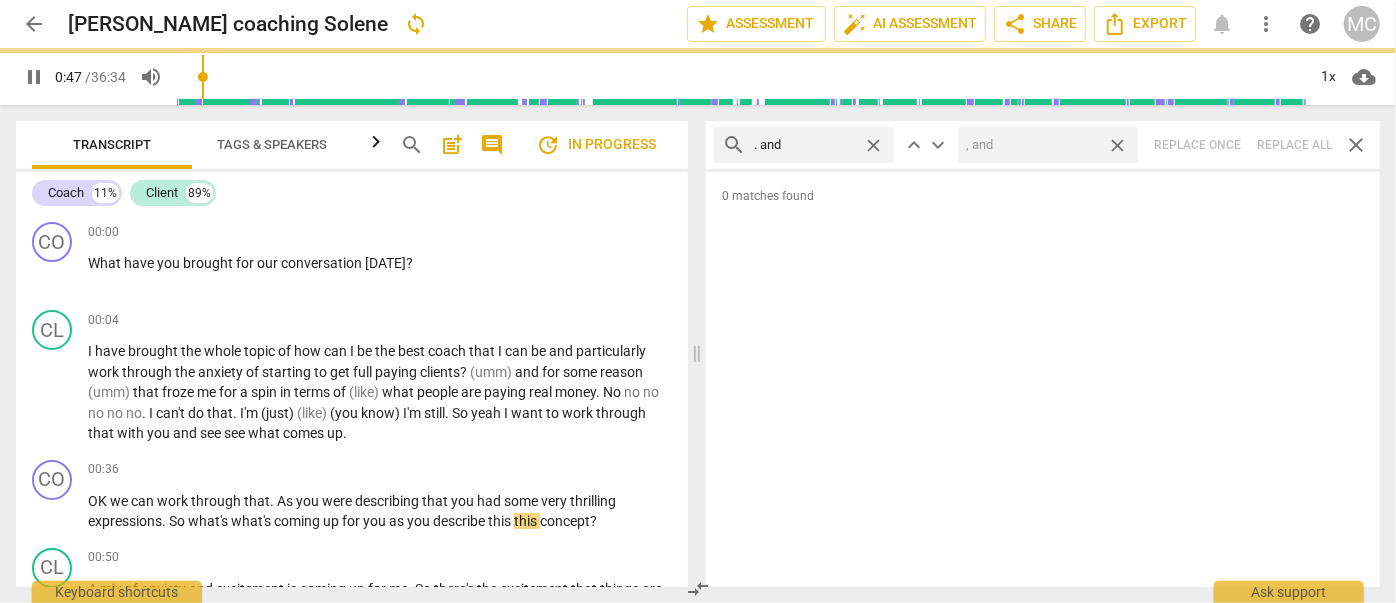 type on "48" 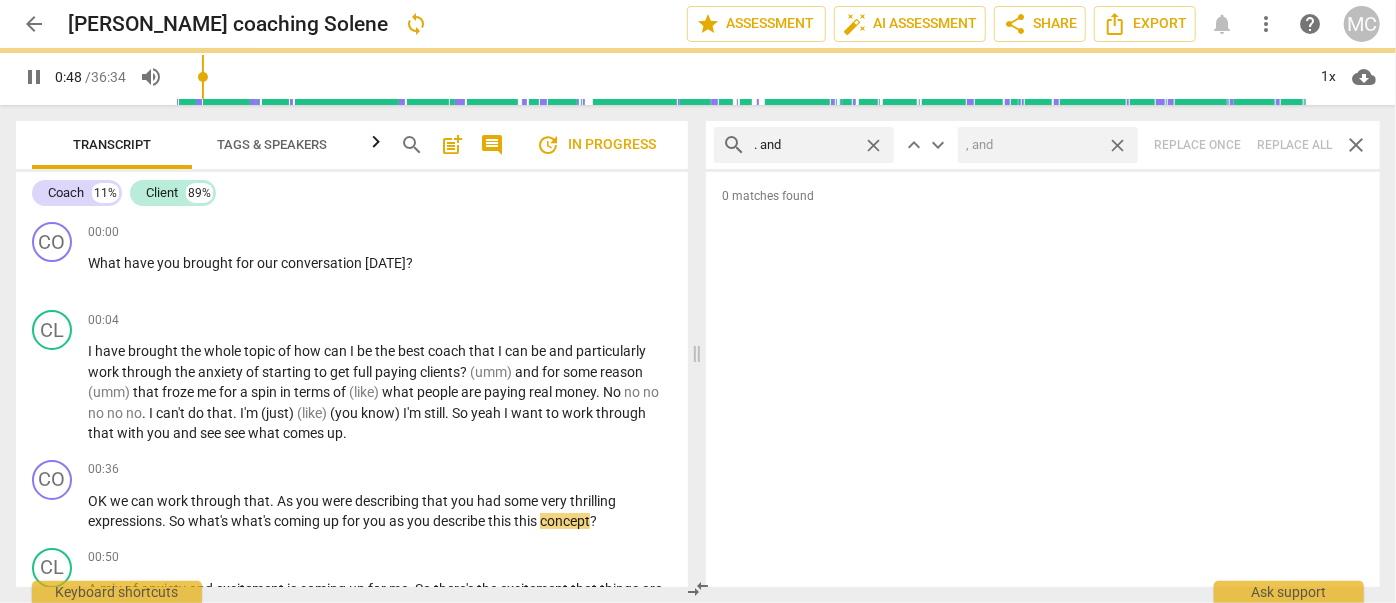 drag, startPoint x: 1117, startPoint y: 142, endPoint x: 970, endPoint y: 142, distance: 147 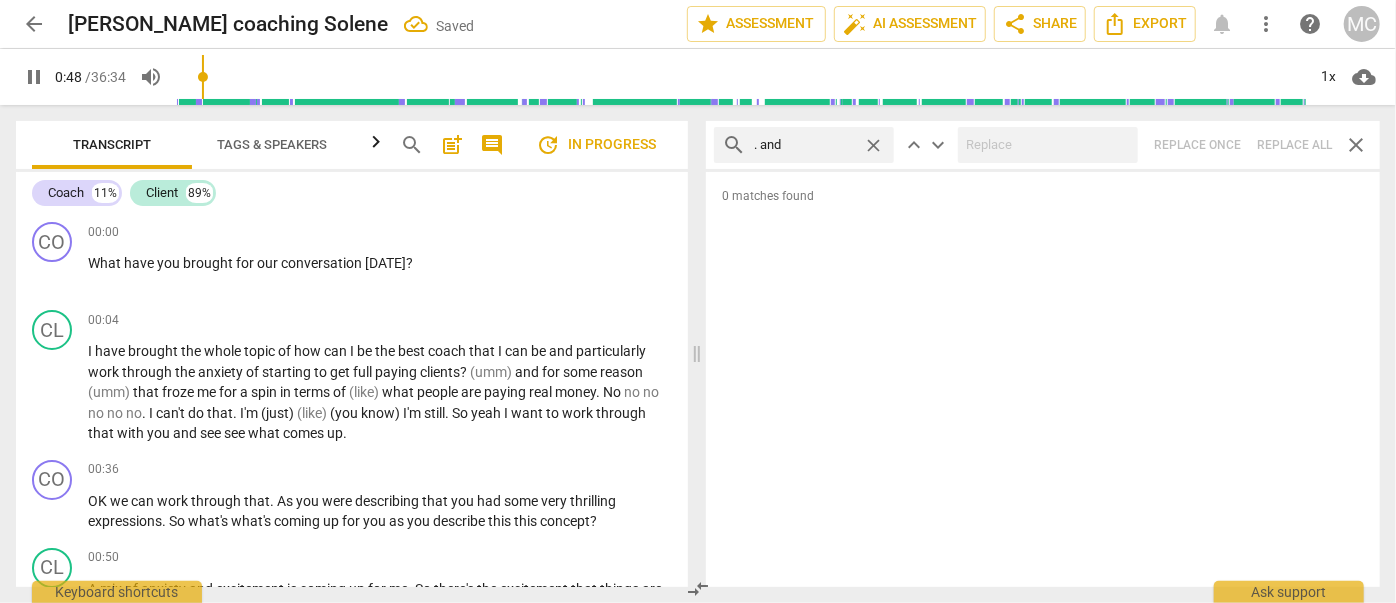 type on "49" 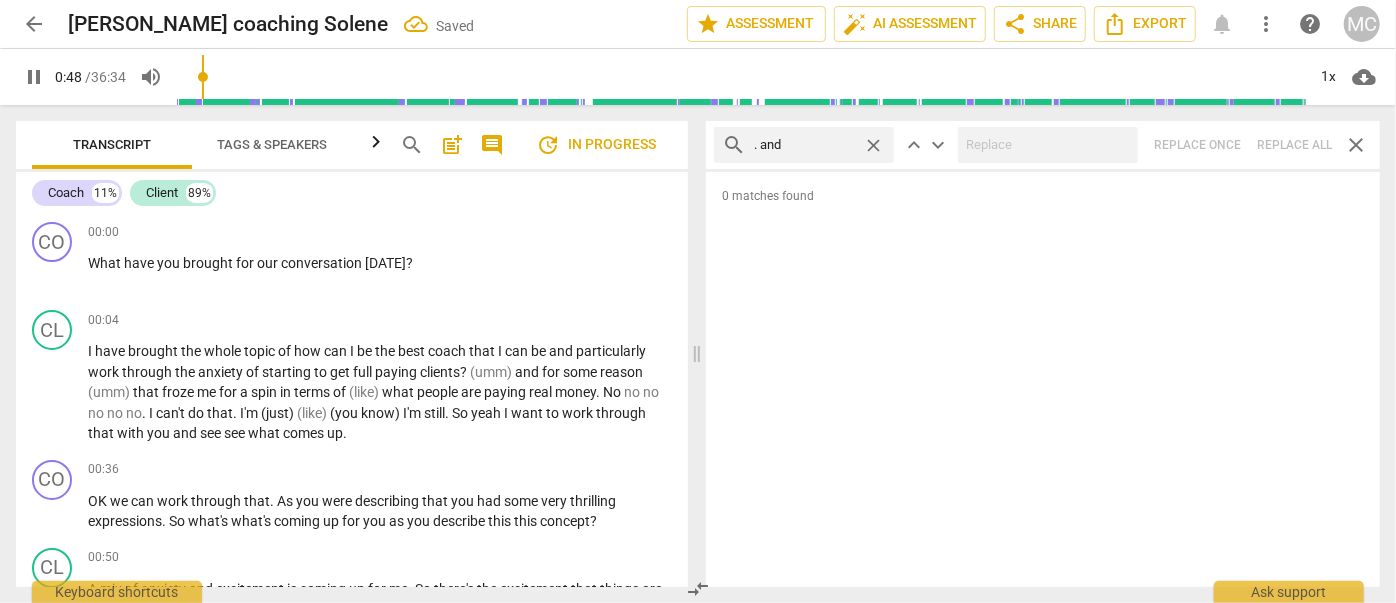 drag, startPoint x: 877, startPoint y: 142, endPoint x: 866, endPoint y: 142, distance: 11 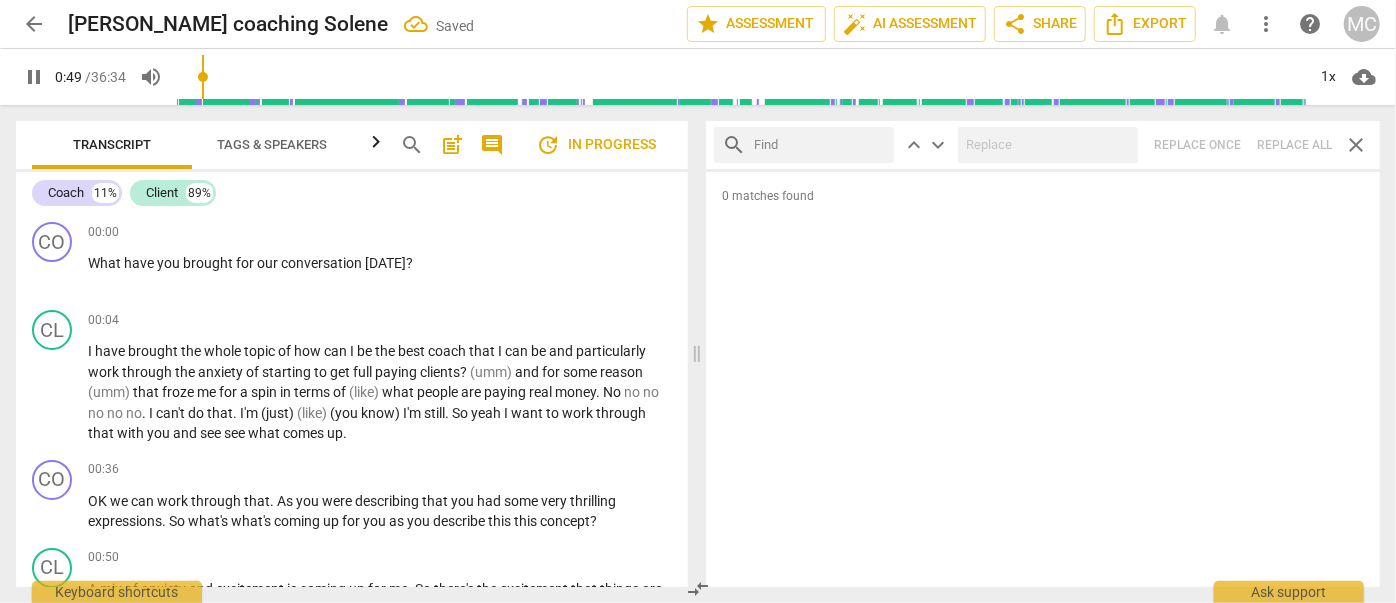 click at bounding box center [820, 145] 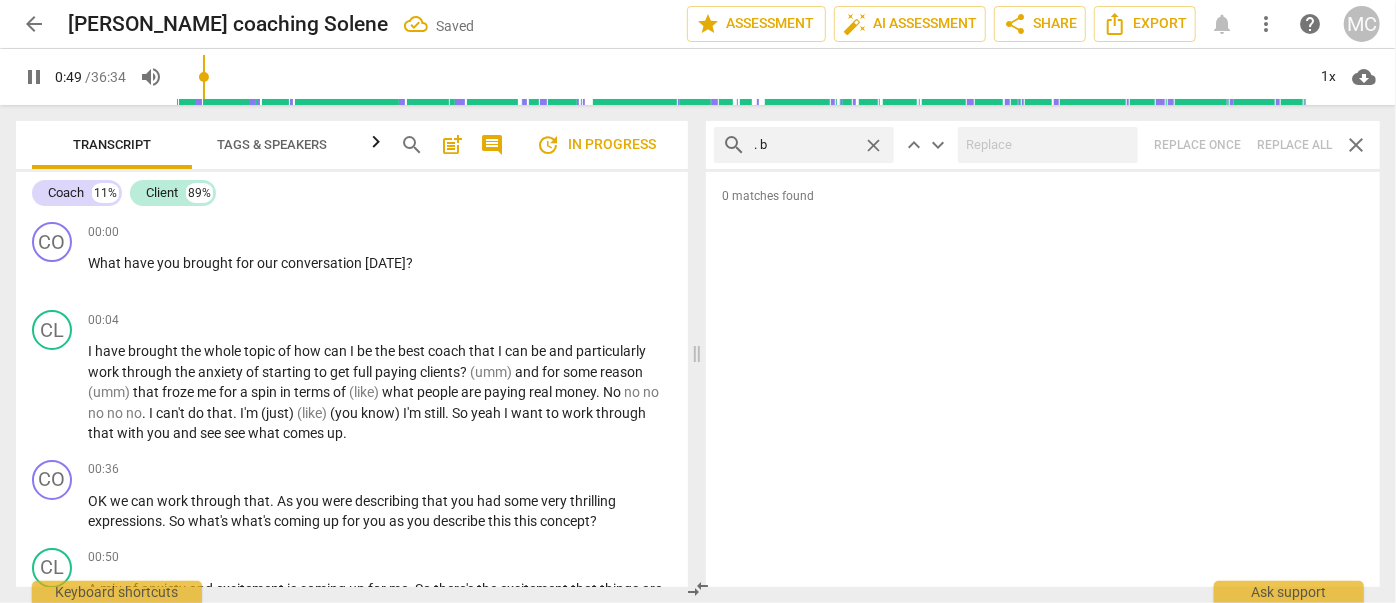 type on ". bu" 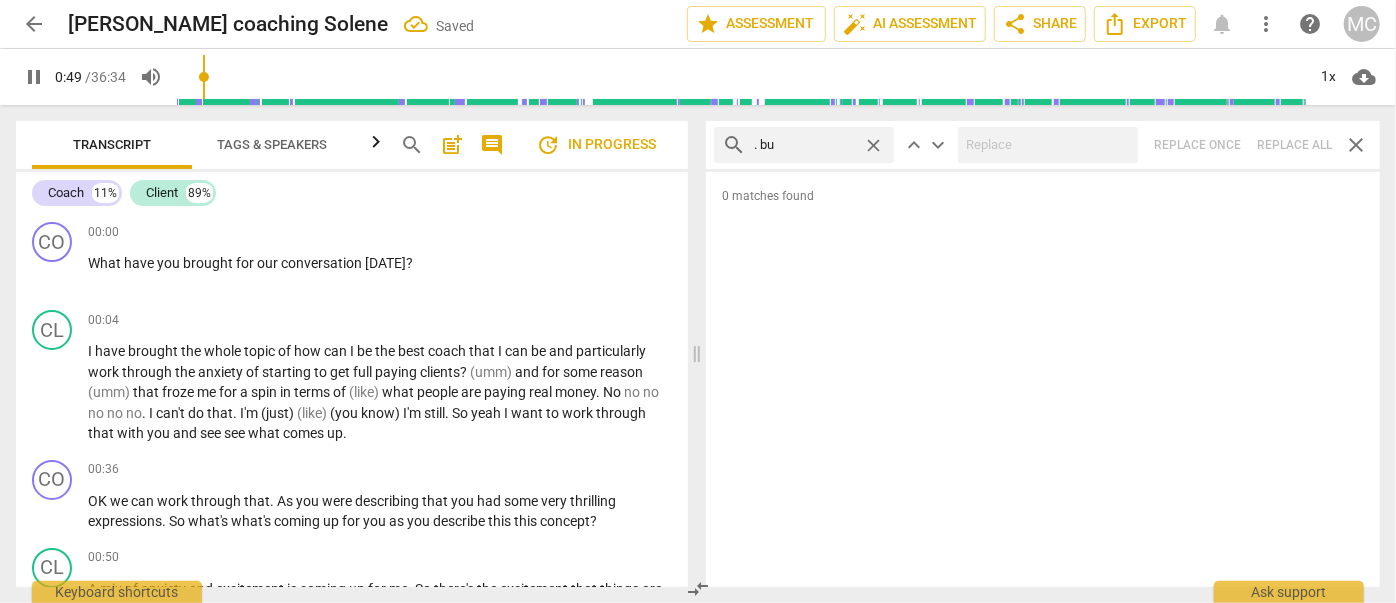 type on "50" 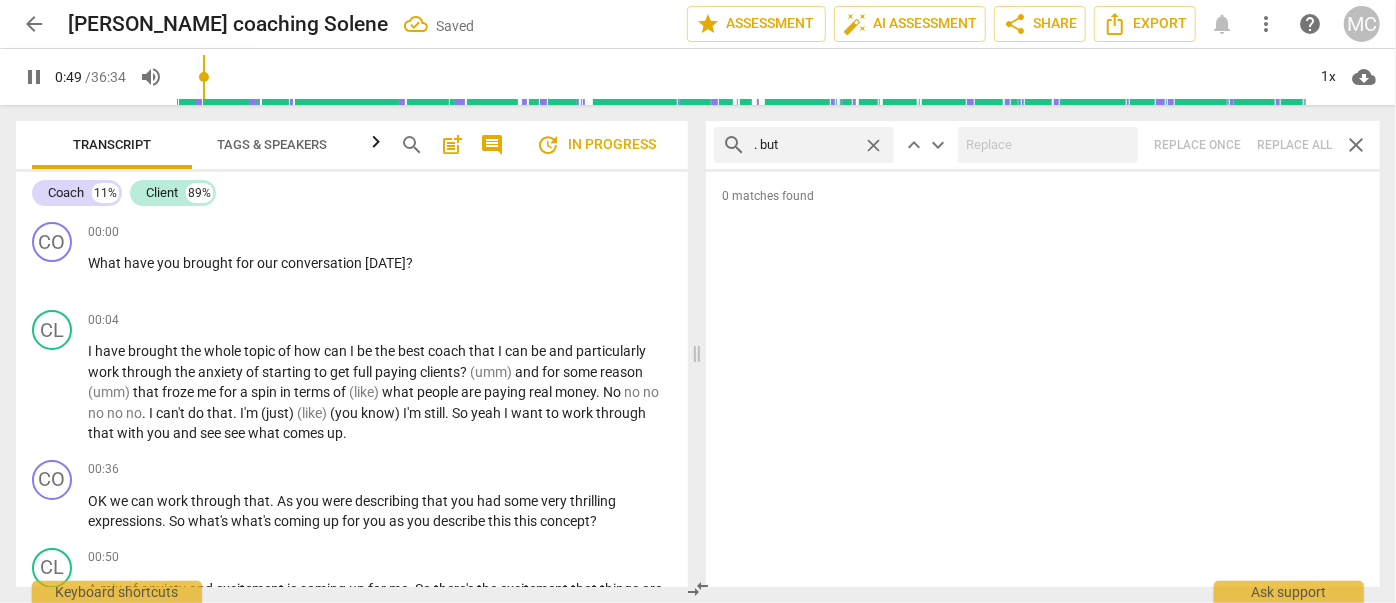 type on ". but" 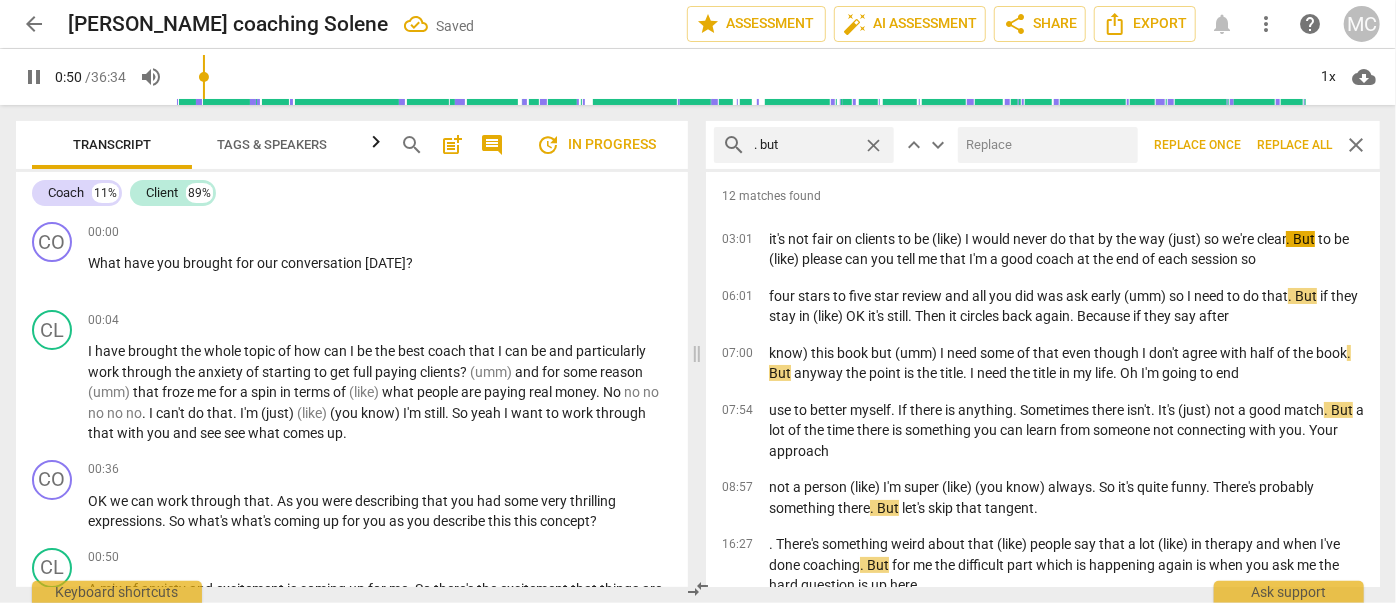 click at bounding box center [1044, 145] 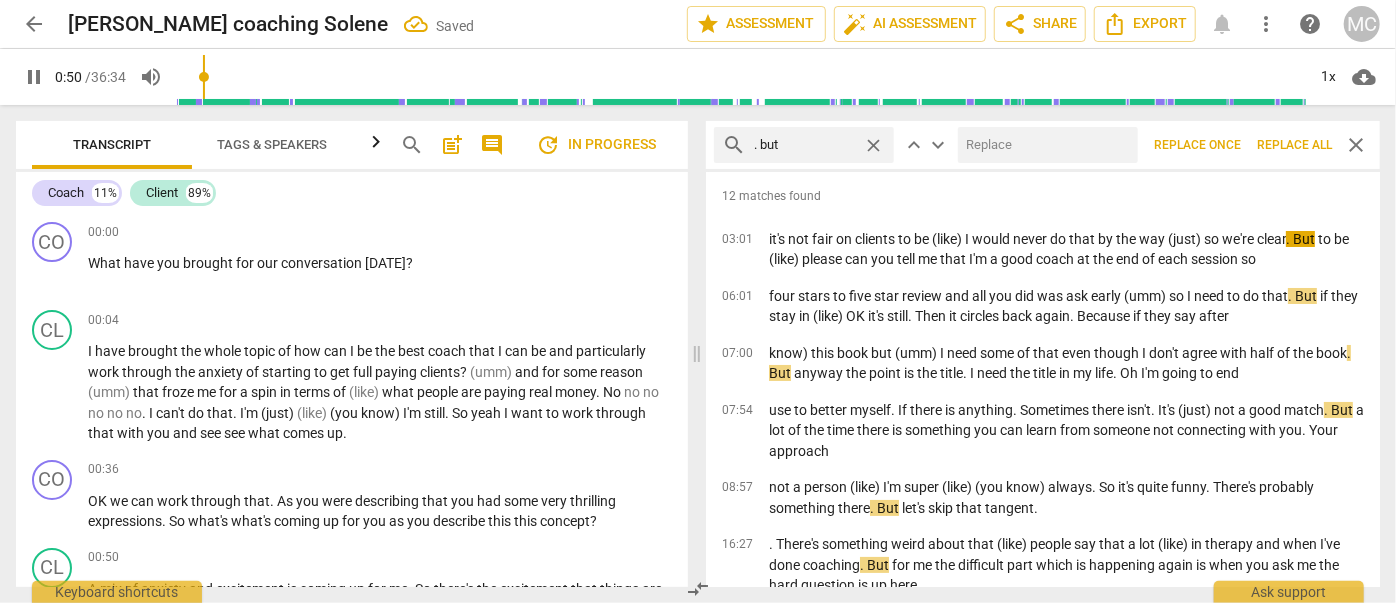 type on "51" 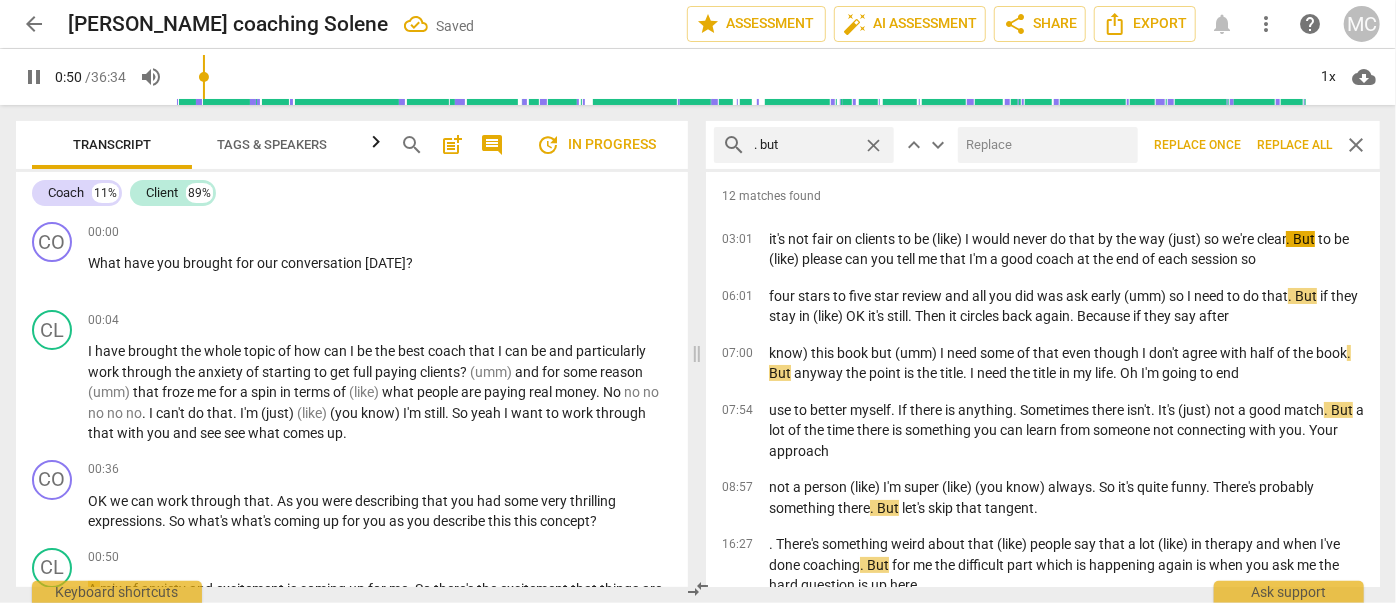 type on "," 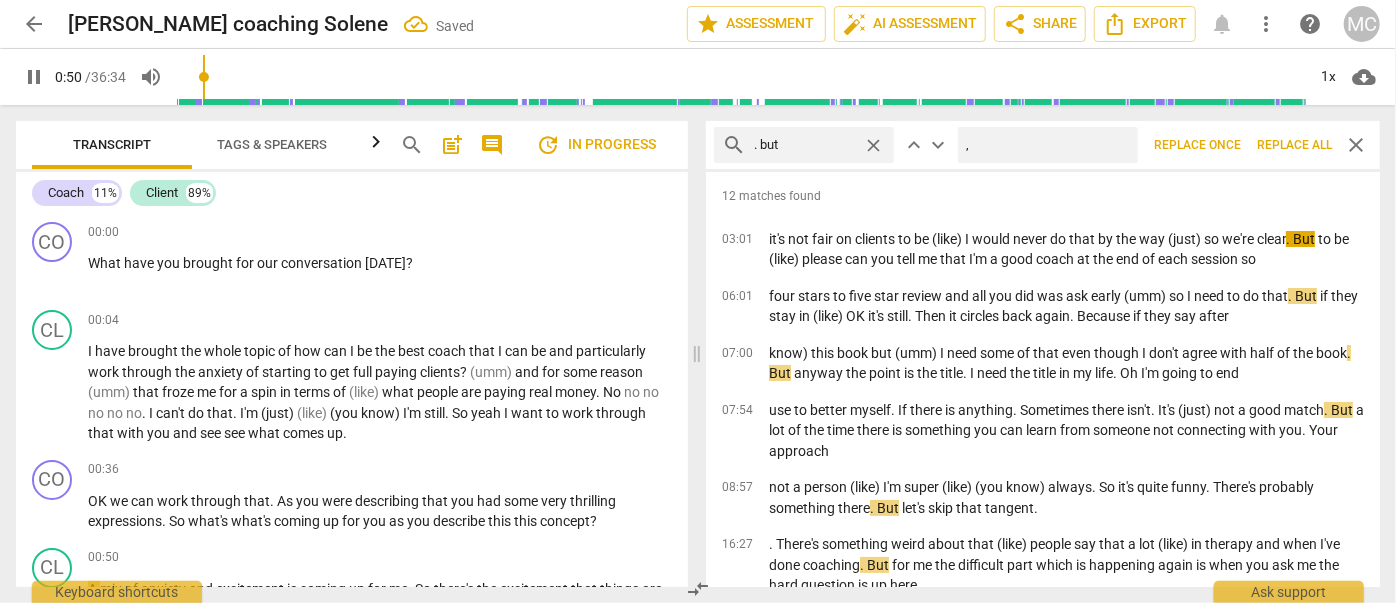type on "51" 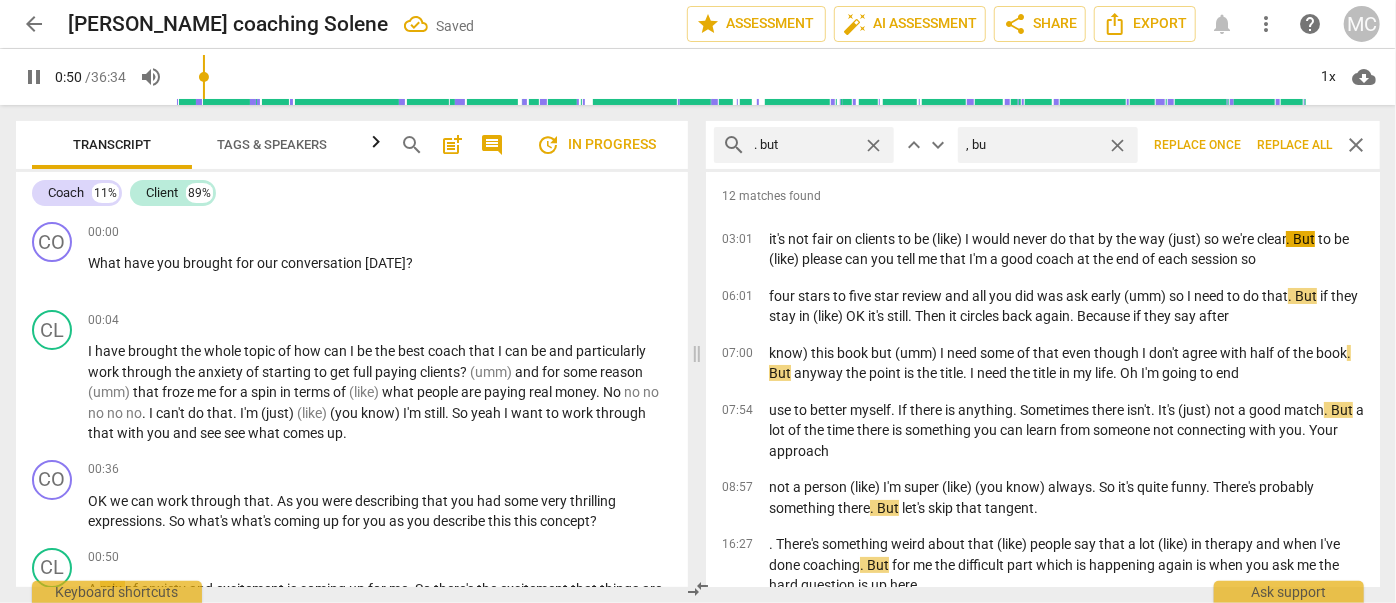 type on ", but" 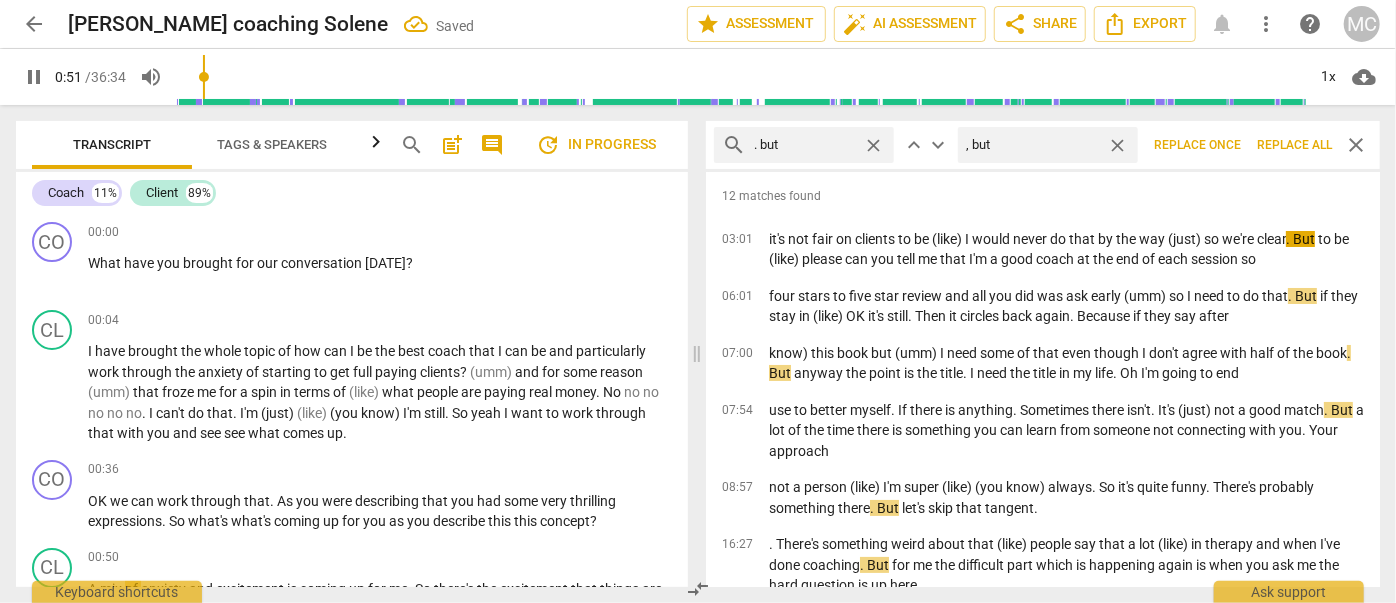 type on "51" 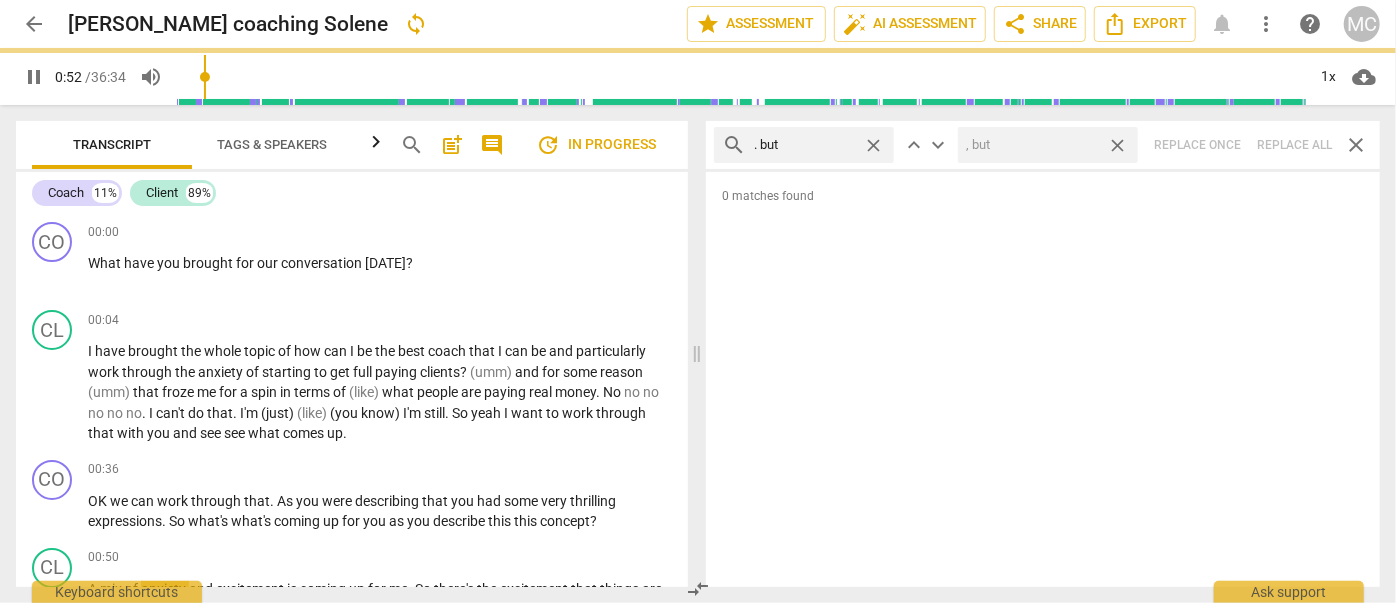 type on "52" 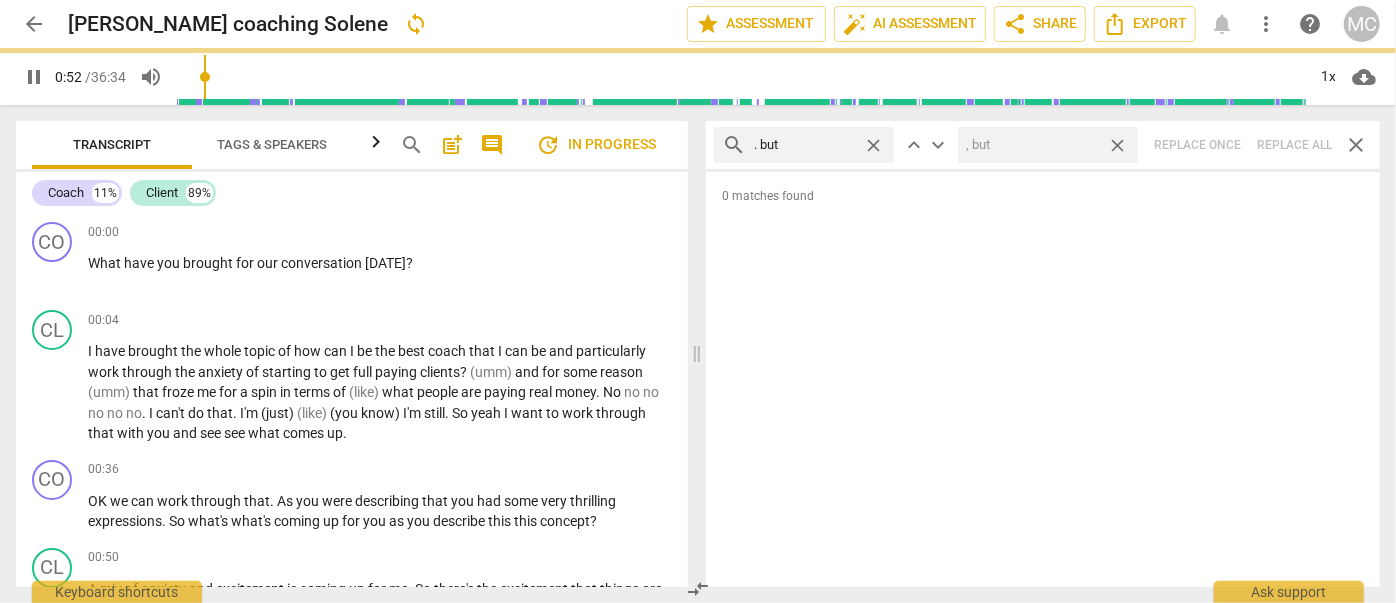 drag, startPoint x: 1117, startPoint y: 143, endPoint x: 872, endPoint y: 136, distance: 245.09998 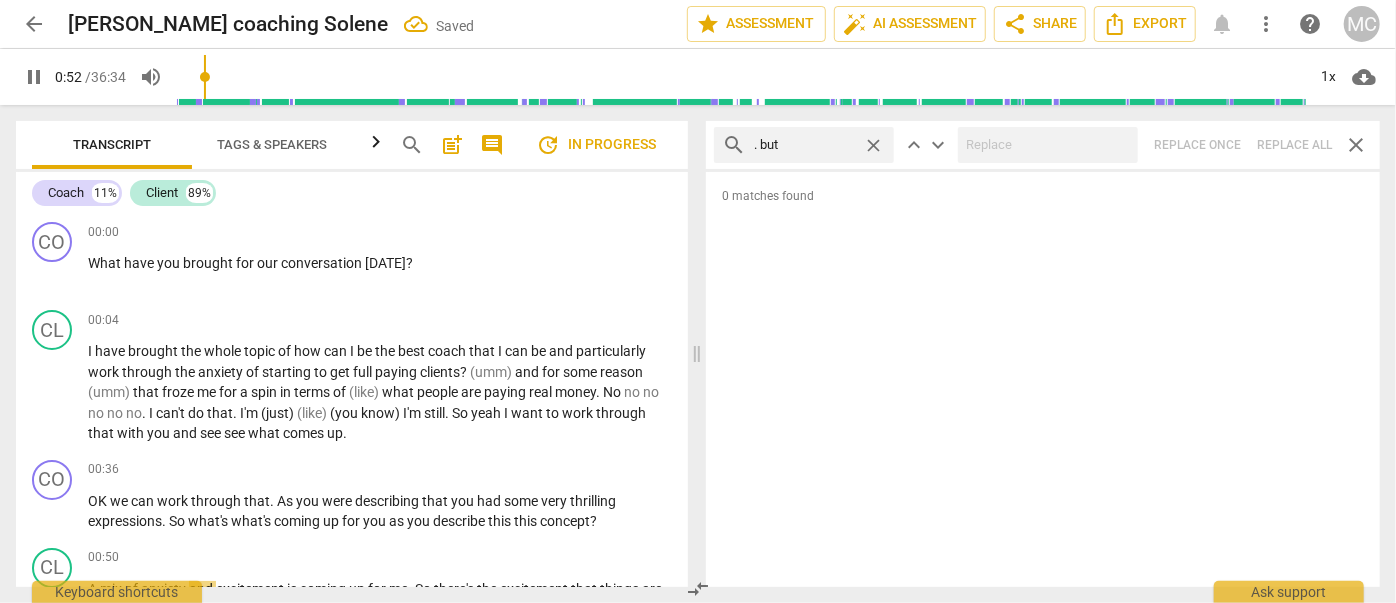 click on "close" at bounding box center [873, 145] 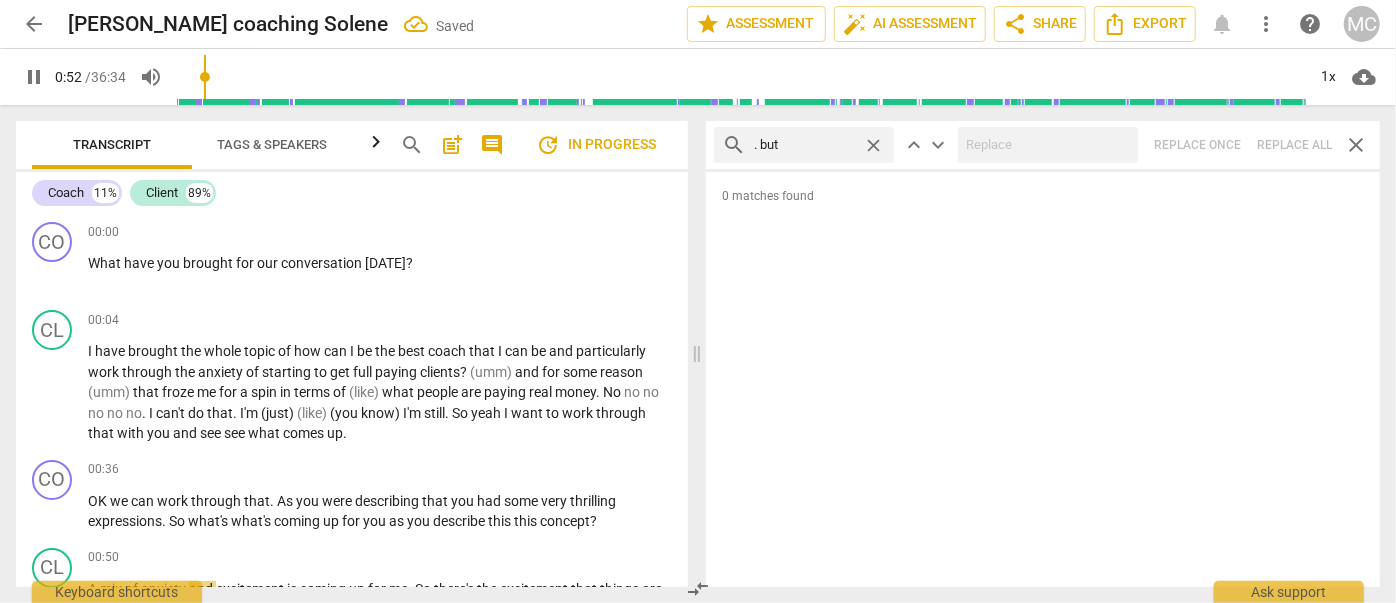 type on "53" 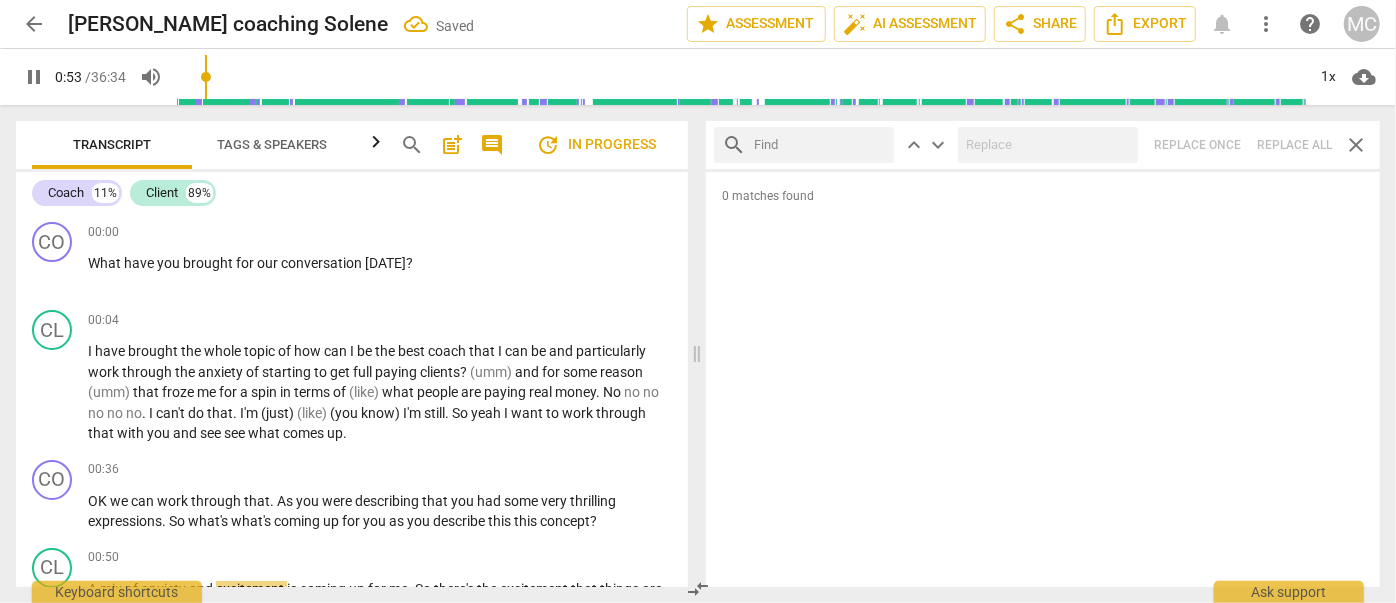 click at bounding box center [820, 145] 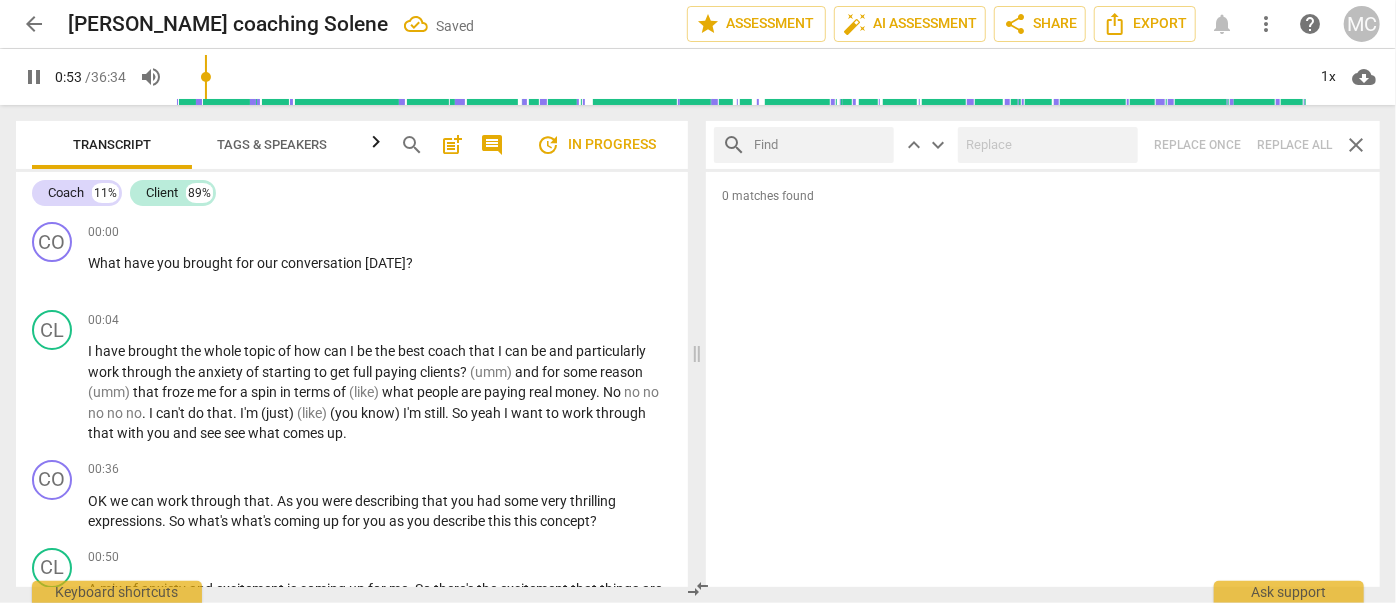 type on "54" 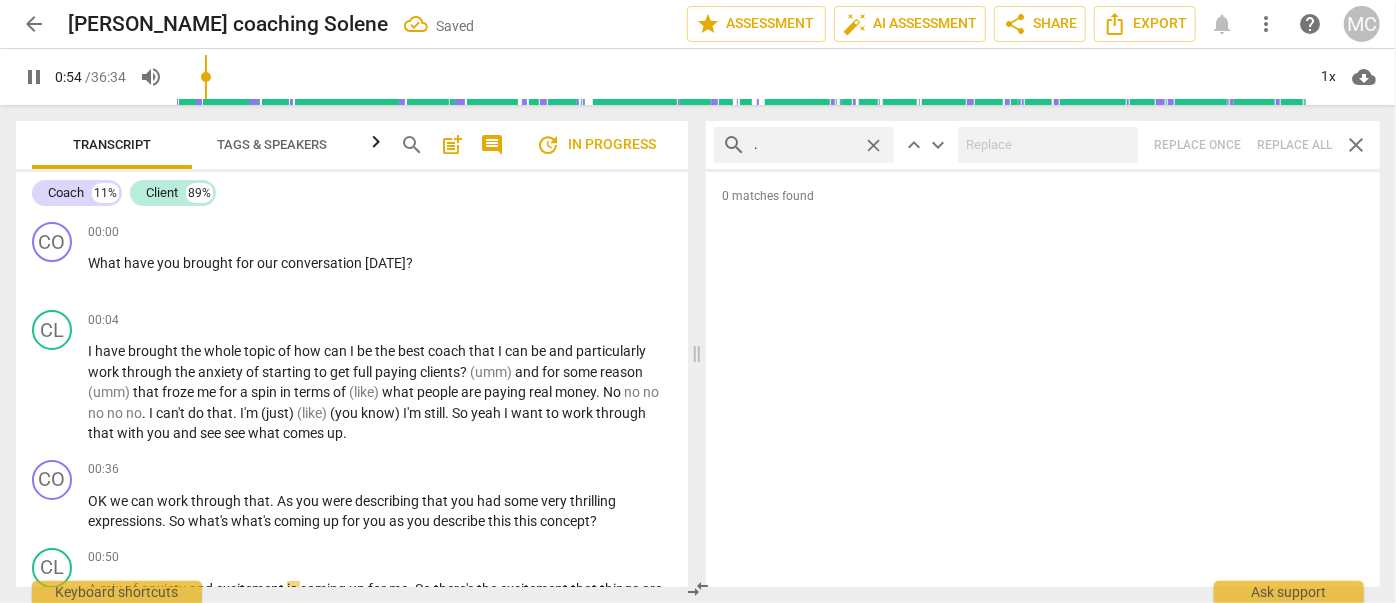 type on "." 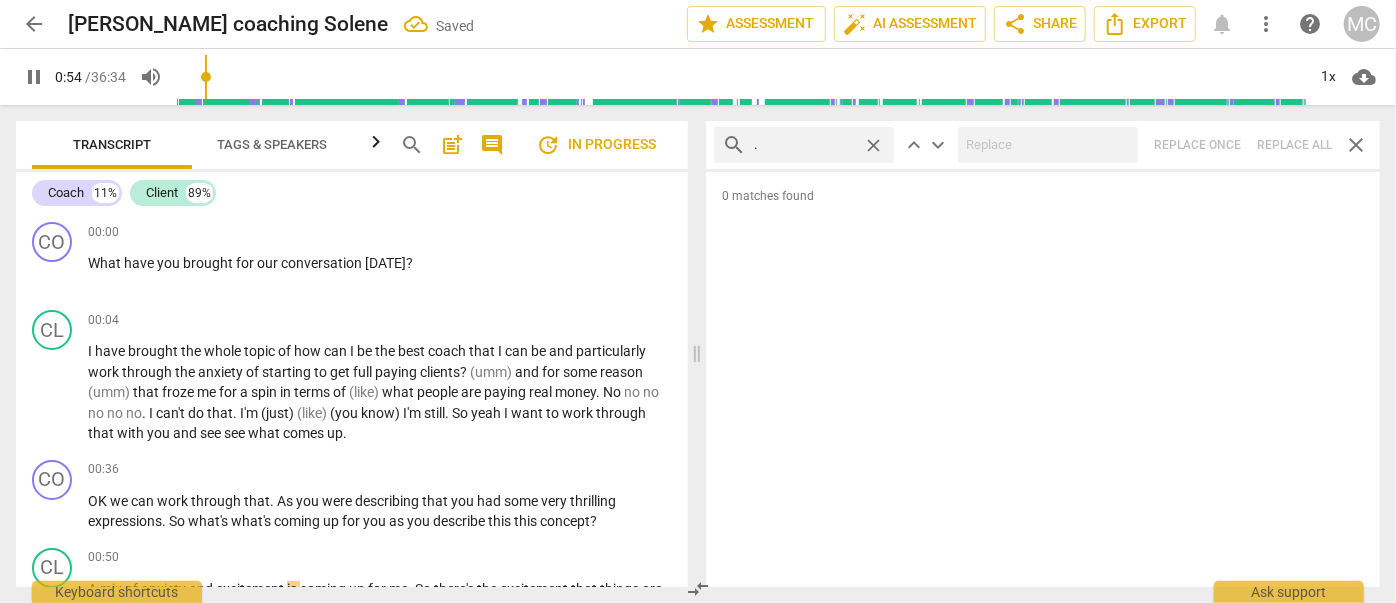 type on "54" 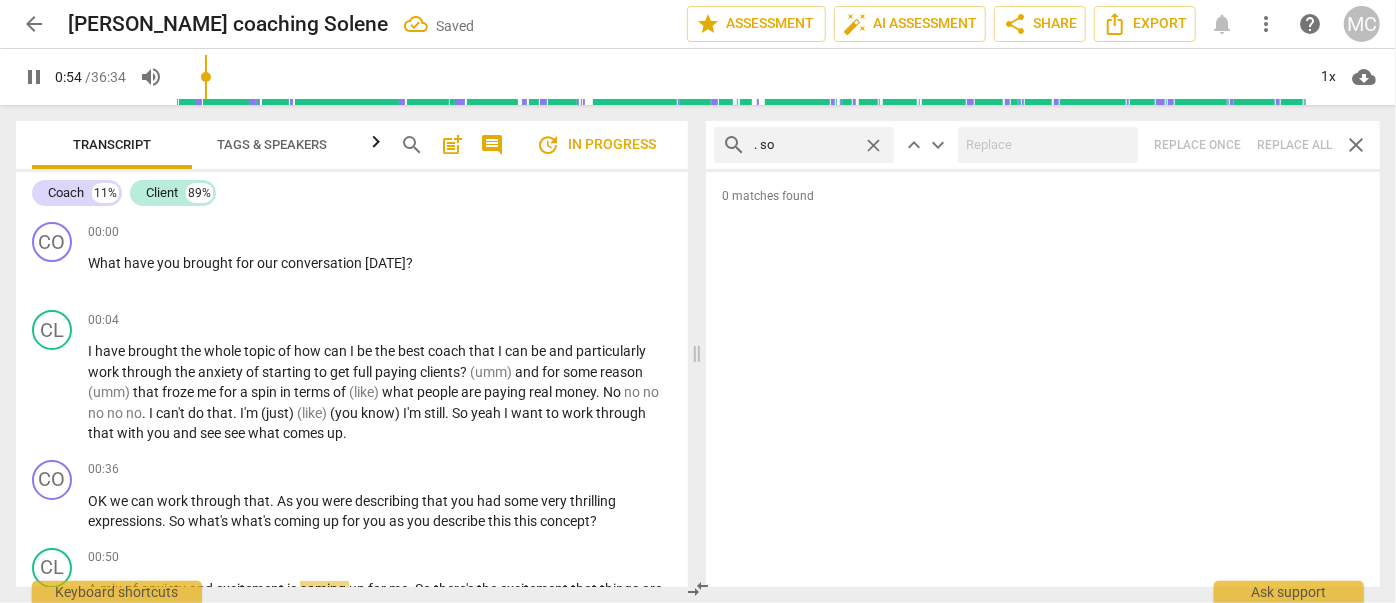 type on ". so" 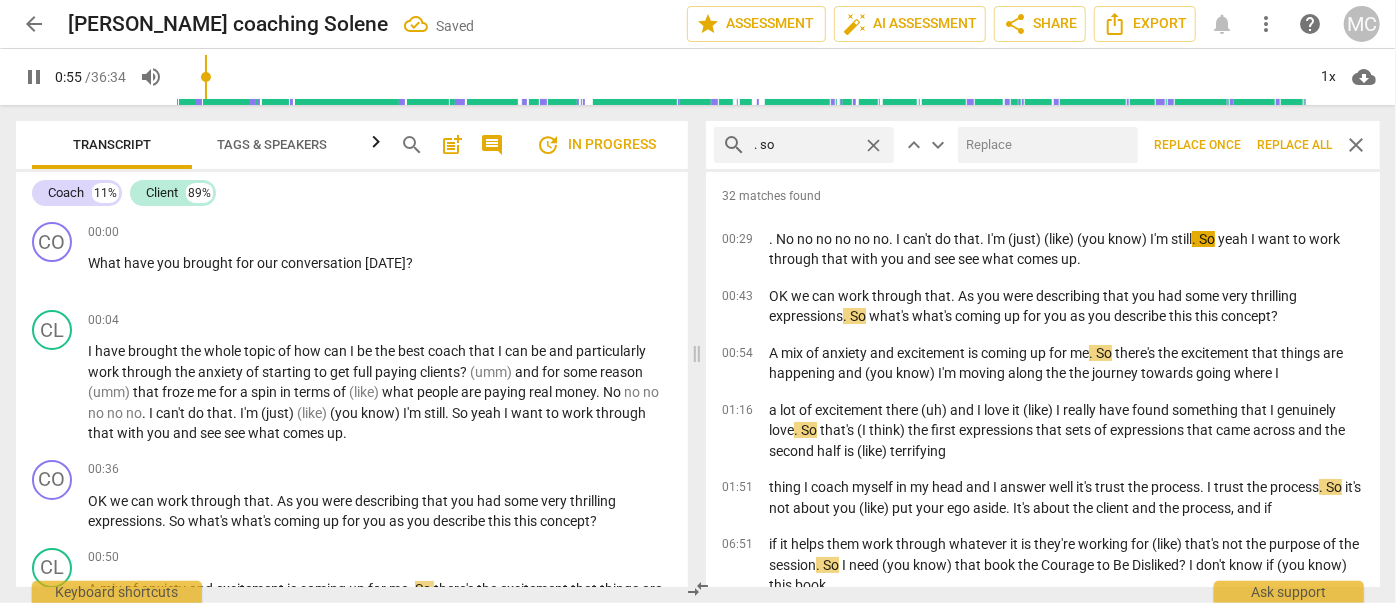 click at bounding box center [1044, 145] 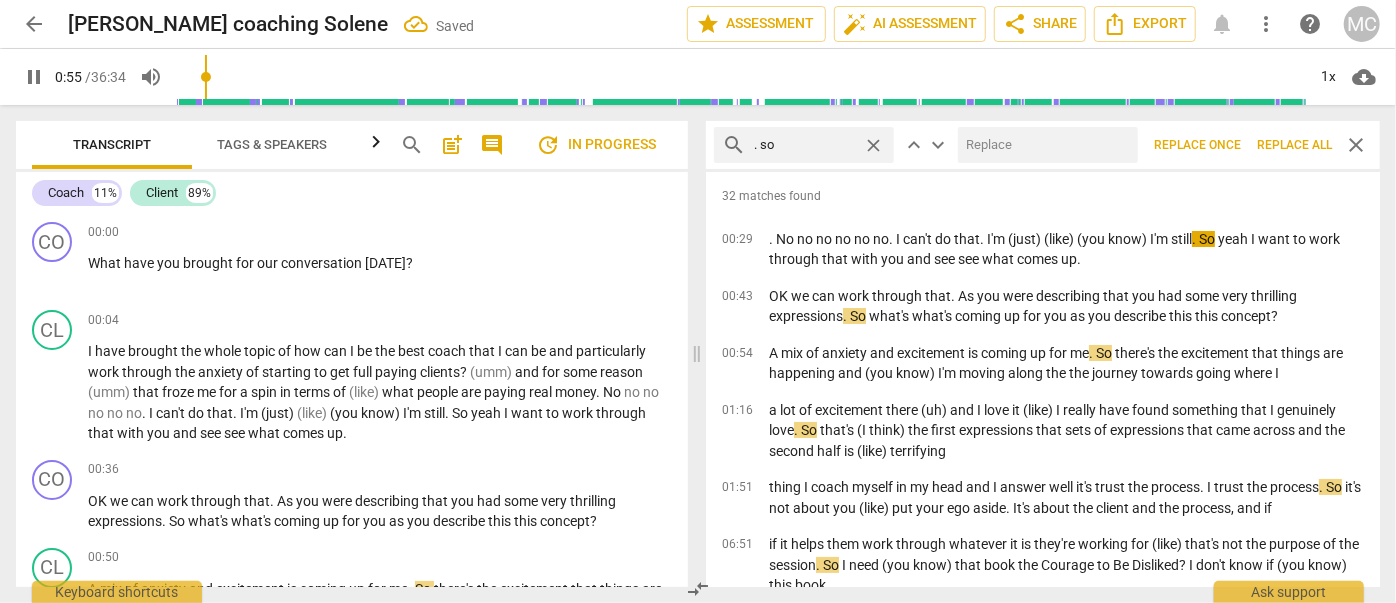 type on "56" 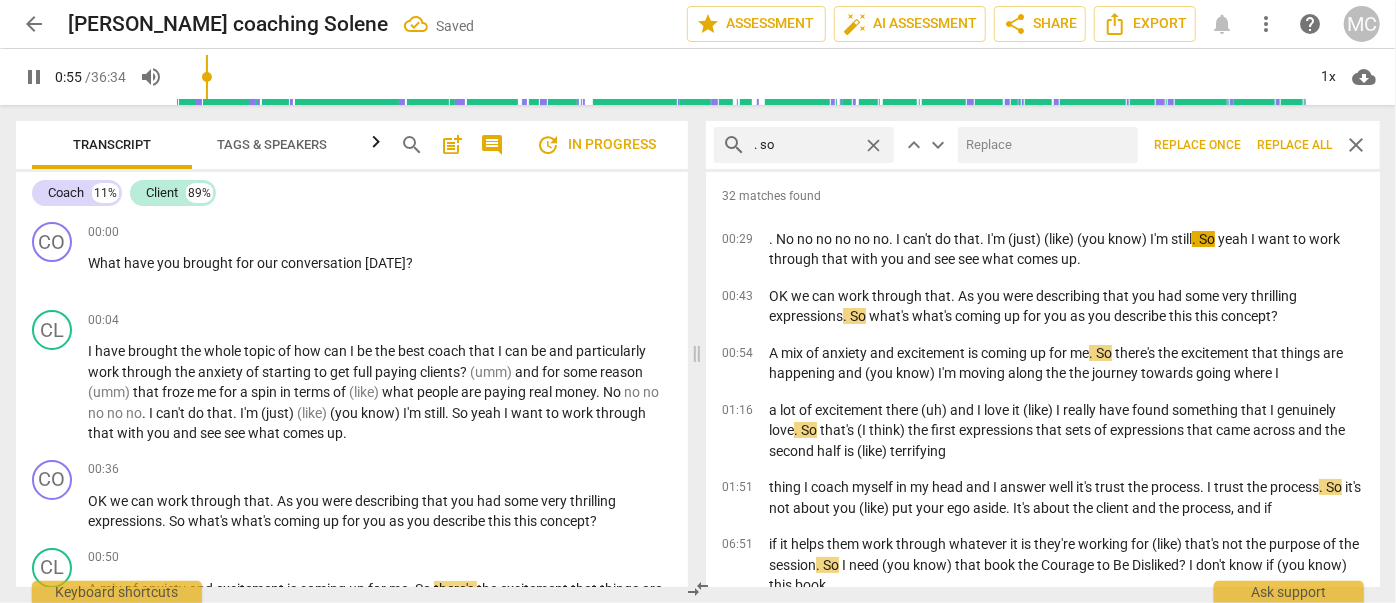 type on "," 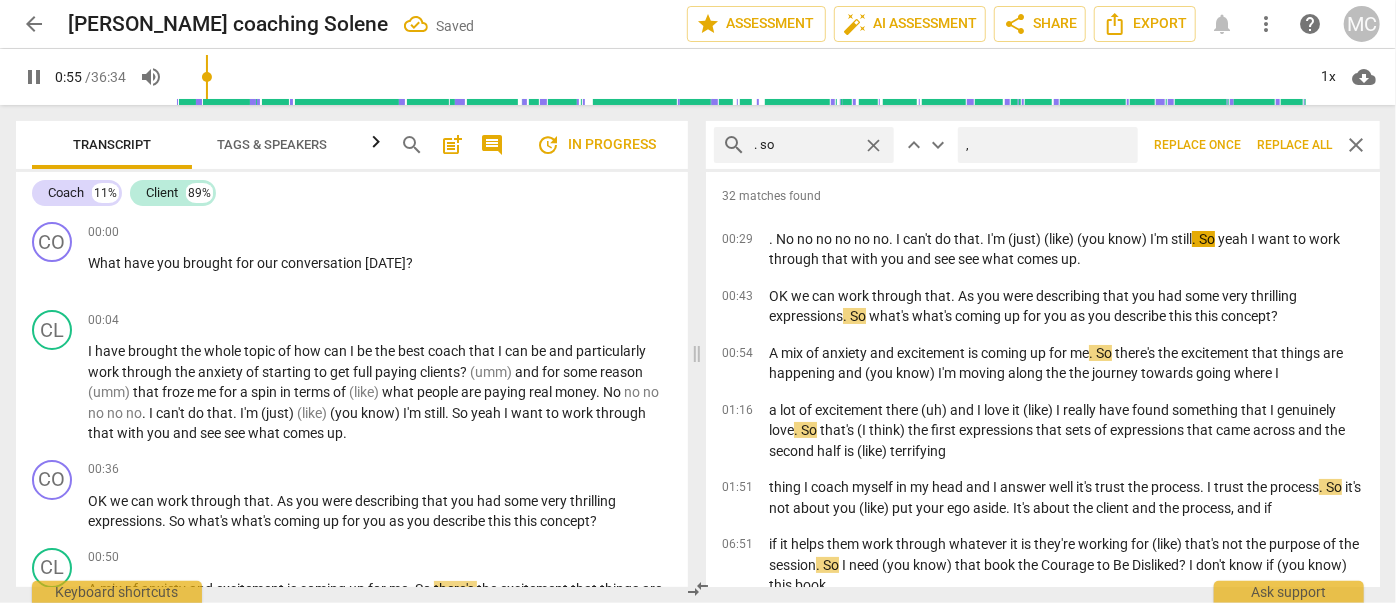 type on "56" 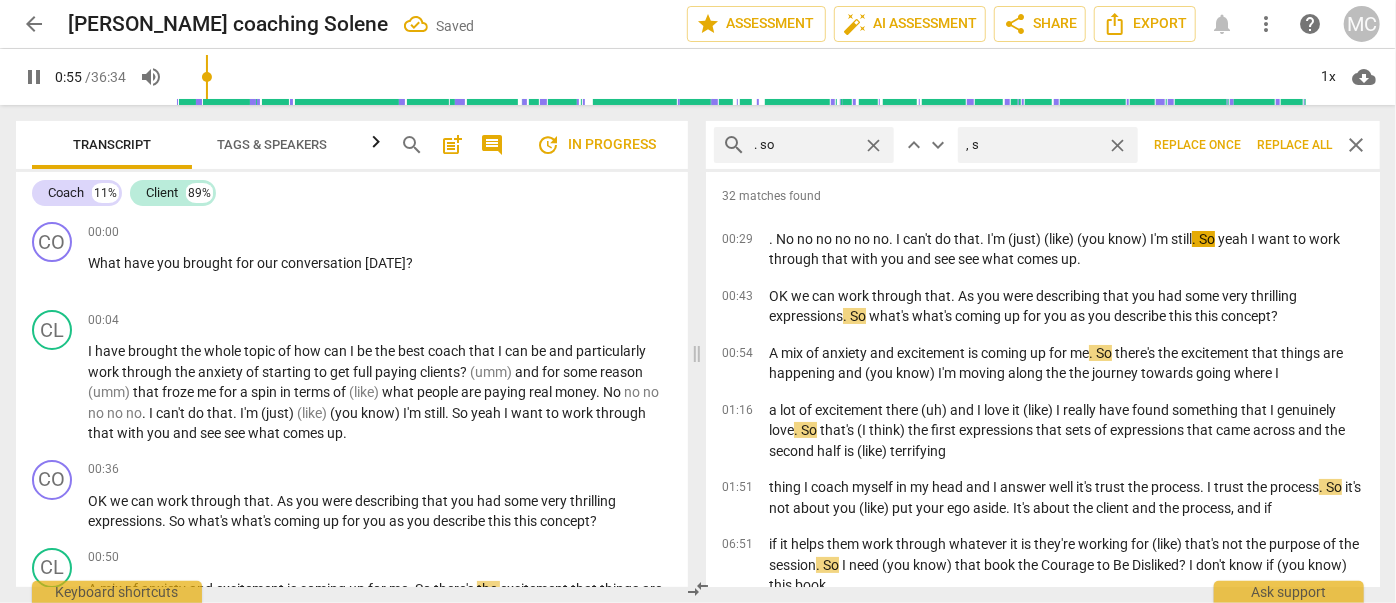 type on ", so" 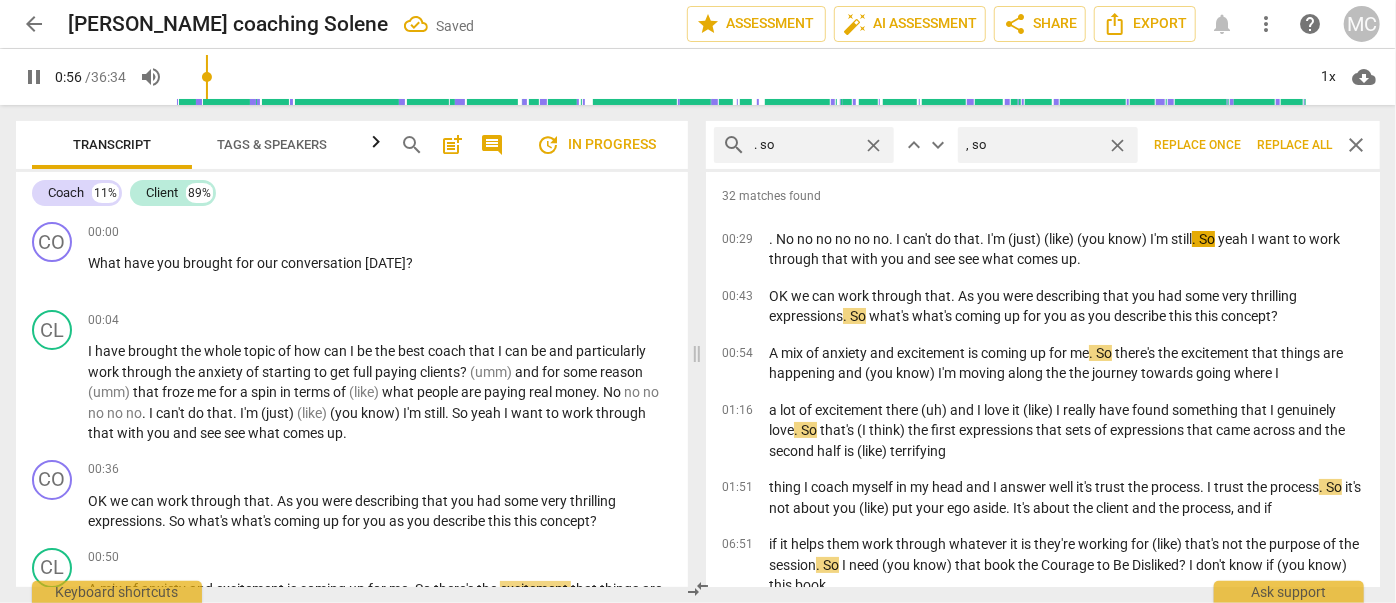 type on "56" 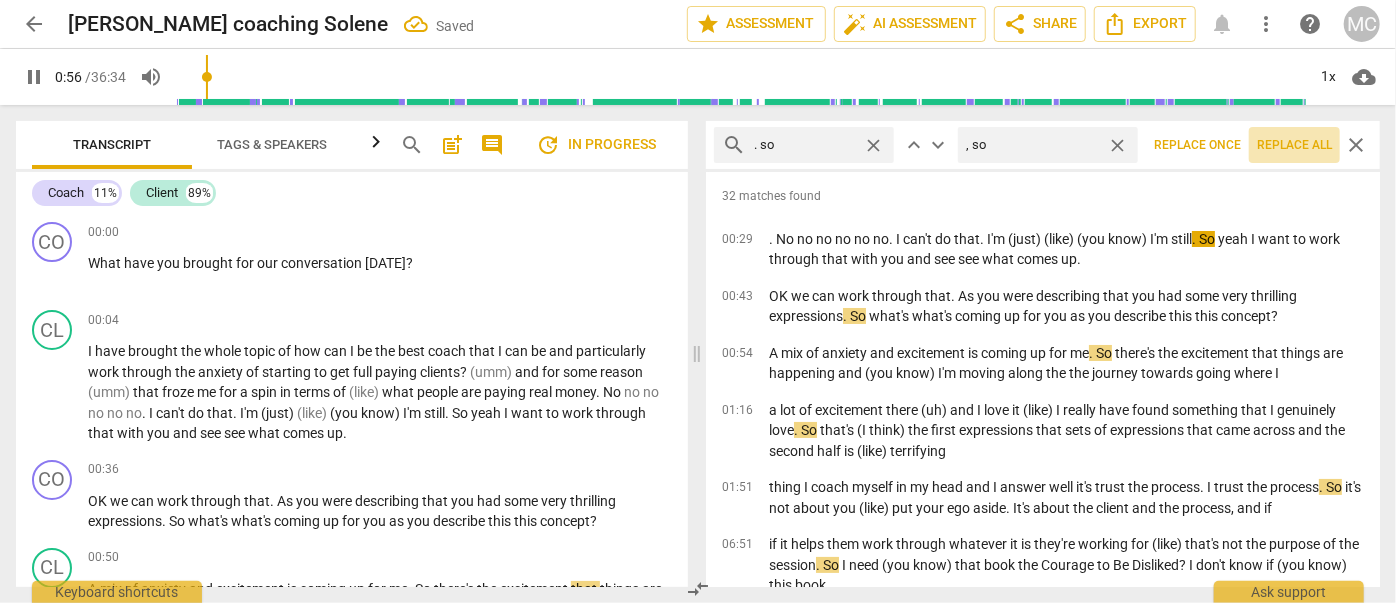 click on "Replace all" at bounding box center (1294, 145) 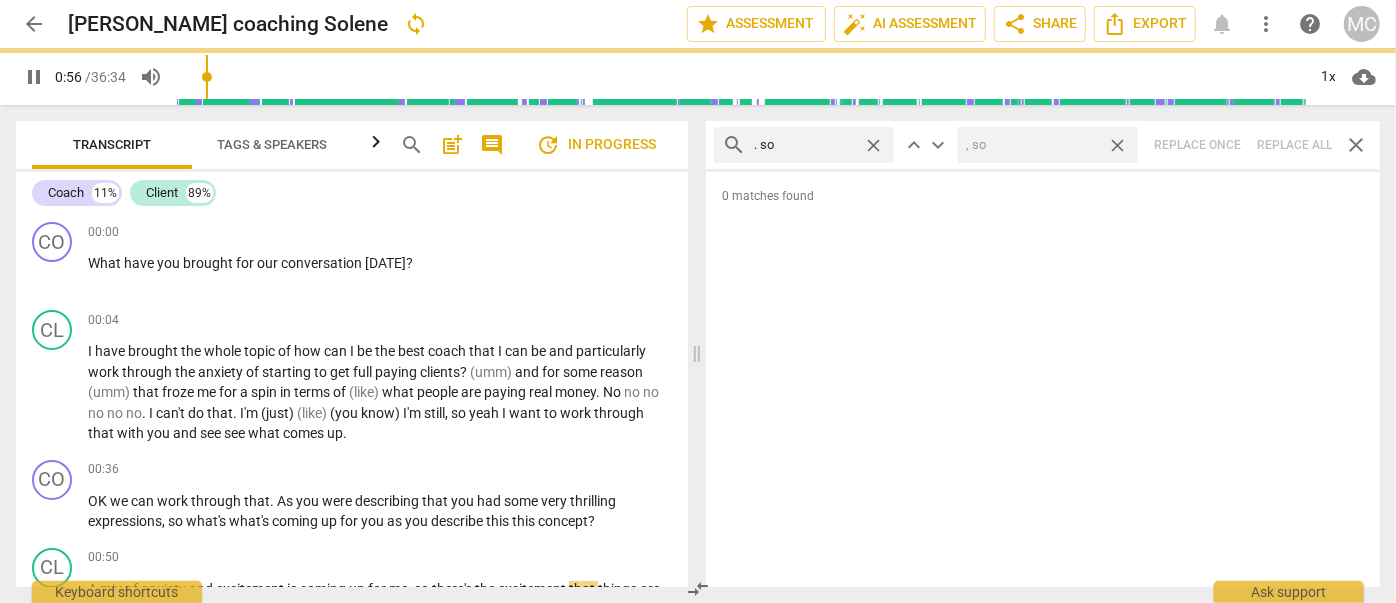 type on "57" 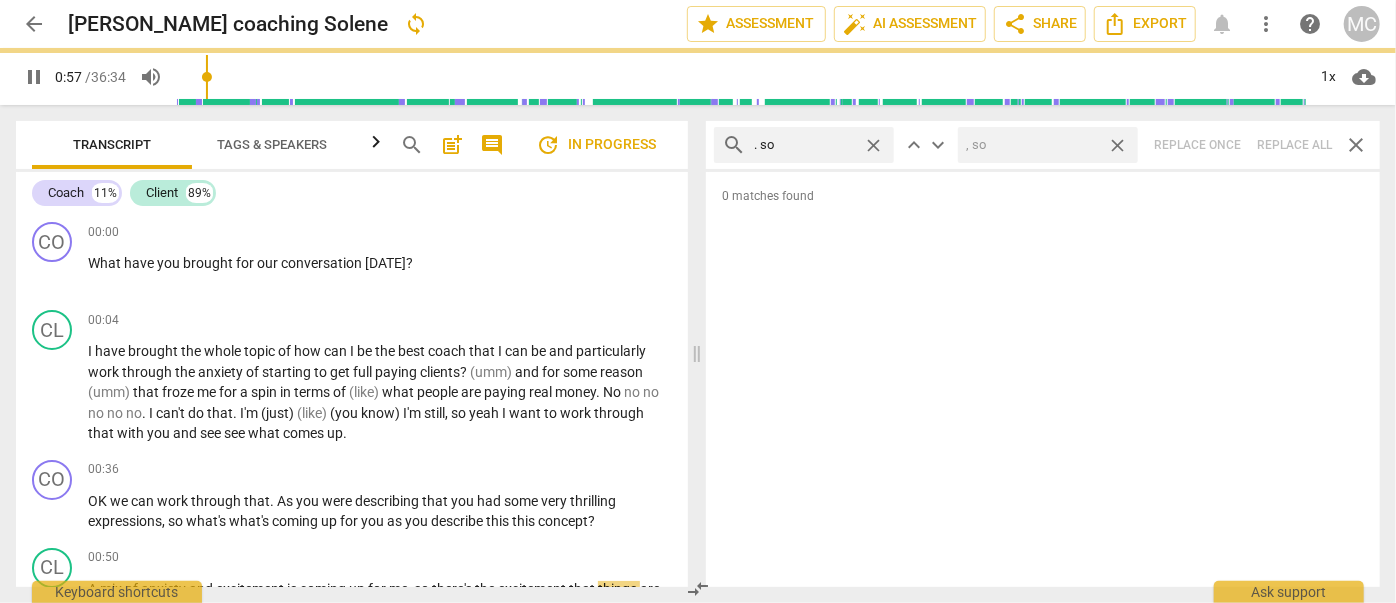 click on "close" at bounding box center [1117, 145] 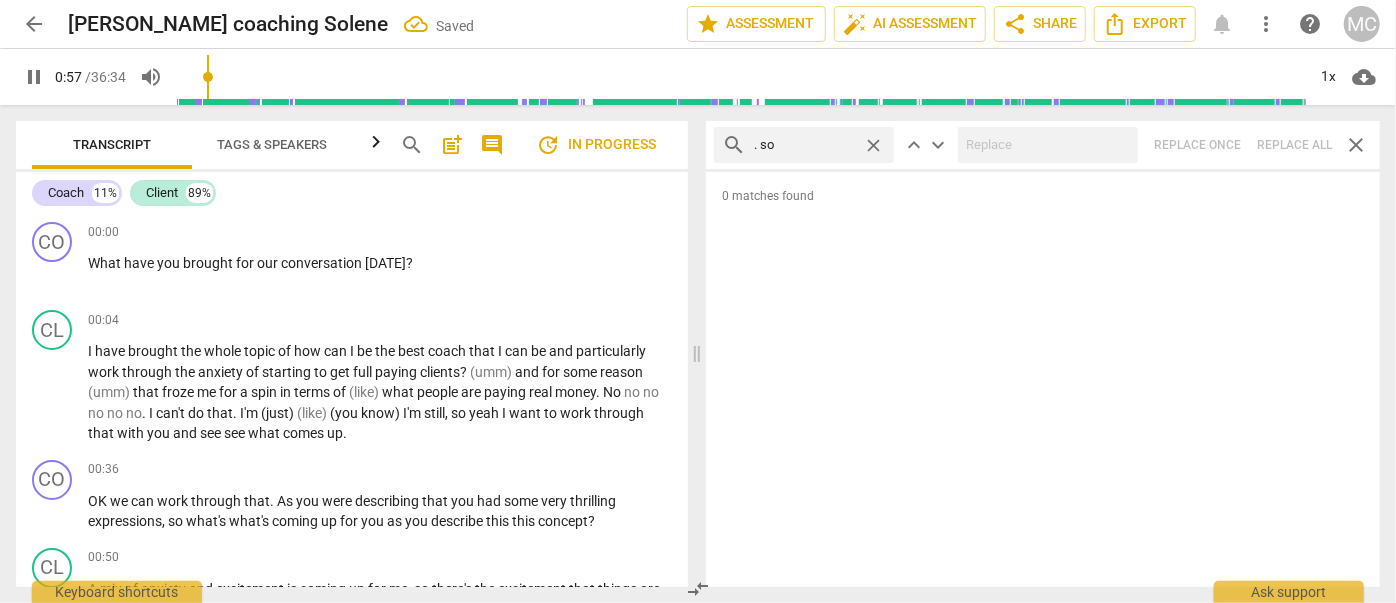 scroll, scrollTop: 385, scrollLeft: 0, axis: vertical 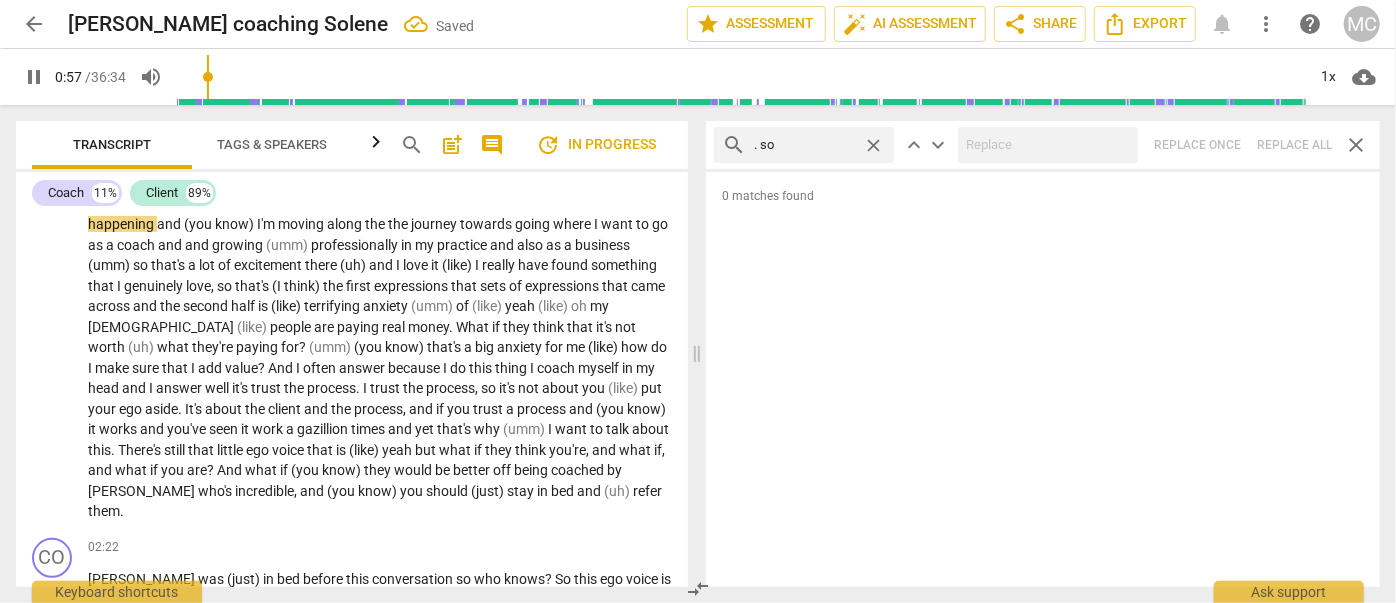 type 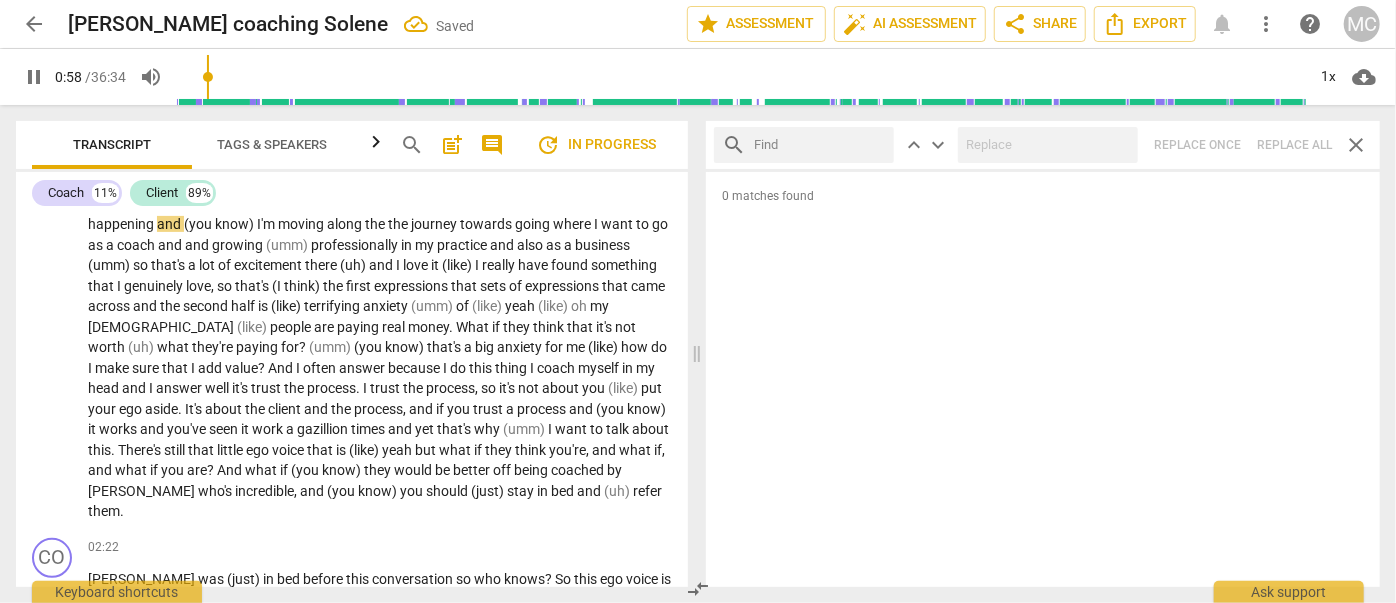 drag, startPoint x: 818, startPoint y: 145, endPoint x: 828, endPoint y: 124, distance: 23.259407 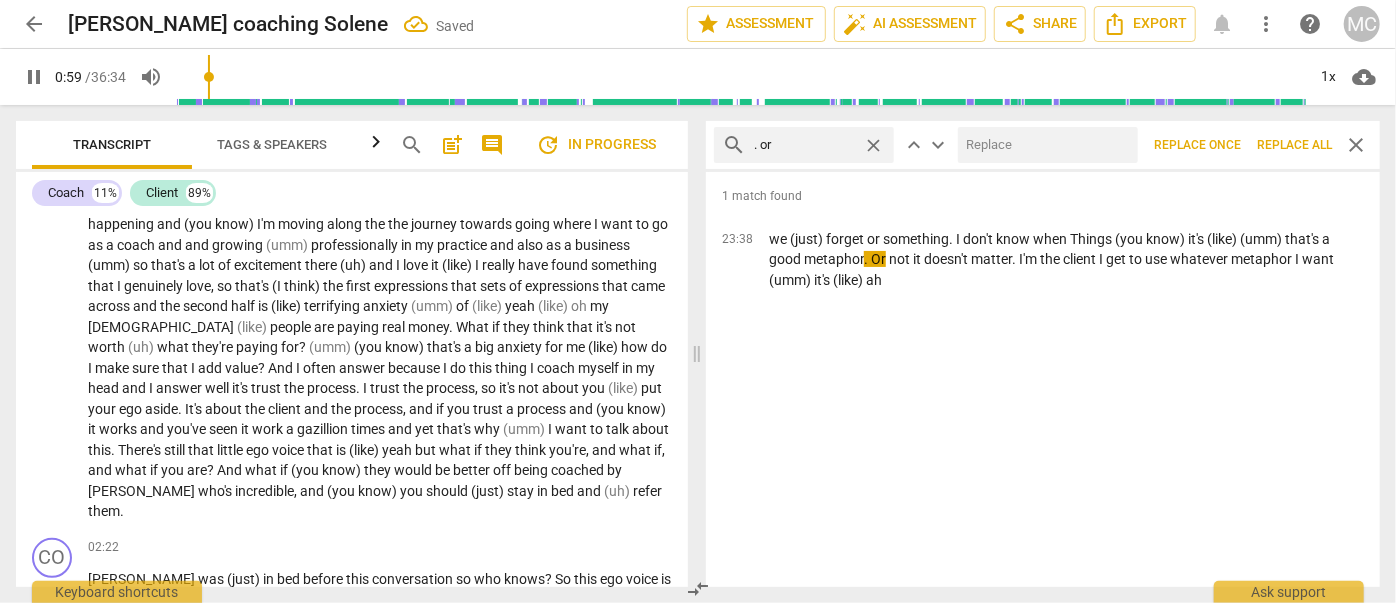 click at bounding box center (1044, 145) 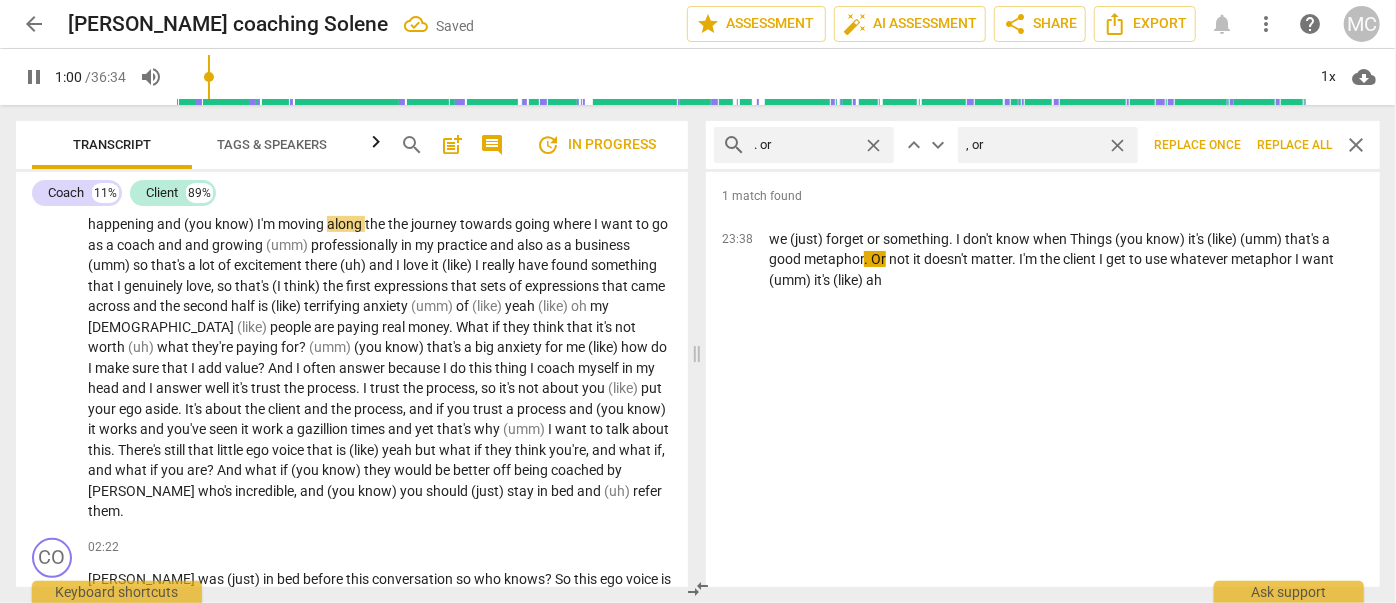 click on "Replace all" at bounding box center [1294, 145] 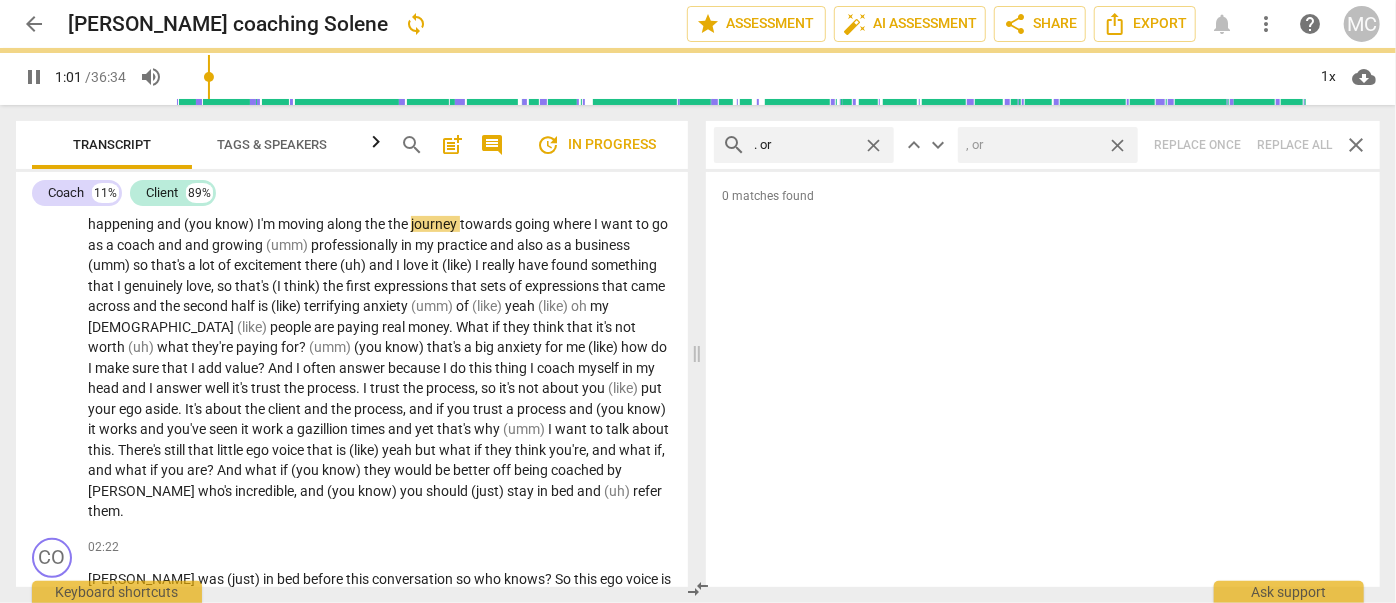 drag, startPoint x: 1119, startPoint y: 142, endPoint x: 1095, endPoint y: 142, distance: 24 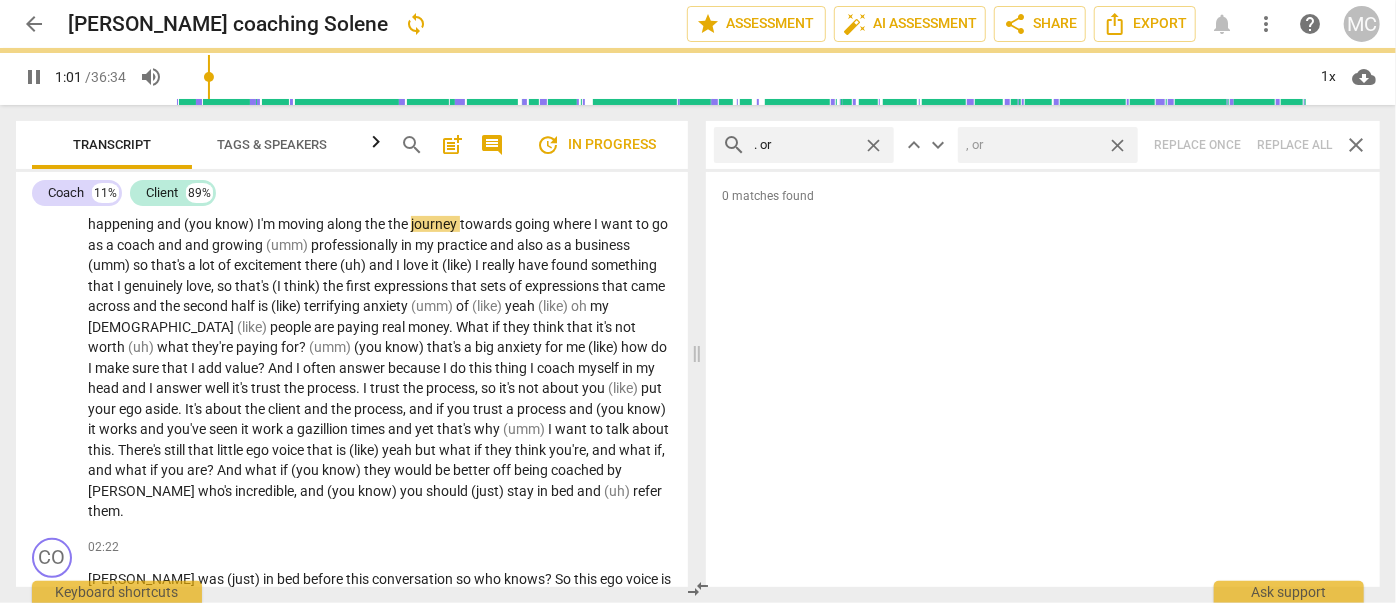 click on "close" at bounding box center (1117, 145) 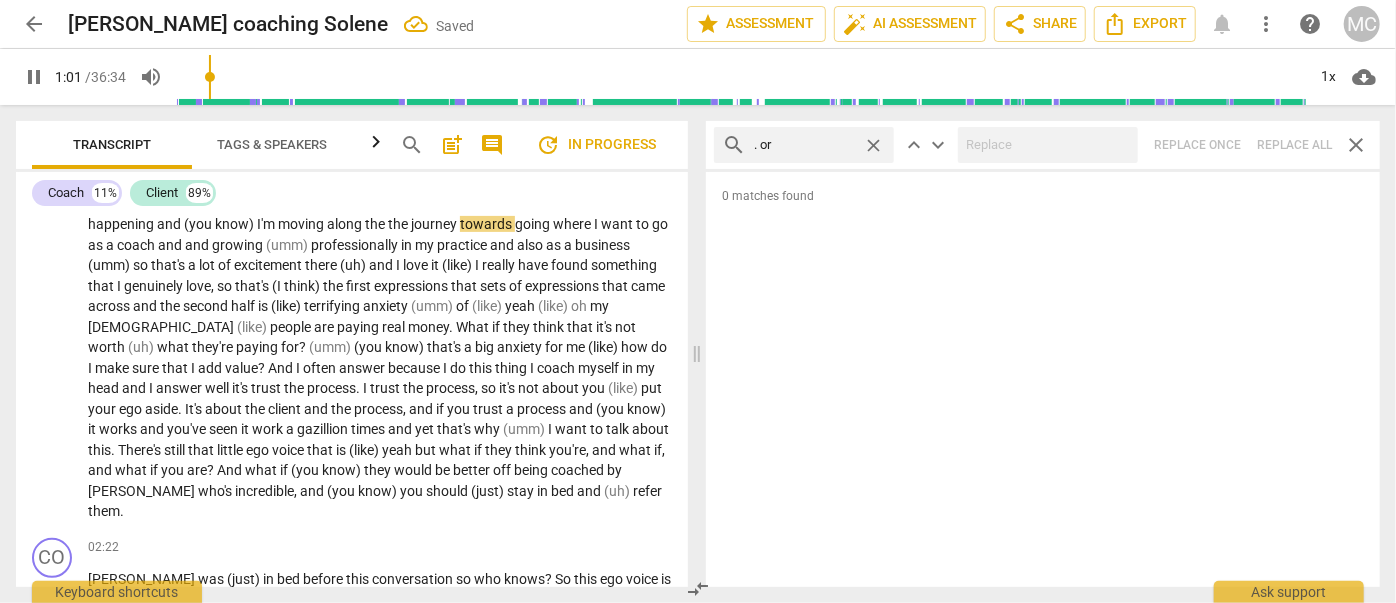 click on "close" at bounding box center [873, 145] 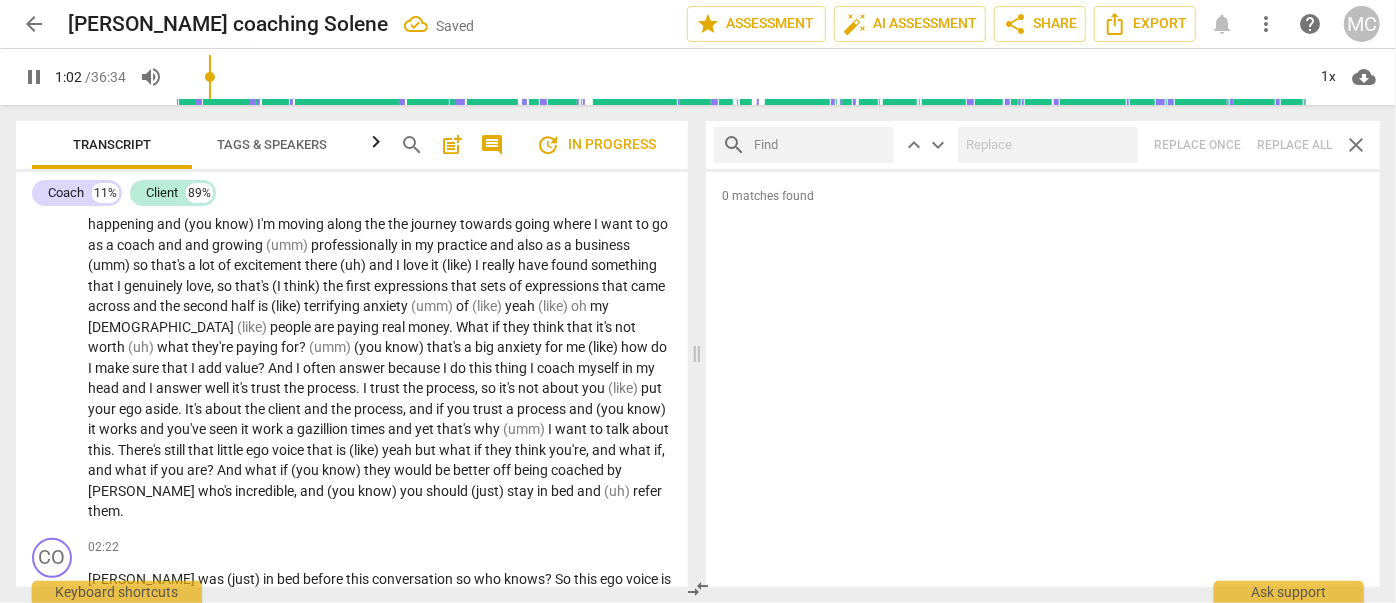 click at bounding box center (820, 145) 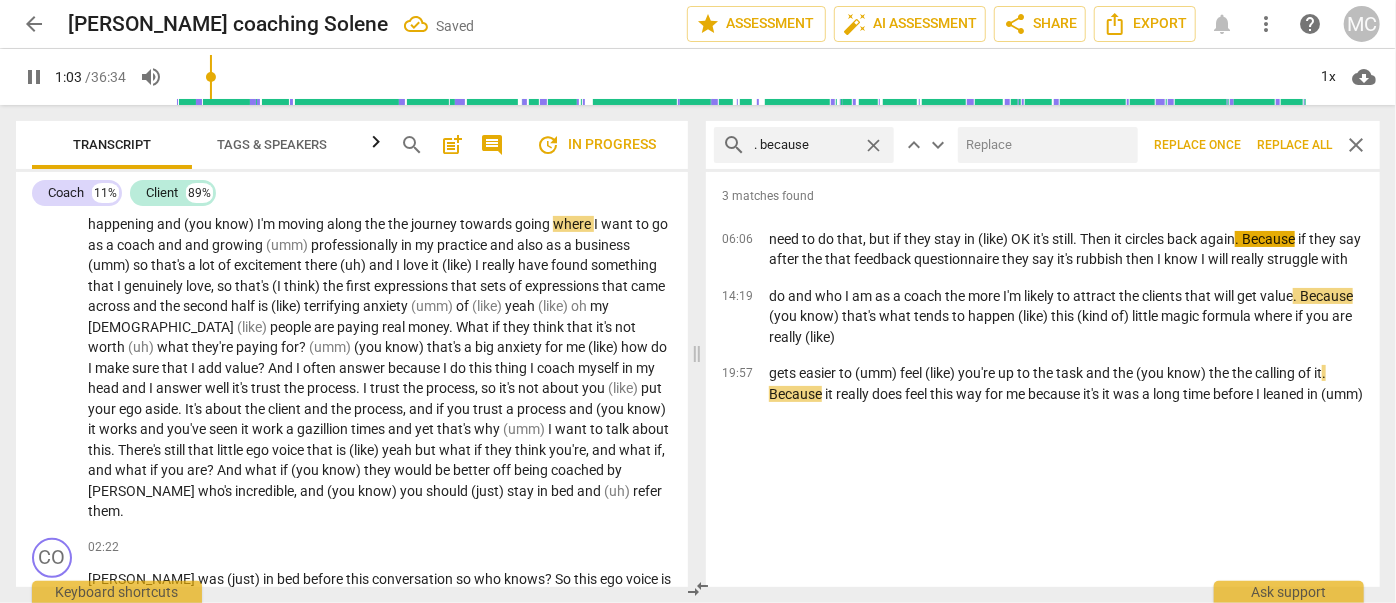 click at bounding box center [1044, 145] 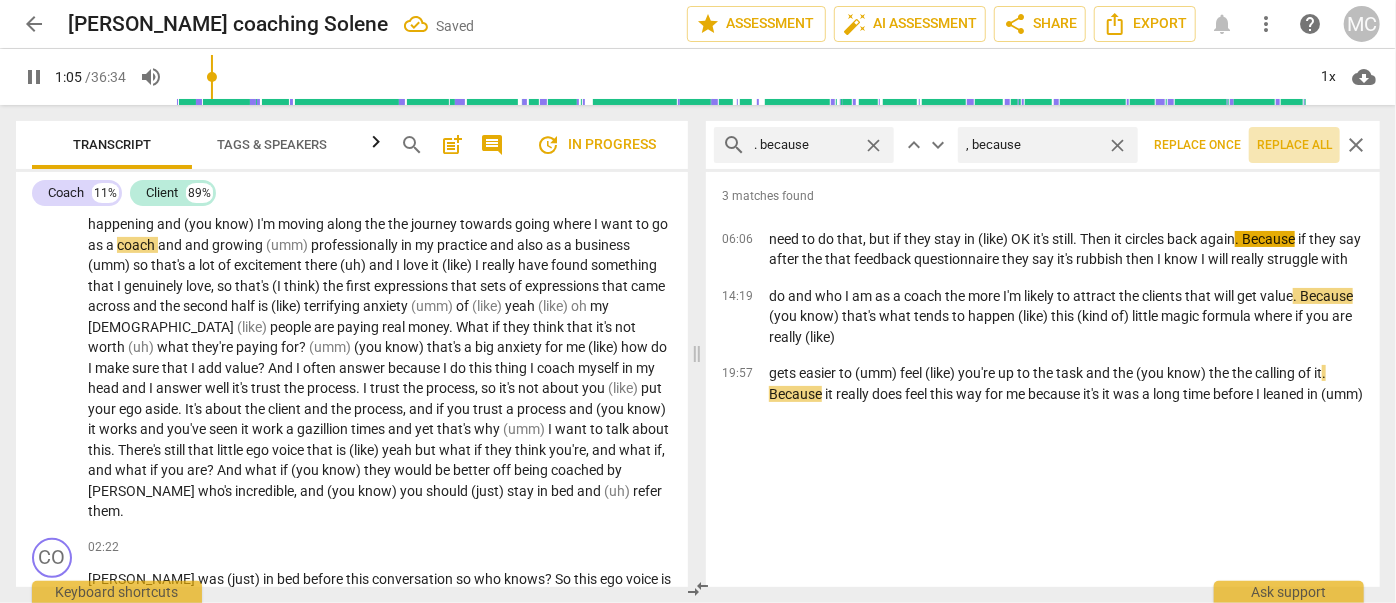 click on "Replace all" at bounding box center (1294, 145) 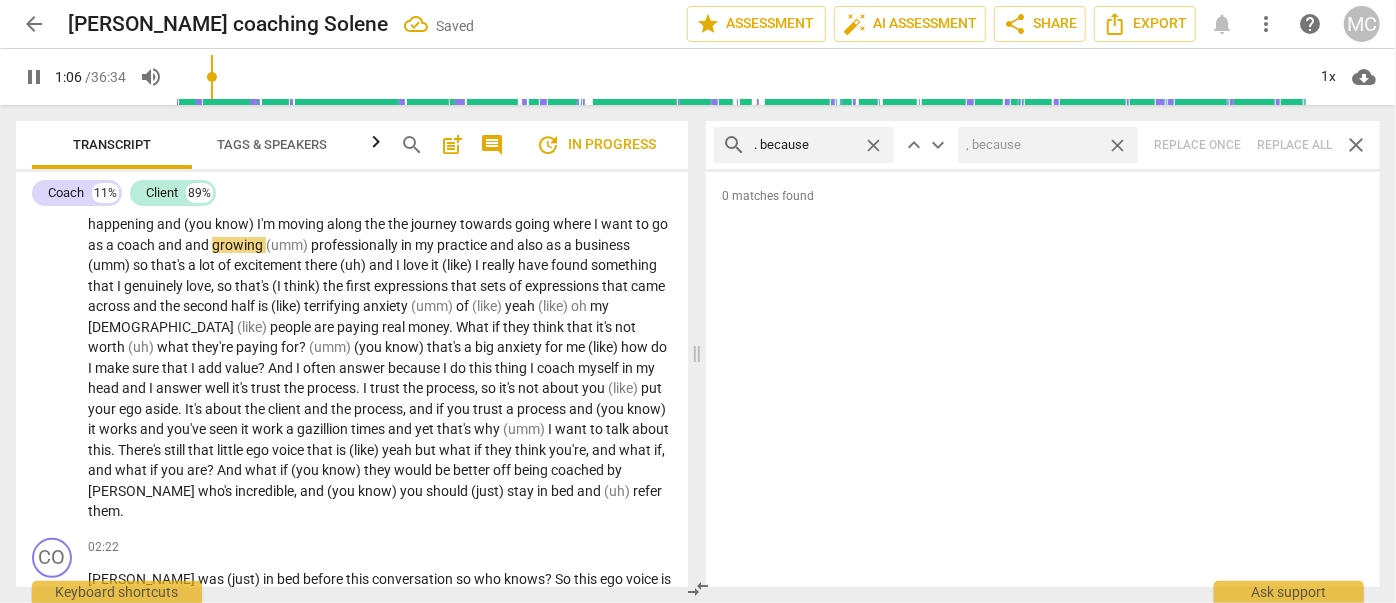 drag, startPoint x: 1126, startPoint y: 146, endPoint x: 985, endPoint y: 158, distance: 141.50972 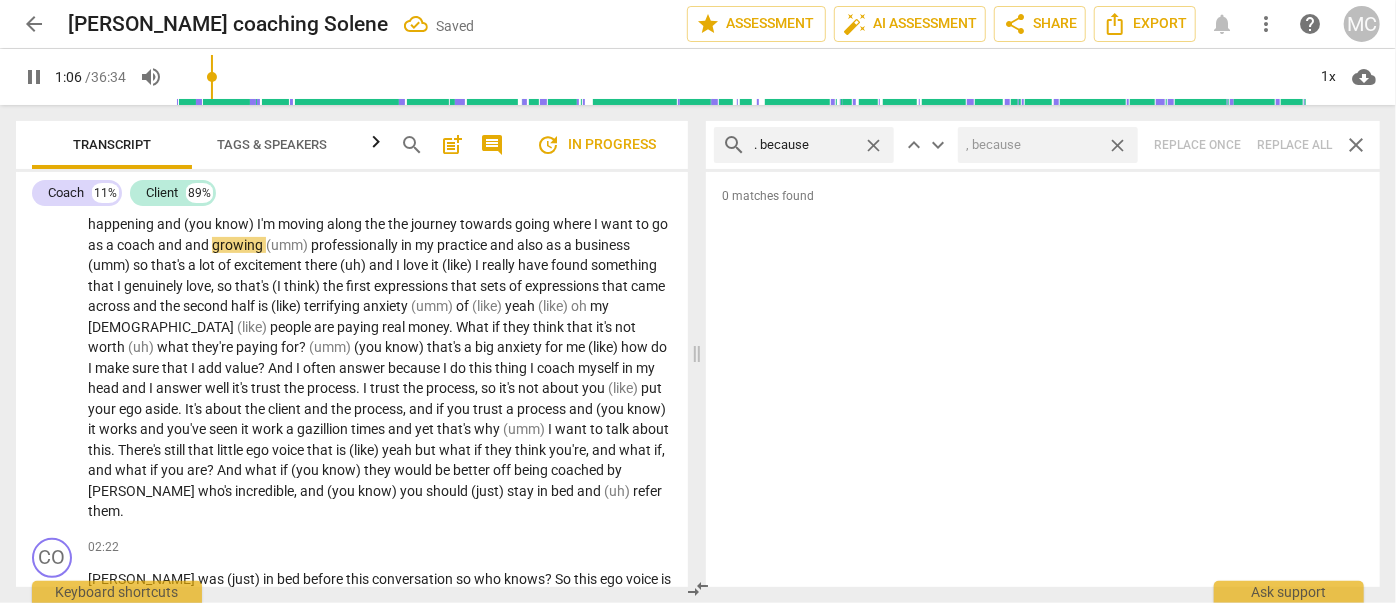click on "close" at bounding box center (1117, 145) 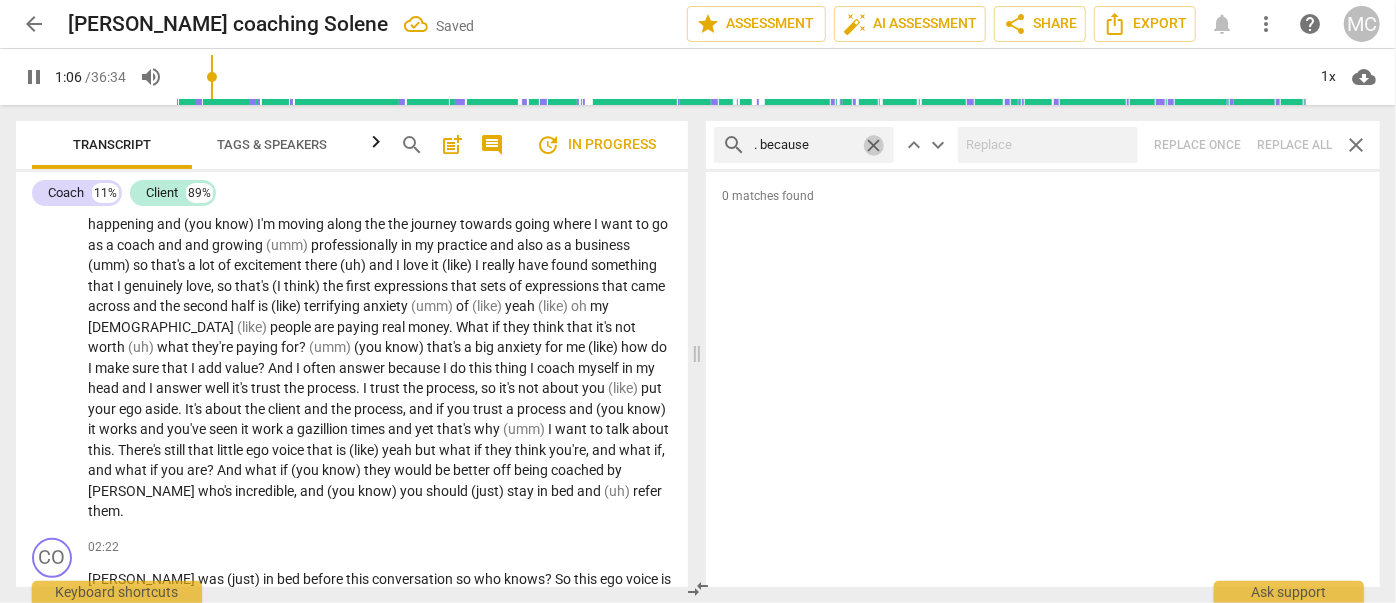 click on "close" at bounding box center (873, 145) 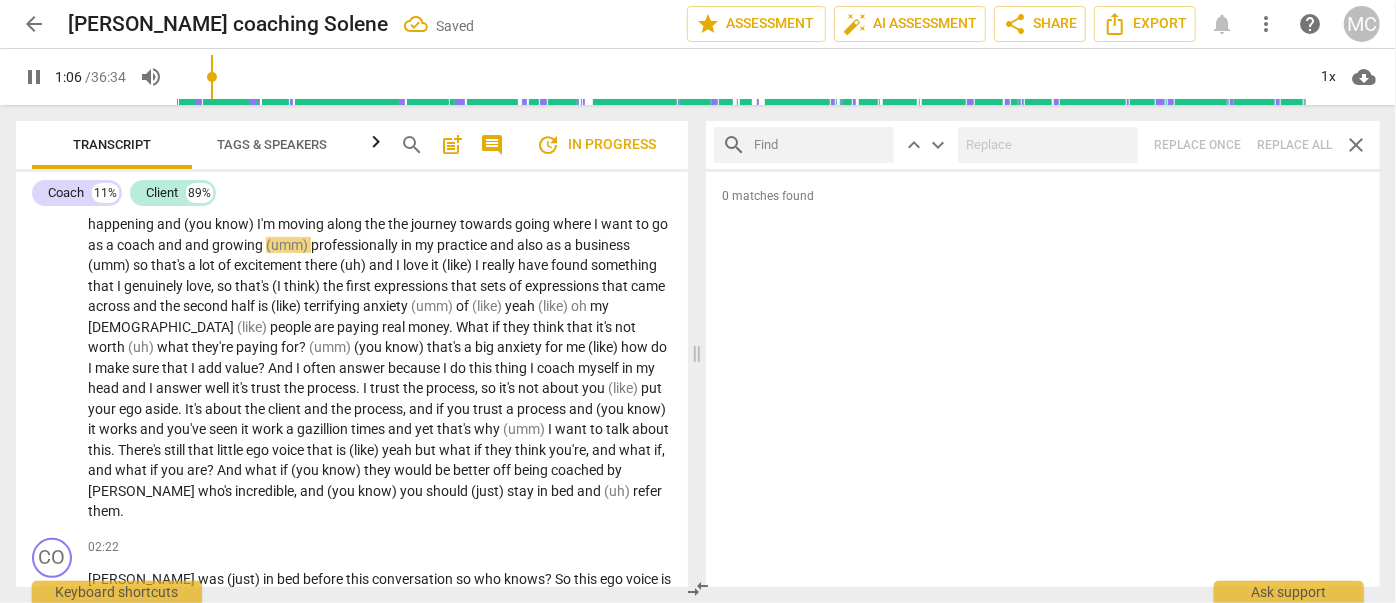 click at bounding box center [820, 145] 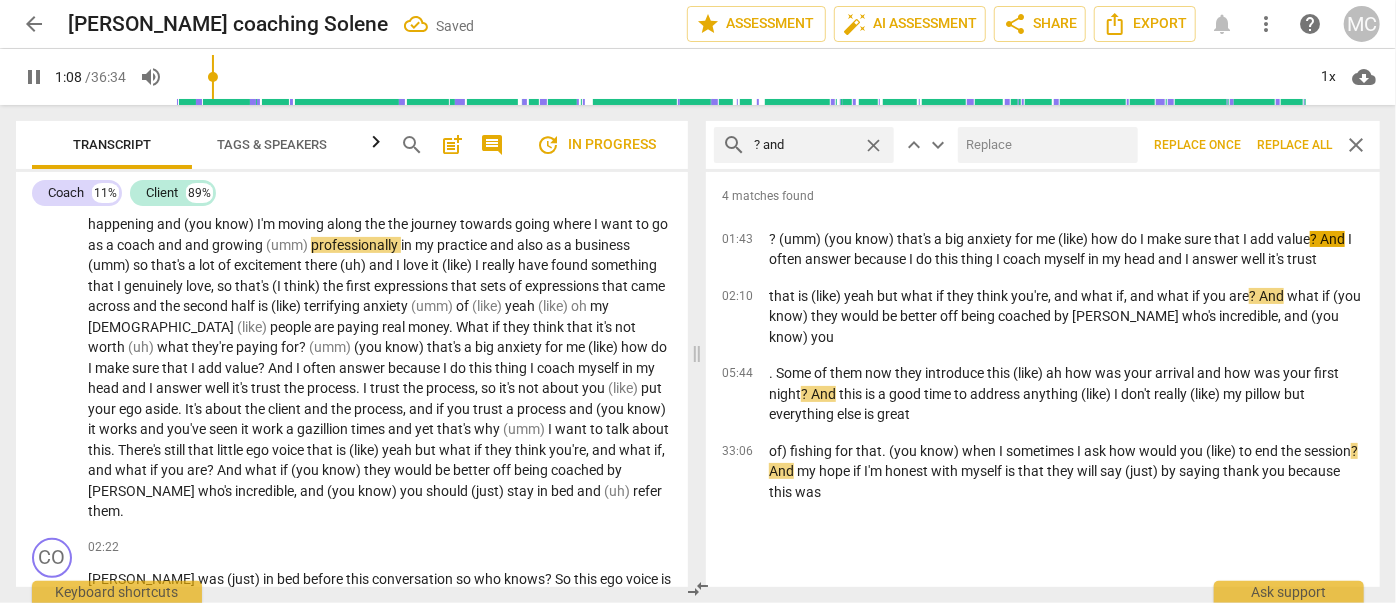 click at bounding box center [1044, 145] 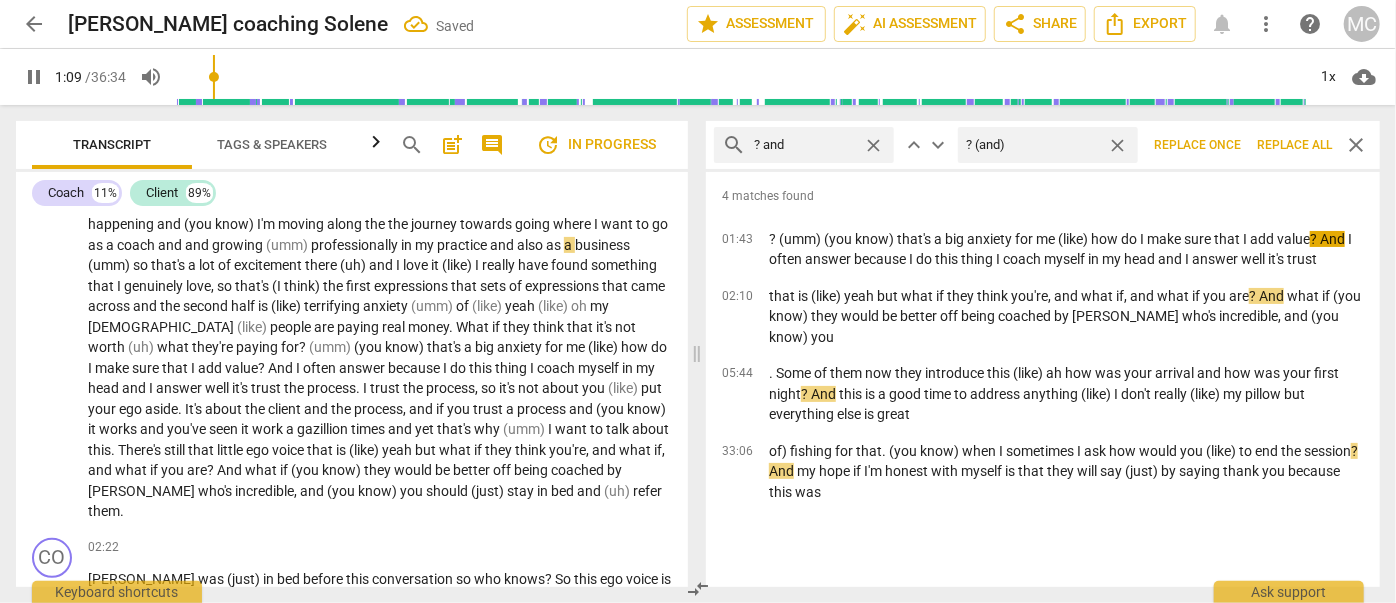 click on "Replace all" at bounding box center [1294, 145] 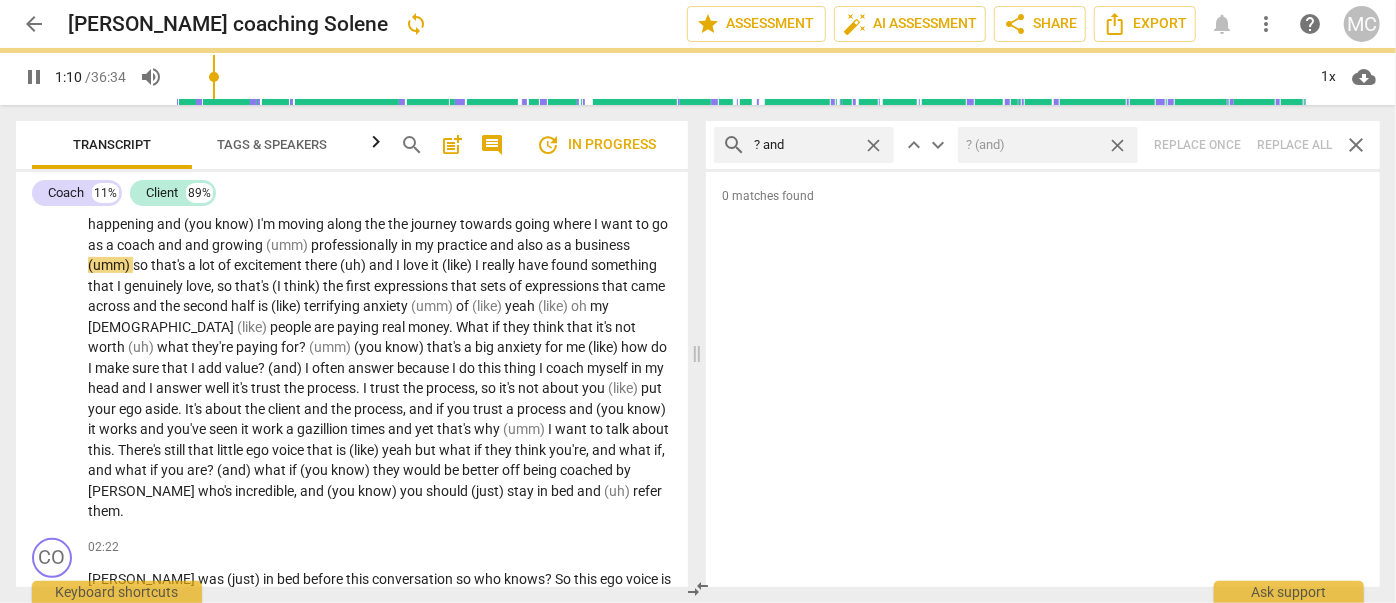 click on "close" at bounding box center [1117, 145] 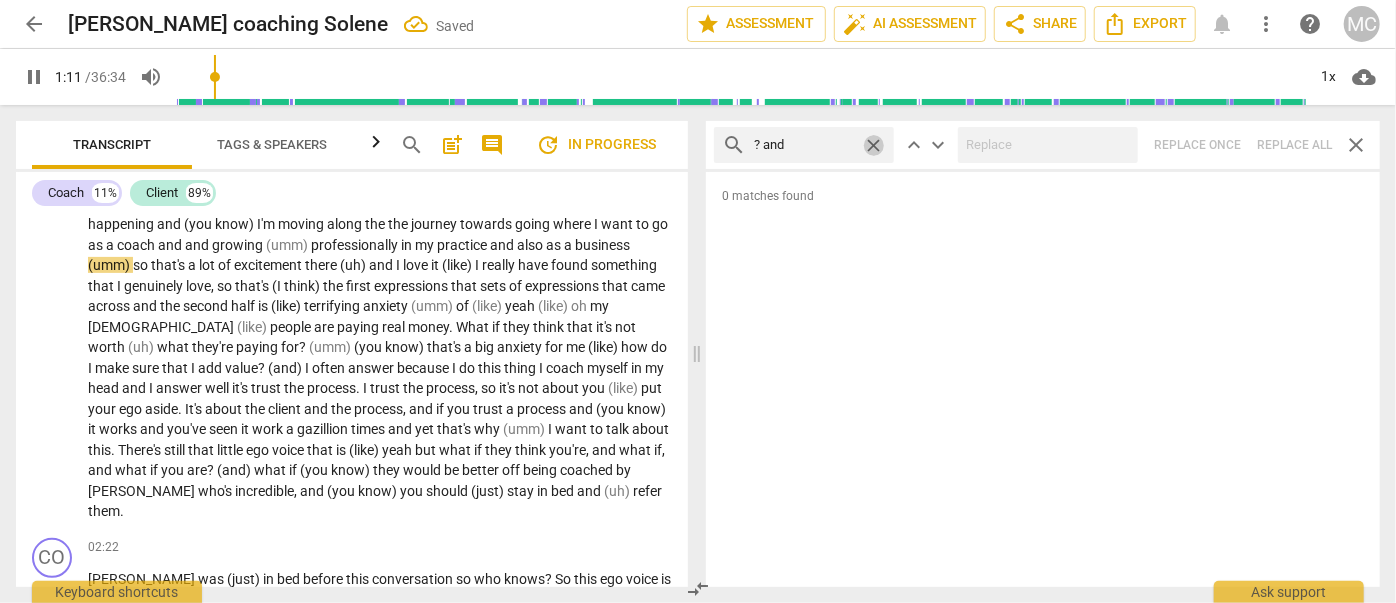 drag, startPoint x: 874, startPoint y: 144, endPoint x: 839, endPoint y: 145, distance: 35.014282 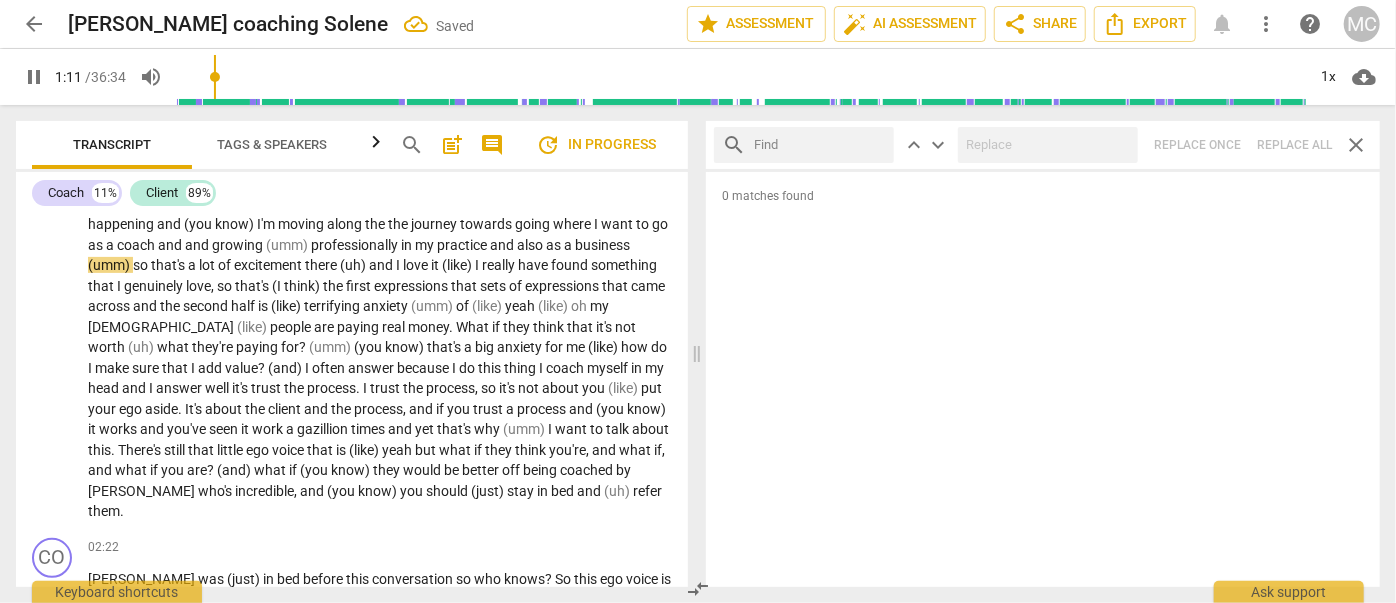 click at bounding box center [820, 145] 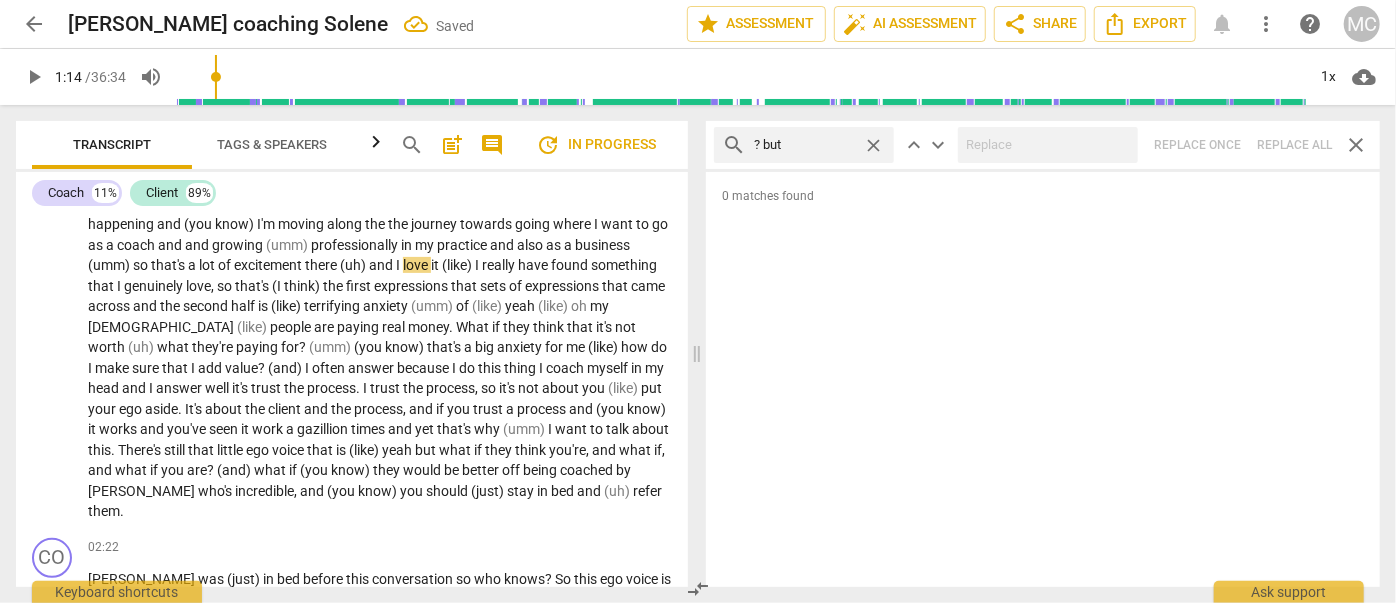 click on "search ? but close keyboard_arrow_up keyboard_arrow_down Replace once Replace all close" at bounding box center [1043, 145] 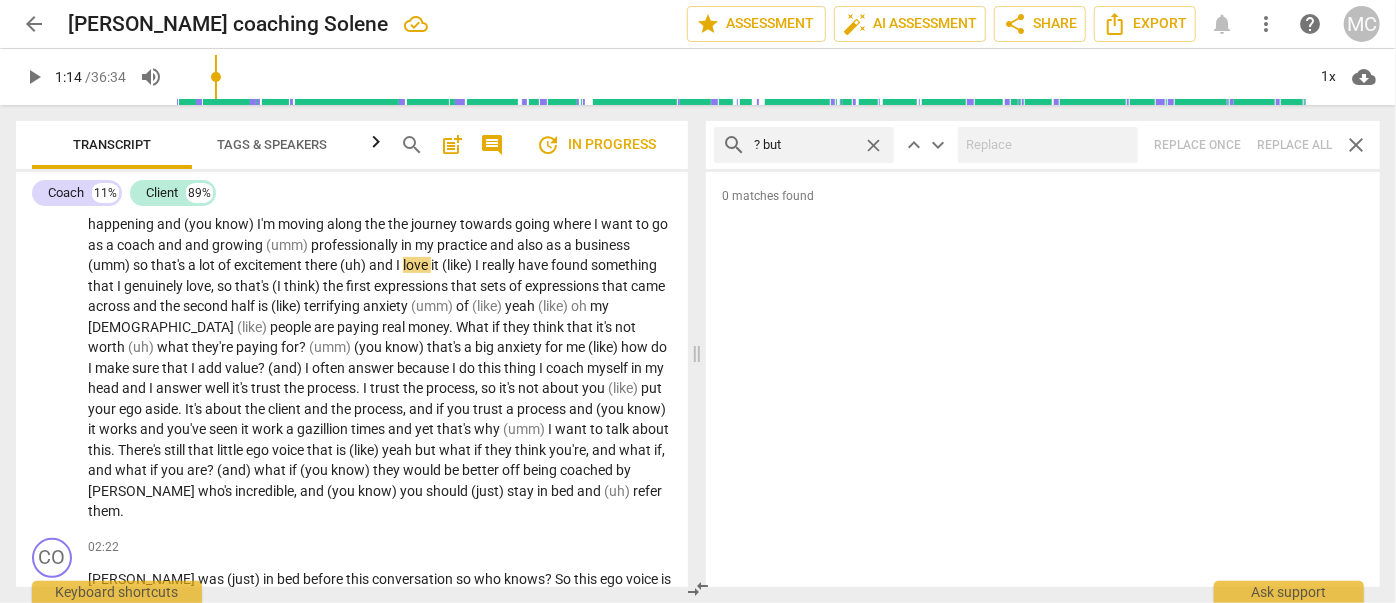 click on "close" at bounding box center [873, 145] 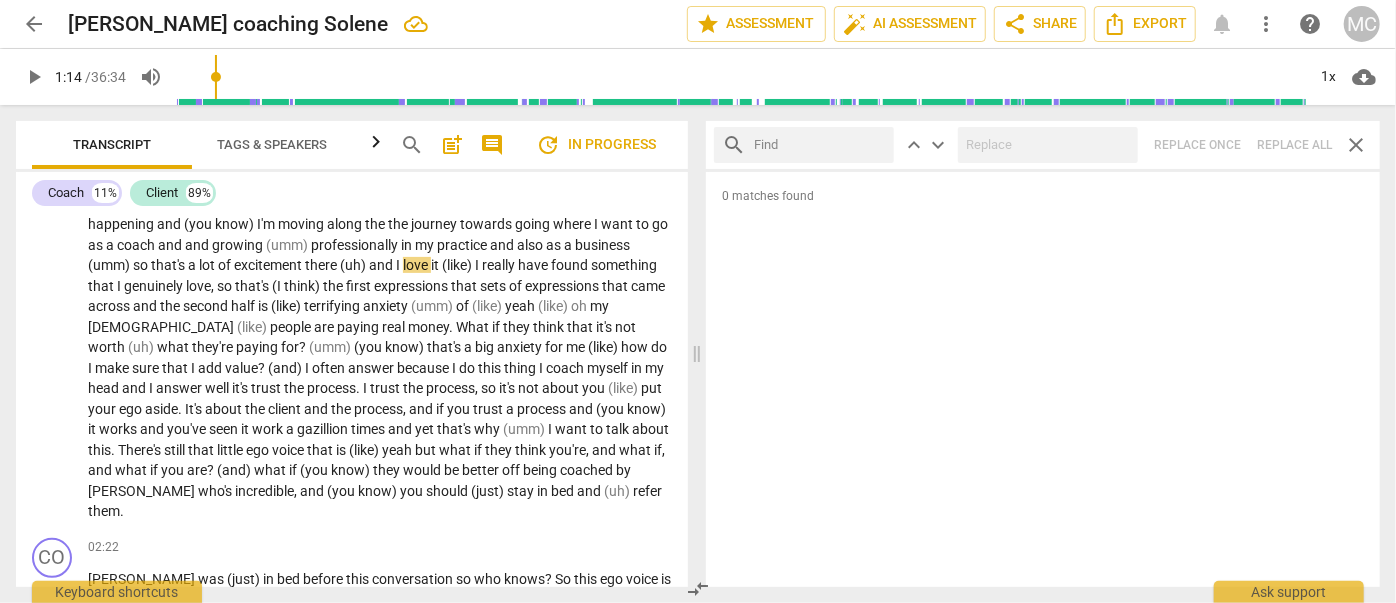 click at bounding box center [820, 145] 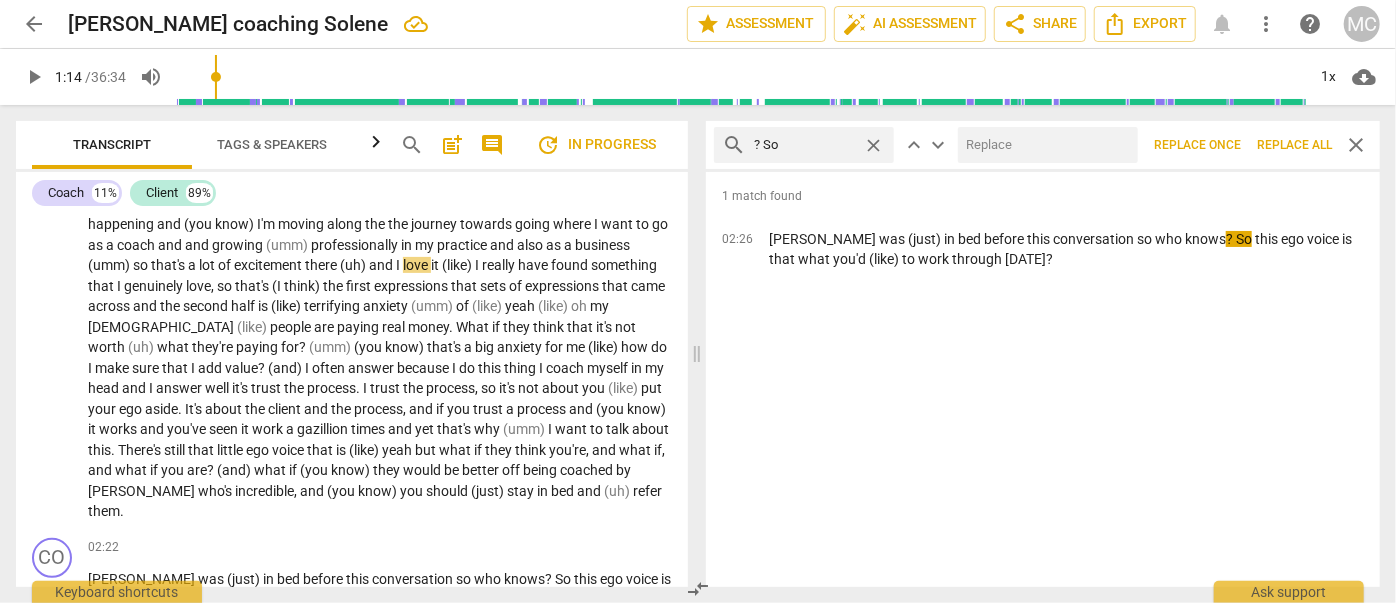 click at bounding box center [1044, 145] 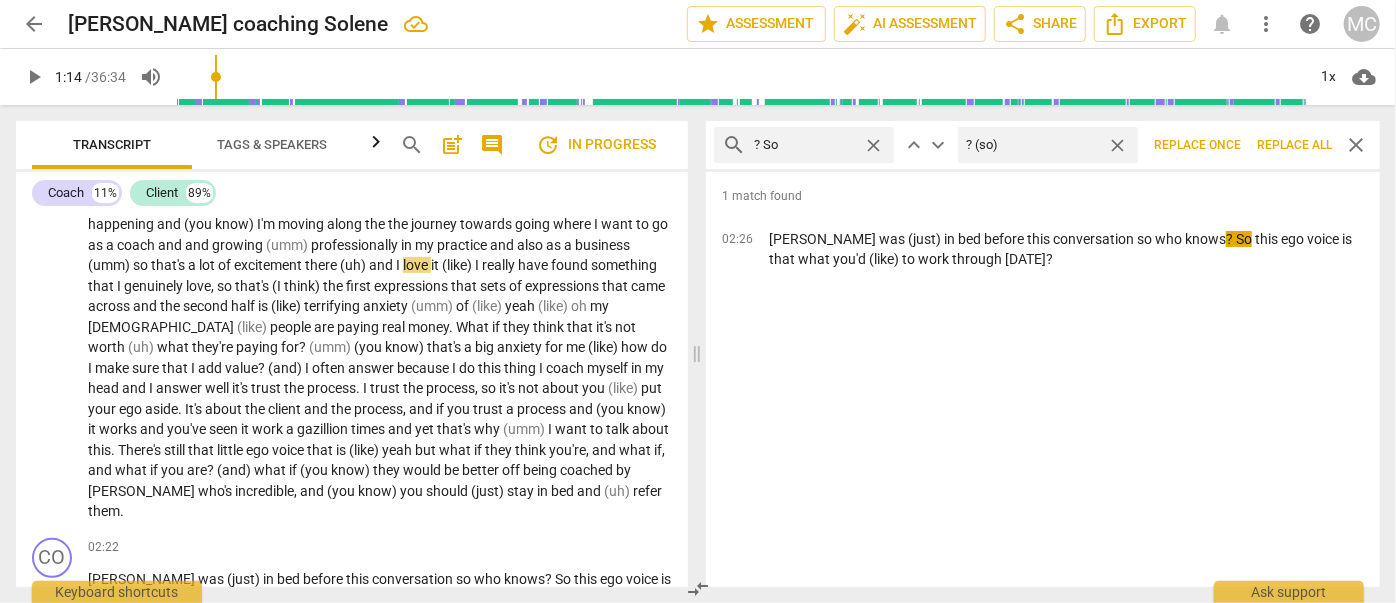 click on "Replace all" at bounding box center (1294, 145) 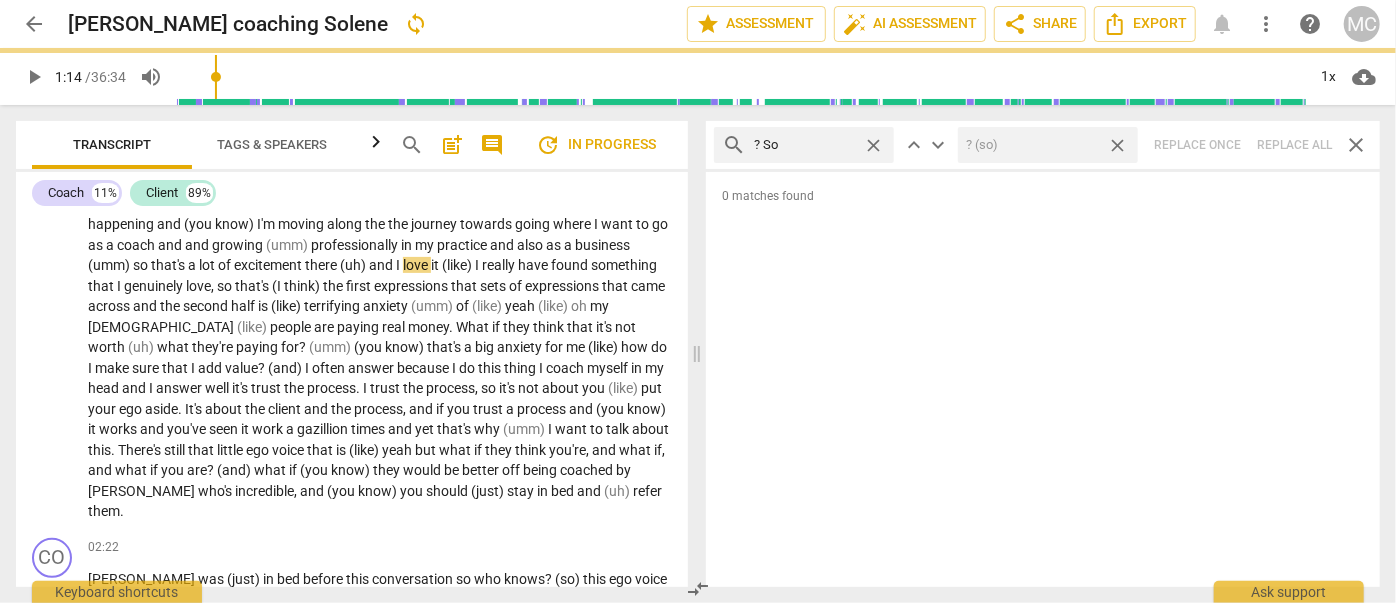 click on "close" at bounding box center [1117, 145] 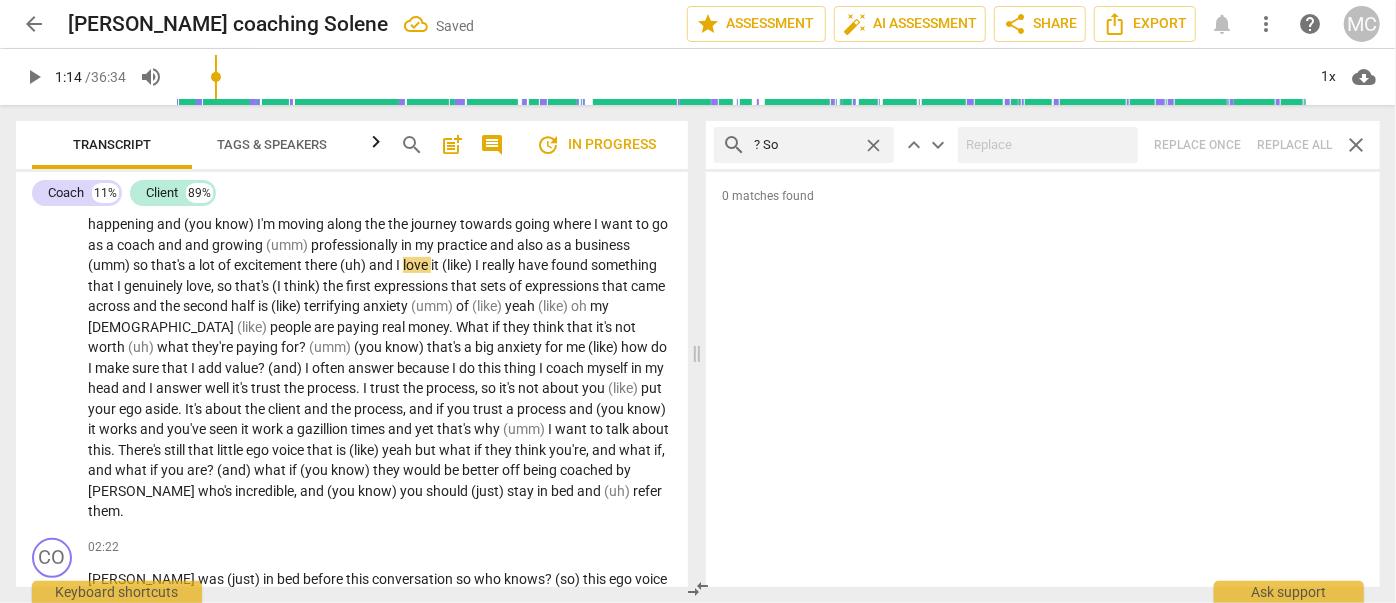 click on "close" at bounding box center (873, 145) 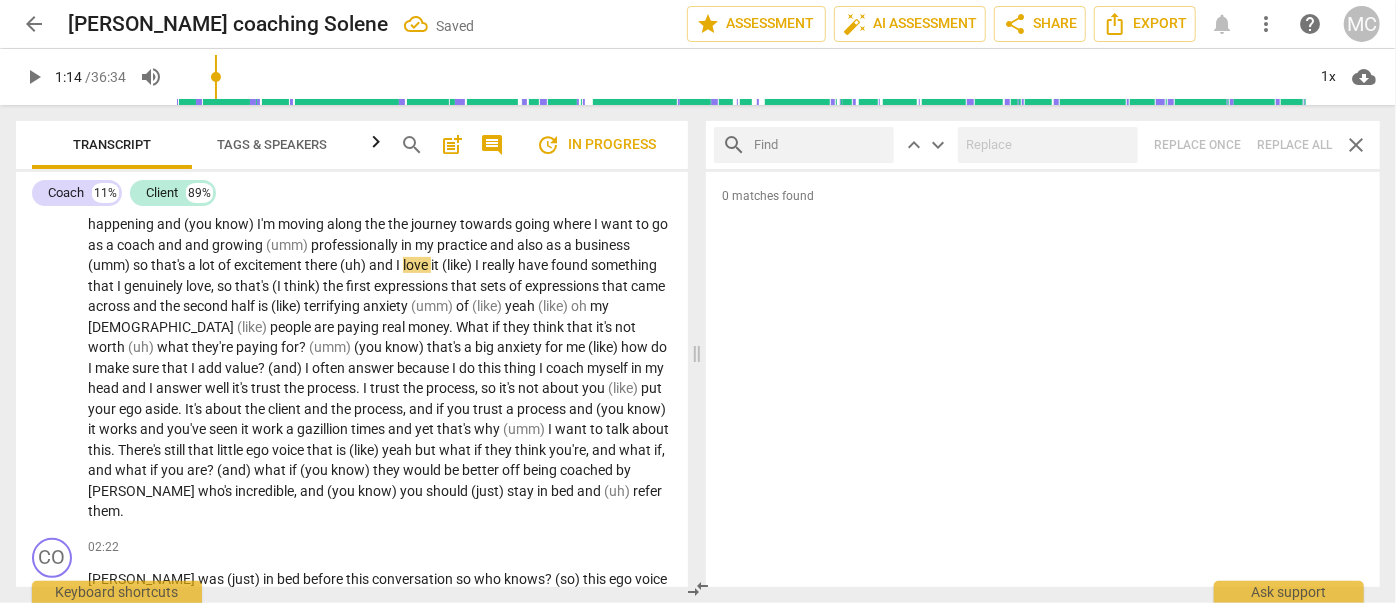 click at bounding box center (820, 145) 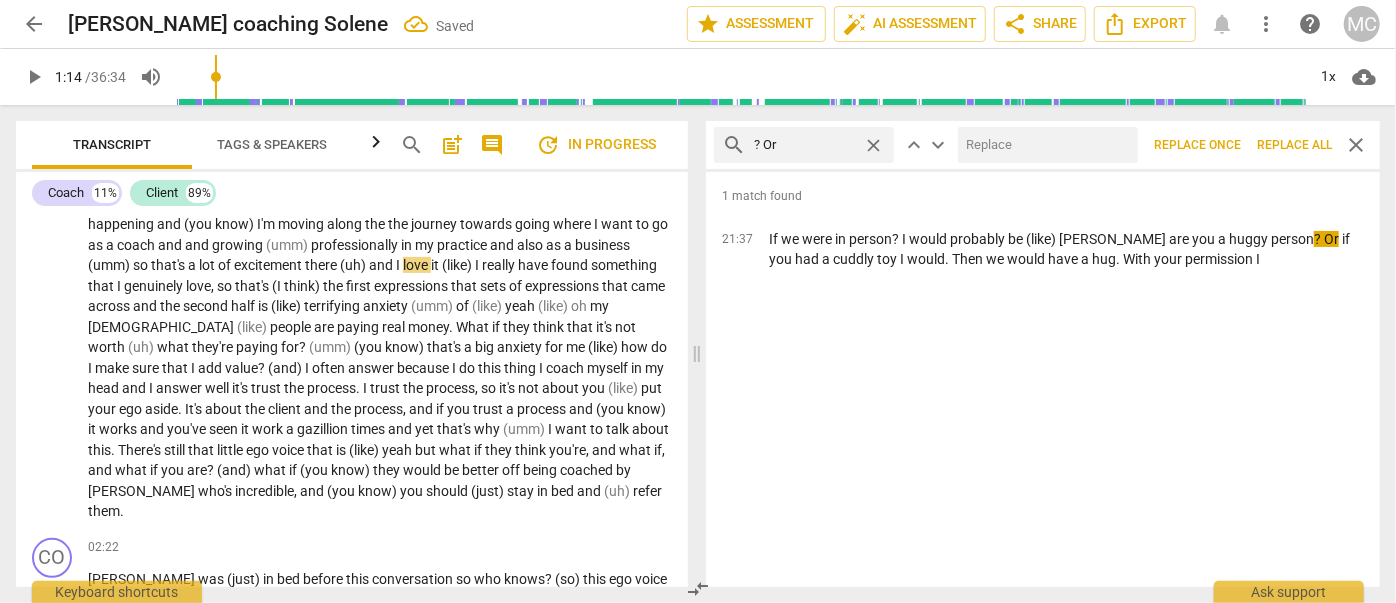 click at bounding box center [1044, 145] 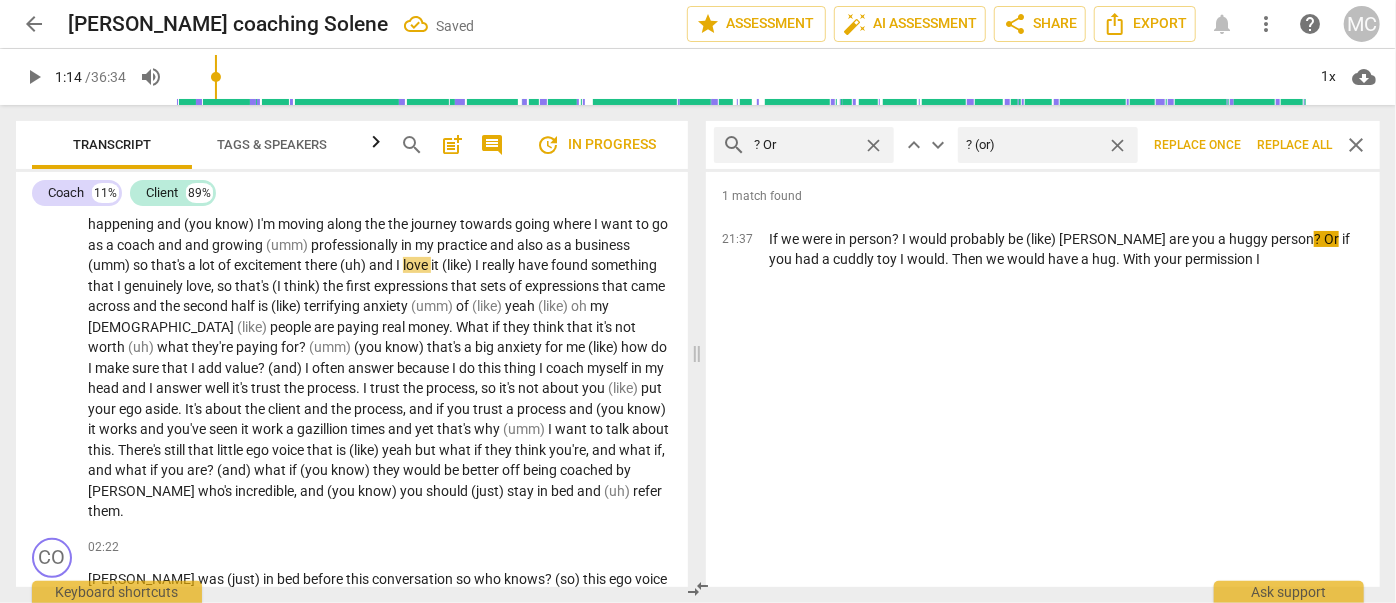 click on "Replace all" at bounding box center (1294, 145) 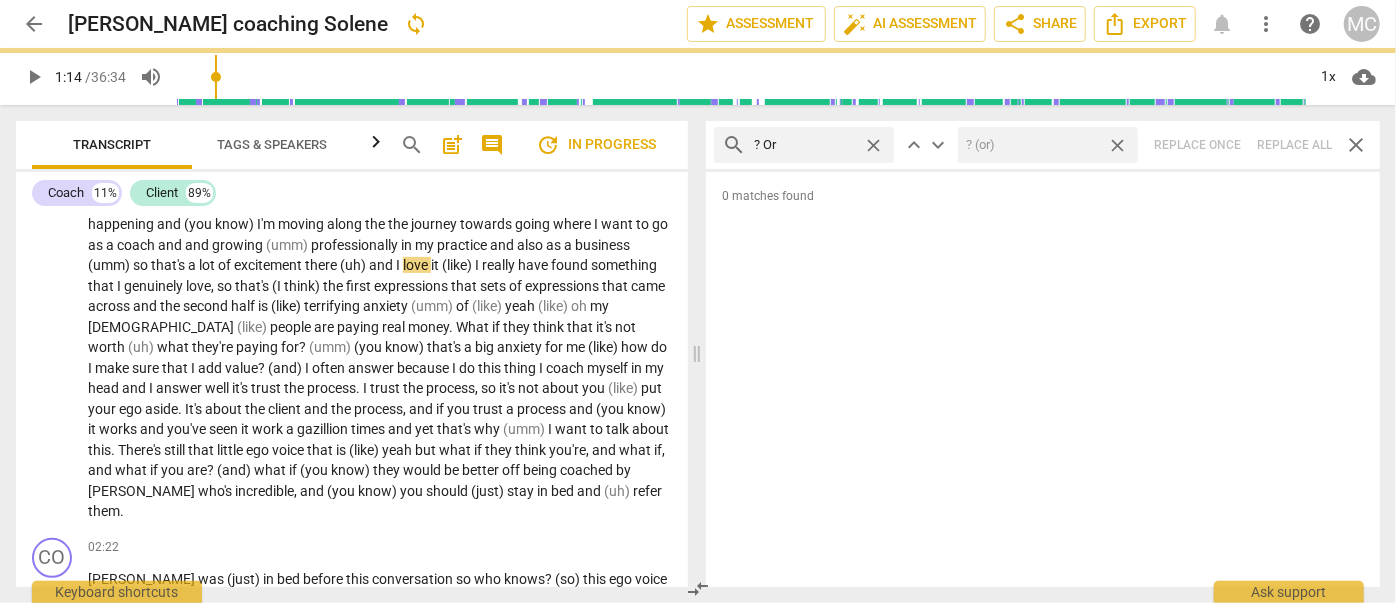 click on "close" at bounding box center [1117, 145] 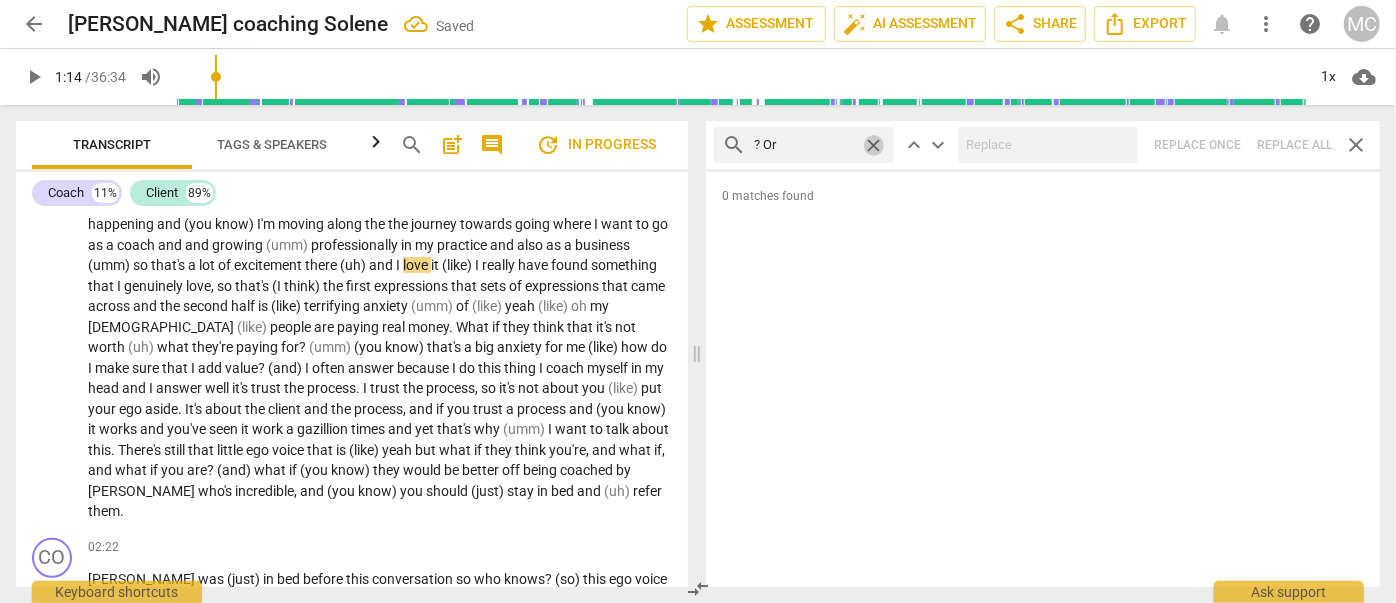 click on "close" at bounding box center [873, 145] 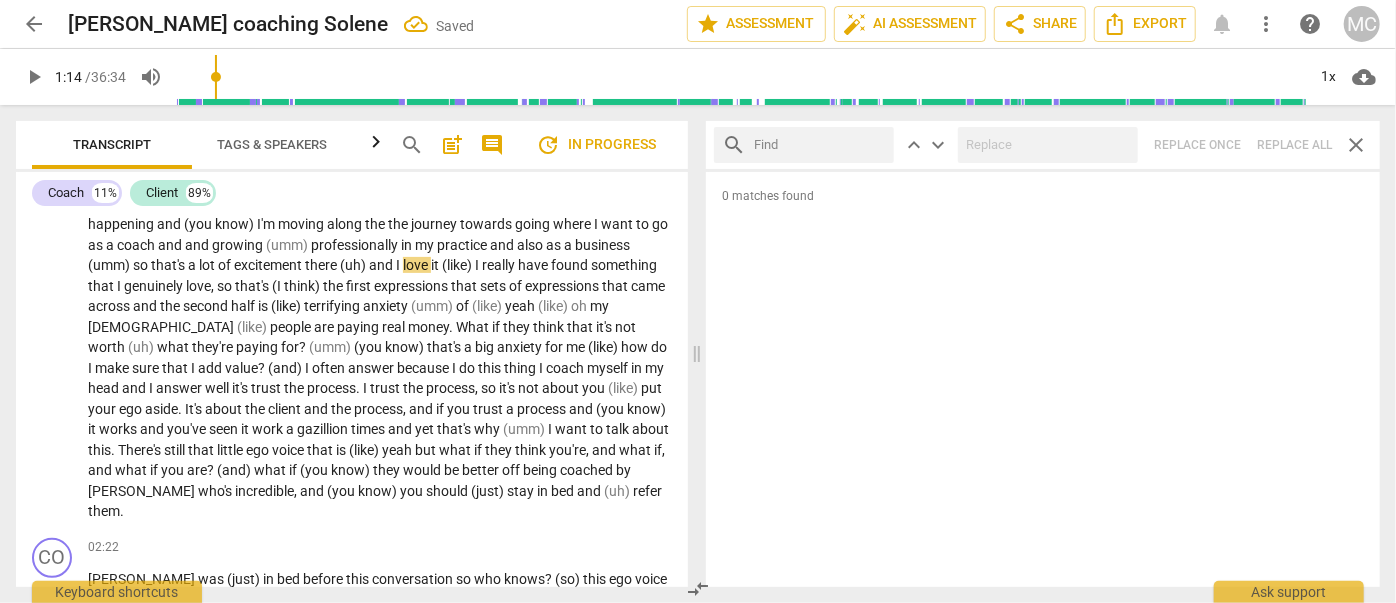 click at bounding box center (820, 145) 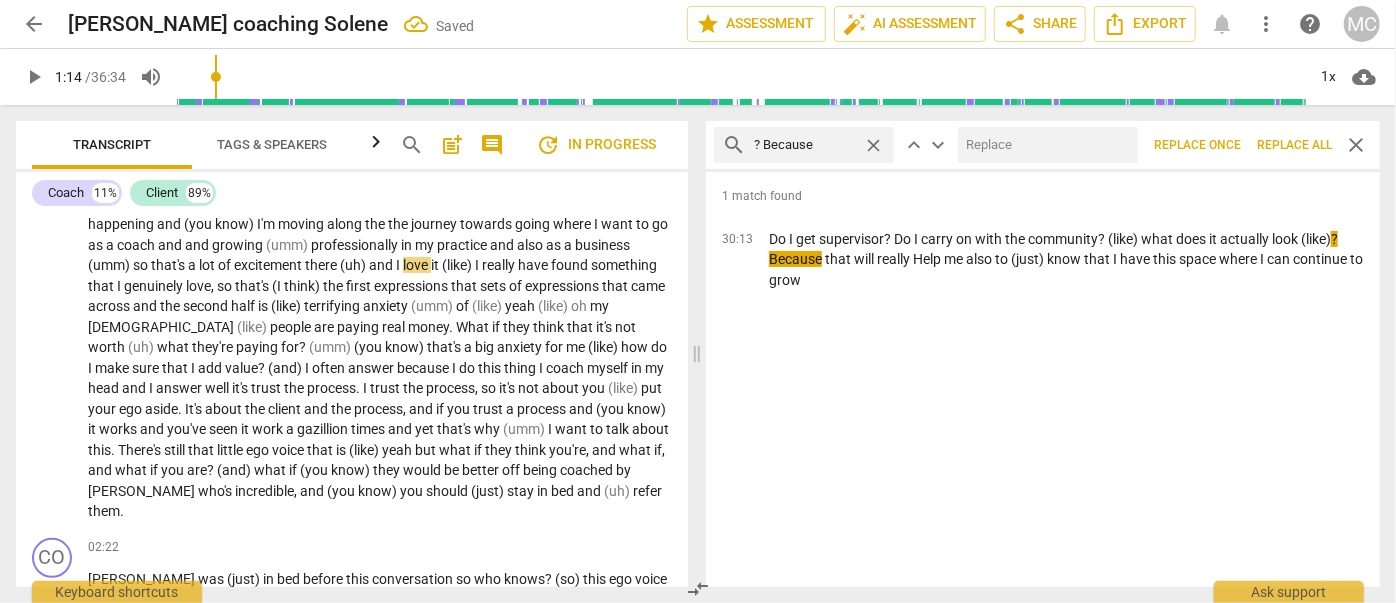 click at bounding box center [1044, 145] 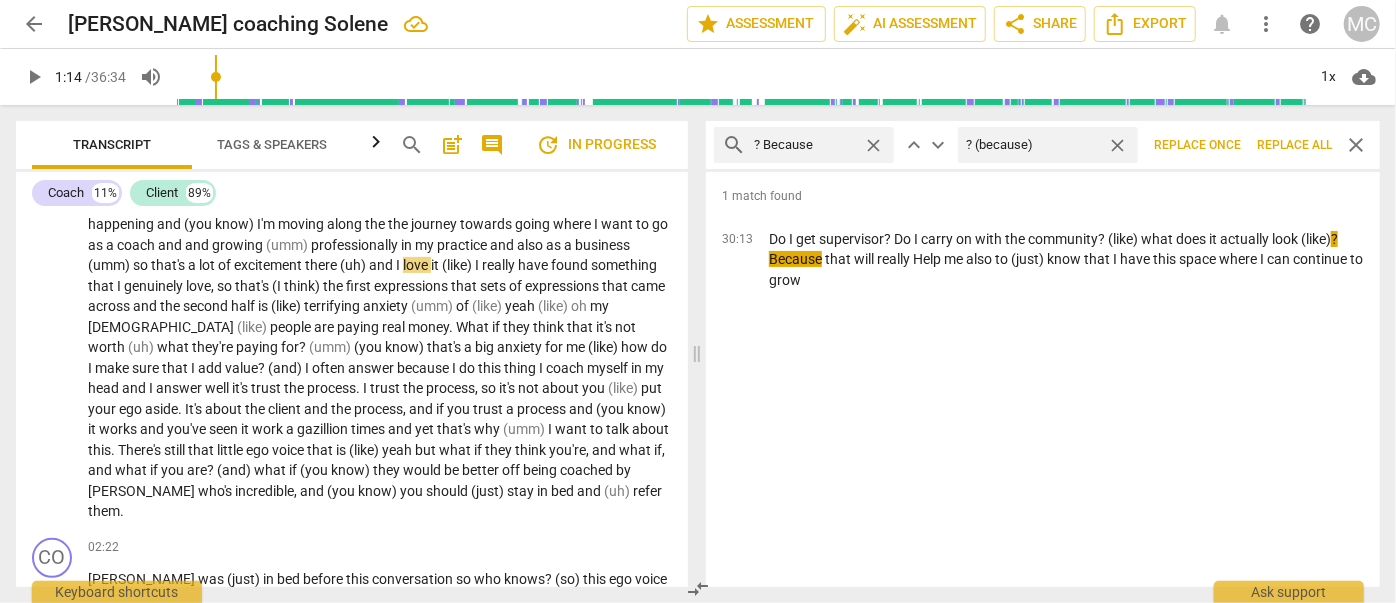 click on "Replace all" at bounding box center (1294, 145) 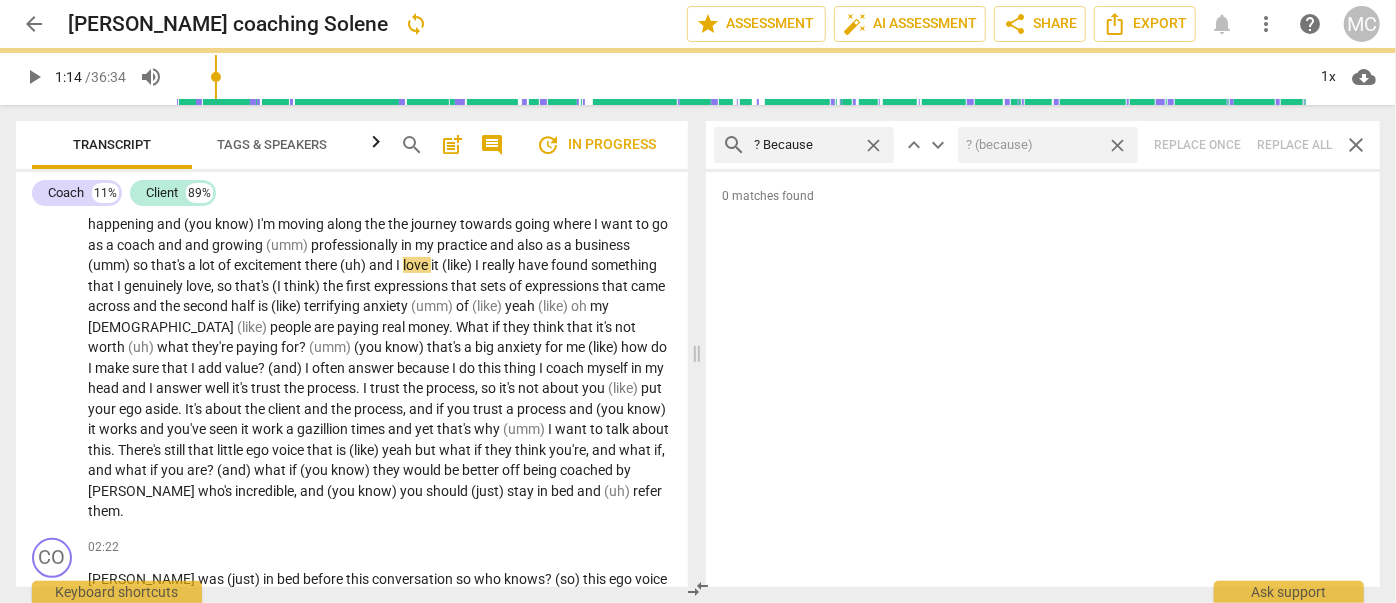 click on "close" at bounding box center [1117, 145] 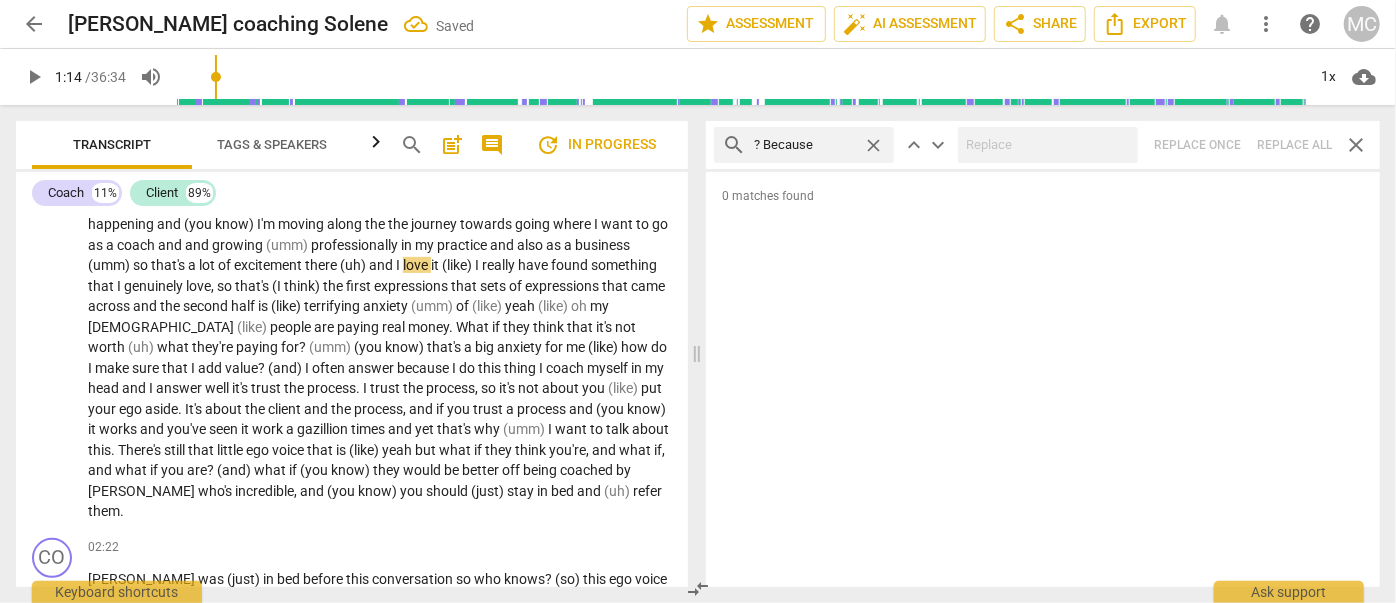 click on "close" at bounding box center [873, 145] 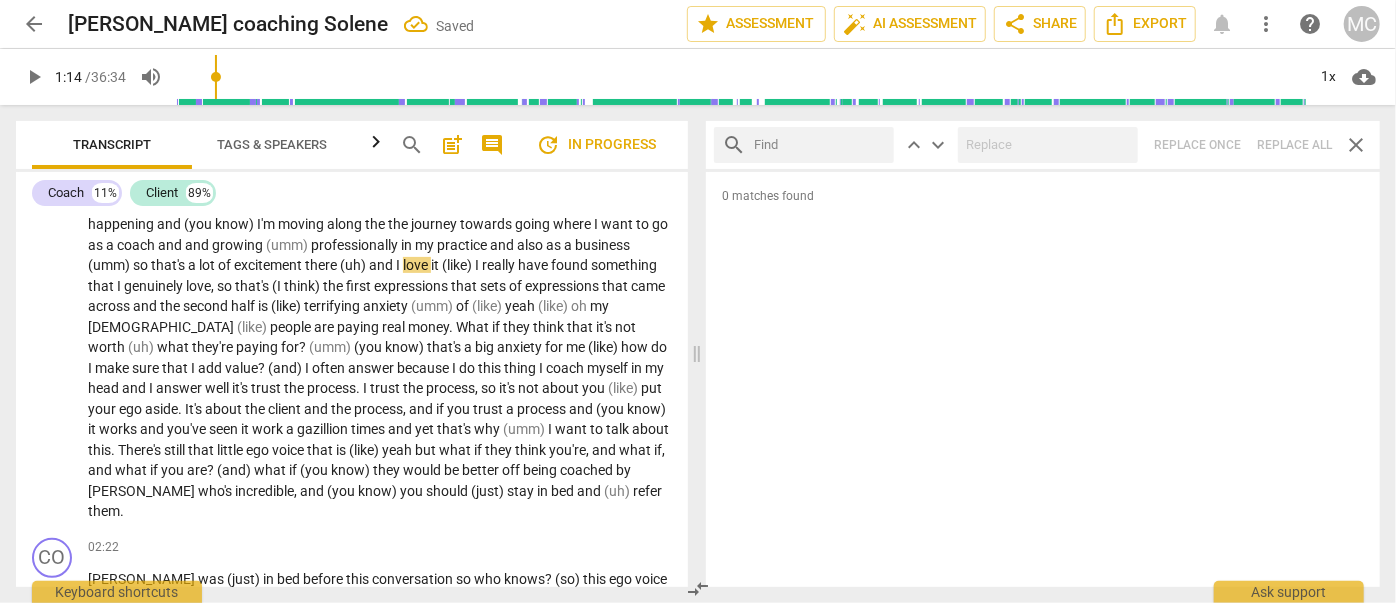 click at bounding box center (820, 145) 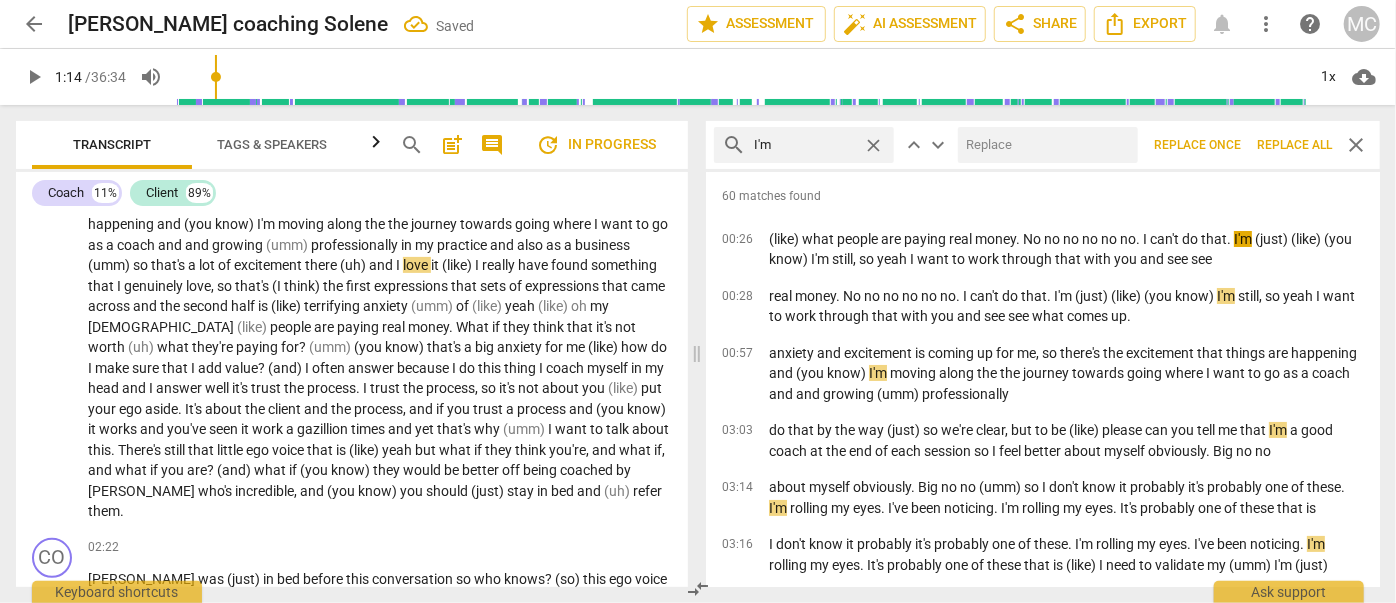 click at bounding box center (1044, 145) 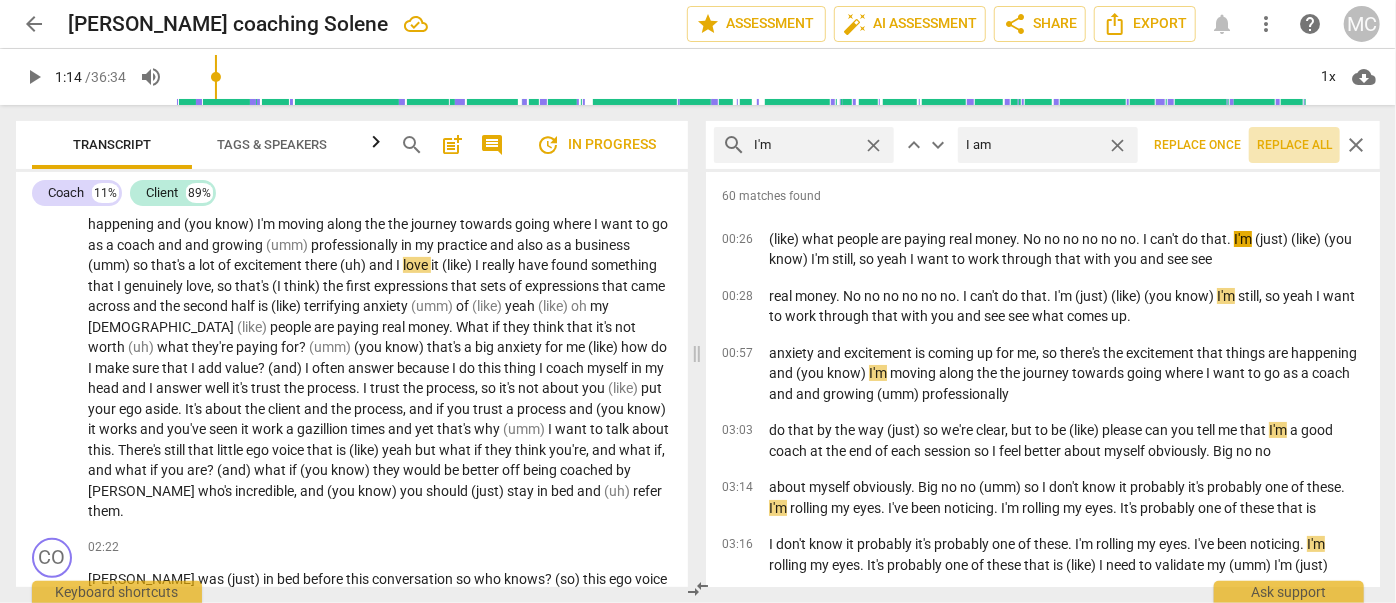 click on "Replace all" at bounding box center (1294, 145) 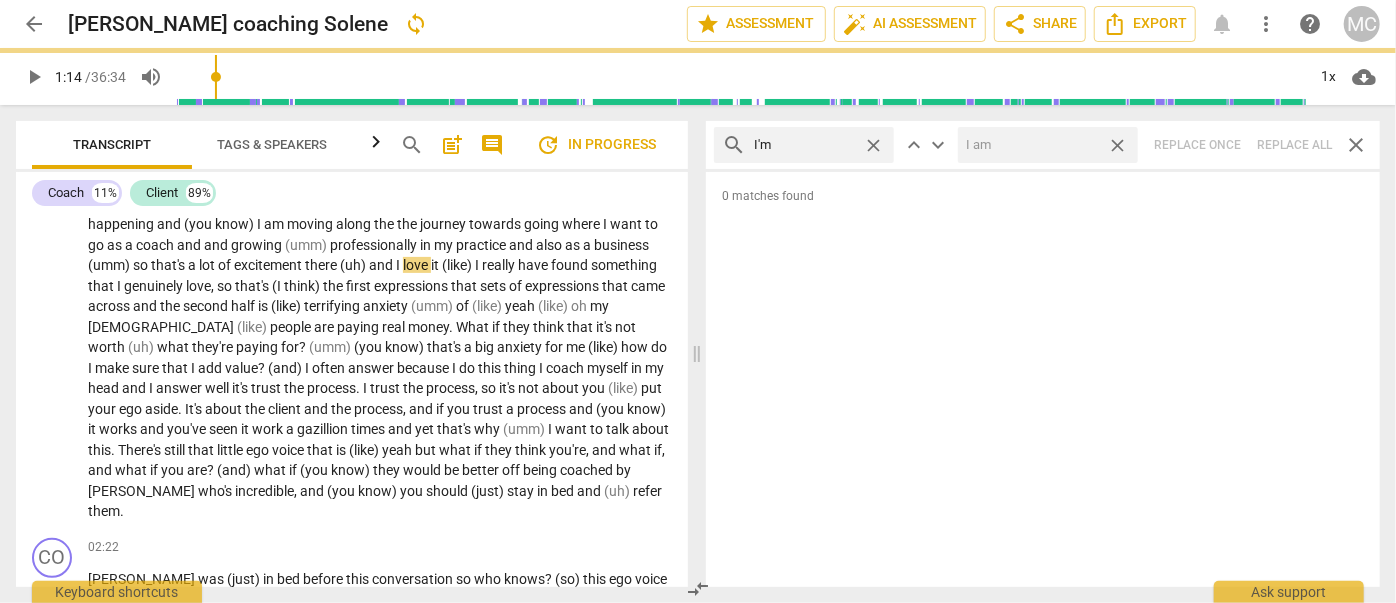 click on "close" at bounding box center [1117, 145] 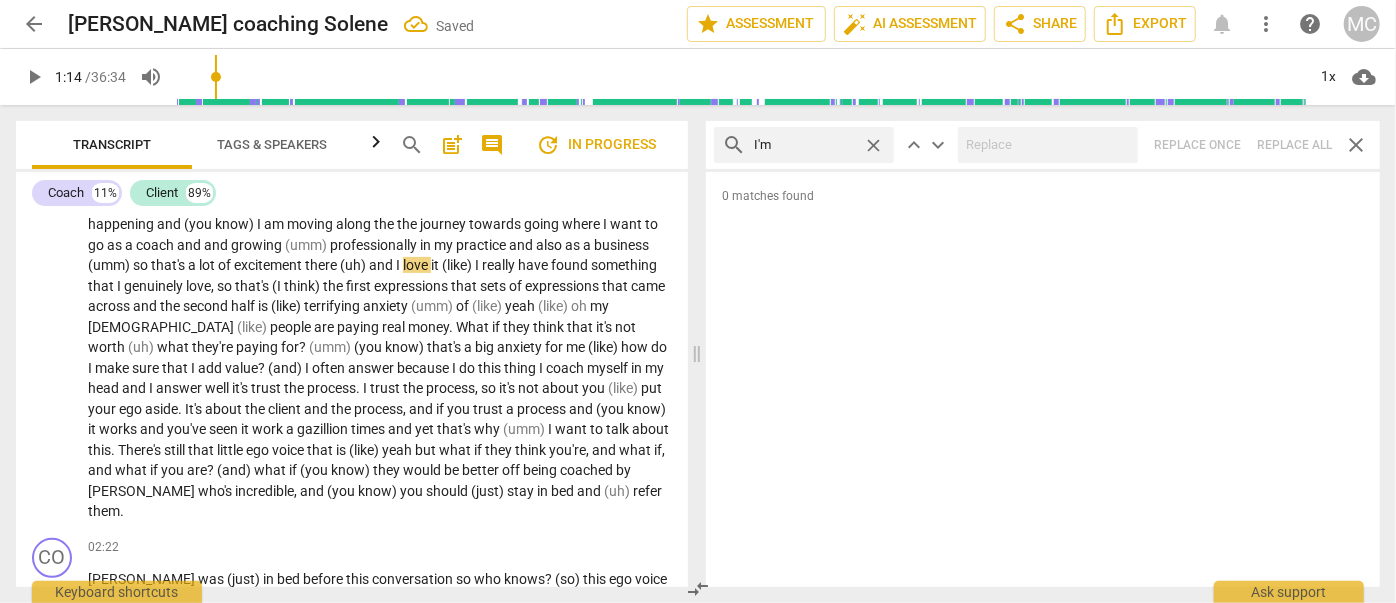 click on "close" at bounding box center [873, 145] 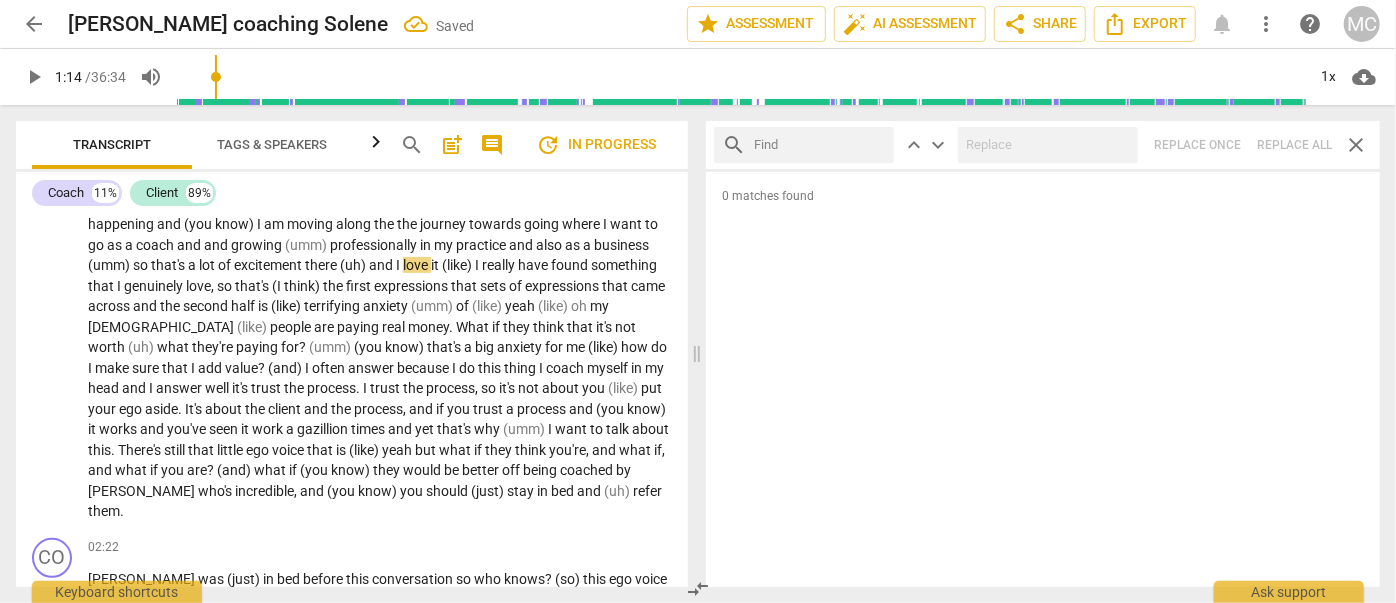 click at bounding box center (820, 145) 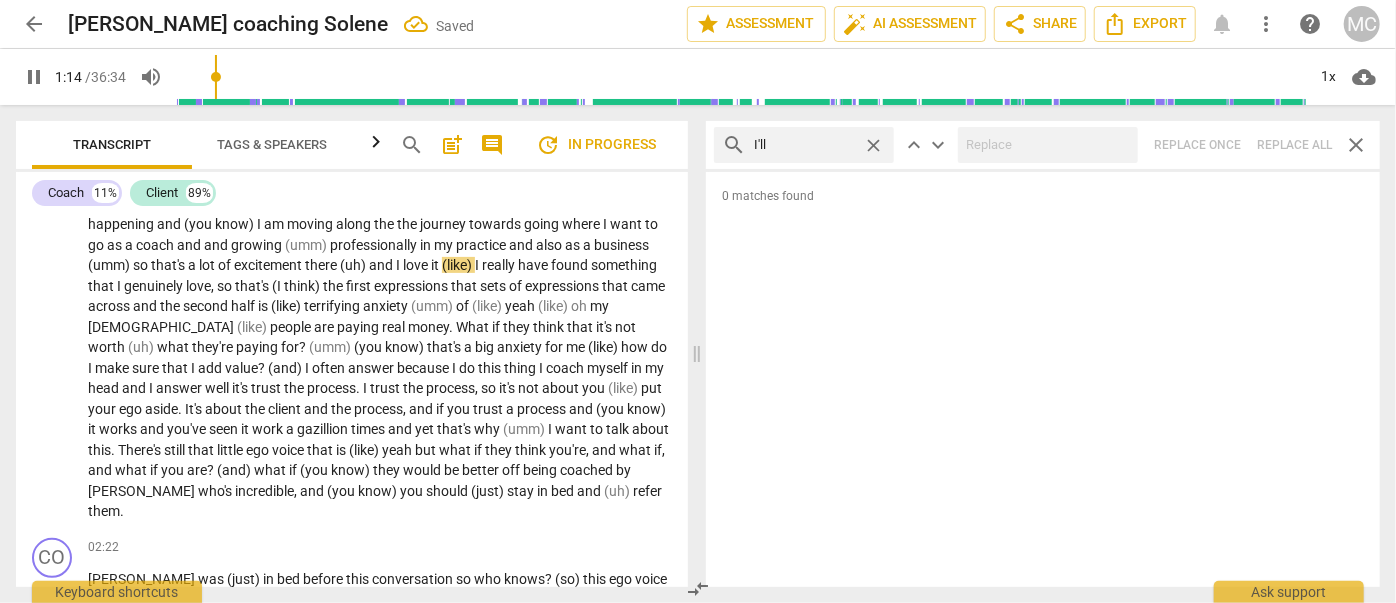 drag, startPoint x: 1299, startPoint y: 151, endPoint x: 1229, endPoint y: 145, distance: 70.256676 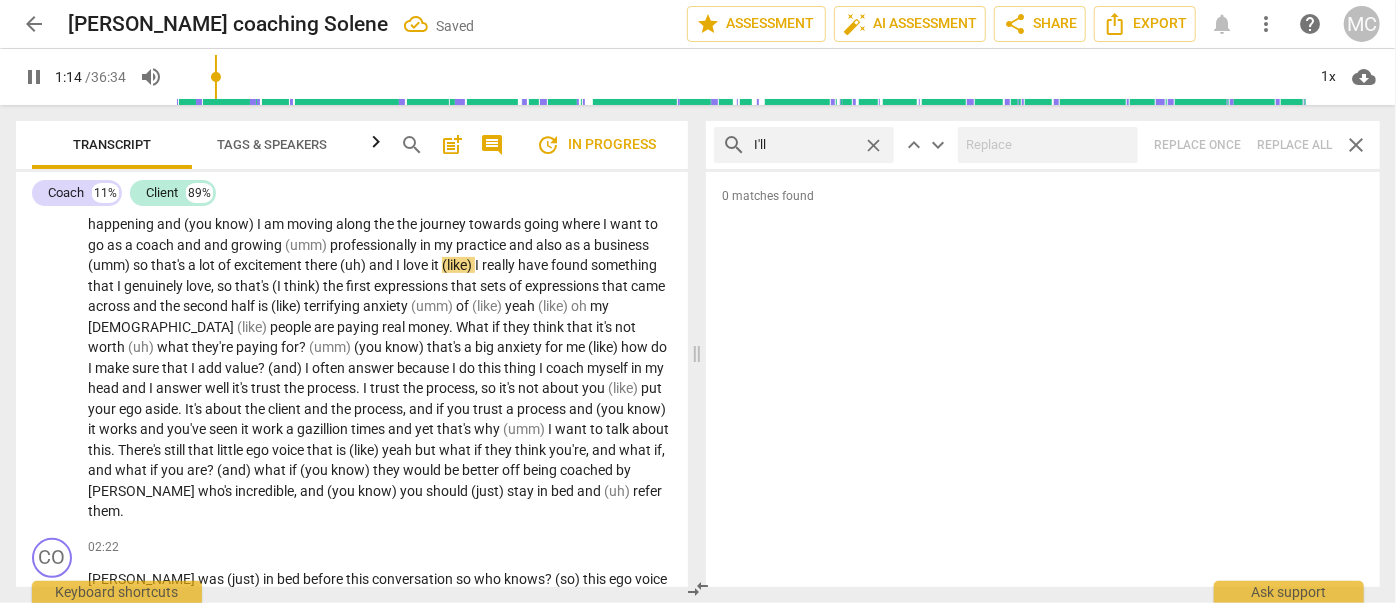 click on "search I'll close keyboard_arrow_up keyboard_arrow_down Replace once Replace all close" at bounding box center [1043, 145] 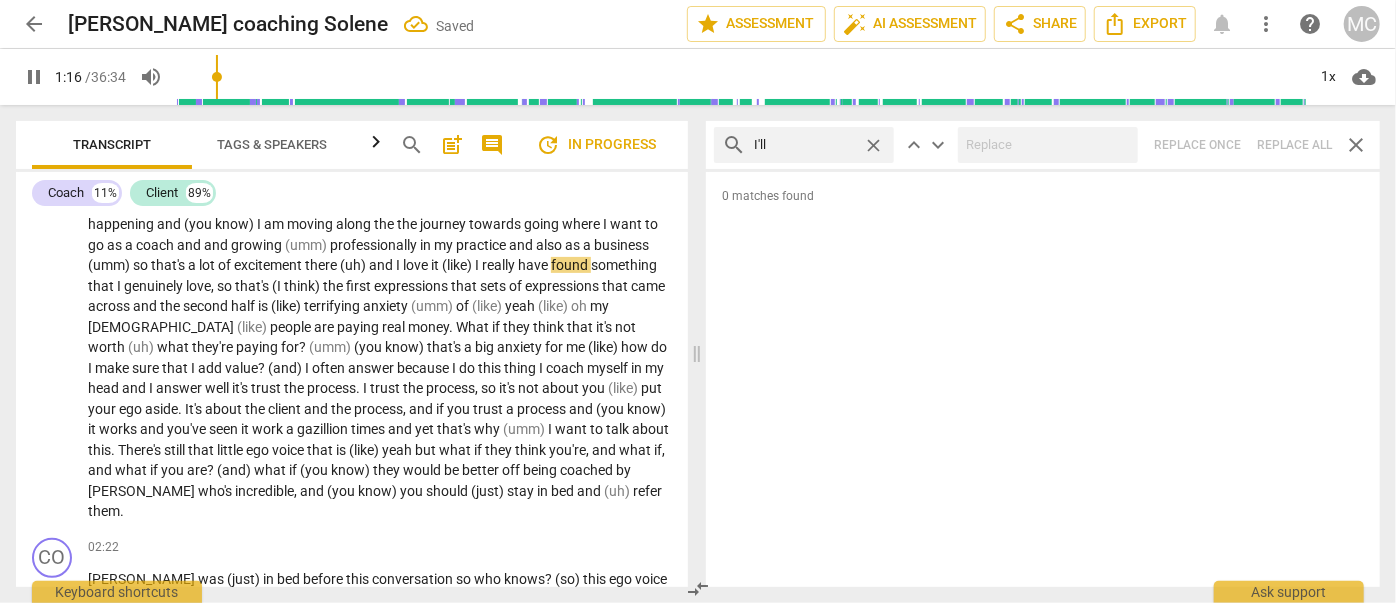 click on "close" at bounding box center (873, 145) 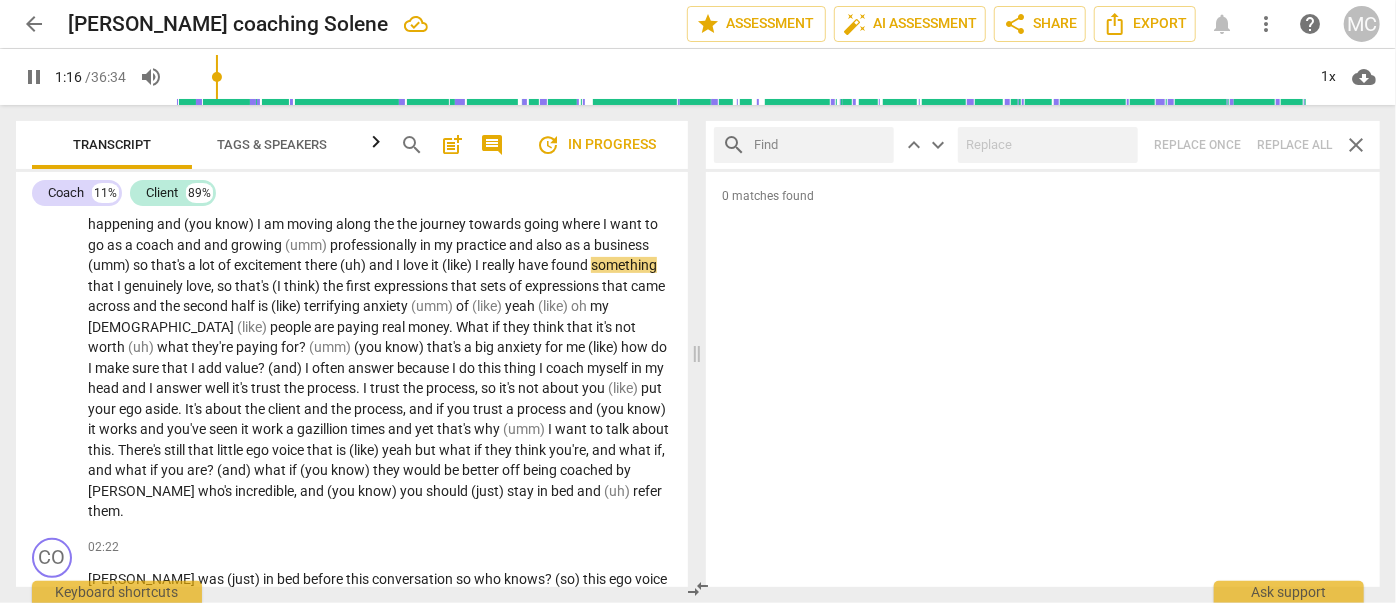 click at bounding box center [820, 145] 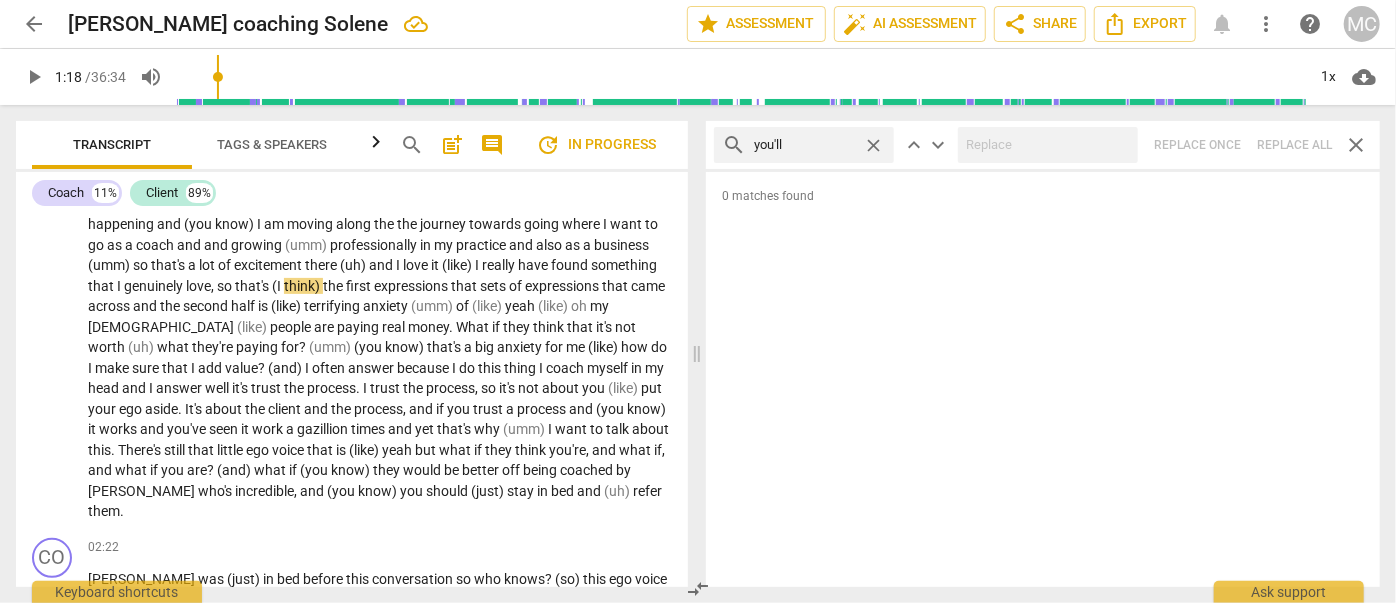 click on "search you'll close keyboard_arrow_up keyboard_arrow_down Replace once Replace all close" at bounding box center (1043, 145) 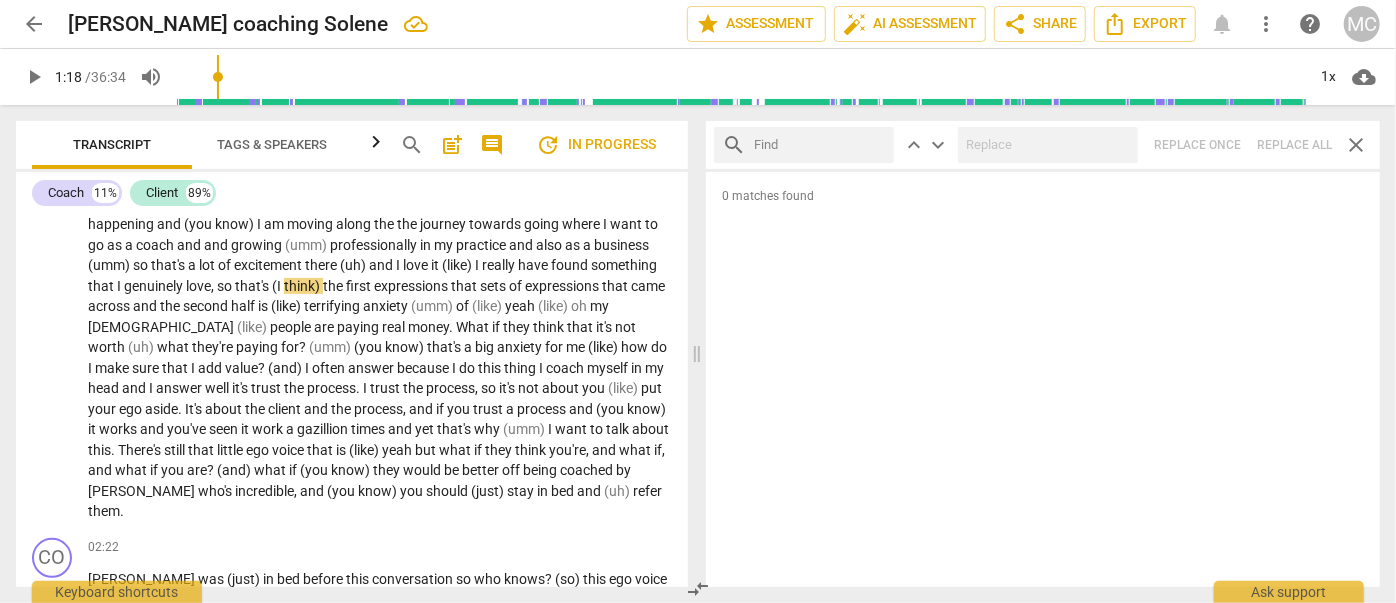 click at bounding box center [820, 145] 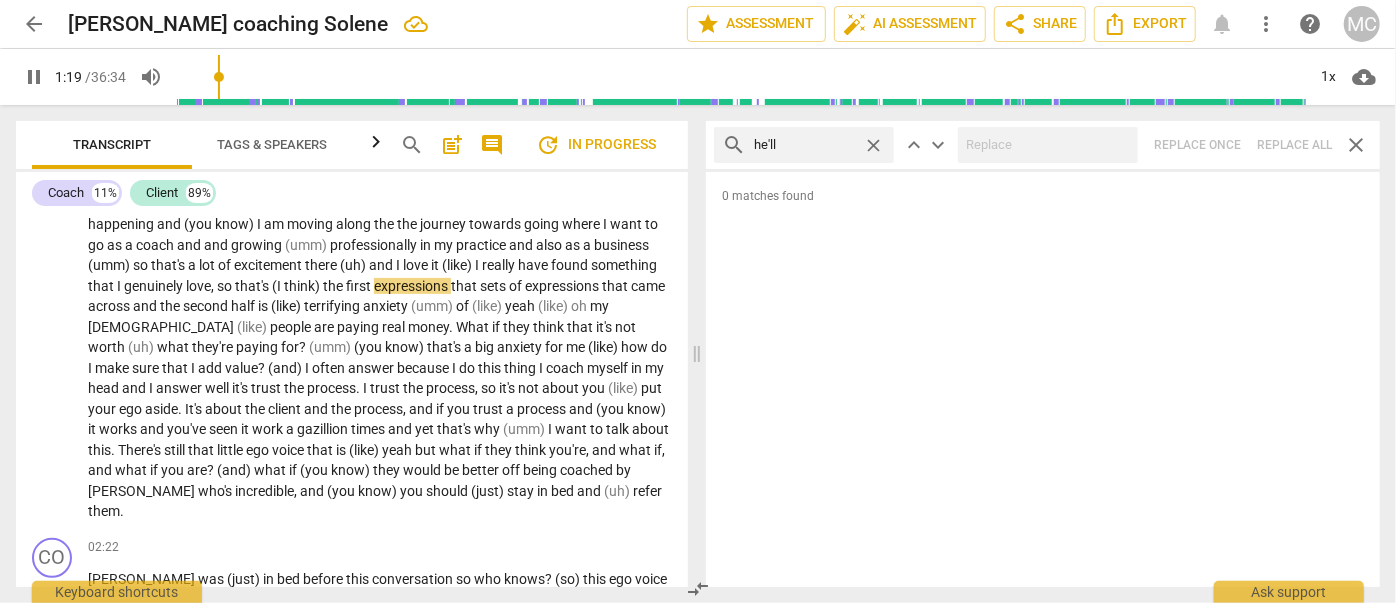click on "search he'll close keyboard_arrow_up keyboard_arrow_down Replace once Replace all close" at bounding box center (1043, 145) 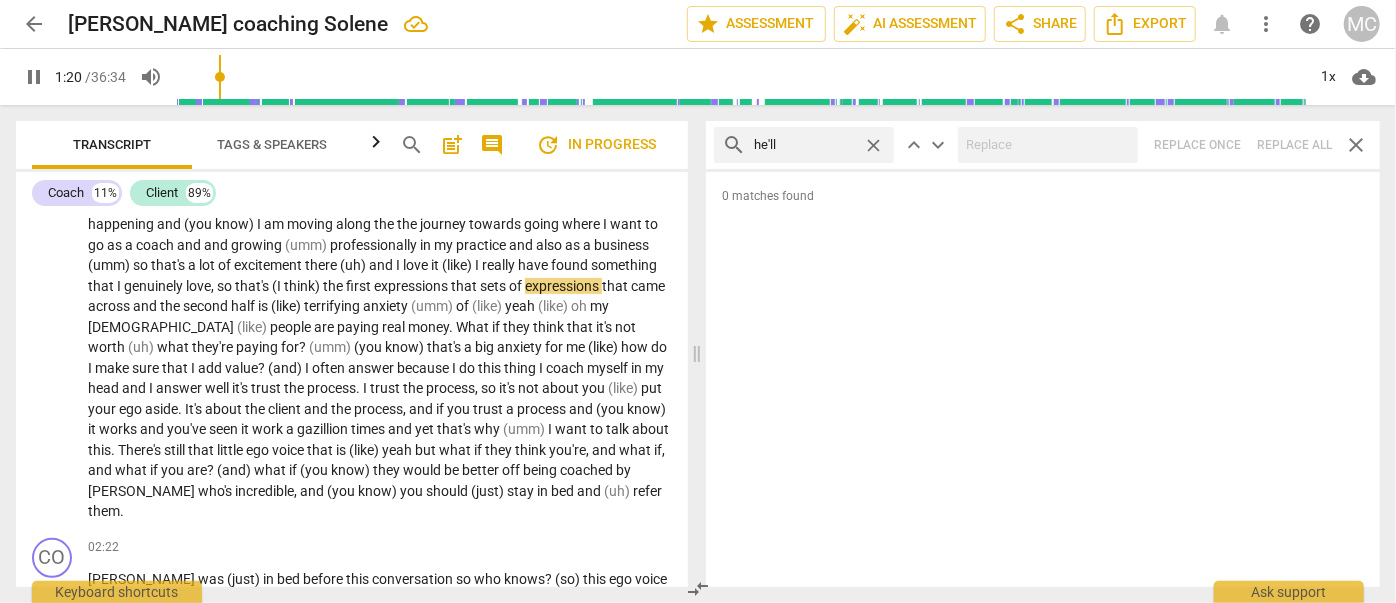 click on "close" at bounding box center (873, 145) 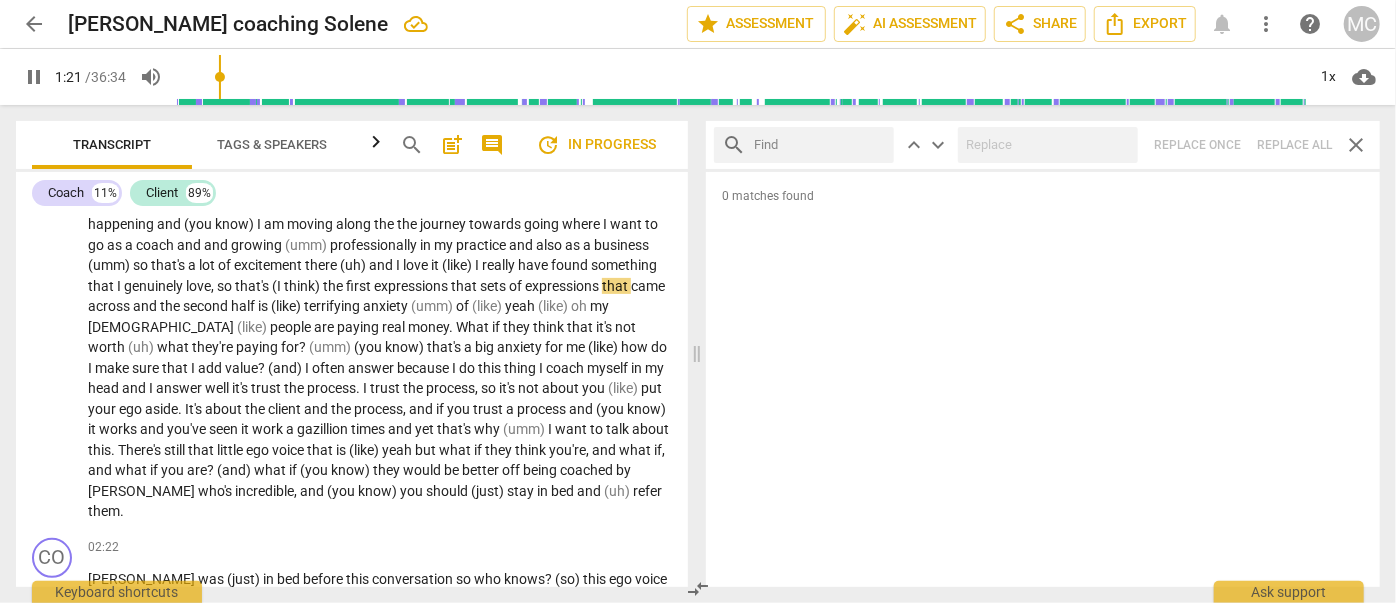click at bounding box center (820, 145) 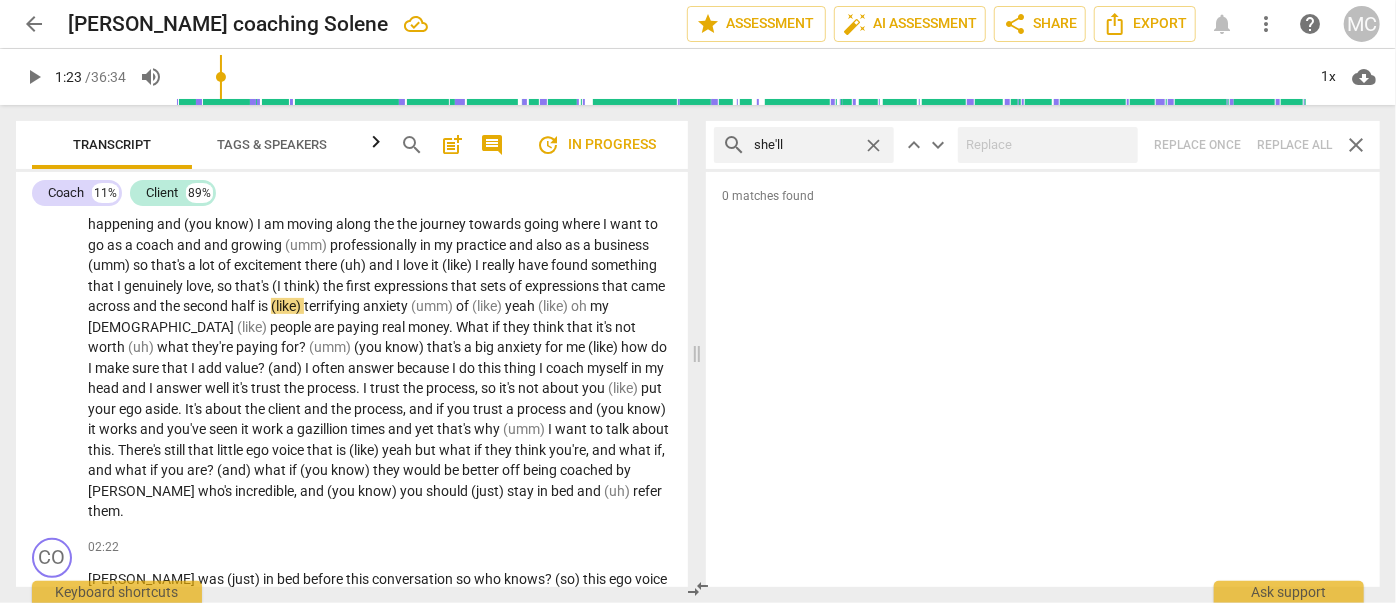 click on "search she'll close keyboard_arrow_up keyboard_arrow_down Replace once Replace all close" at bounding box center (1043, 145) 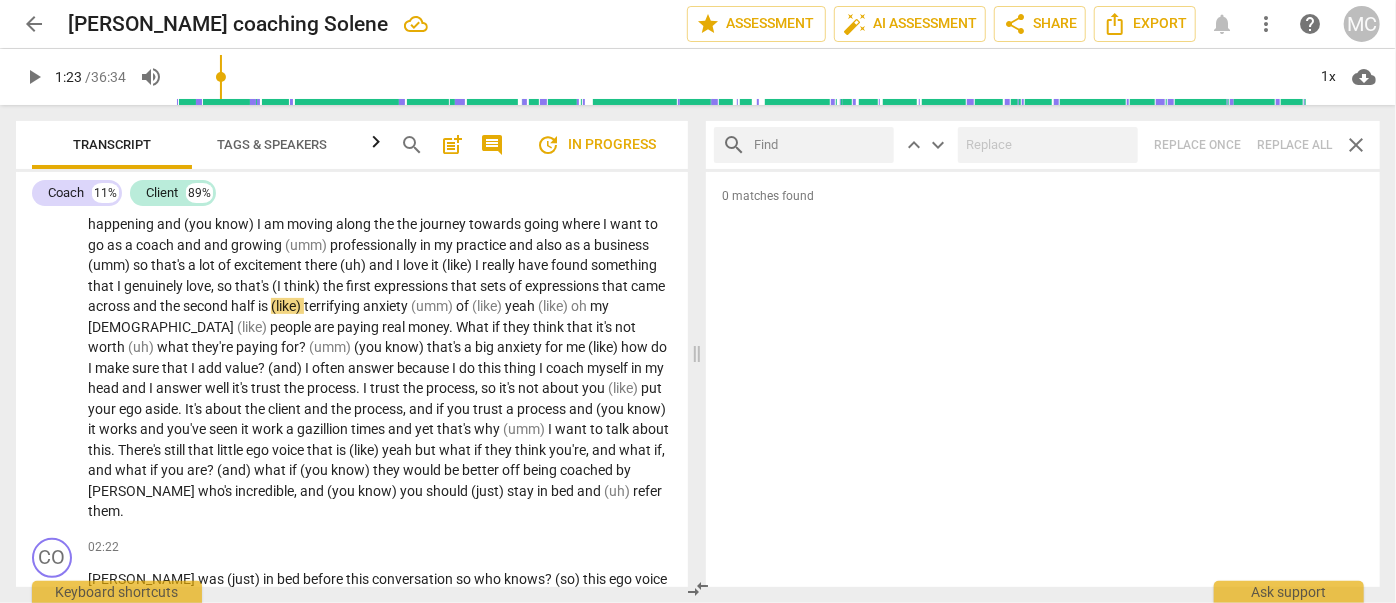 click at bounding box center (820, 145) 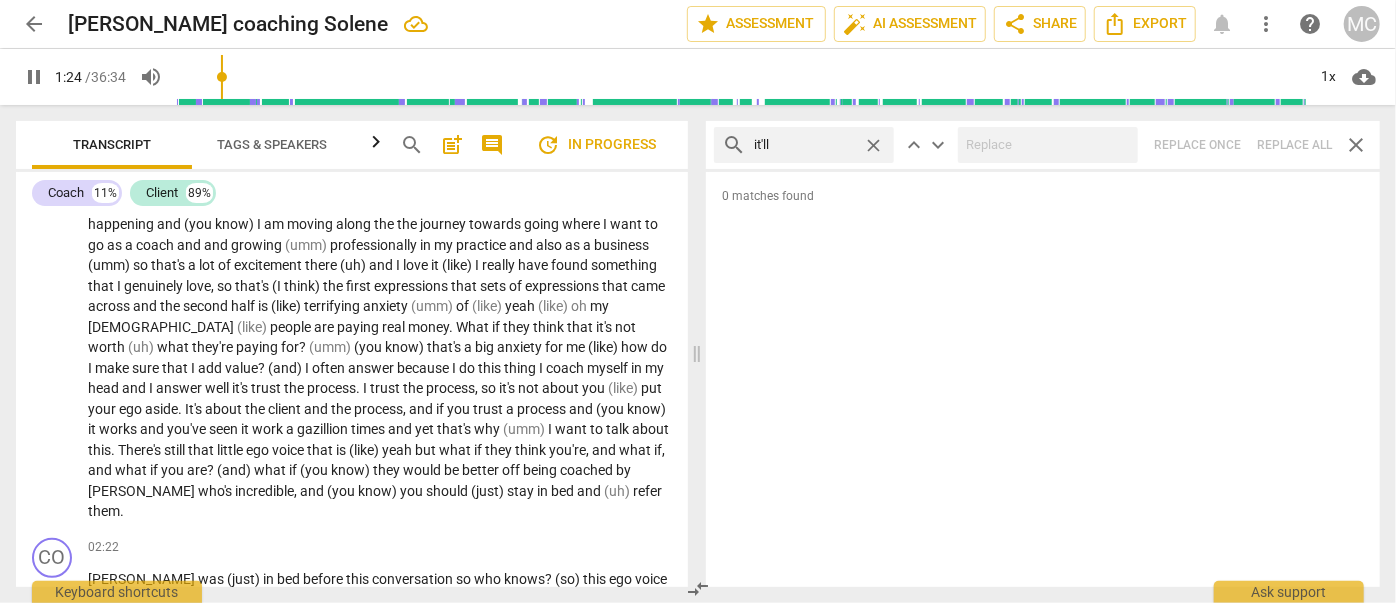 click on "search it'll close keyboard_arrow_up keyboard_arrow_down Replace once Replace all close" at bounding box center (1043, 145) 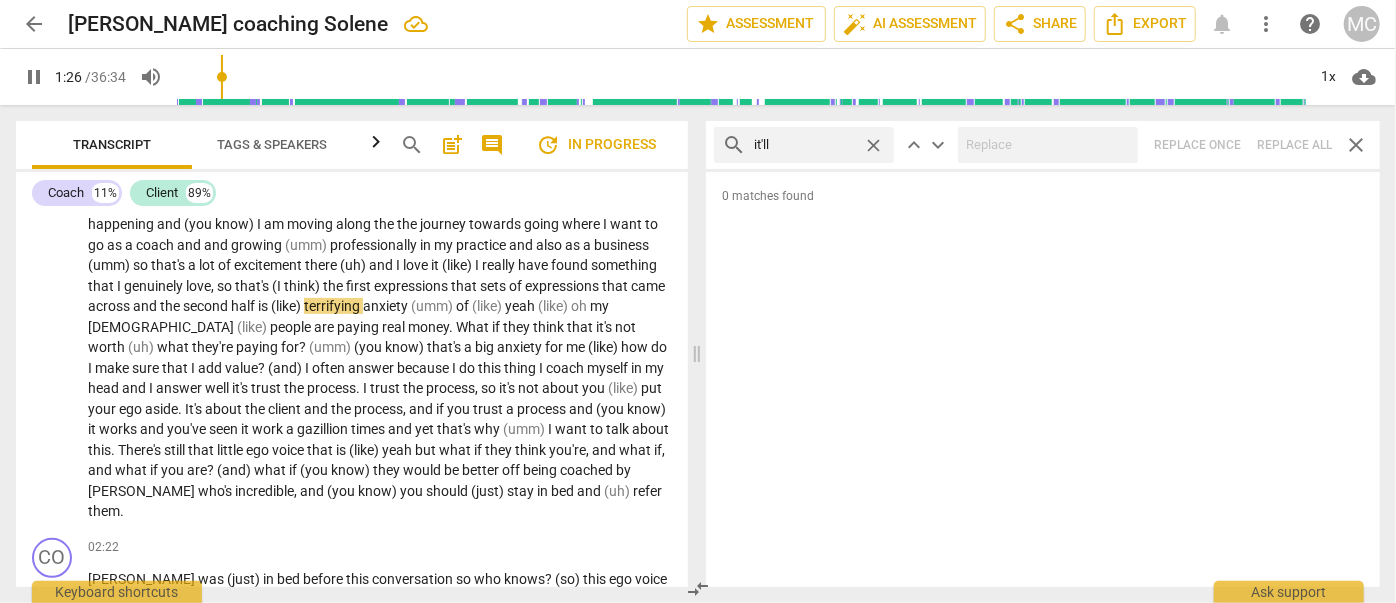 click on "close" at bounding box center (873, 145) 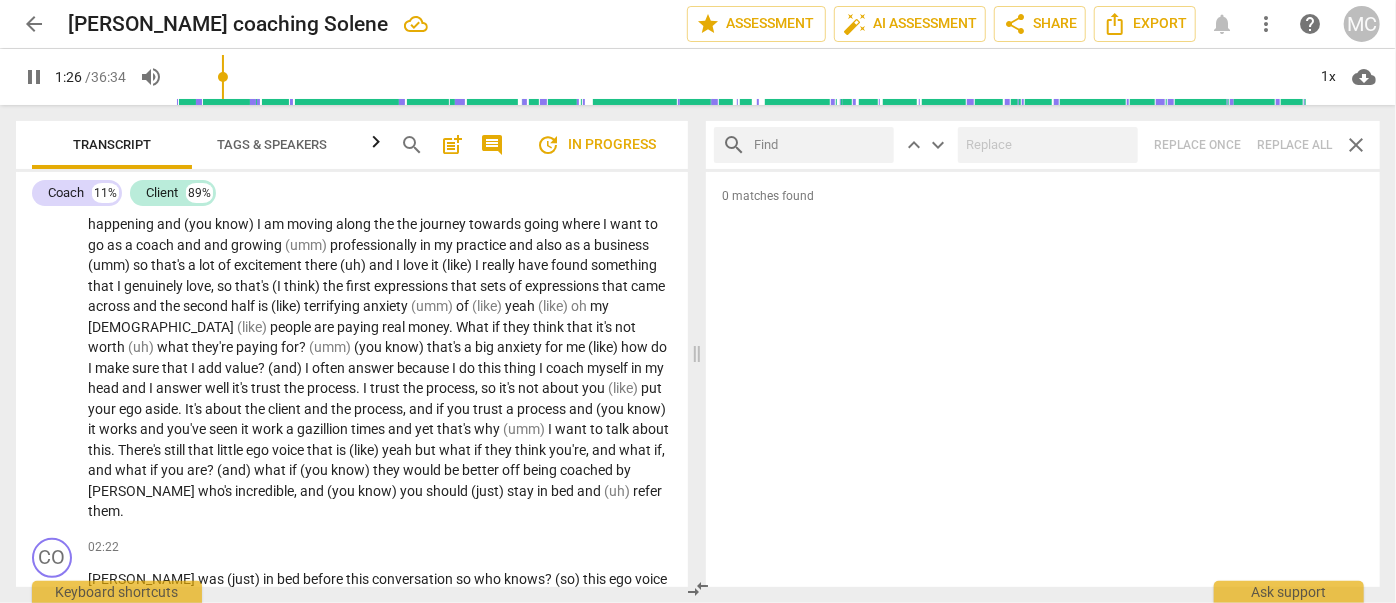 click at bounding box center (820, 145) 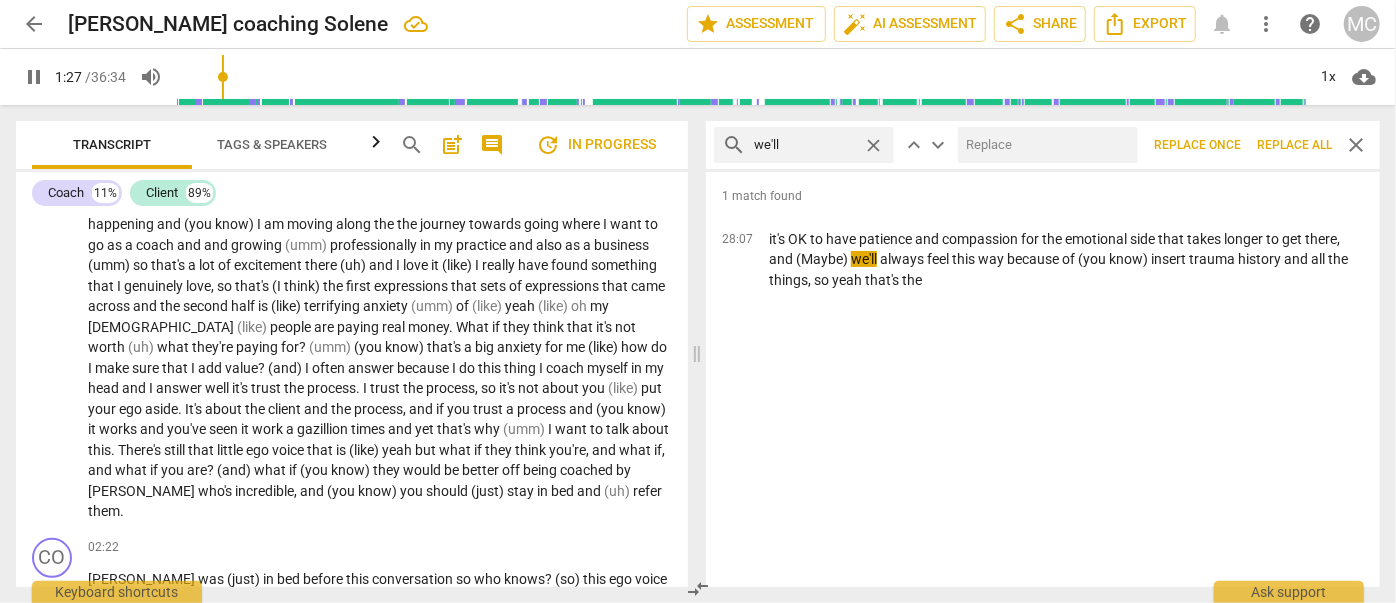click at bounding box center (1044, 145) 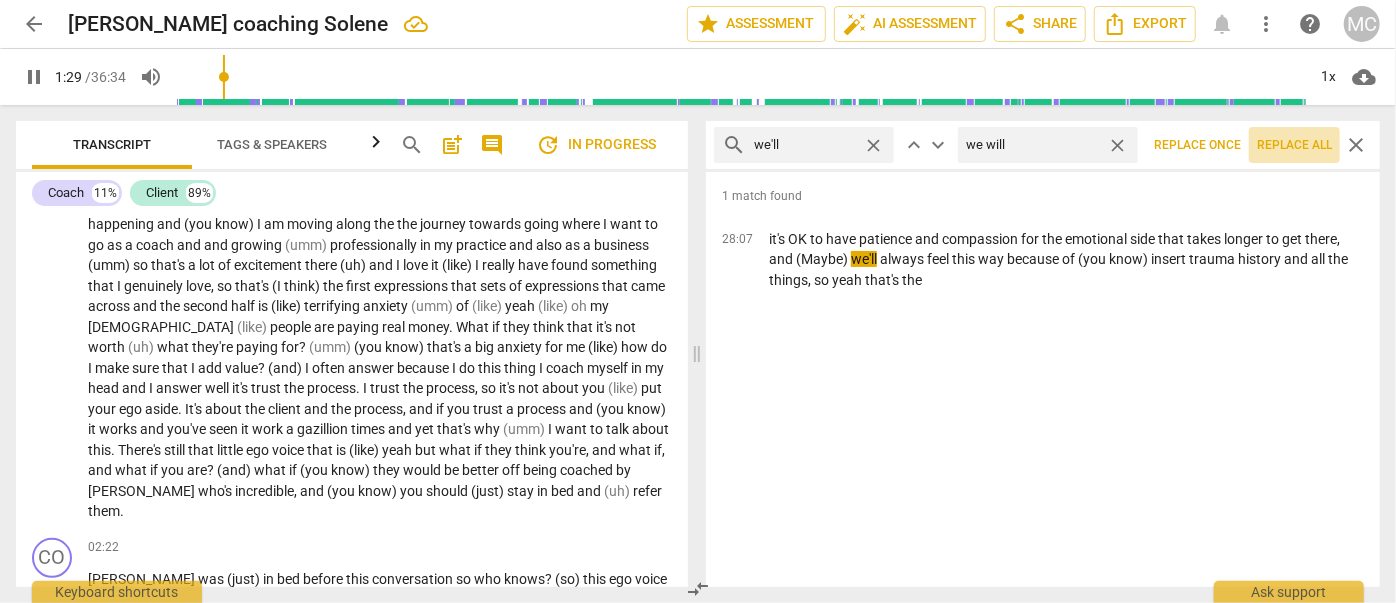click on "Replace all" at bounding box center (1294, 145) 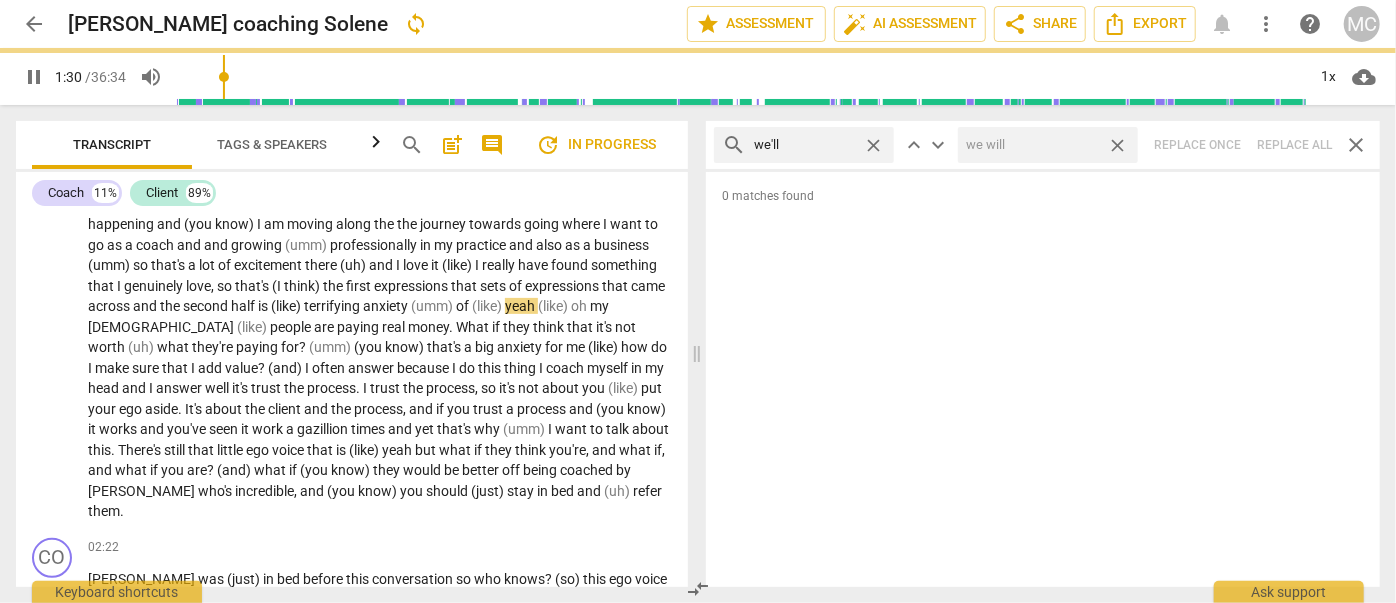 drag, startPoint x: 1125, startPoint y: 144, endPoint x: 914, endPoint y: 165, distance: 212.04245 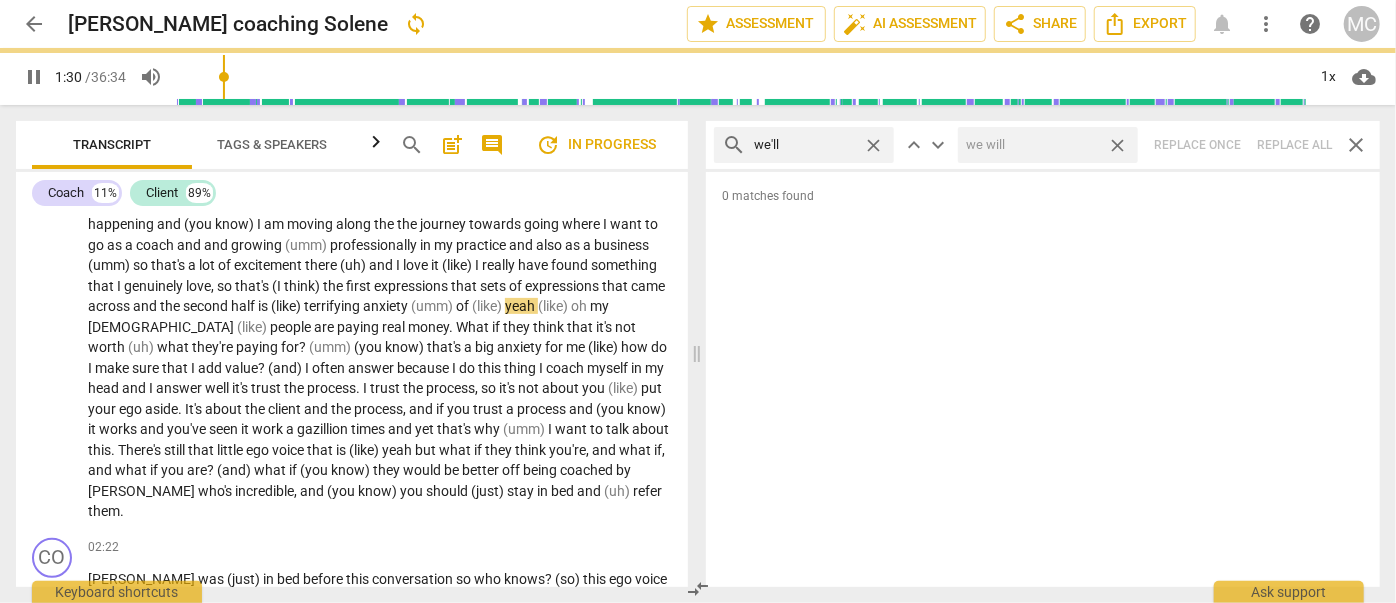 click on "close" at bounding box center (1117, 145) 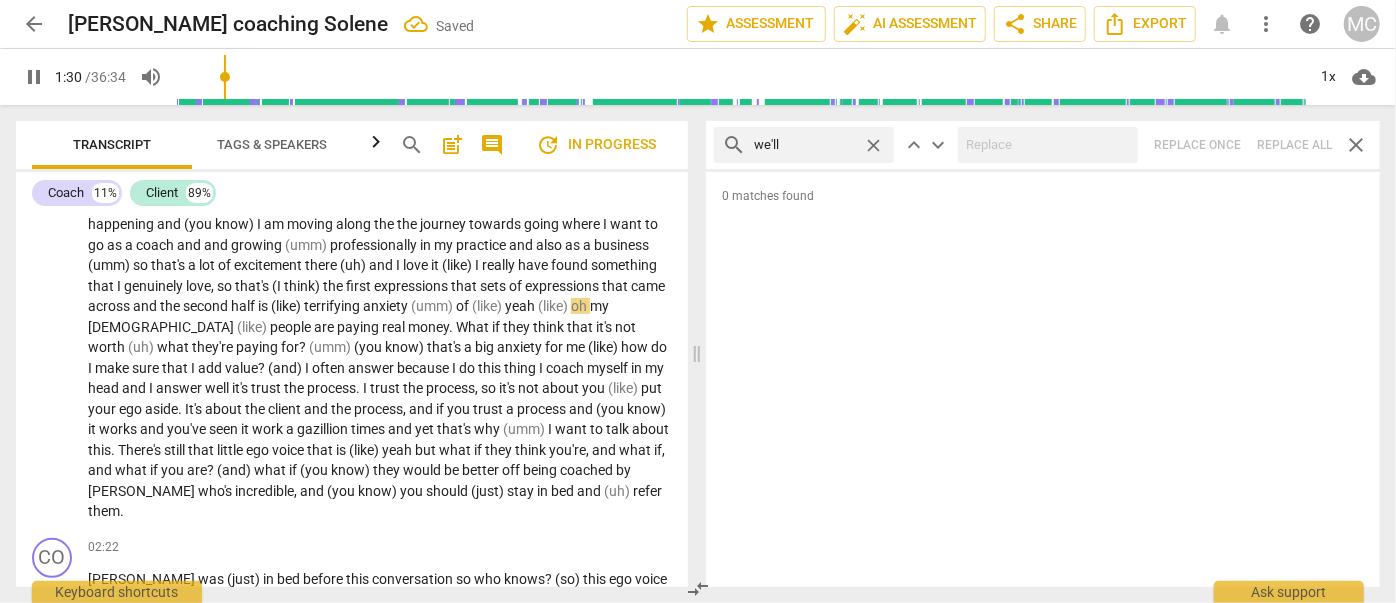 click on "close" at bounding box center [873, 145] 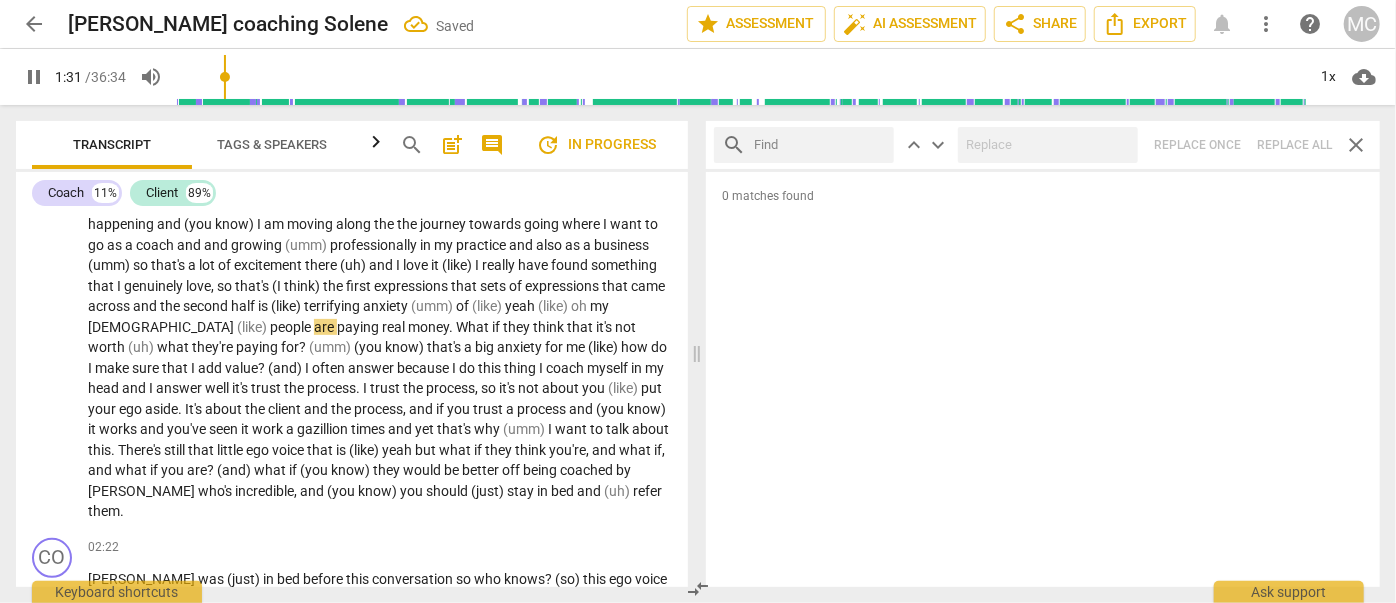 click at bounding box center (820, 145) 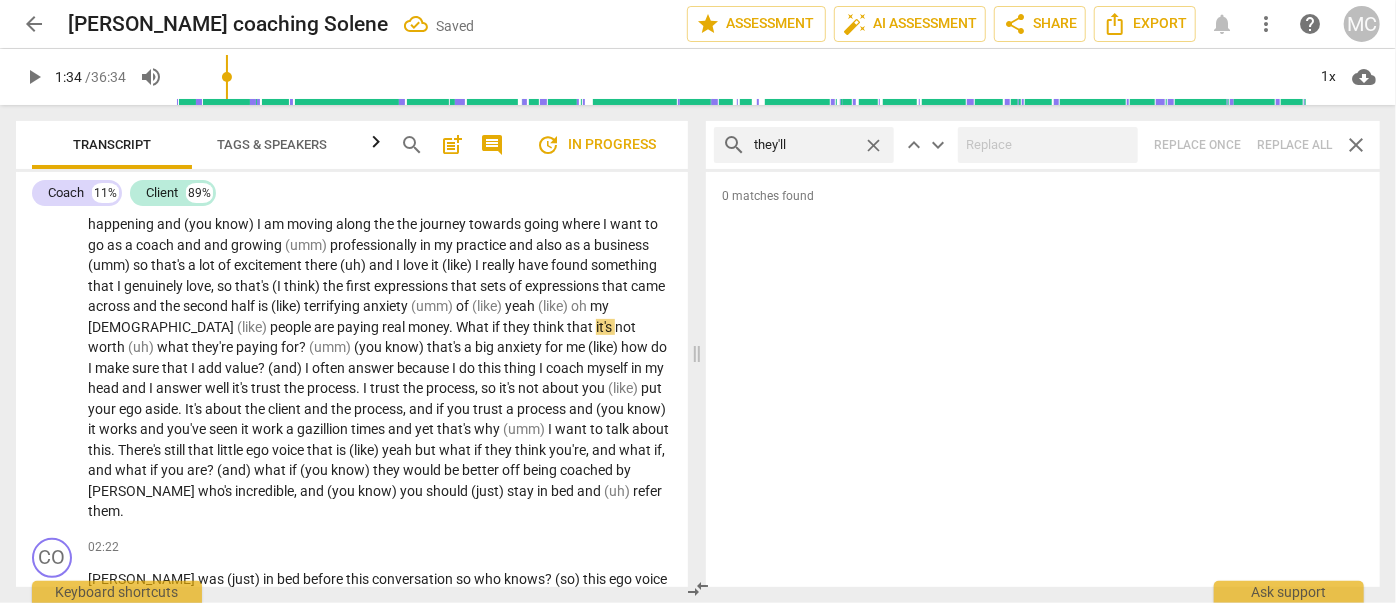 drag, startPoint x: 1299, startPoint y: 146, endPoint x: 1204, endPoint y: 157, distance: 95.63472 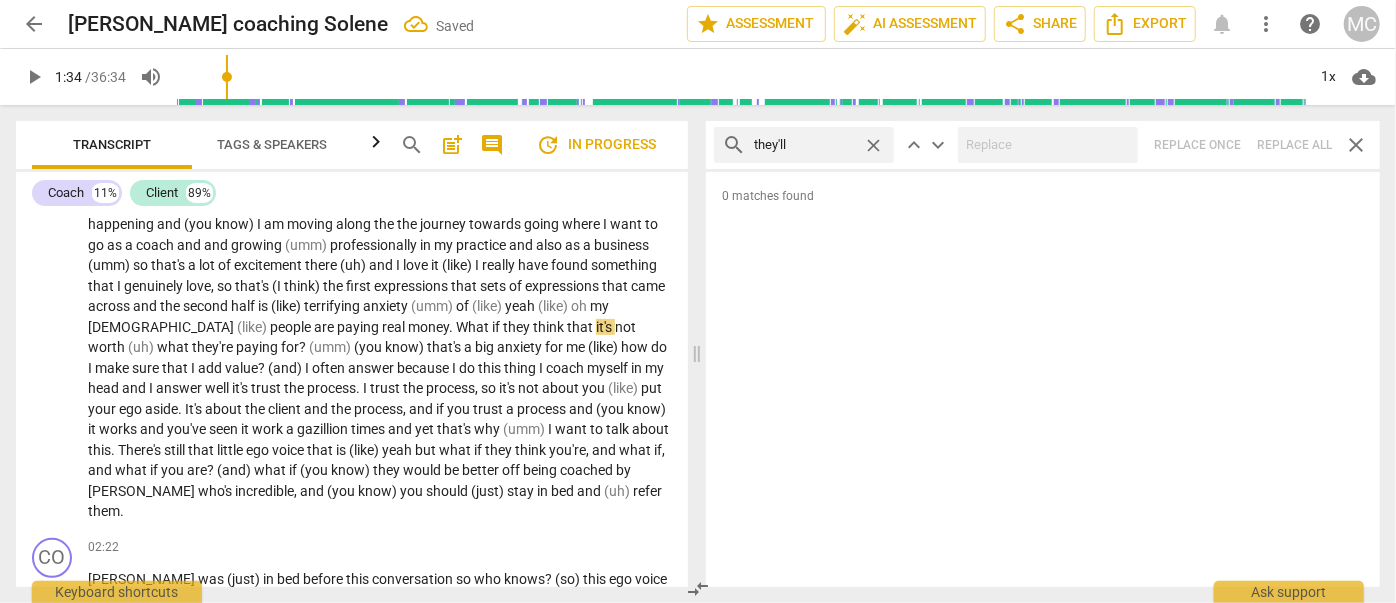 click on "search they'll close keyboard_arrow_up keyboard_arrow_down Replace once Replace all close" at bounding box center [1043, 145] 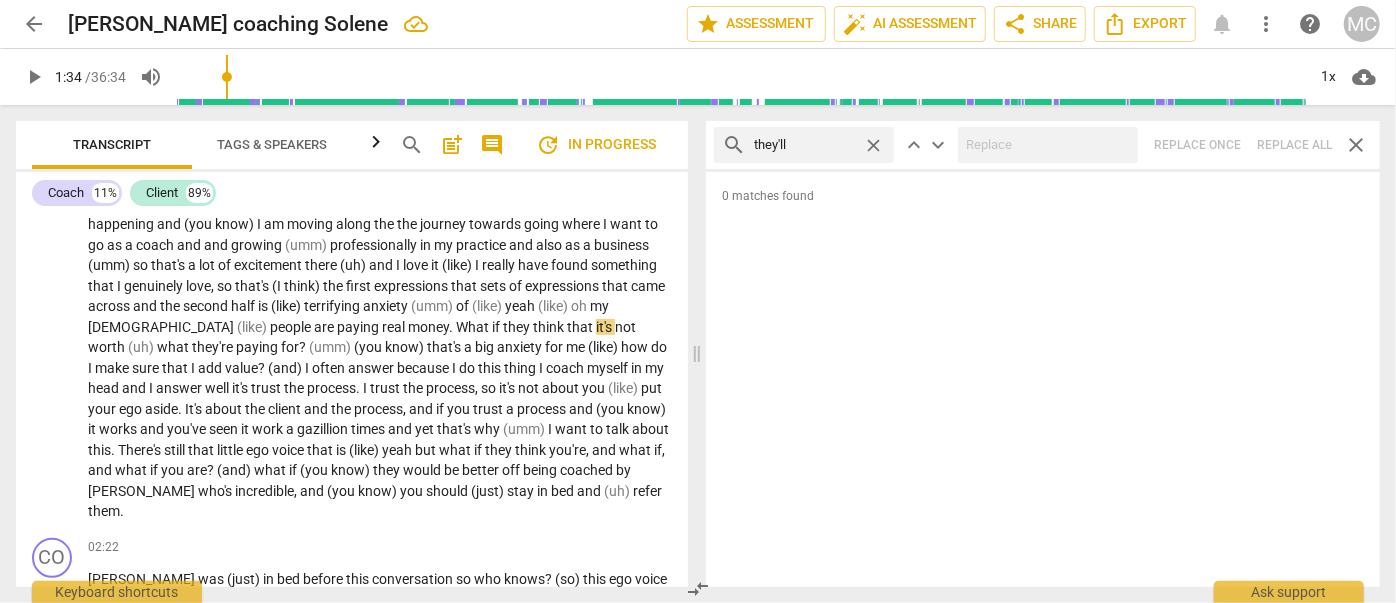 click on "close" at bounding box center (873, 145) 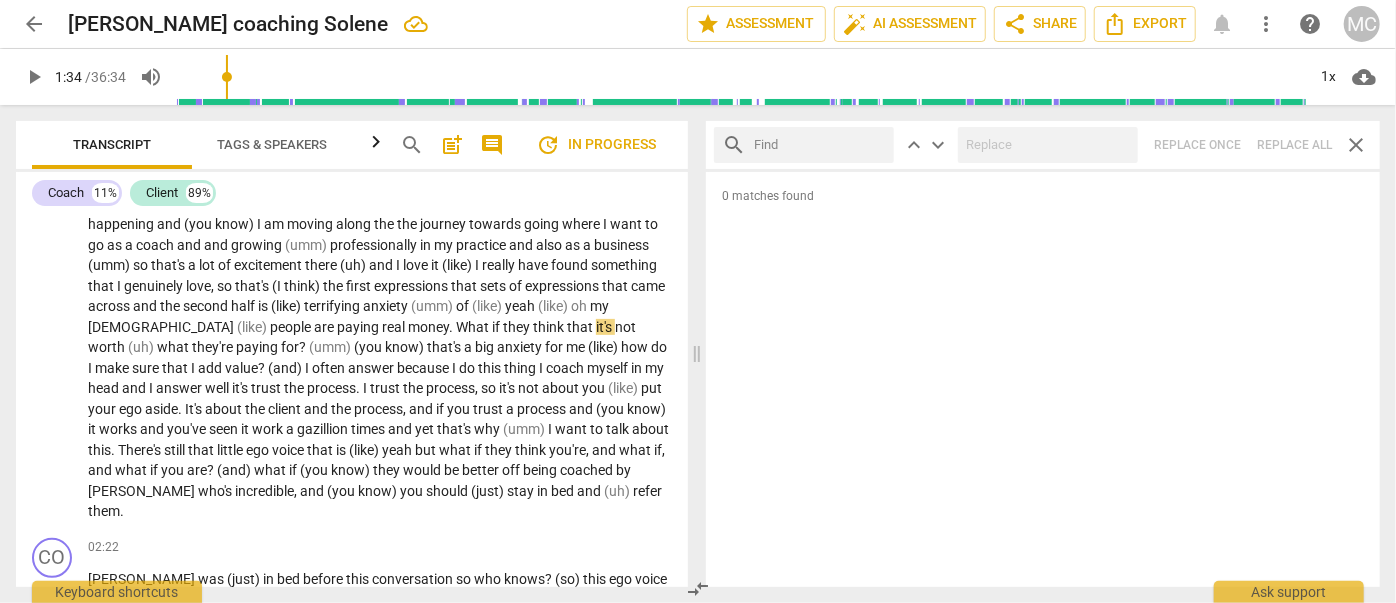 click at bounding box center [820, 145] 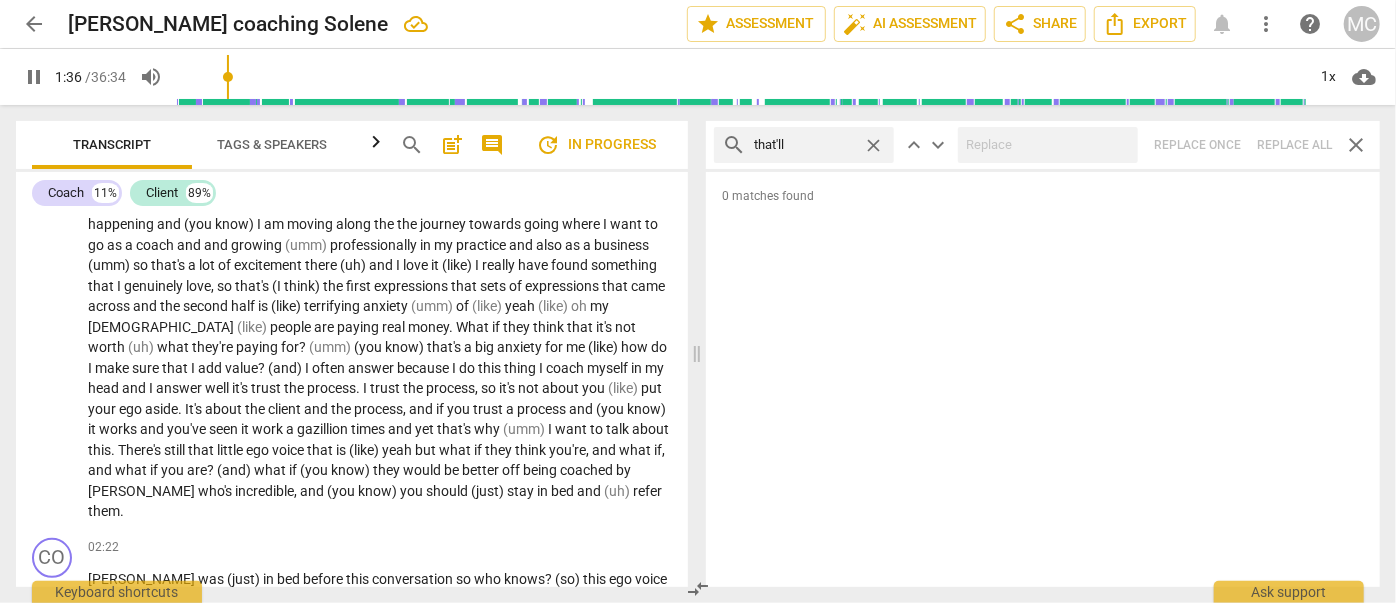 click on "search that'll close keyboard_arrow_up keyboard_arrow_down Replace once Replace all close" at bounding box center [1043, 145] 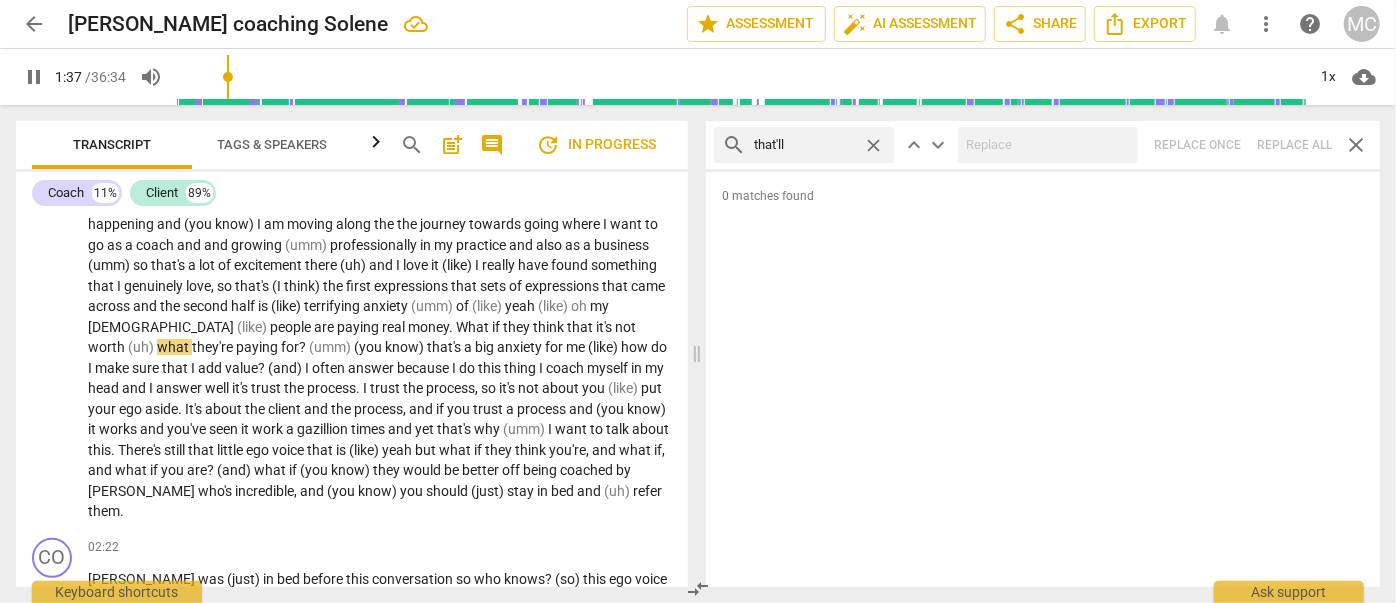 click on "close" at bounding box center (873, 145) 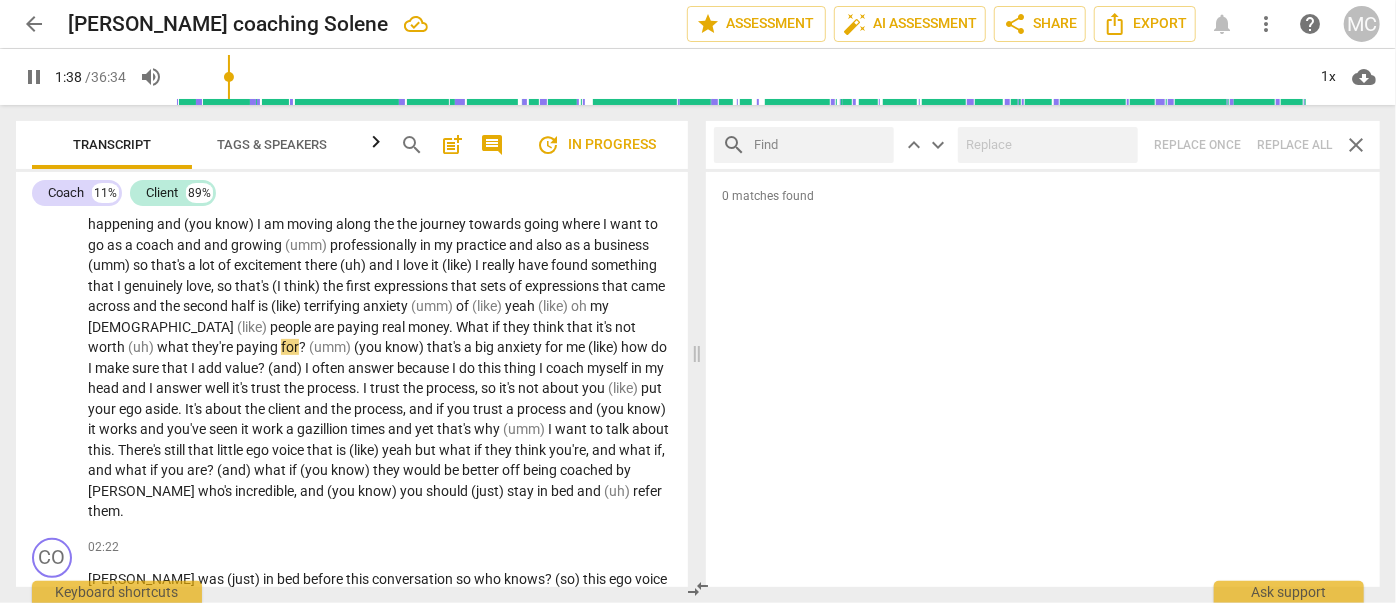 click at bounding box center (820, 145) 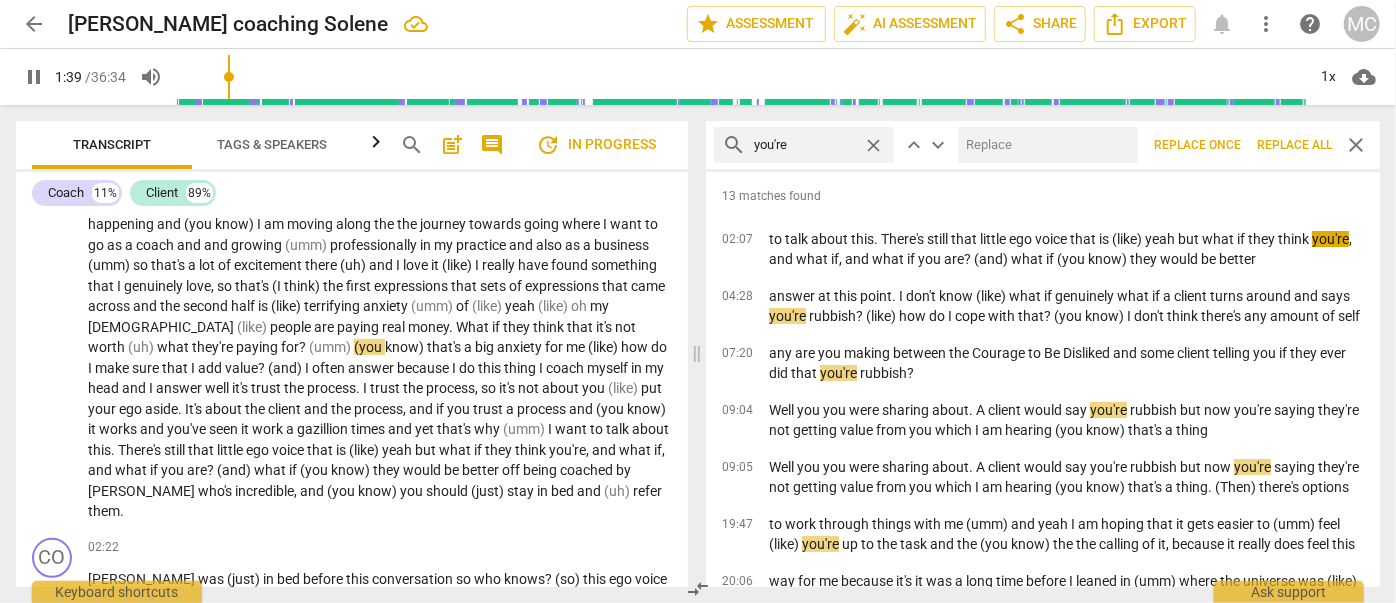 click at bounding box center (1044, 145) 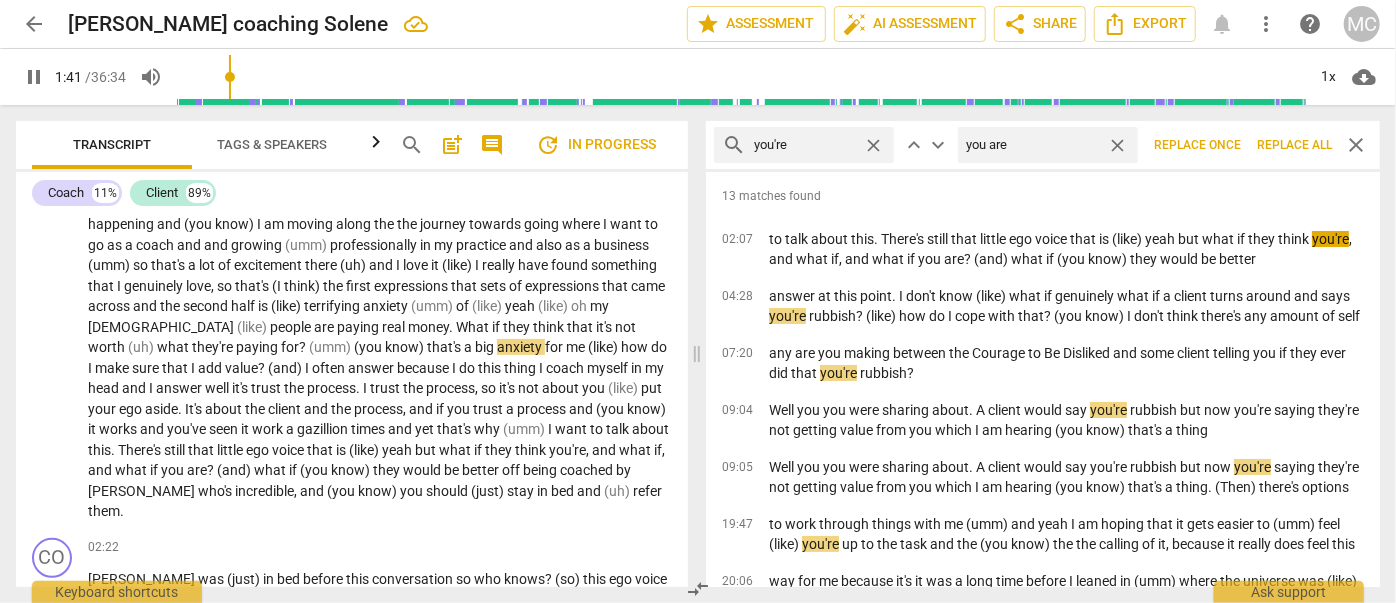 click on "Replace all" at bounding box center [1294, 145] 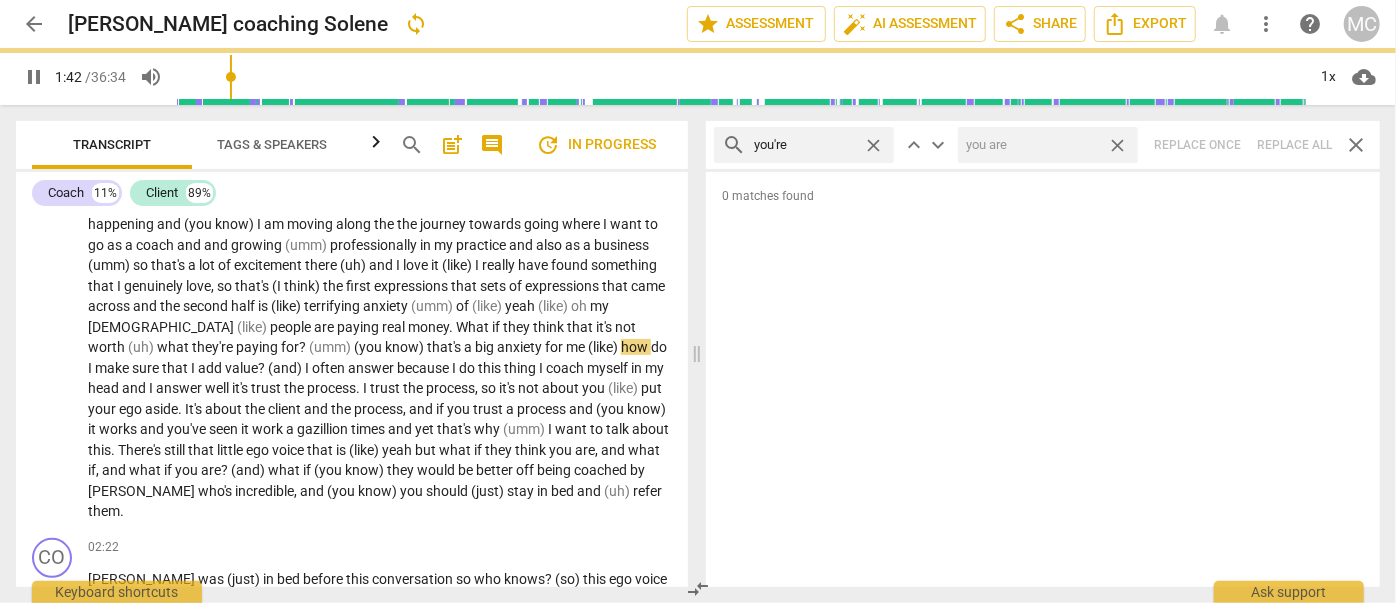 drag, startPoint x: 1117, startPoint y: 146, endPoint x: 933, endPoint y: 162, distance: 184.69434 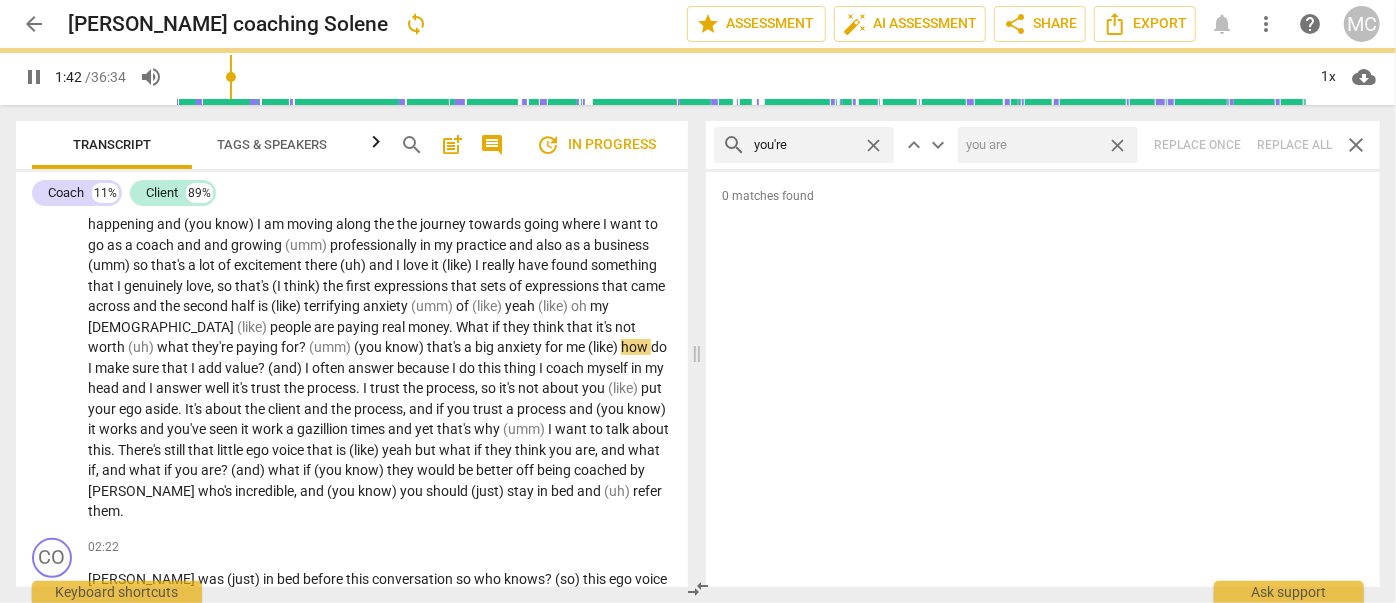 click on "close" at bounding box center [1117, 145] 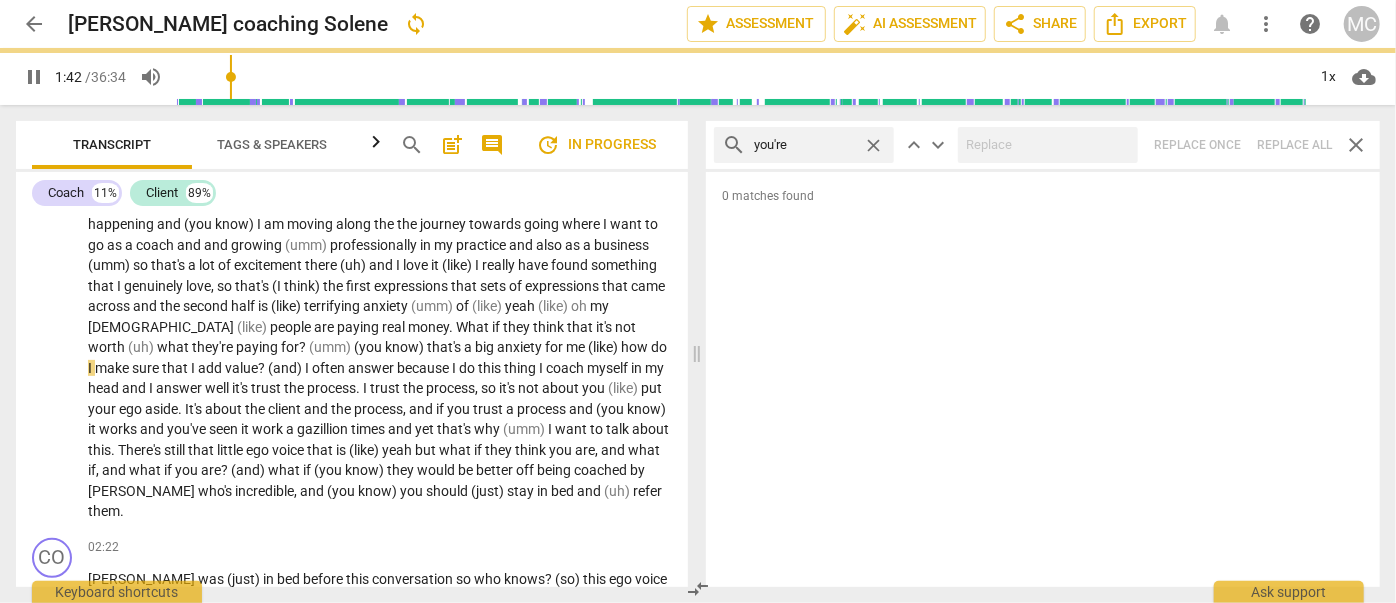 click on "close" at bounding box center (873, 145) 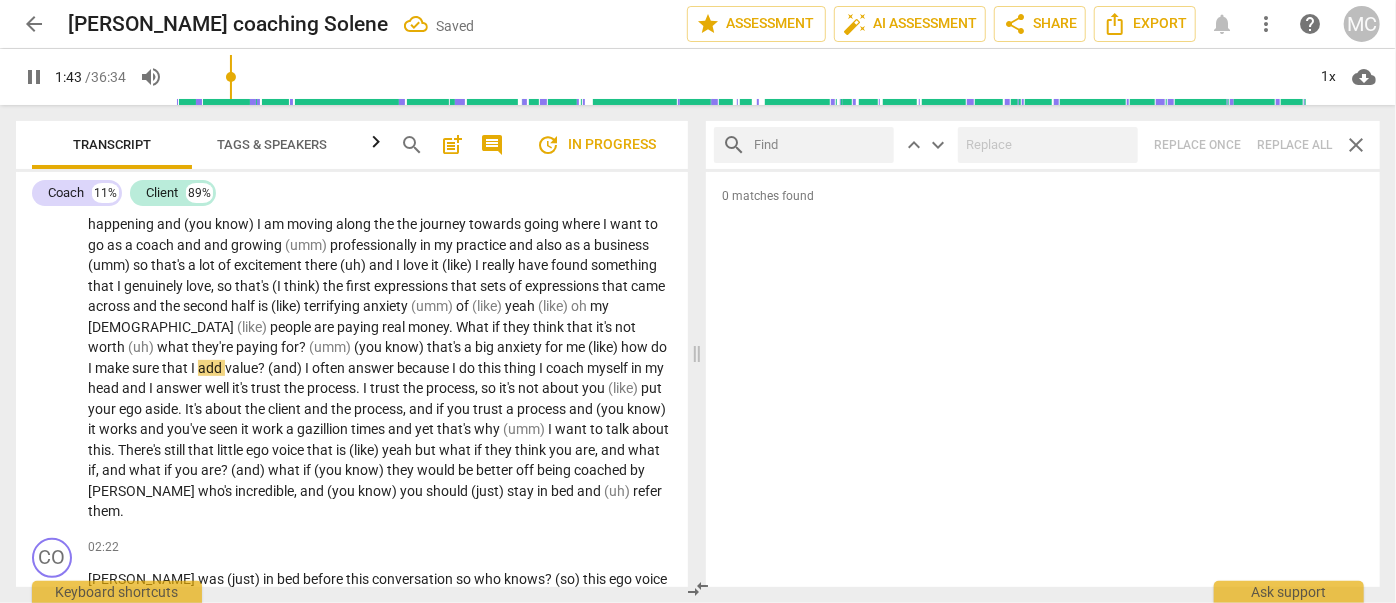 drag, startPoint x: 810, startPoint y: 144, endPoint x: 763, endPoint y: 117, distance: 54.20332 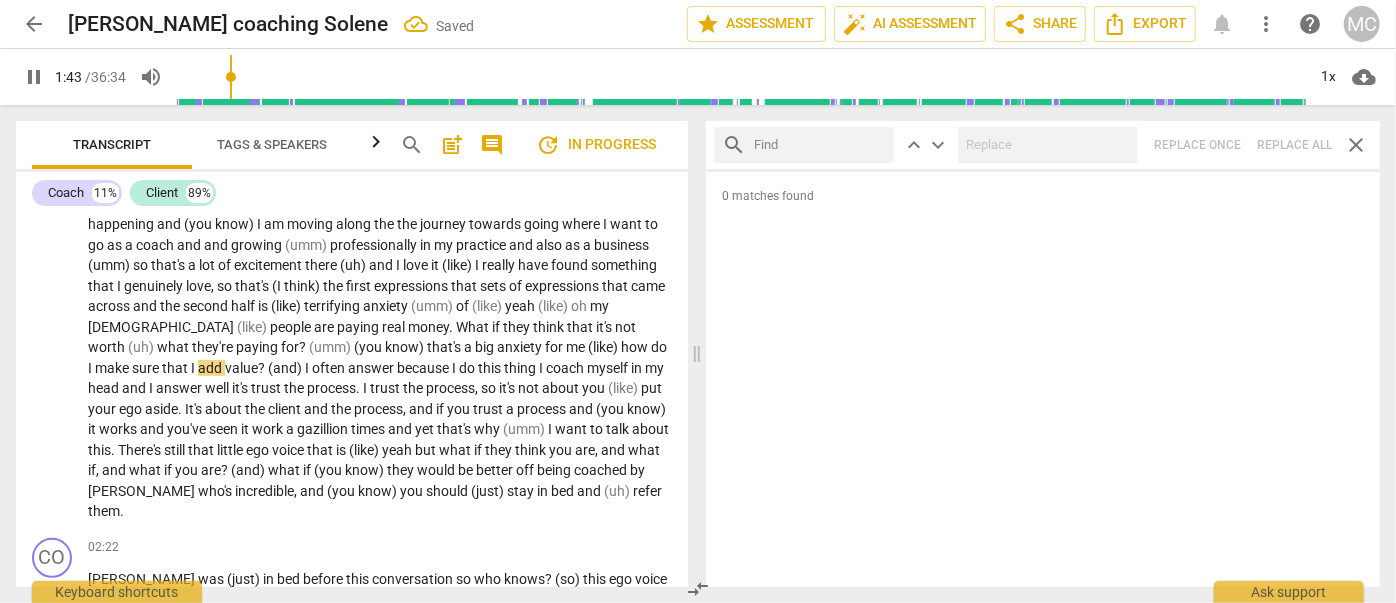 click at bounding box center (820, 145) 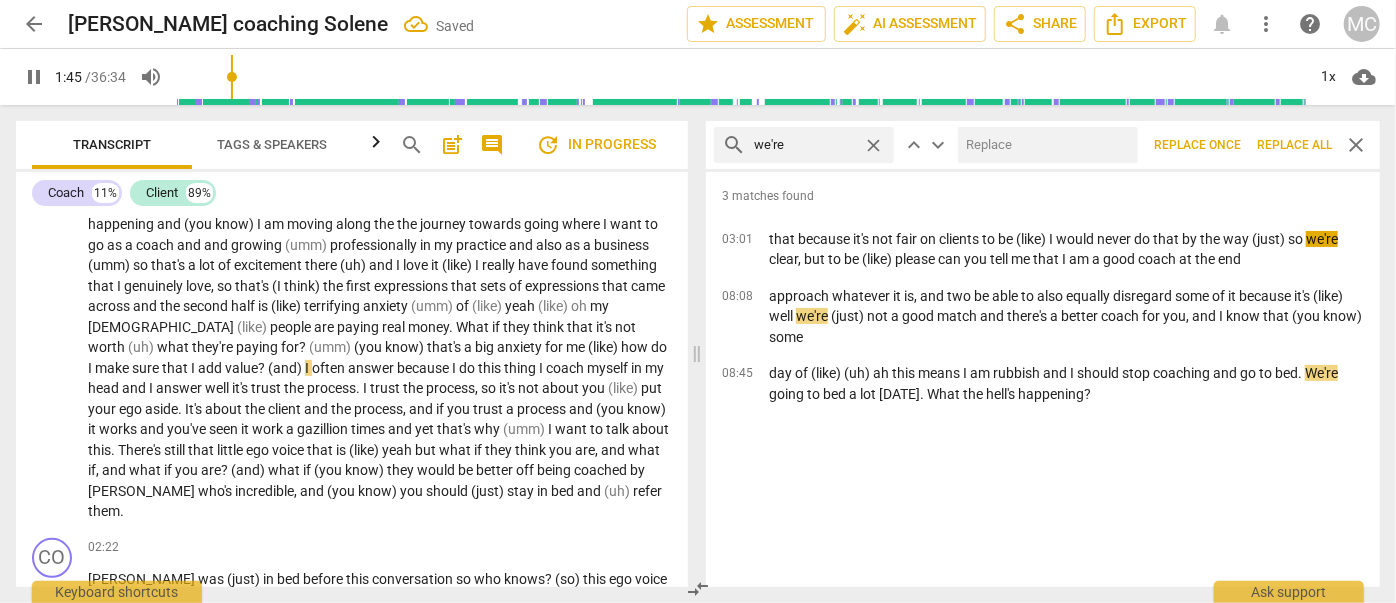 click at bounding box center (1044, 145) 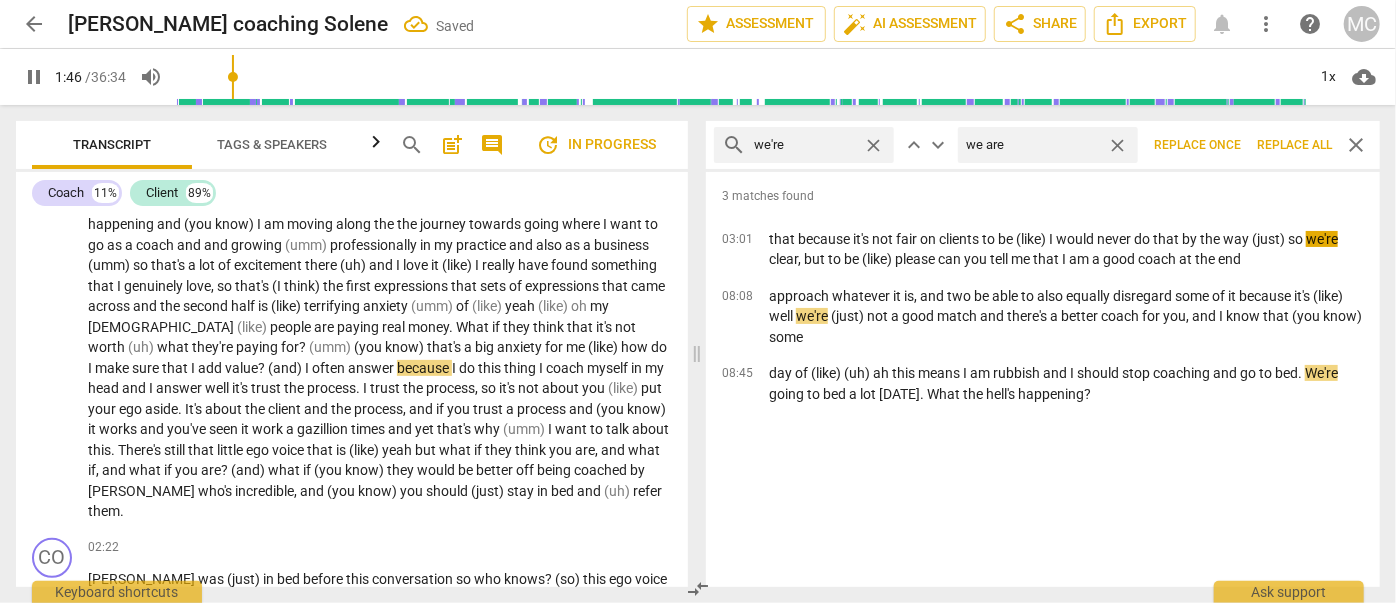 click on "Replace all" at bounding box center [1294, 145] 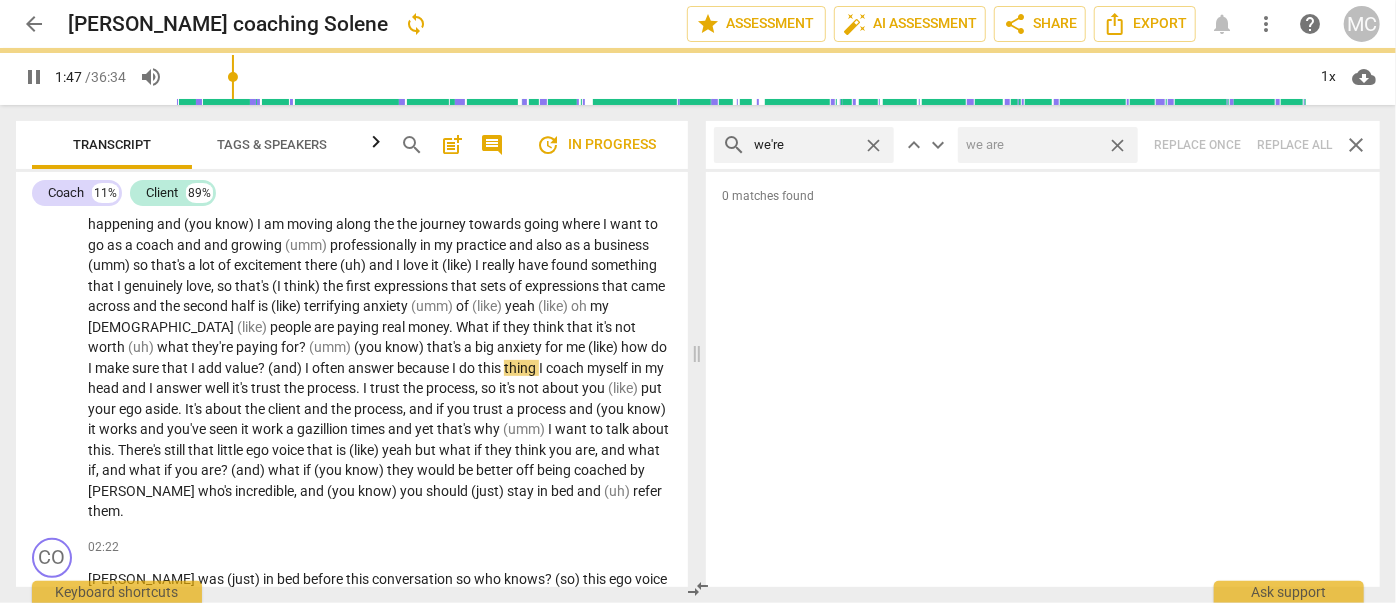 drag, startPoint x: 1122, startPoint y: 147, endPoint x: 1051, endPoint y: 147, distance: 71 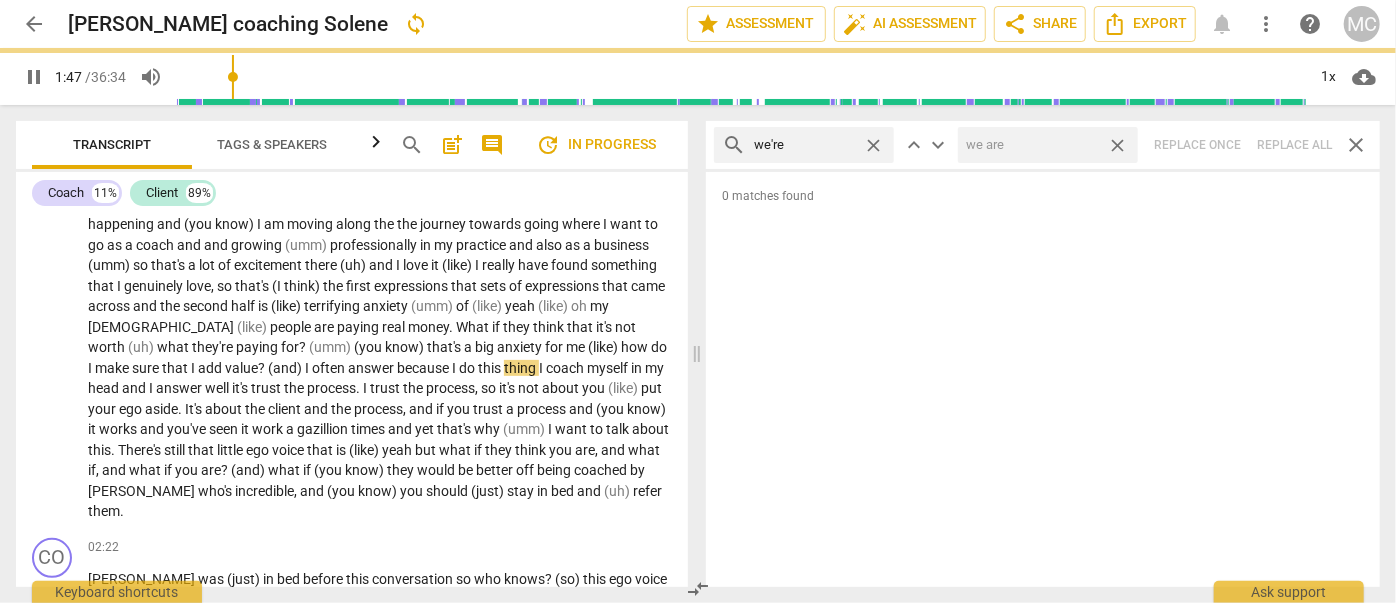 click on "close" at bounding box center [1117, 145] 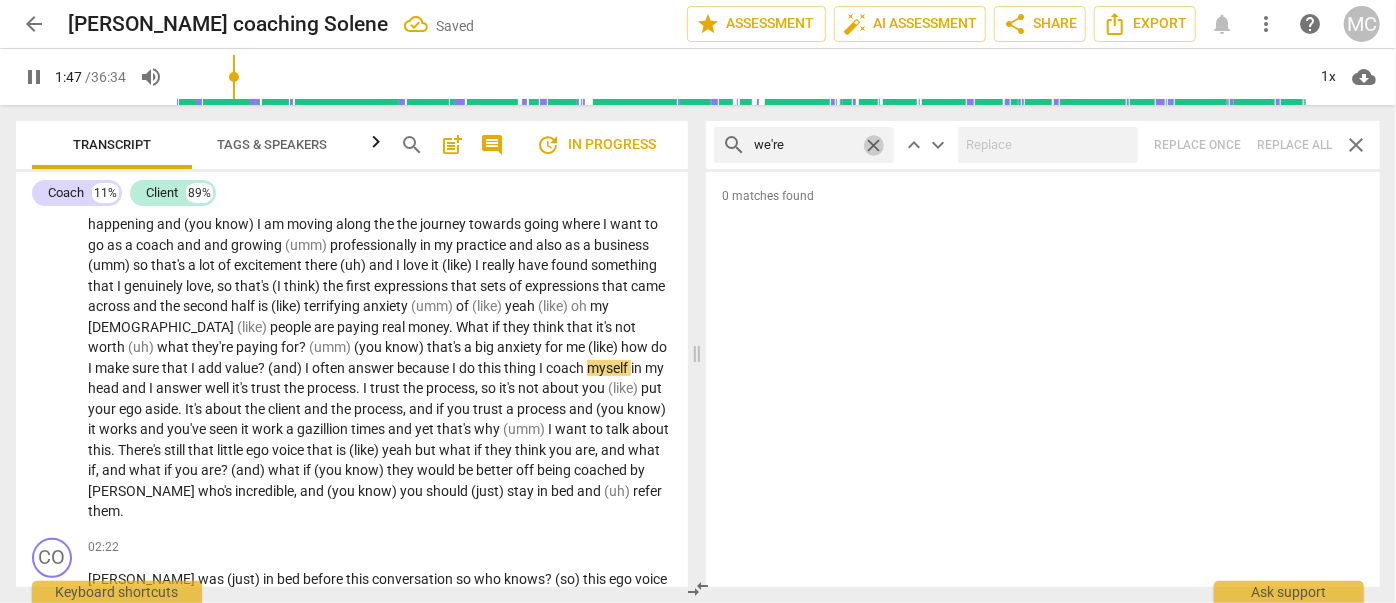 click on "close" at bounding box center (873, 145) 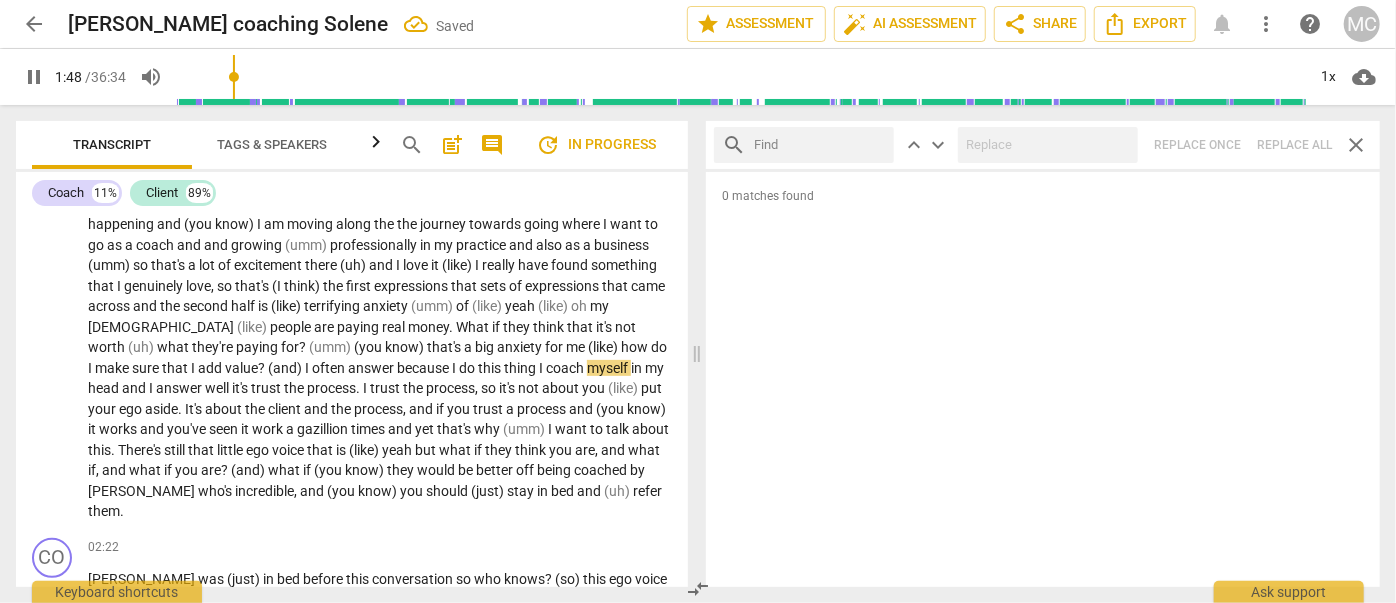 click at bounding box center [820, 145] 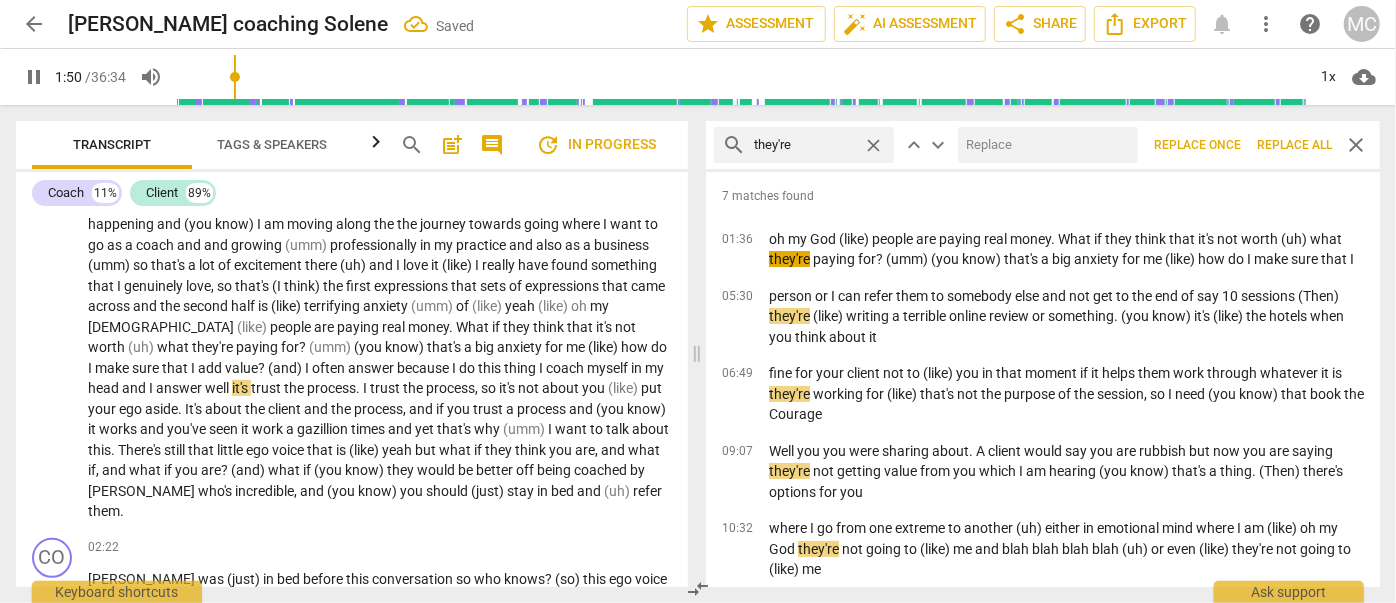 click at bounding box center (1044, 145) 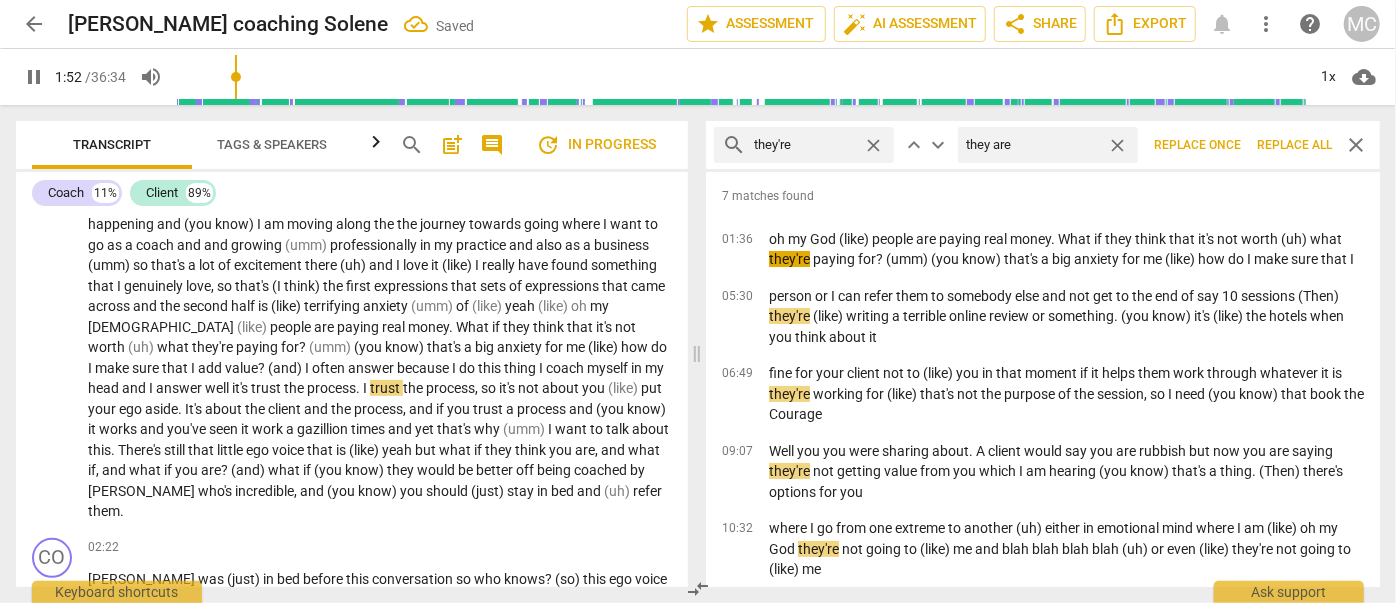 click on "Replace all" at bounding box center (1294, 145) 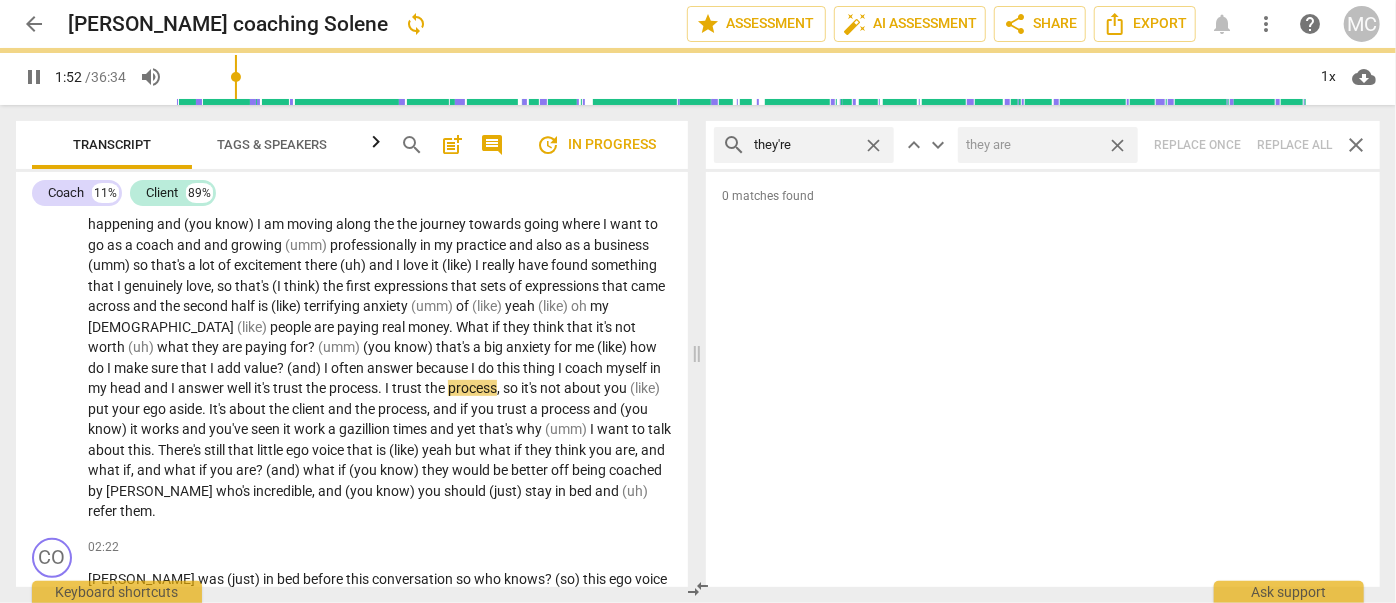 drag, startPoint x: 1122, startPoint y: 145, endPoint x: 887, endPoint y: 170, distance: 236.32605 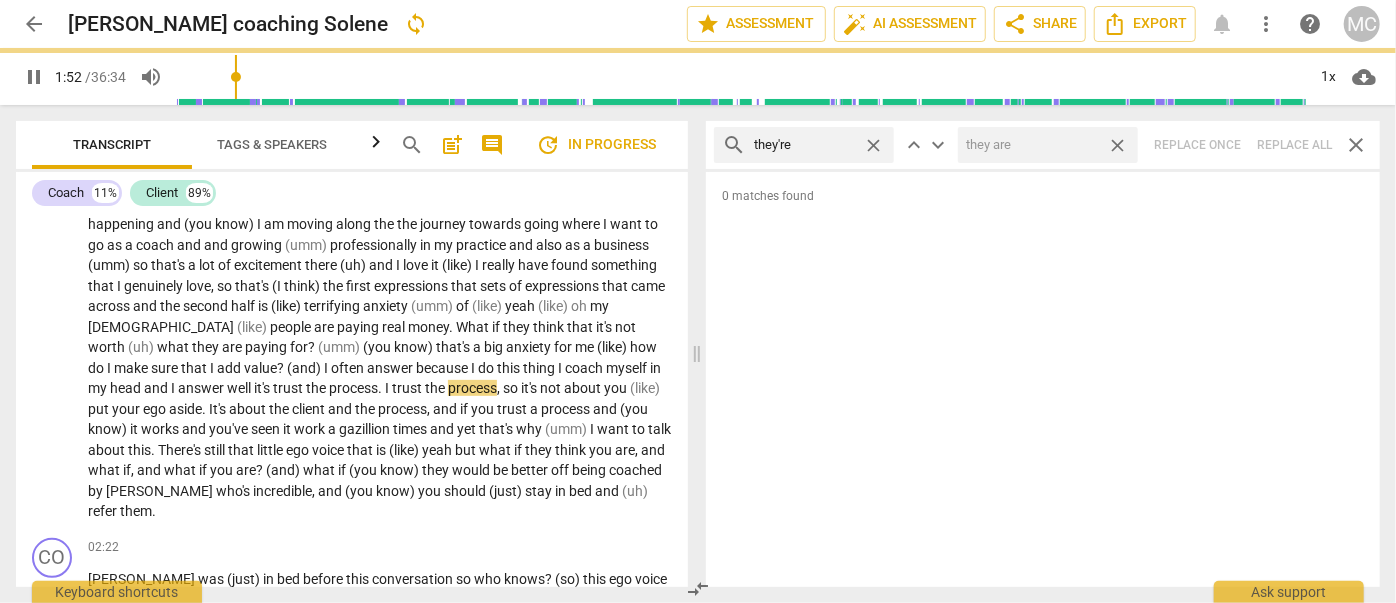 click on "close" at bounding box center (1117, 145) 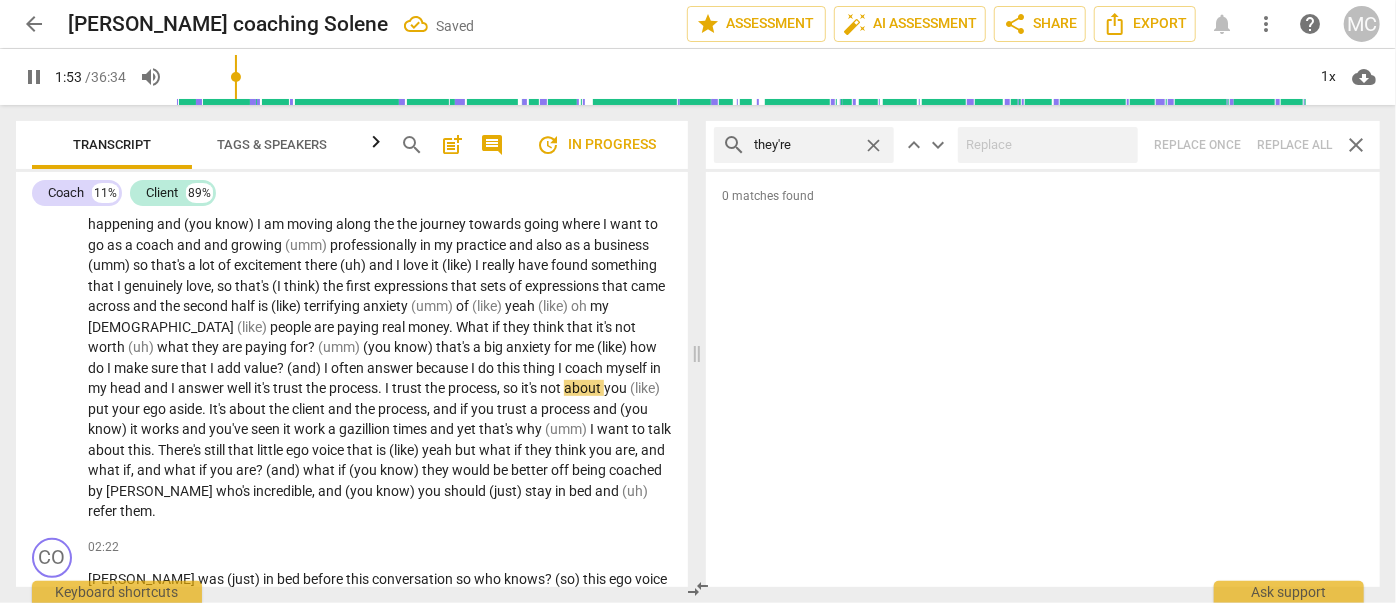 click on "close" at bounding box center (873, 145) 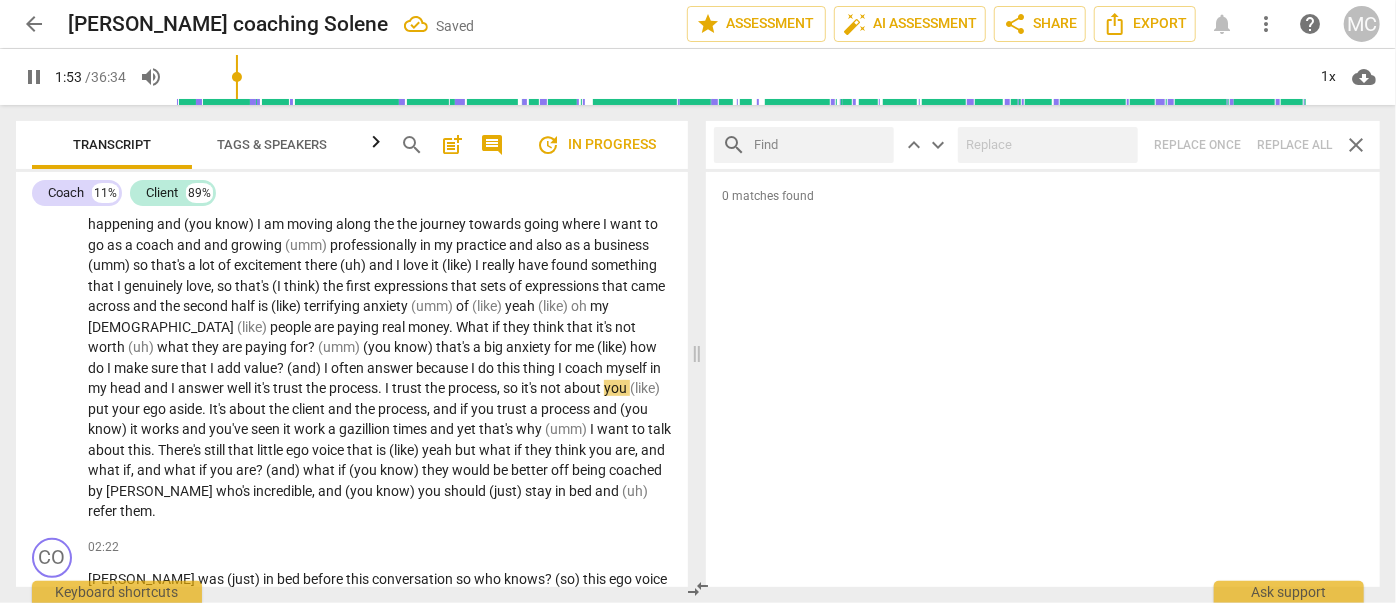 click at bounding box center [820, 145] 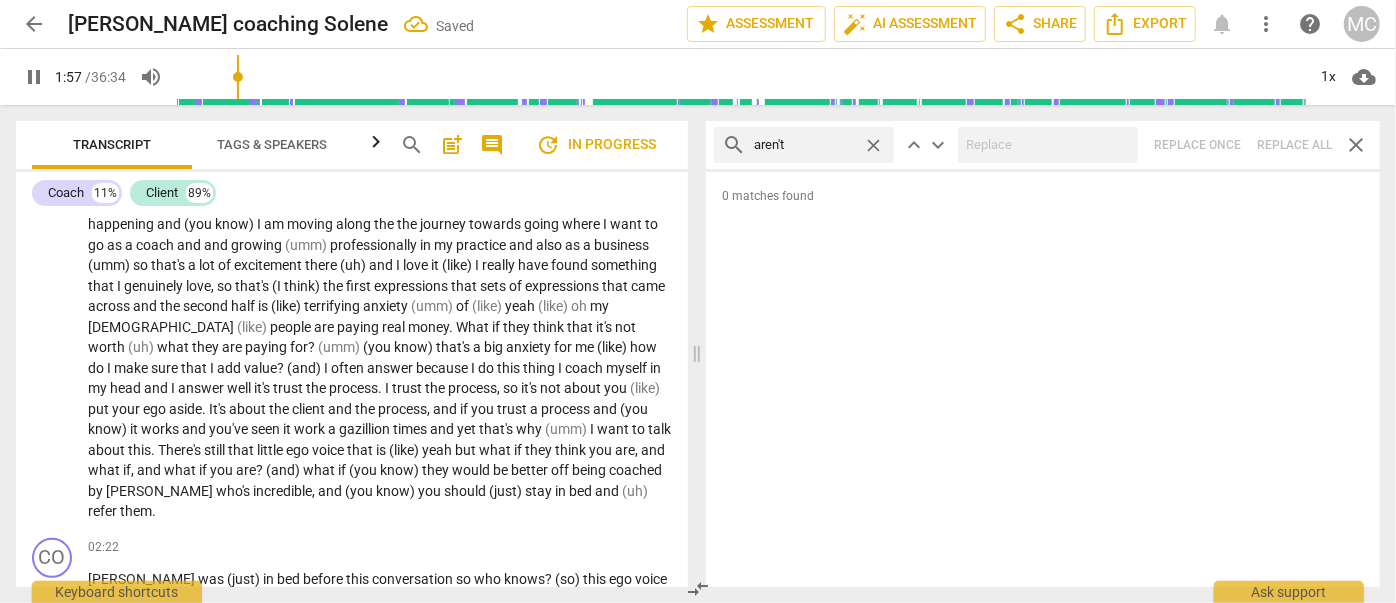 click on "search aren't close keyboard_arrow_up keyboard_arrow_down Replace once Replace all close" at bounding box center (1043, 145) 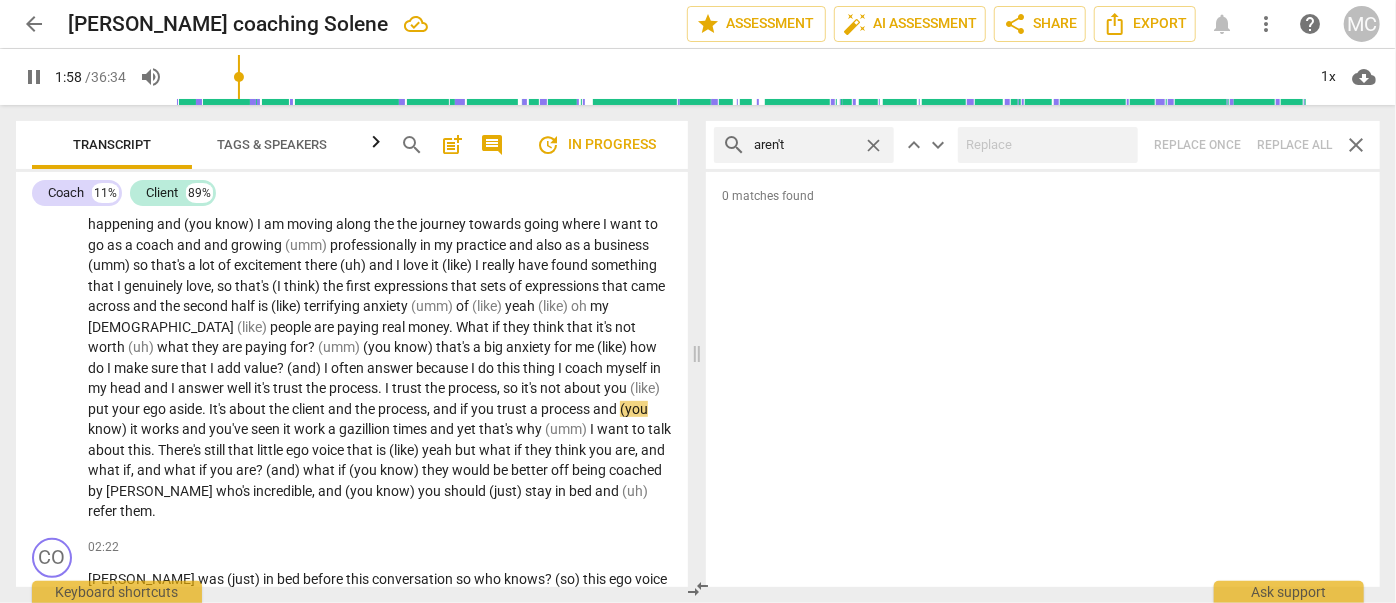 click on "close" at bounding box center [873, 145] 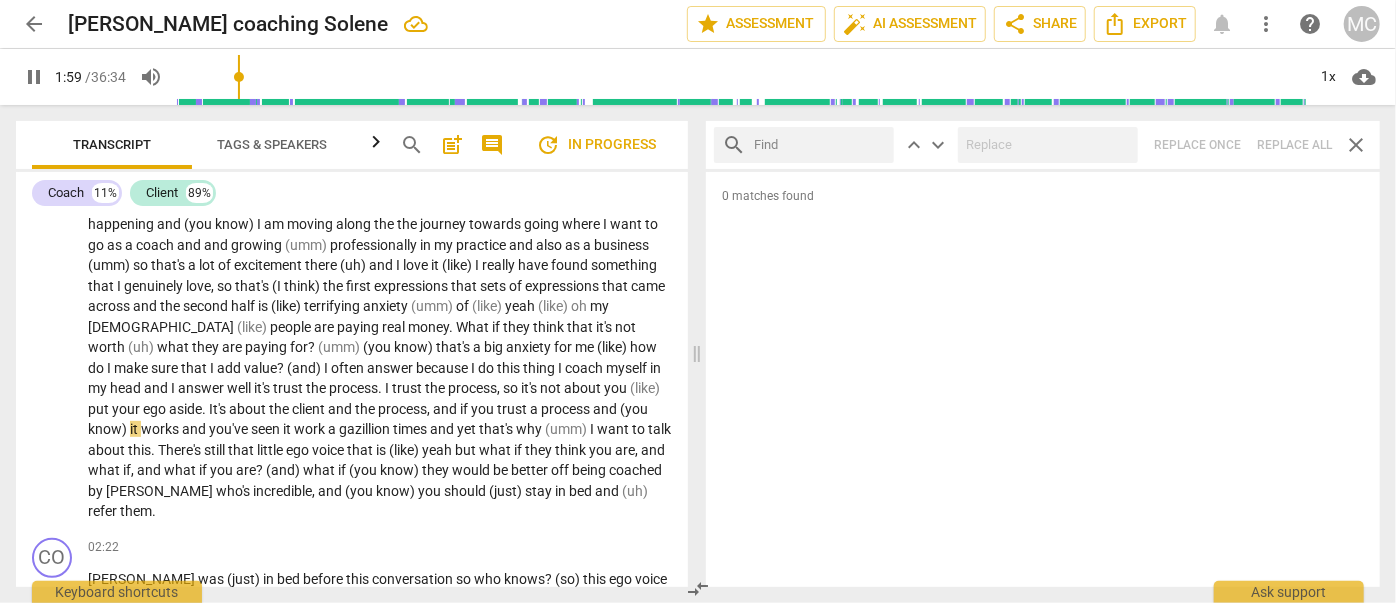 click at bounding box center [820, 145] 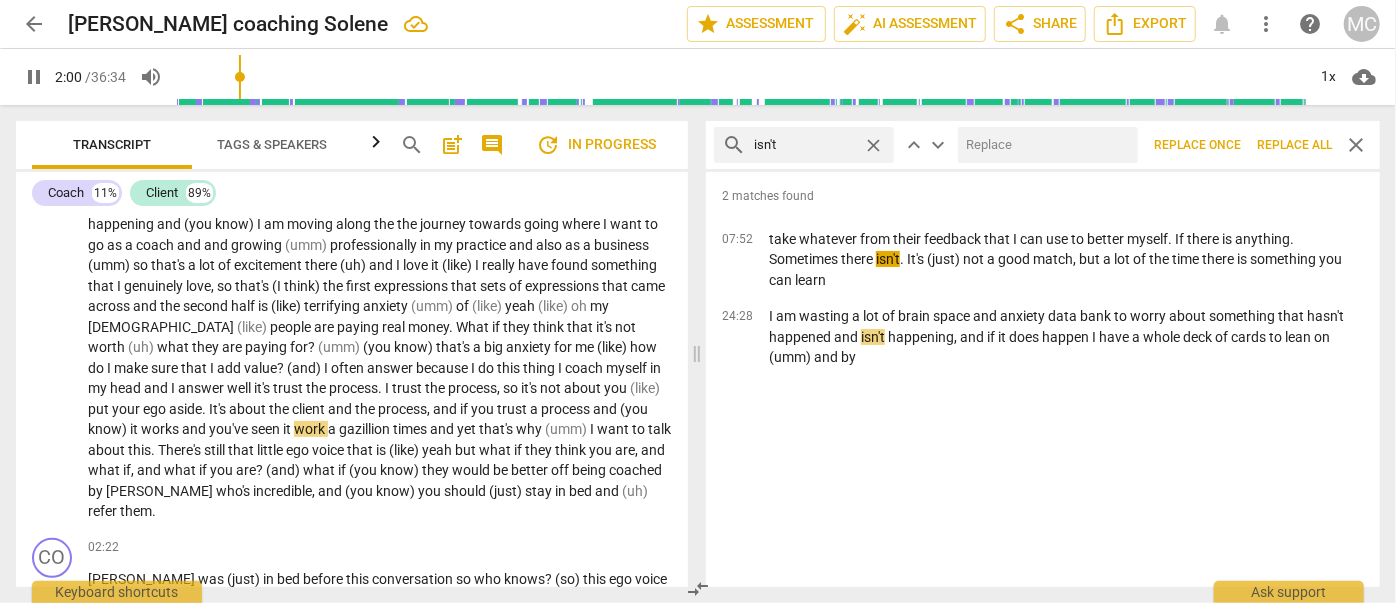 click at bounding box center (1044, 145) 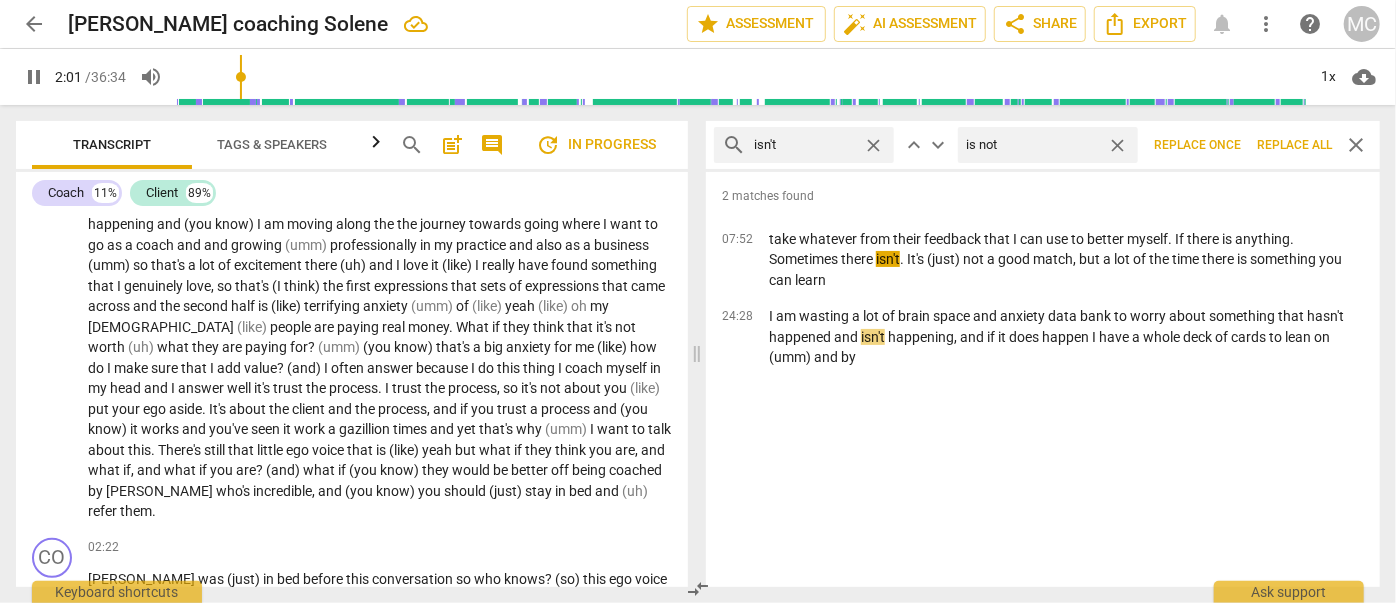 click on "Replace all" at bounding box center (1294, 145) 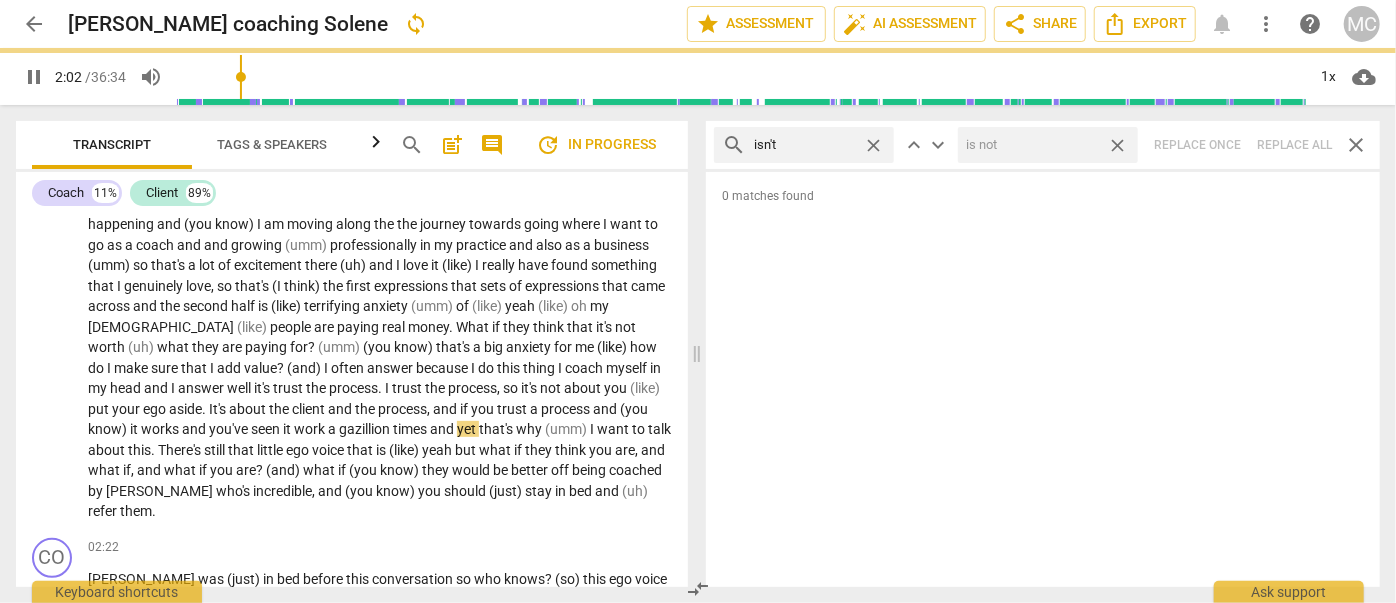 click on "close" at bounding box center (1117, 145) 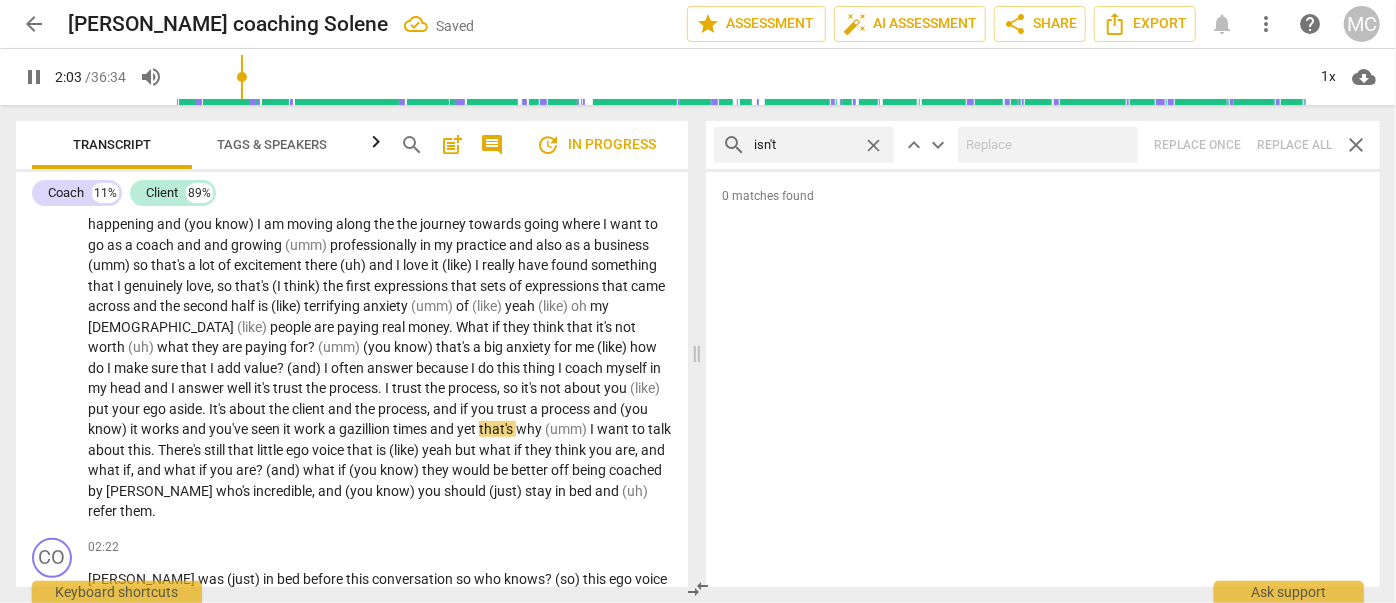 click on "close" at bounding box center (873, 145) 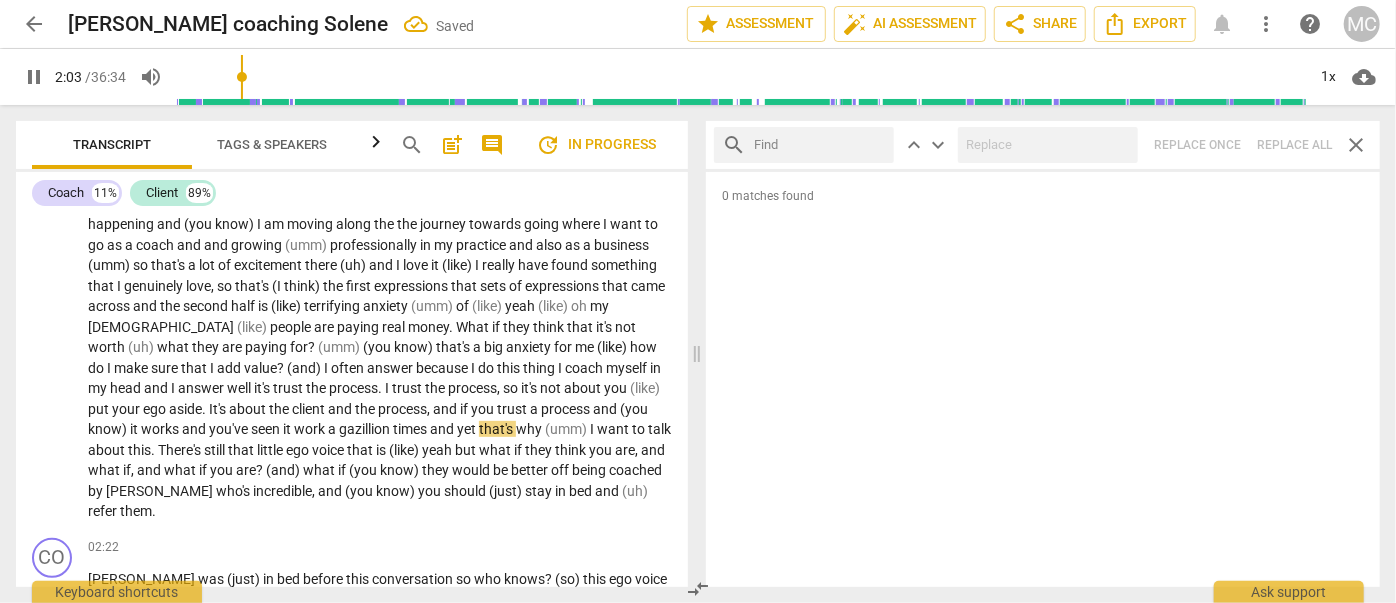 click at bounding box center [820, 145] 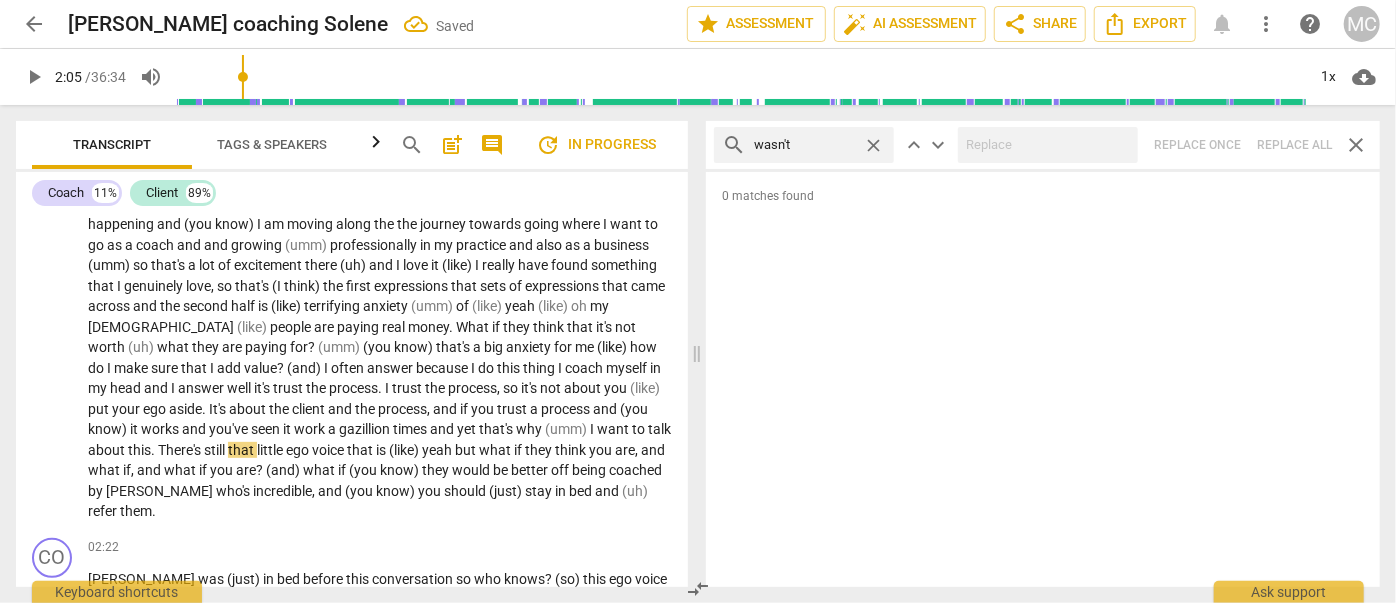 click on "search wasn't close keyboard_arrow_up keyboard_arrow_down Replace once Replace all close" at bounding box center (1043, 145) 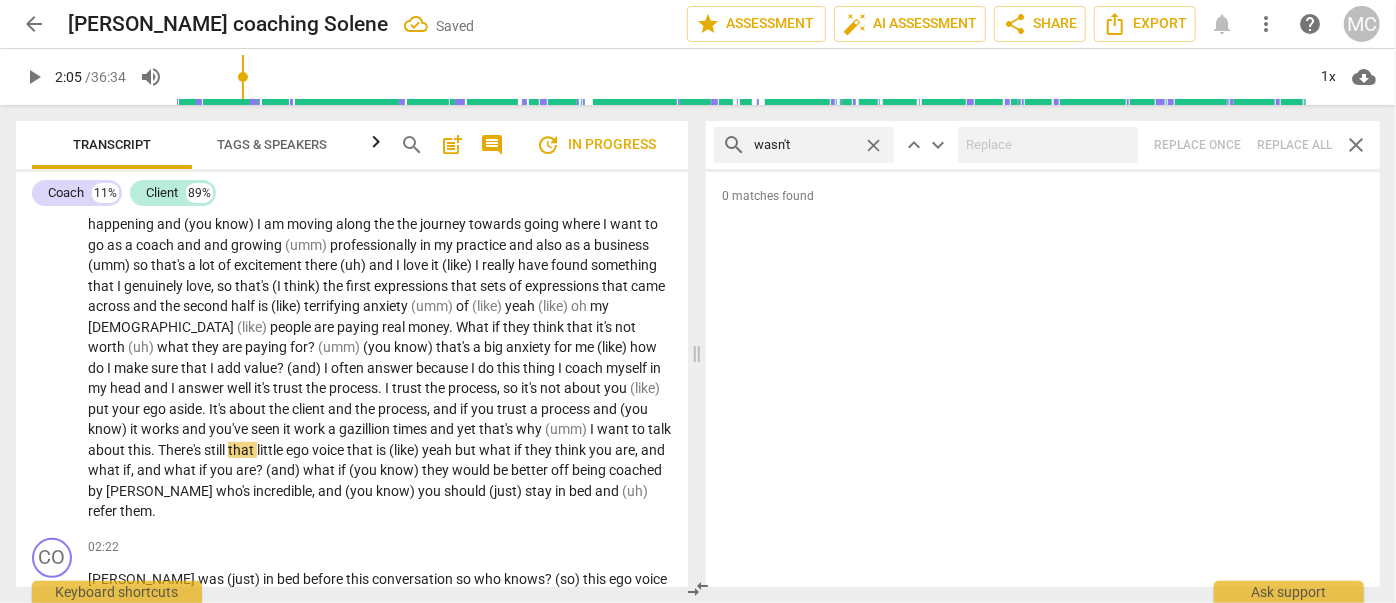 click on "close" at bounding box center (873, 145) 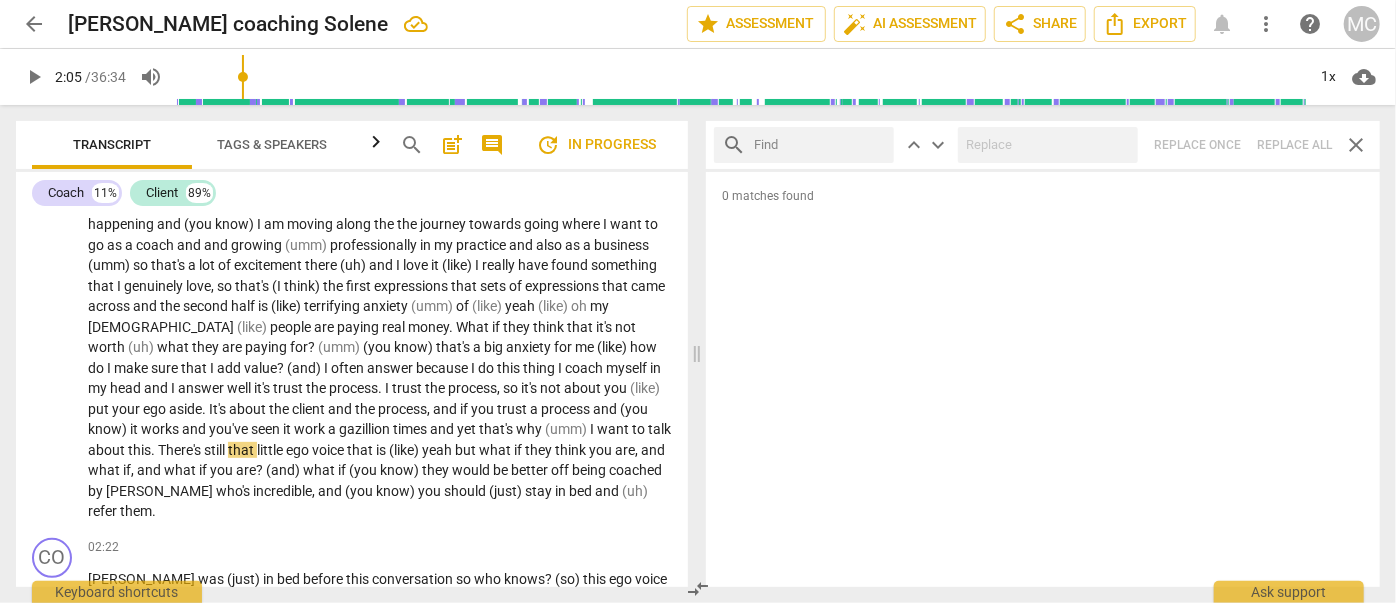 click at bounding box center [820, 145] 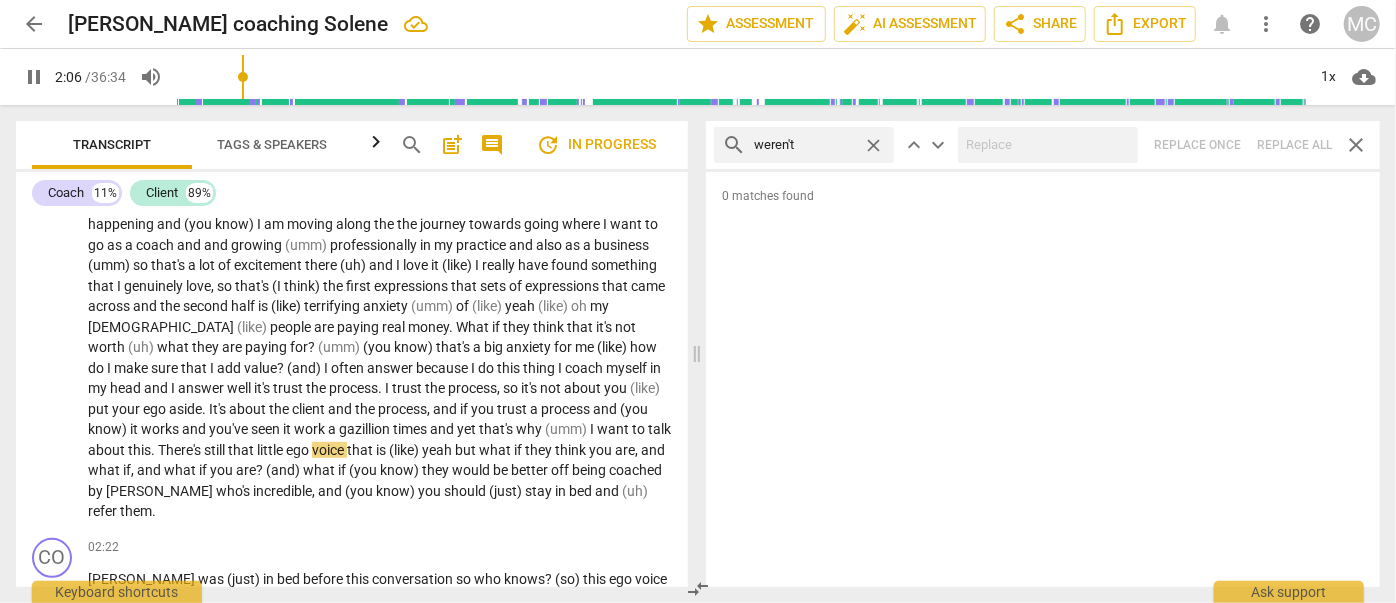click on "search weren't close keyboard_arrow_up keyboard_arrow_down Replace once Replace all close" at bounding box center (1043, 145) 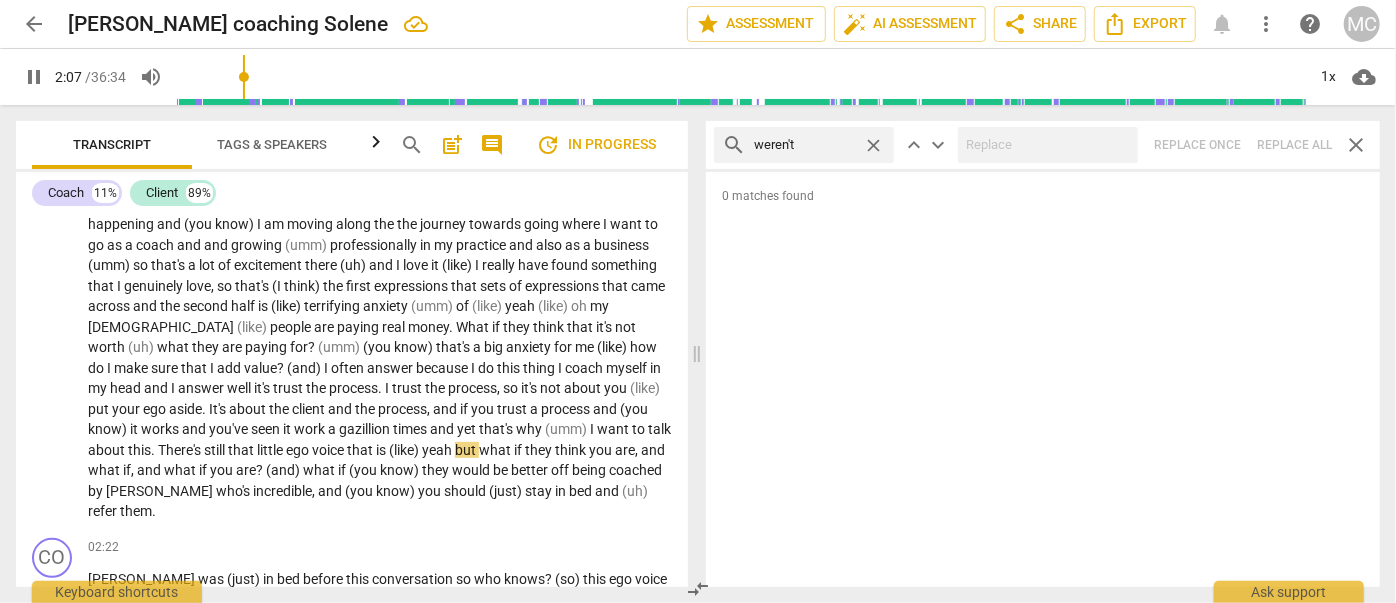 click on "close" at bounding box center (873, 145) 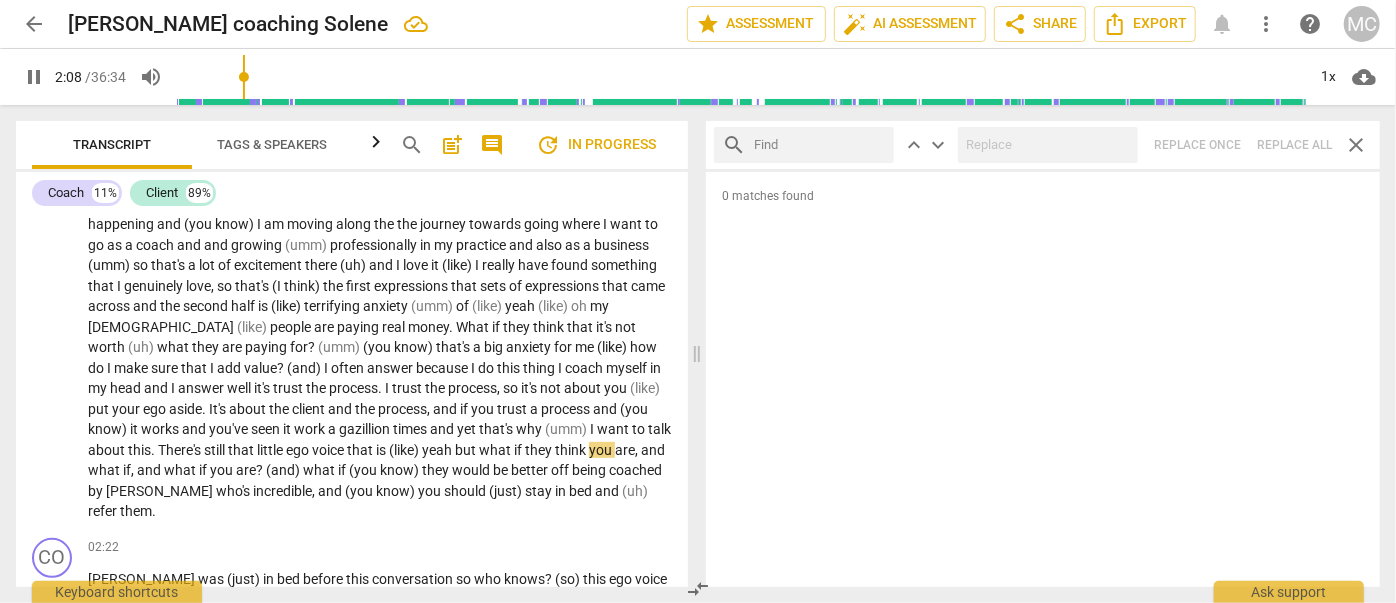 click at bounding box center [820, 145] 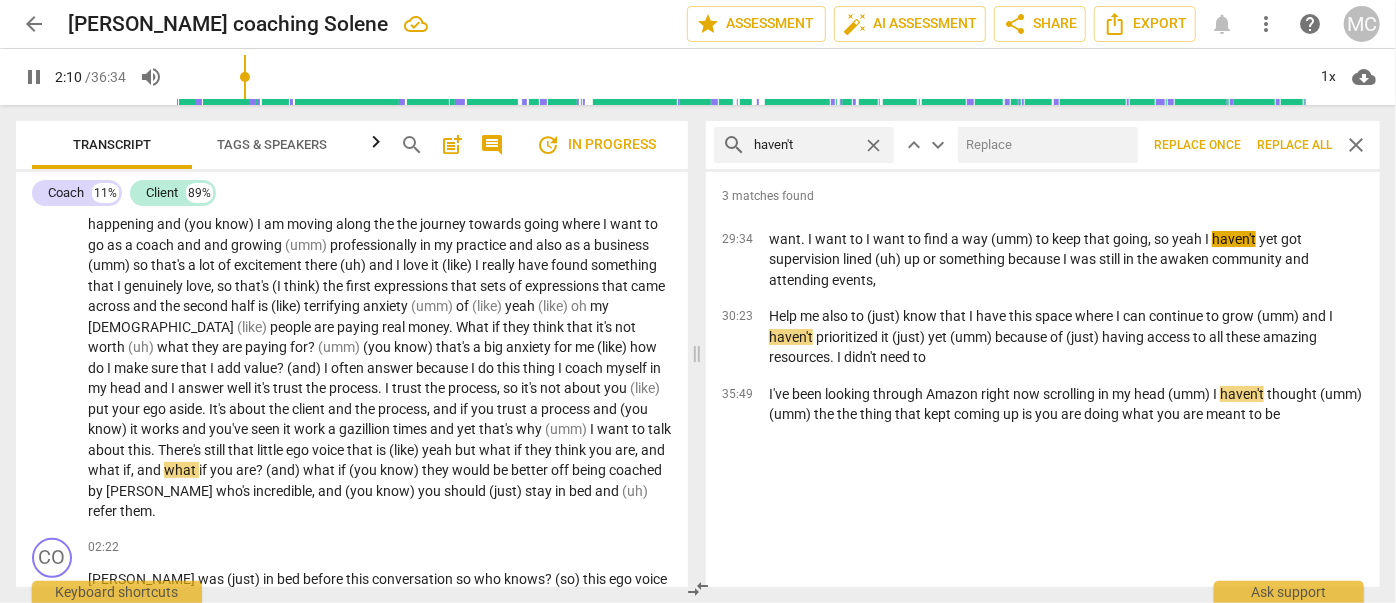 click at bounding box center [1044, 145] 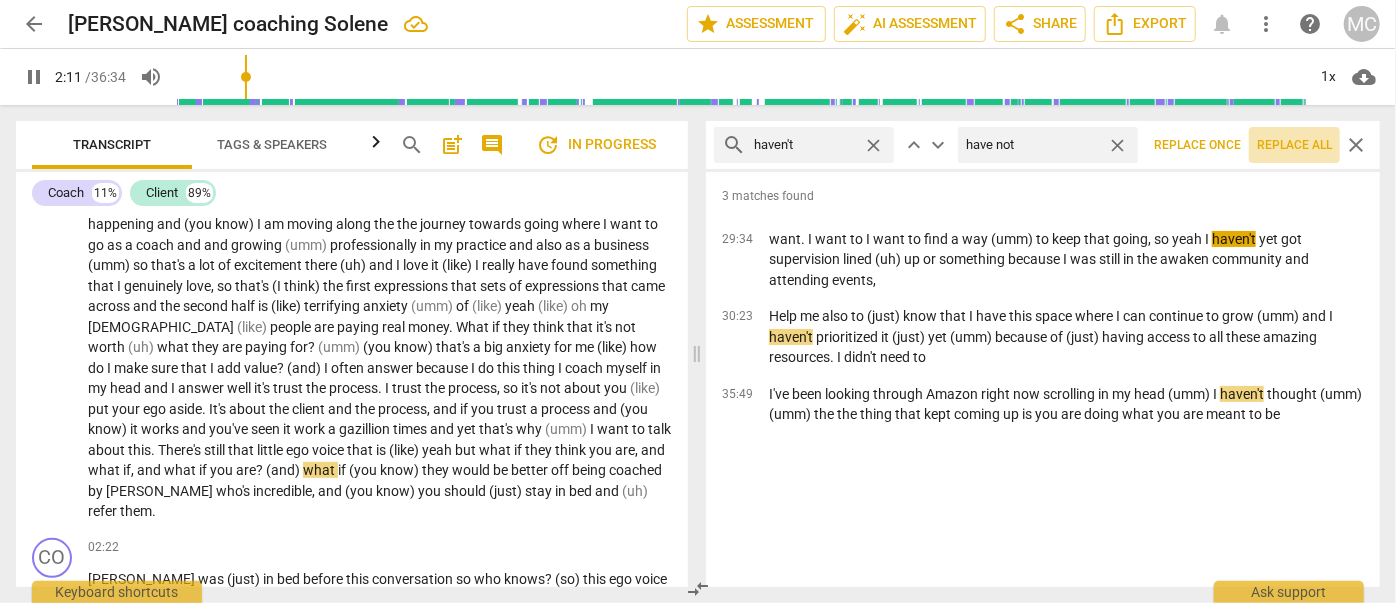 drag, startPoint x: 1303, startPoint y: 140, endPoint x: 1255, endPoint y: 154, distance: 50 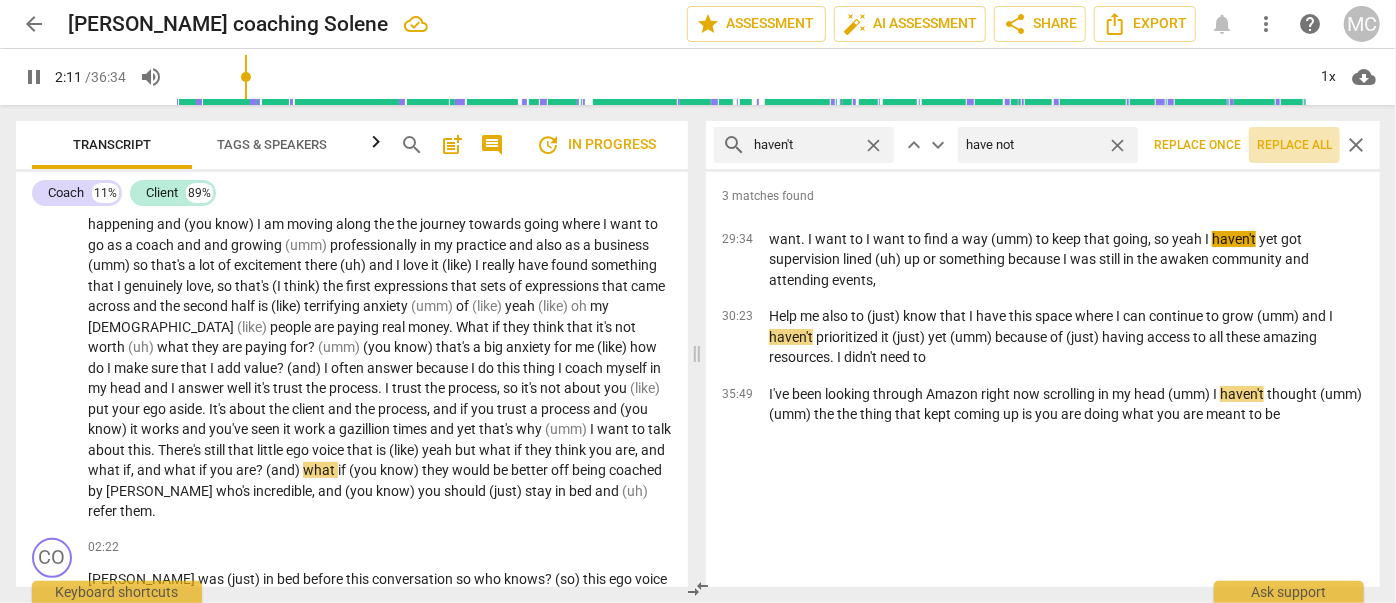click on "Replace all" at bounding box center [1294, 145] 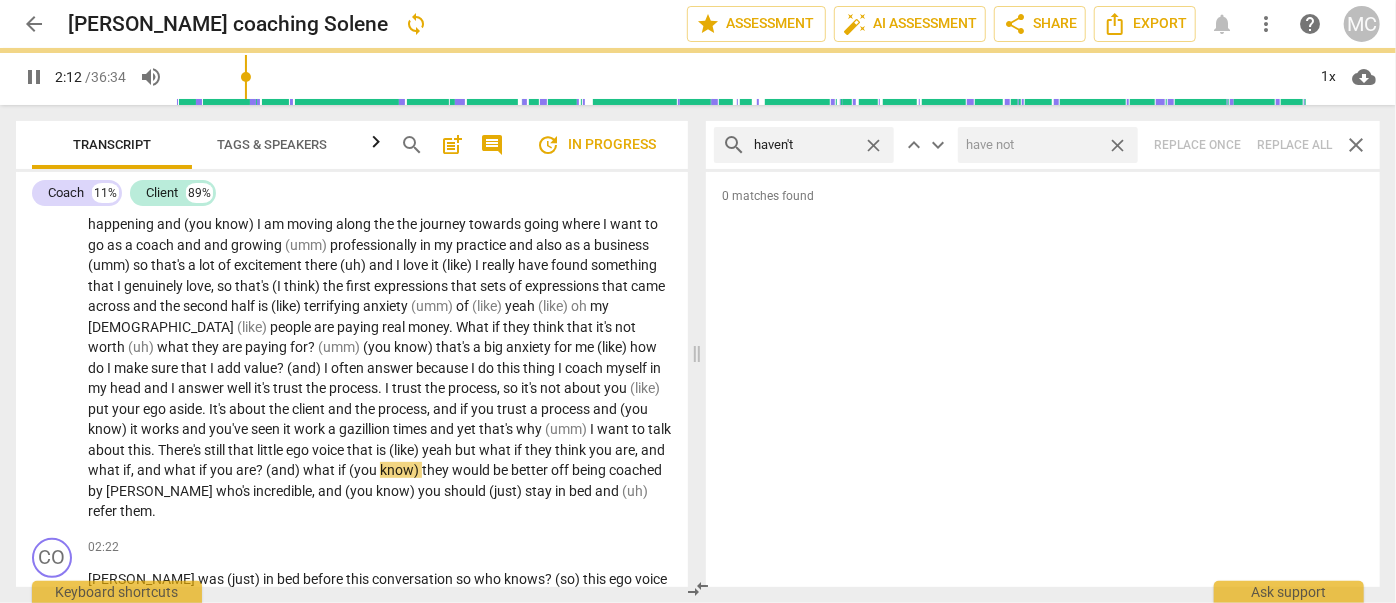 drag, startPoint x: 1114, startPoint y: 145, endPoint x: 894, endPoint y: 136, distance: 220.18402 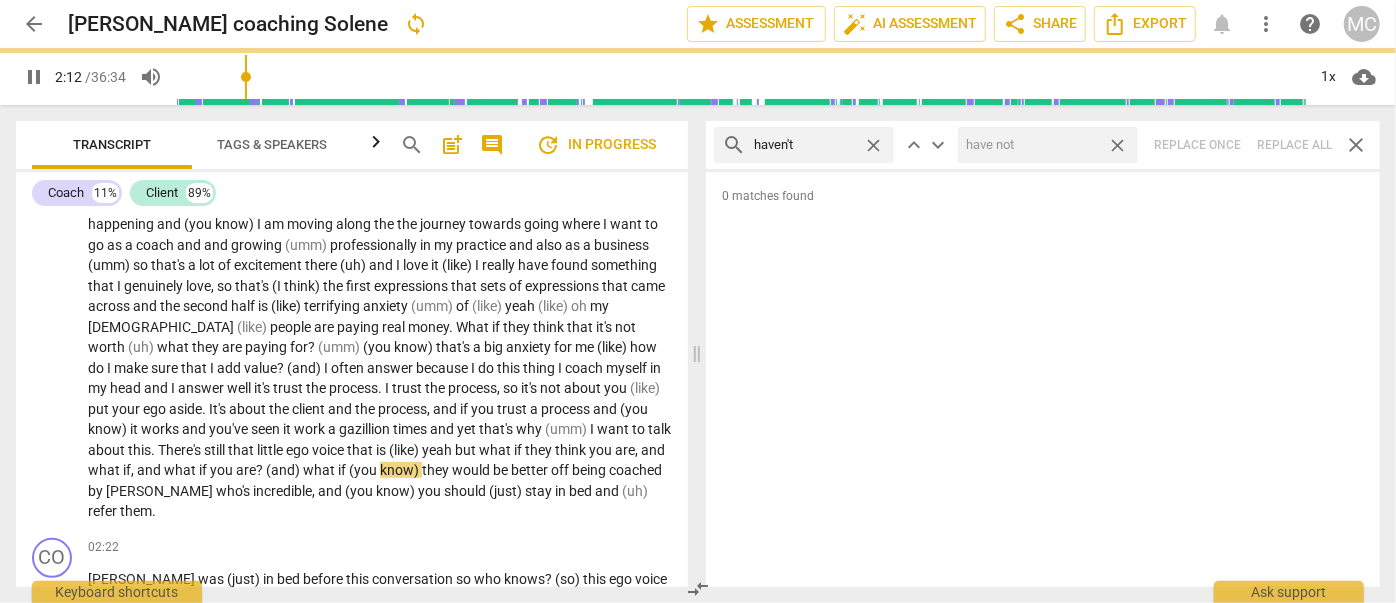 click on "close" at bounding box center (1117, 145) 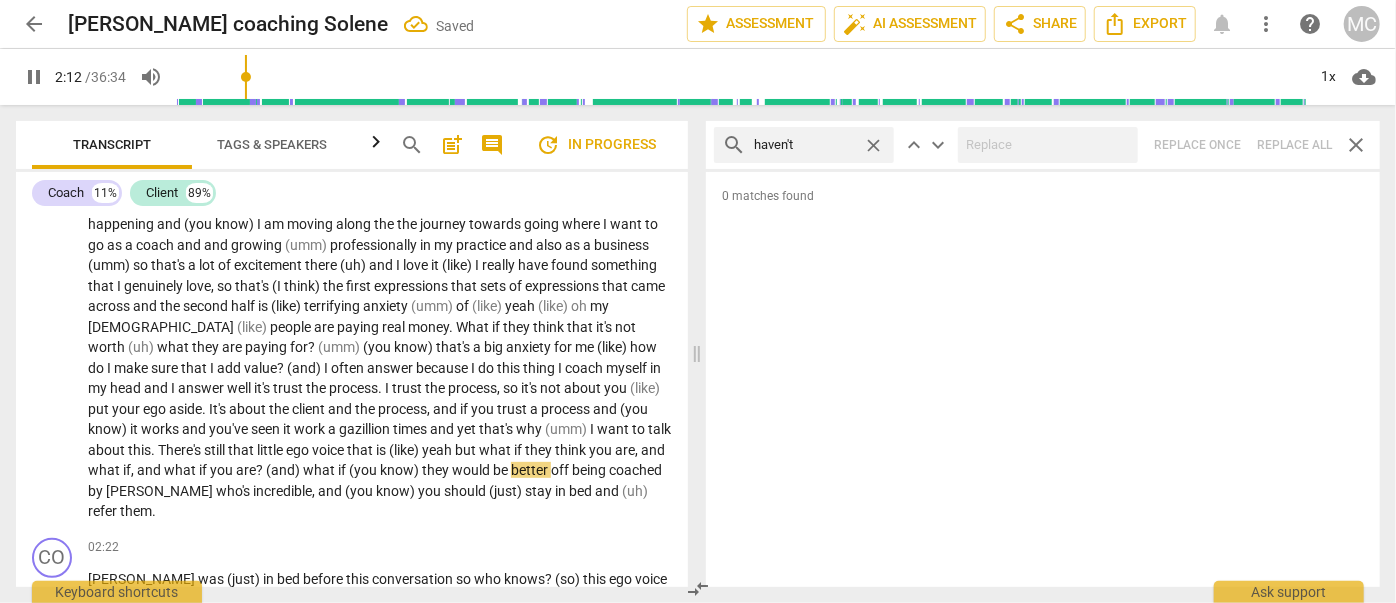 drag, startPoint x: 870, startPoint y: 140, endPoint x: 838, endPoint y: 143, distance: 32.140316 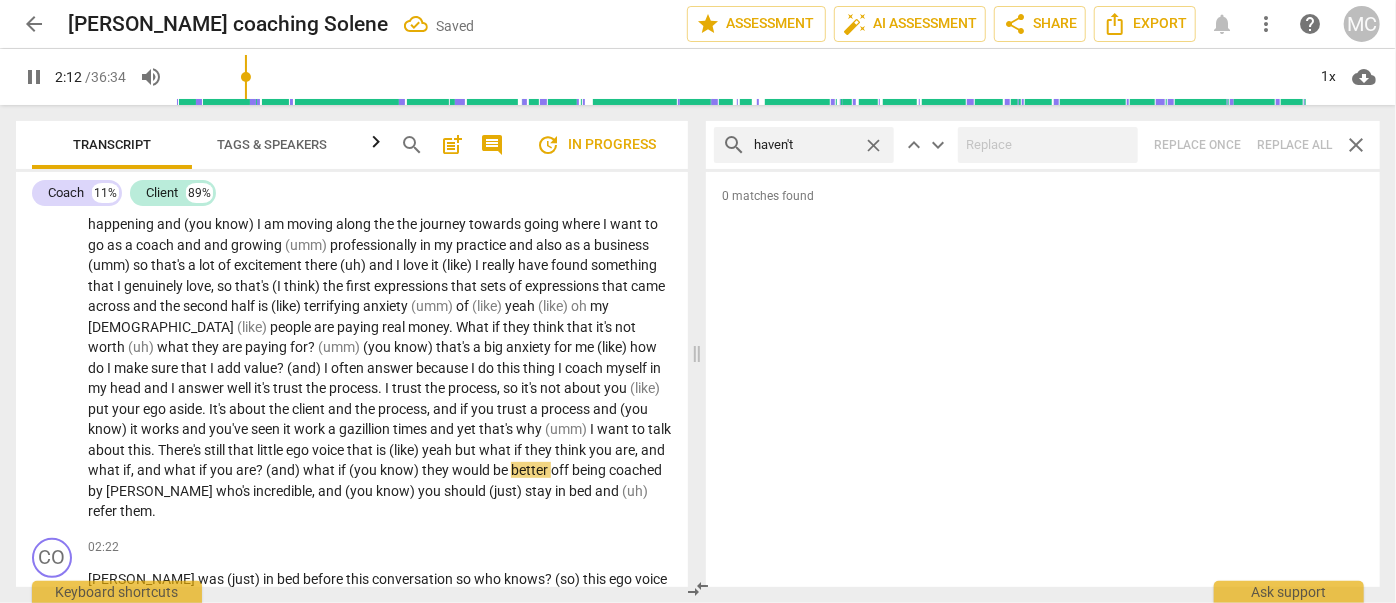 click on "close" at bounding box center (873, 145) 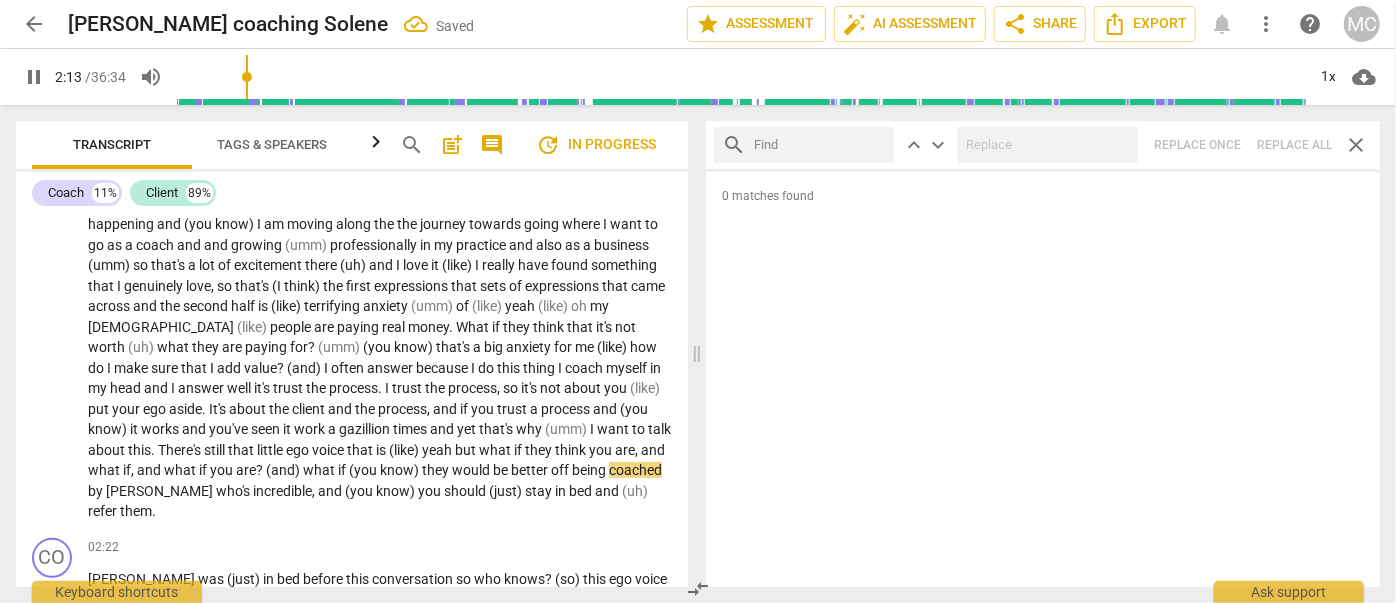 click at bounding box center (820, 145) 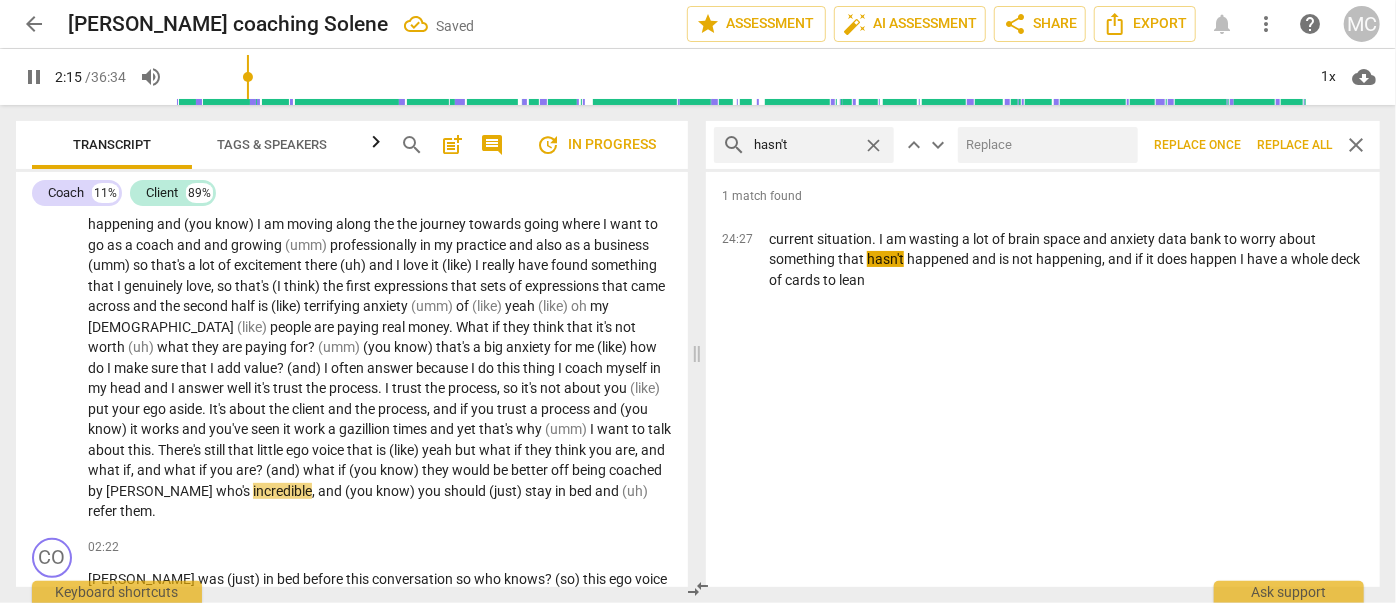 click at bounding box center [1048, 145] 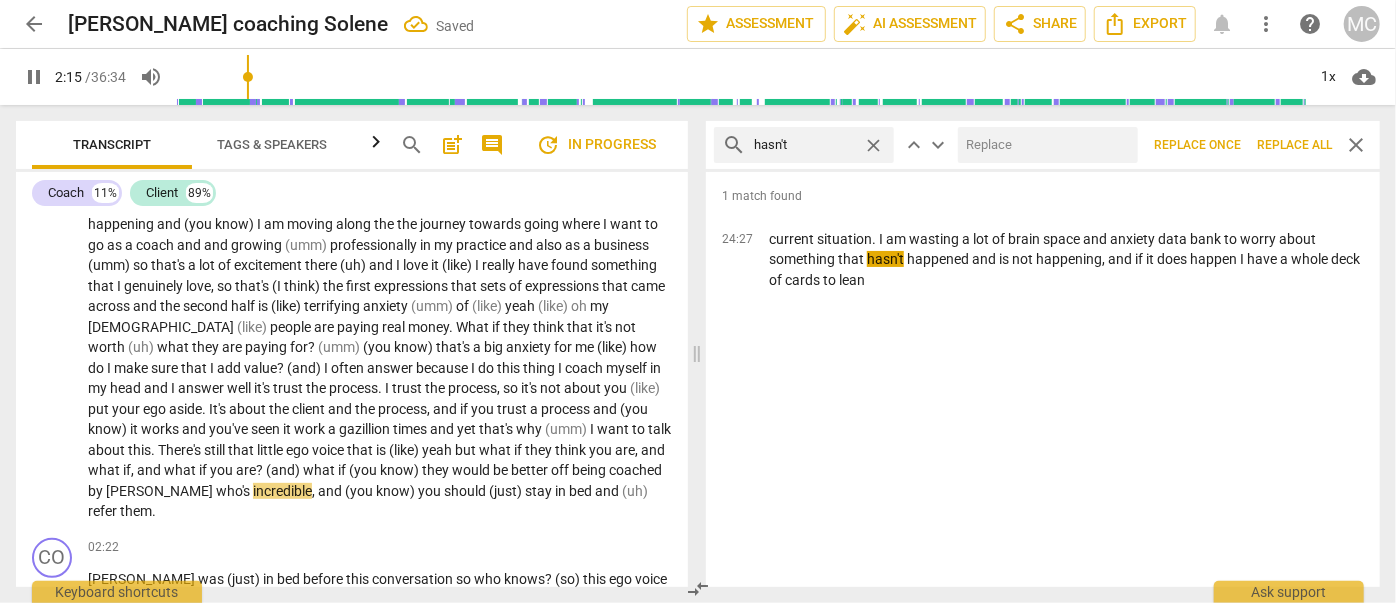click at bounding box center [1044, 145] 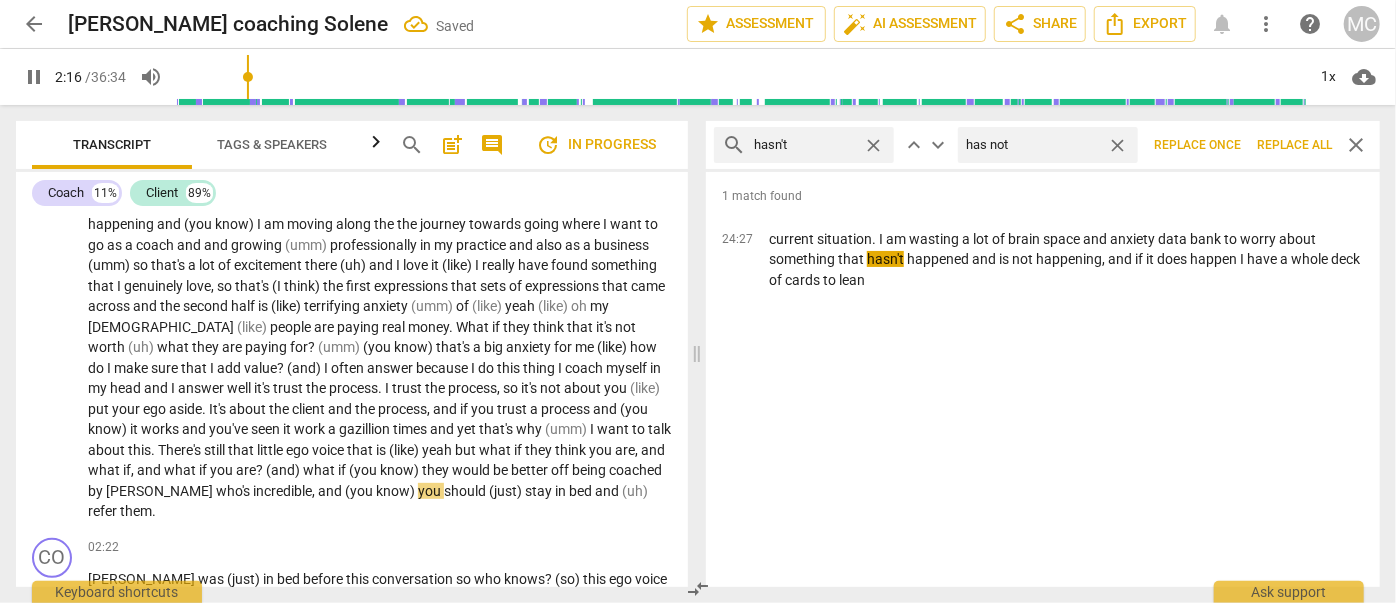click on "Replace all" at bounding box center [1294, 145] 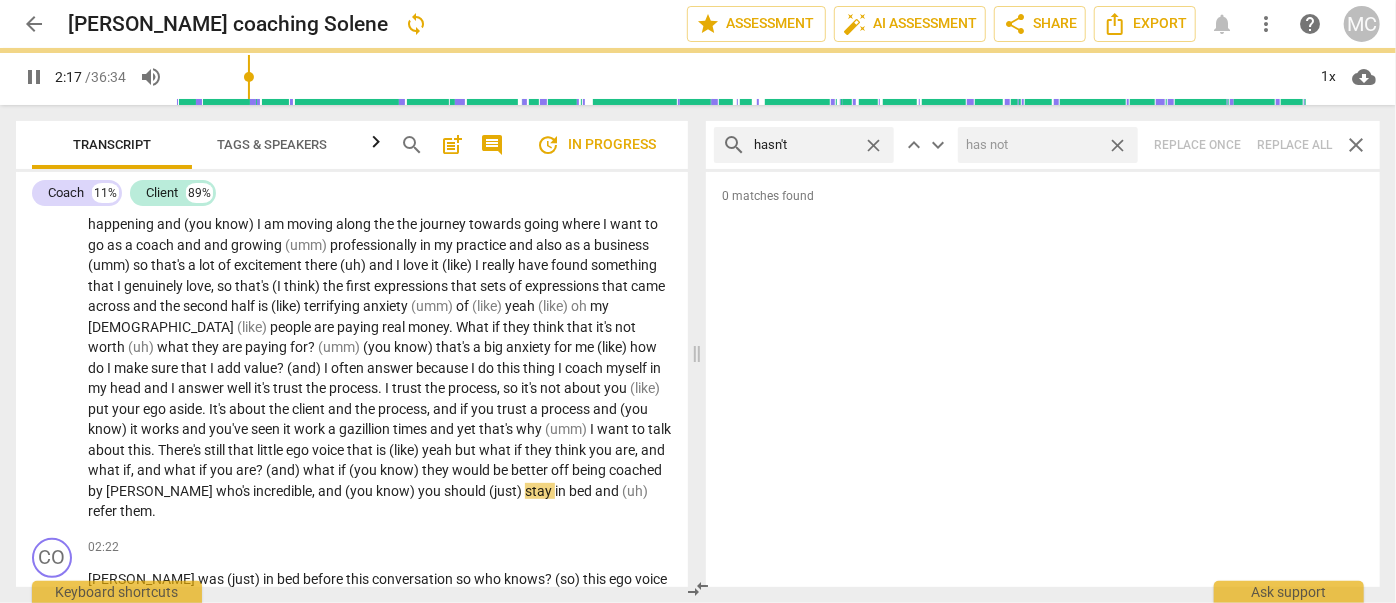 drag, startPoint x: 1115, startPoint y: 146, endPoint x: 1049, endPoint y: 148, distance: 66.0303 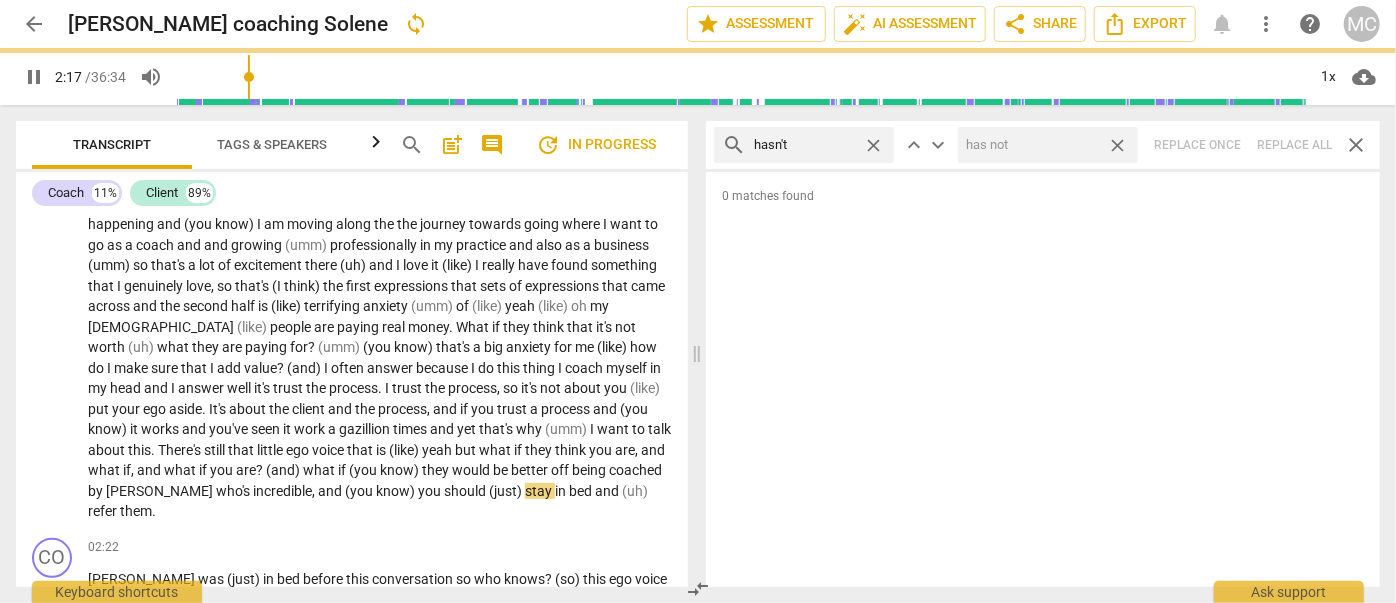 click on "close" at bounding box center [1117, 145] 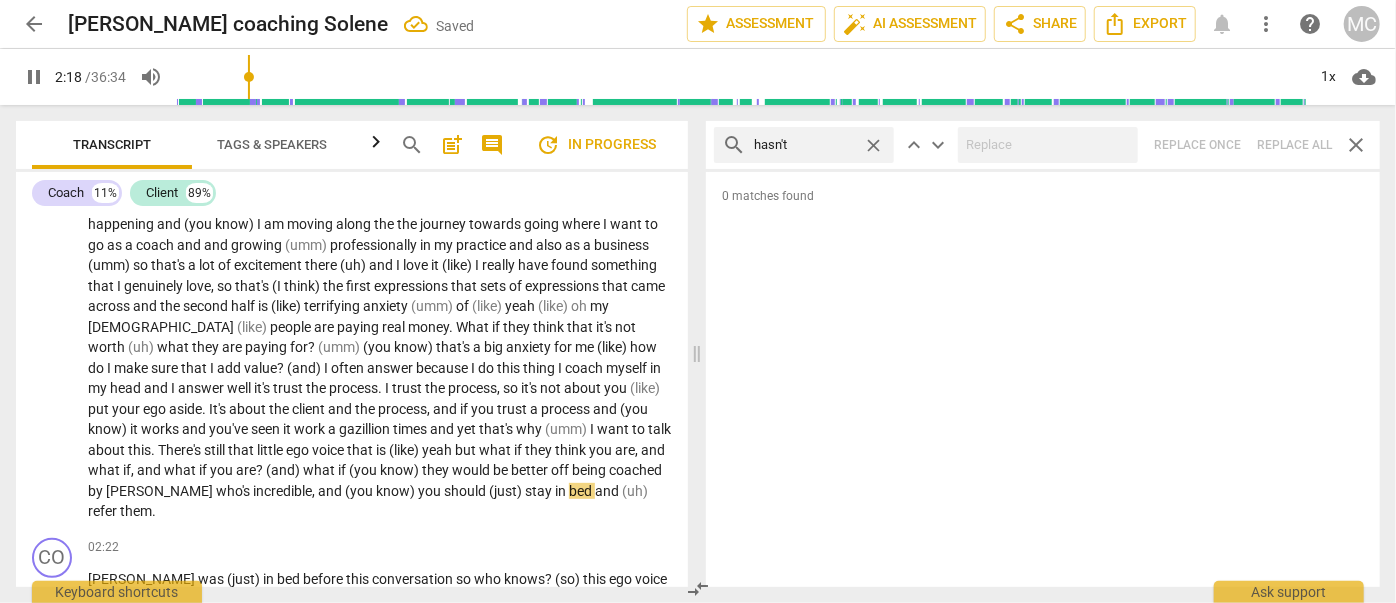 click on "close" at bounding box center [873, 145] 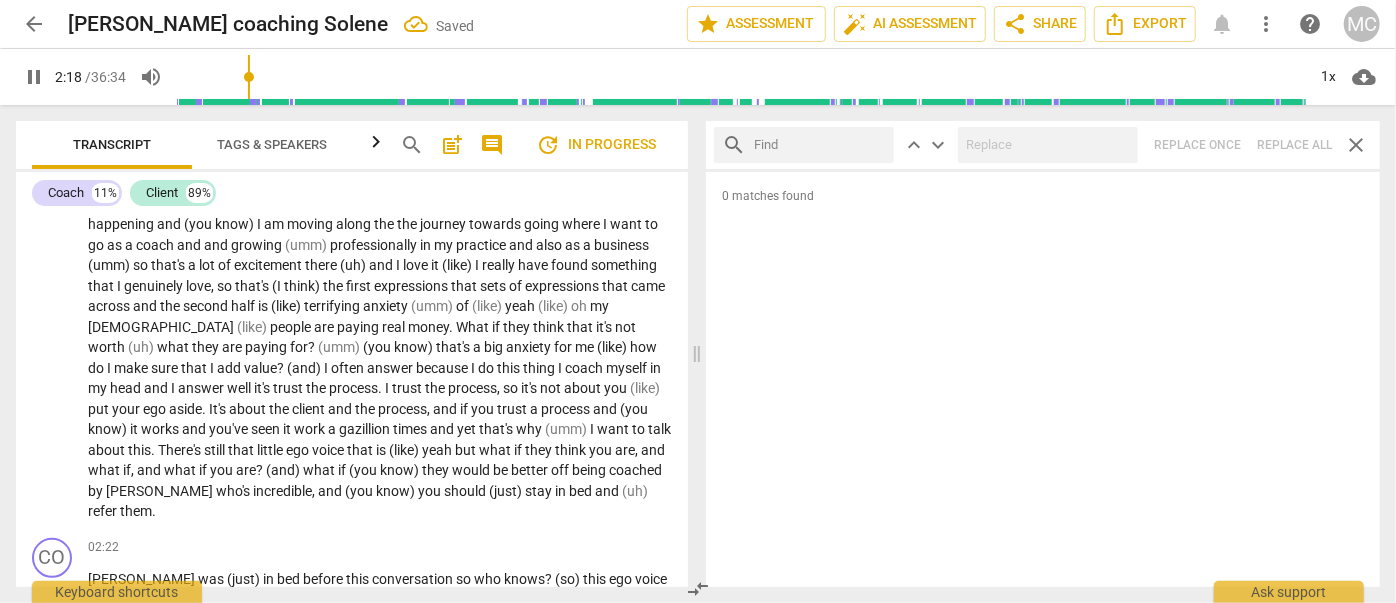 click at bounding box center (820, 145) 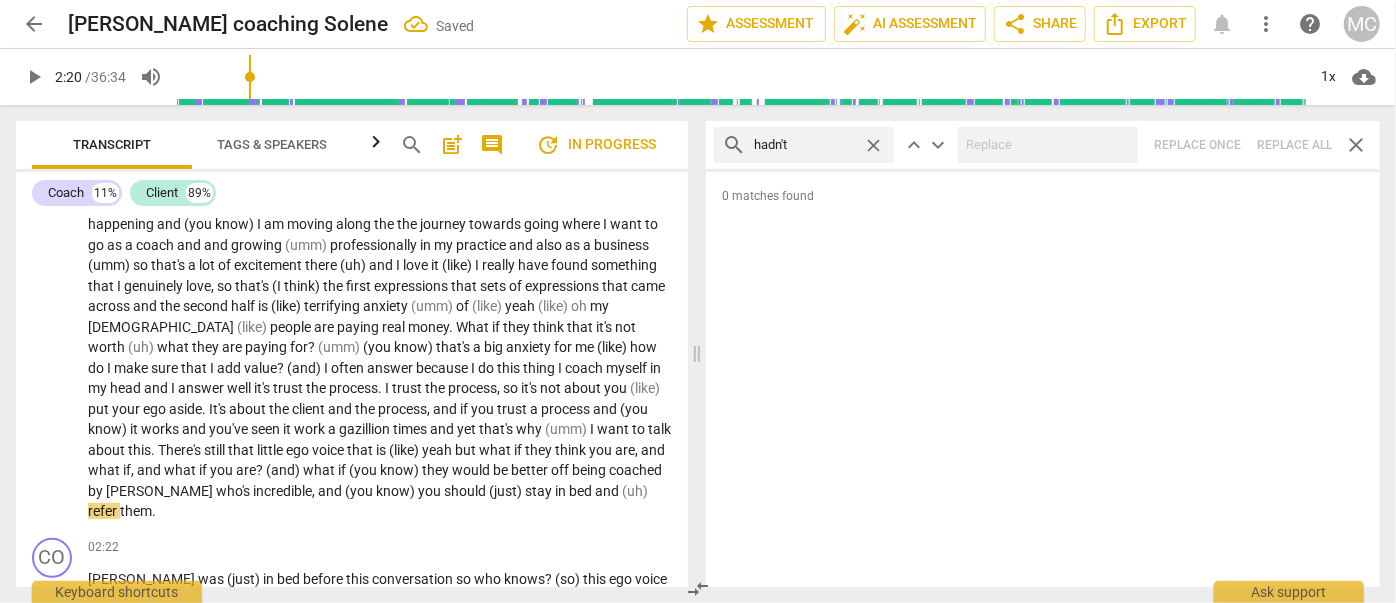 click on "search hadn't close keyboard_arrow_up keyboard_arrow_down Replace once Replace all close" at bounding box center [1043, 145] 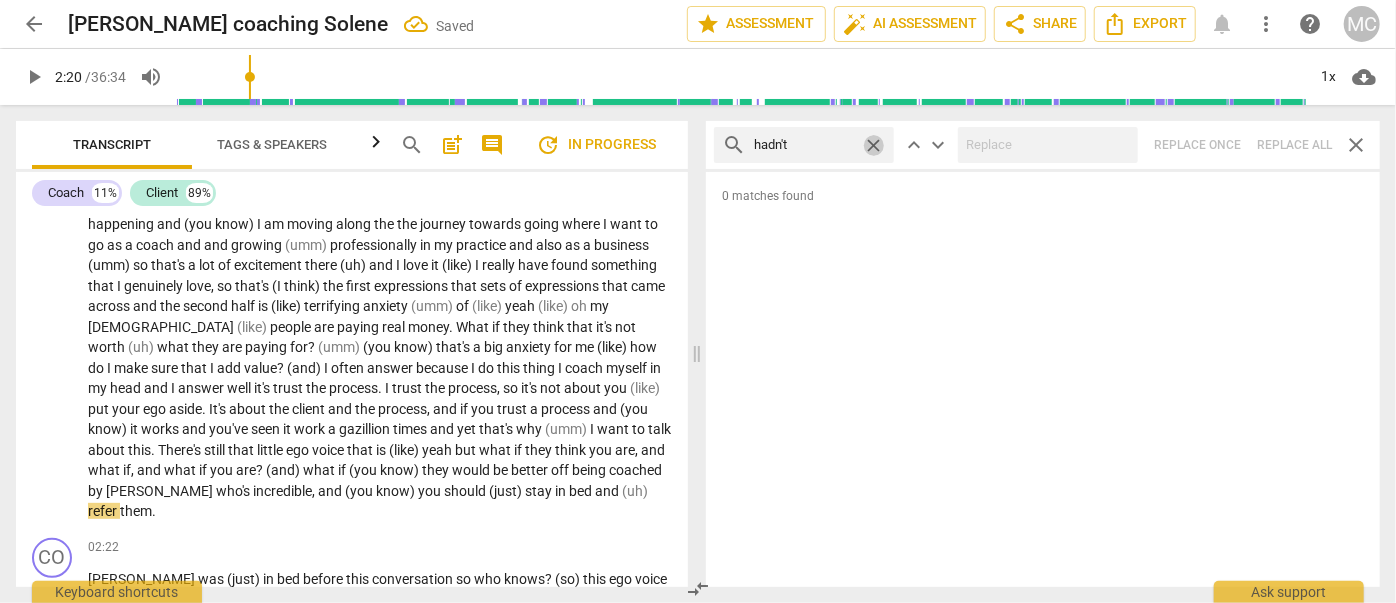 click on "close" at bounding box center [873, 145] 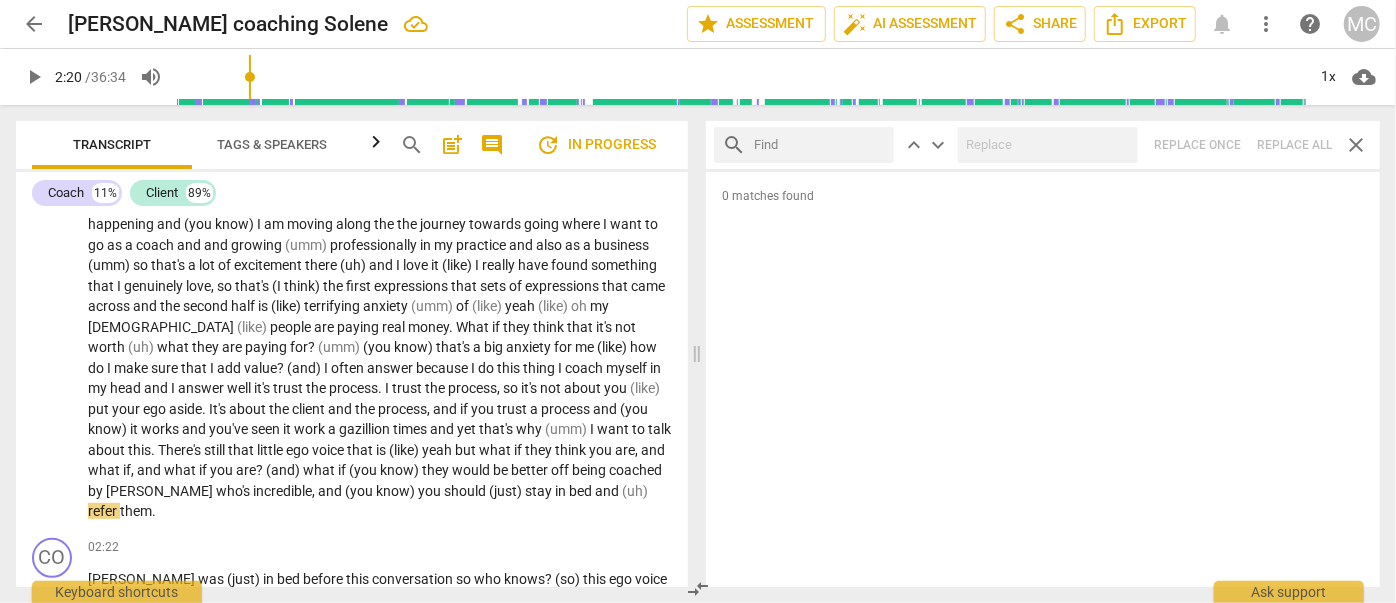 click at bounding box center (820, 145) 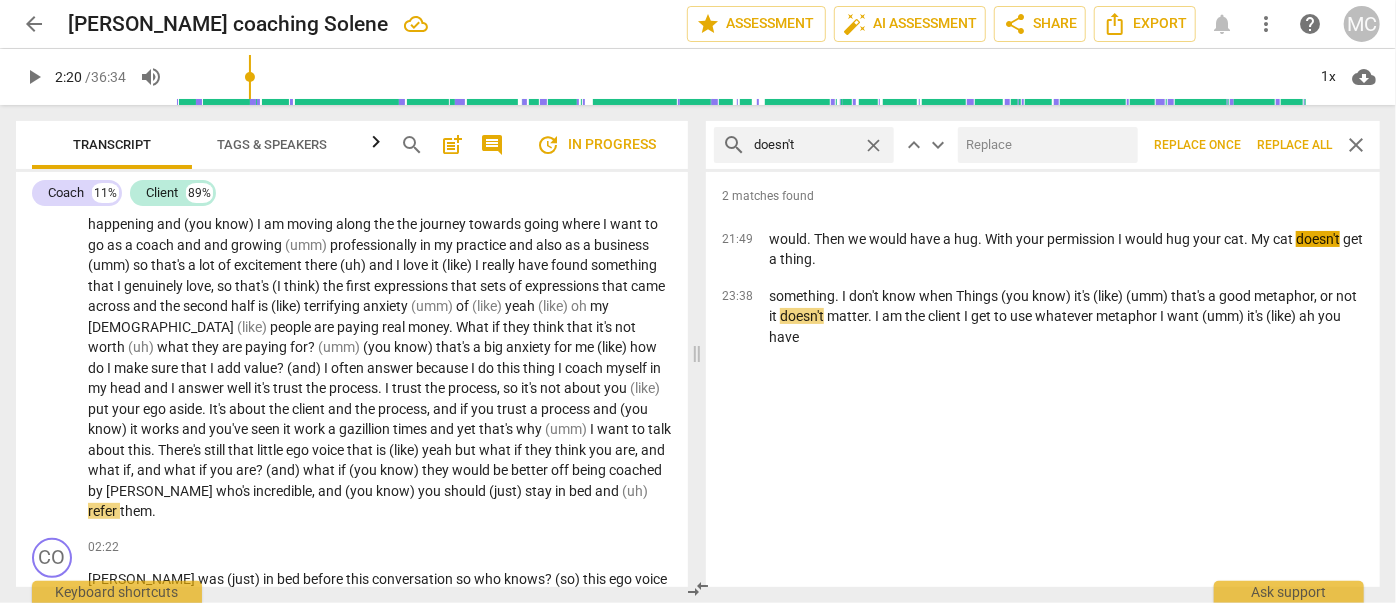 click at bounding box center [1044, 145] 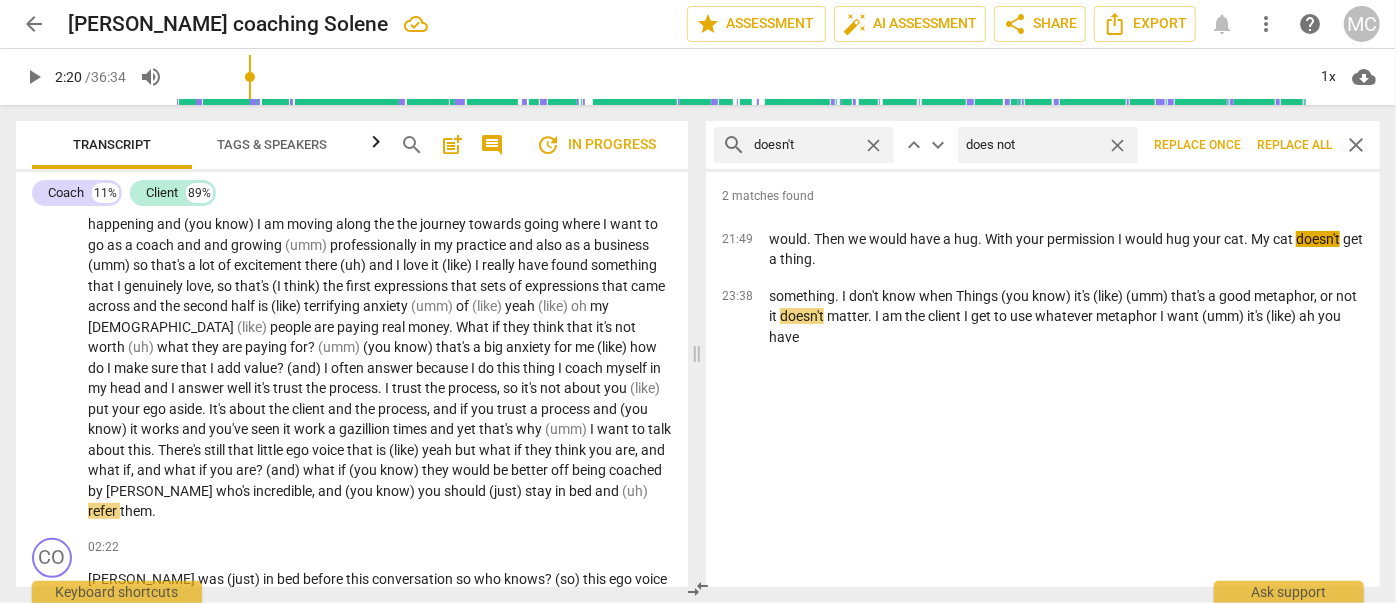 click on "Replace all" at bounding box center [1294, 145] 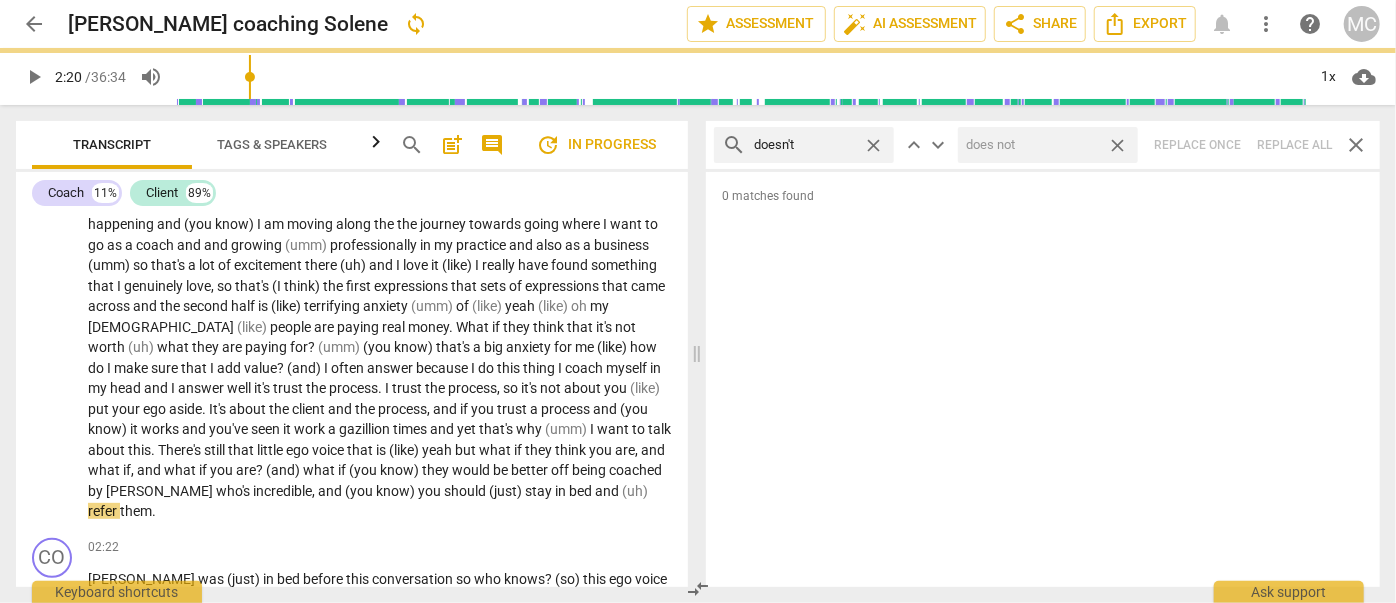click on "close" at bounding box center [1117, 145] 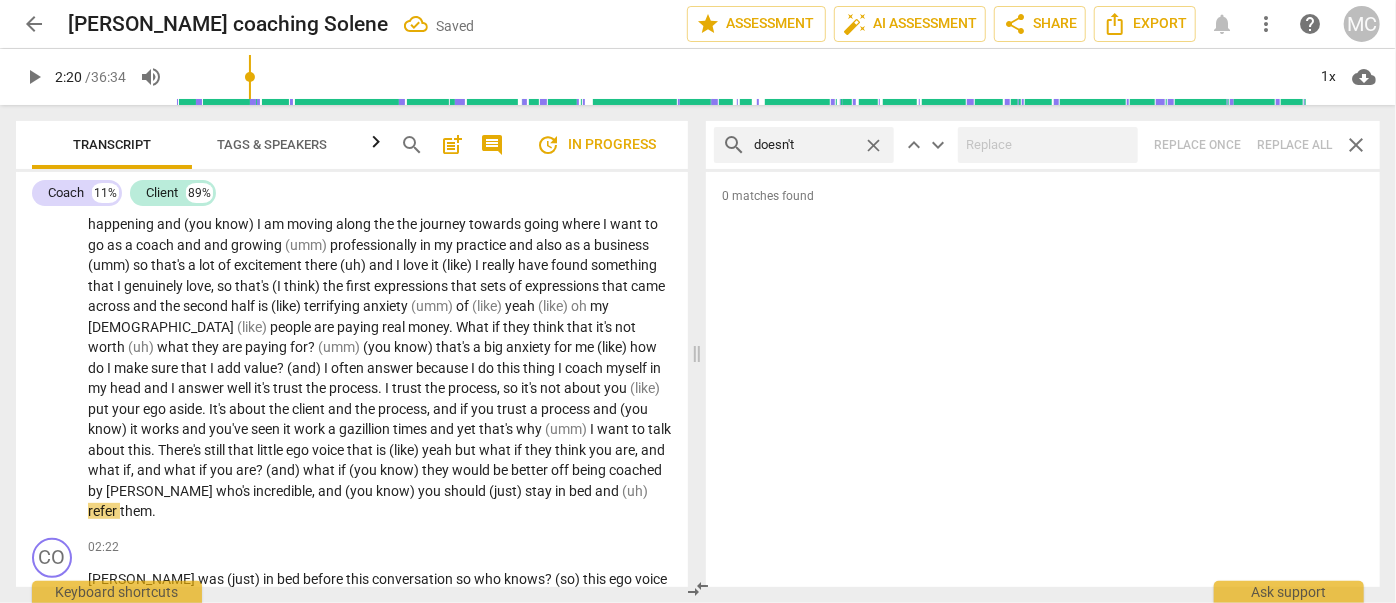 click on "close" at bounding box center (873, 145) 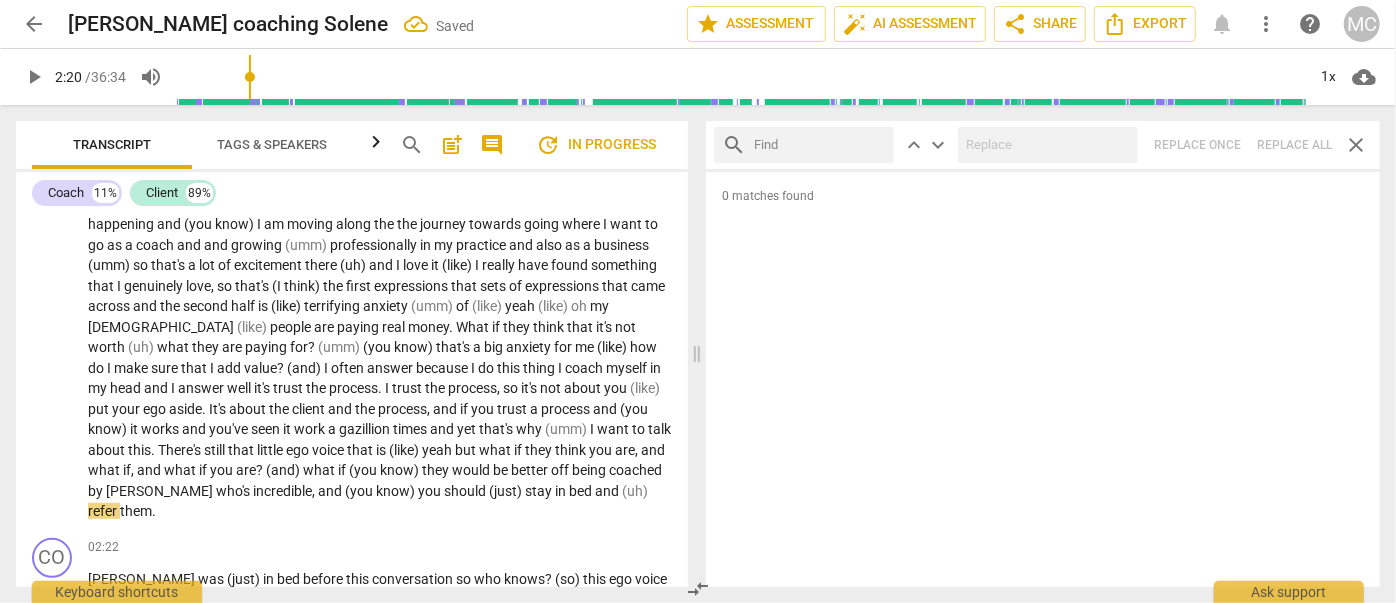 click at bounding box center (820, 145) 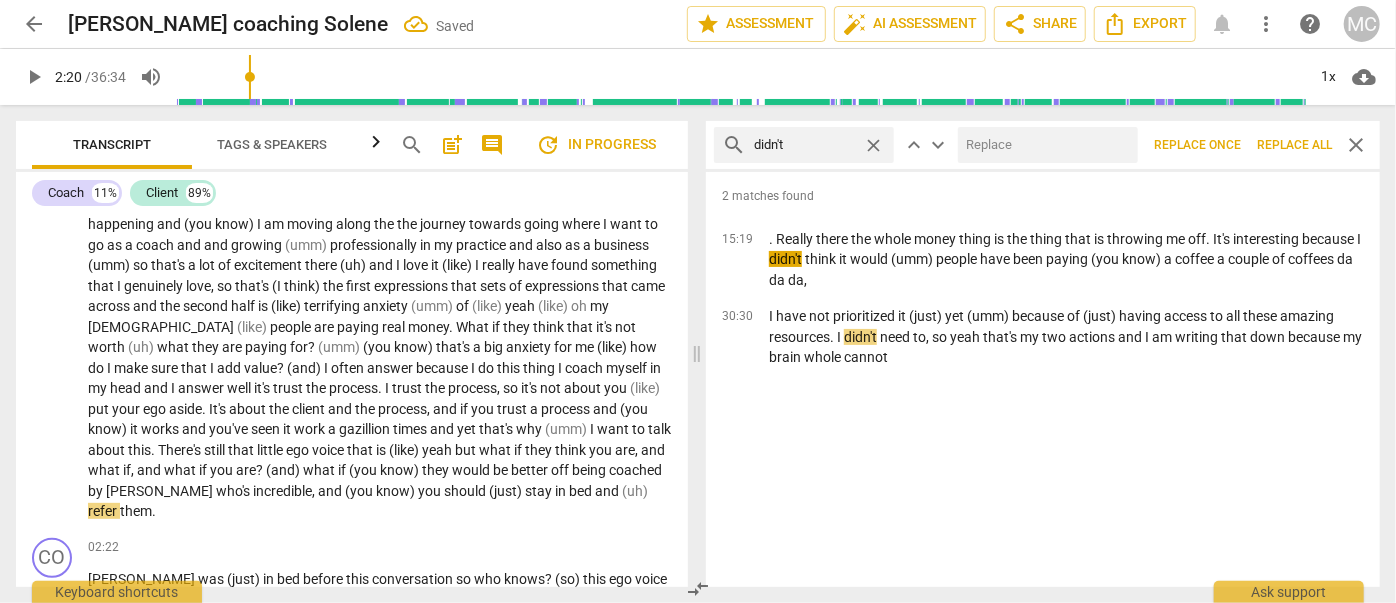 click at bounding box center (1044, 145) 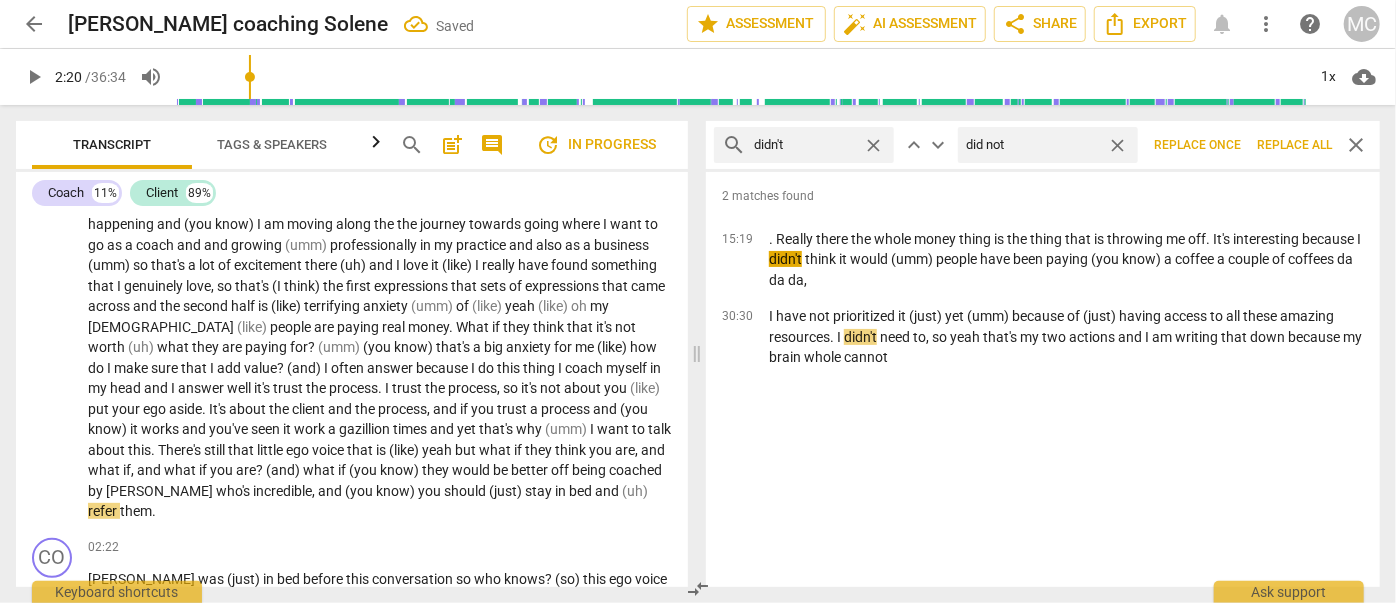 click on "Replace all" at bounding box center (1294, 145) 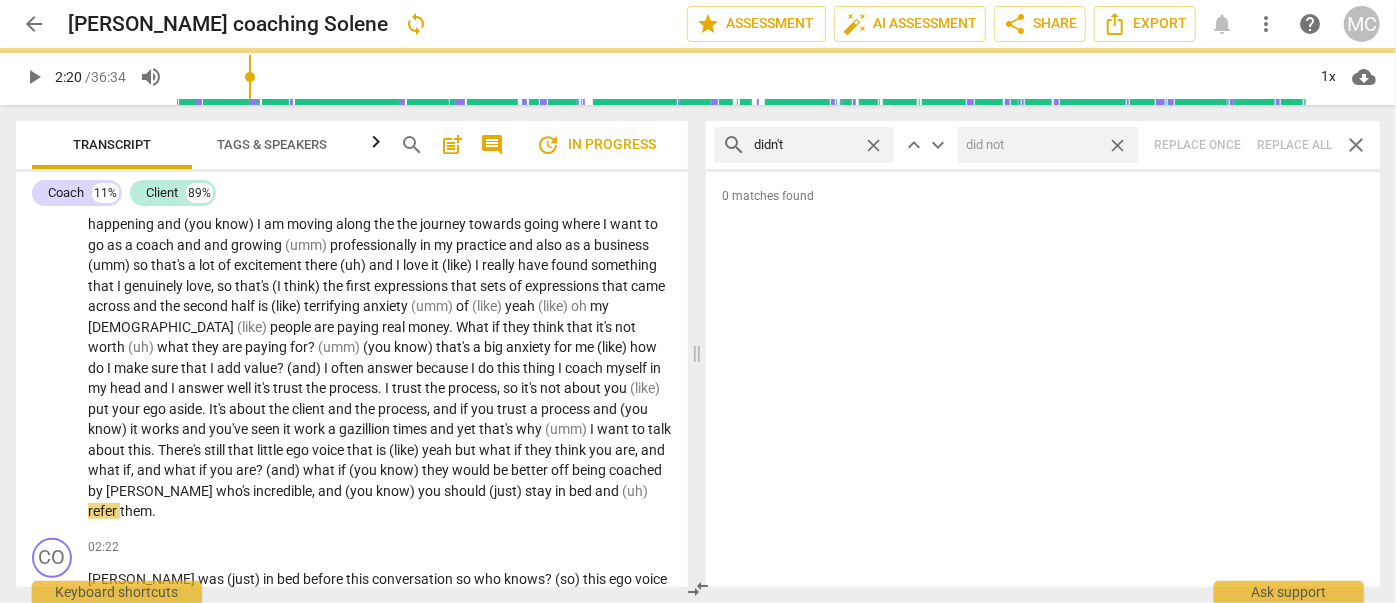 click on "close" at bounding box center [1117, 145] 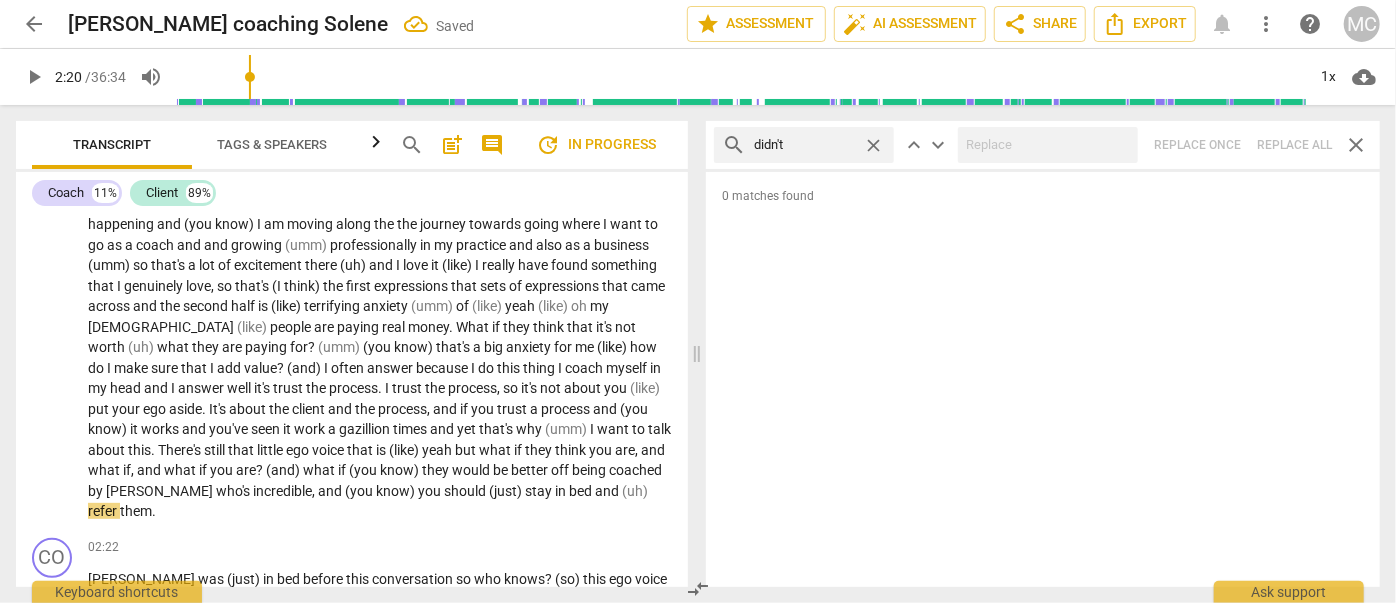 click on "close" at bounding box center [873, 145] 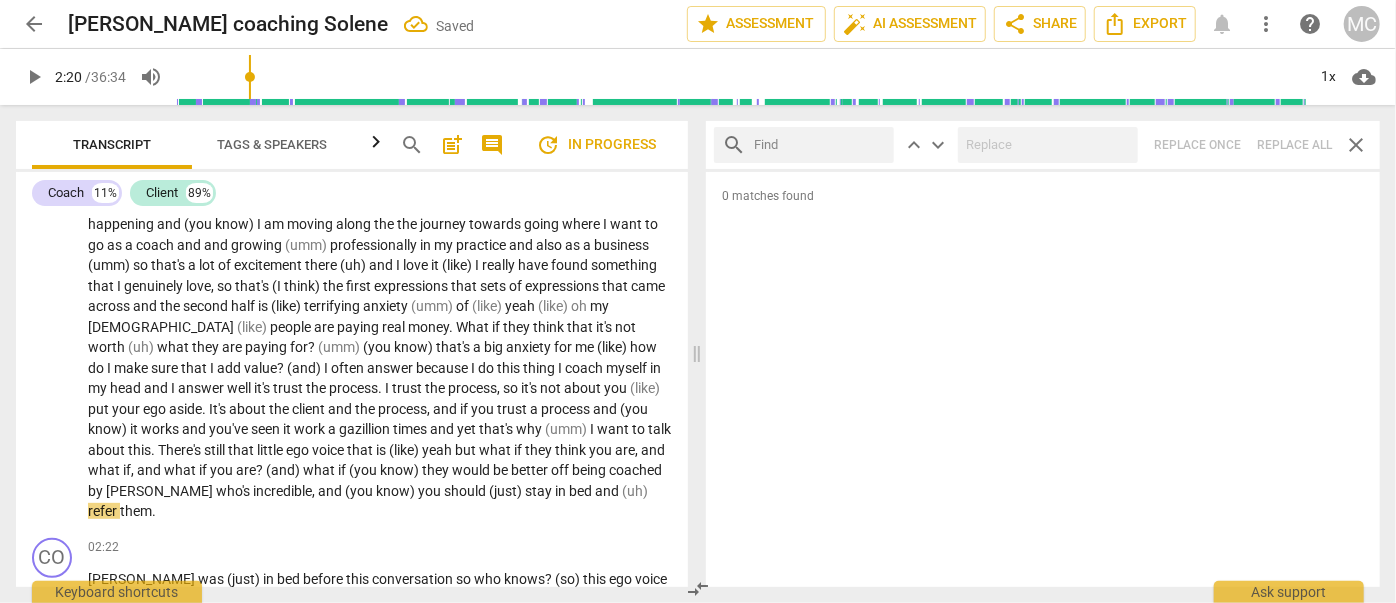 click at bounding box center (820, 145) 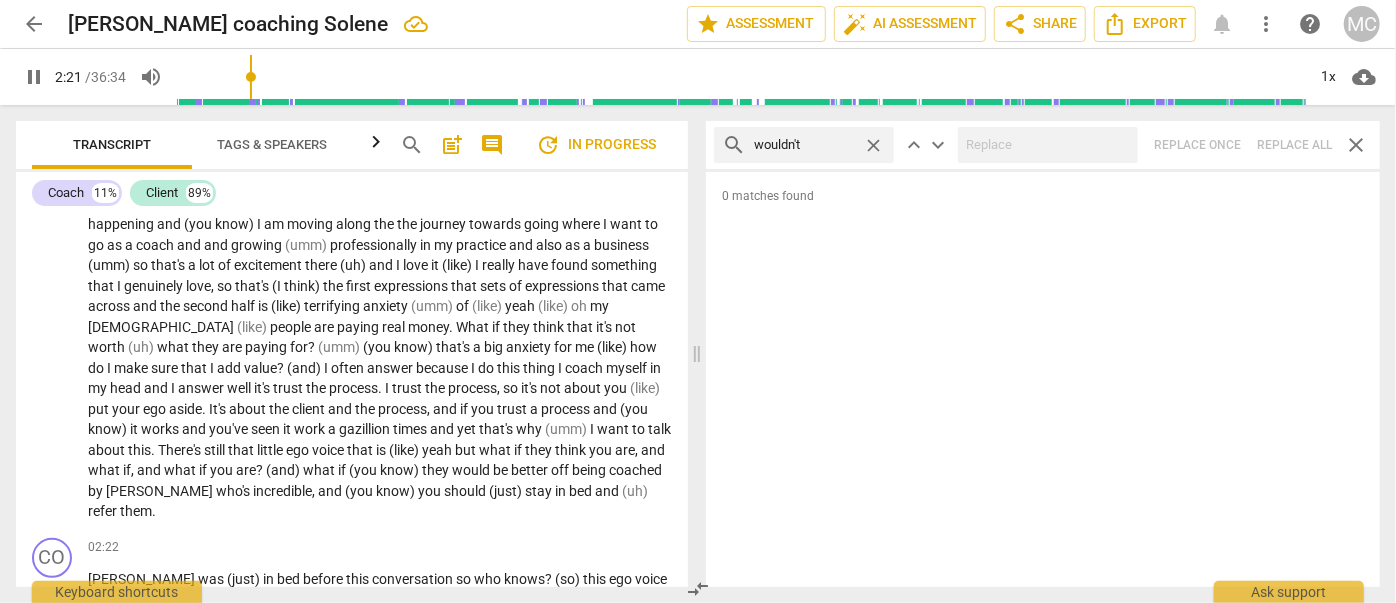 click on "search wouldn't close keyboard_arrow_up keyboard_arrow_down Replace once Replace all close" at bounding box center (1043, 145) 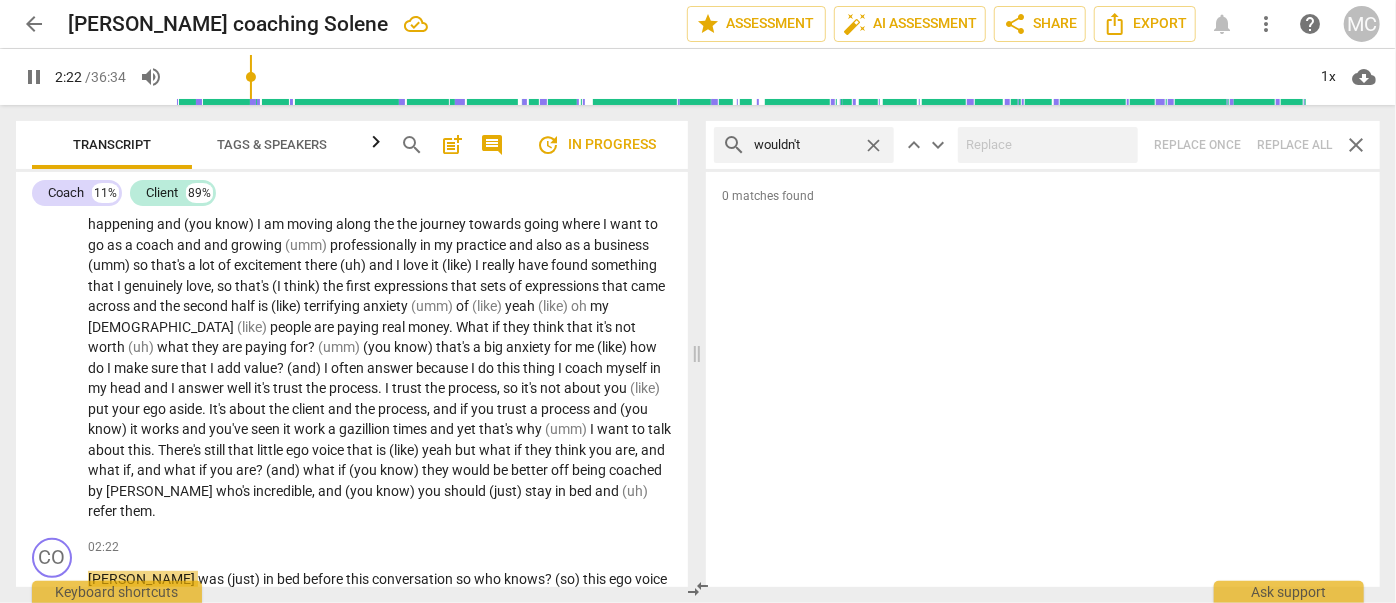 click on "close" at bounding box center [873, 145] 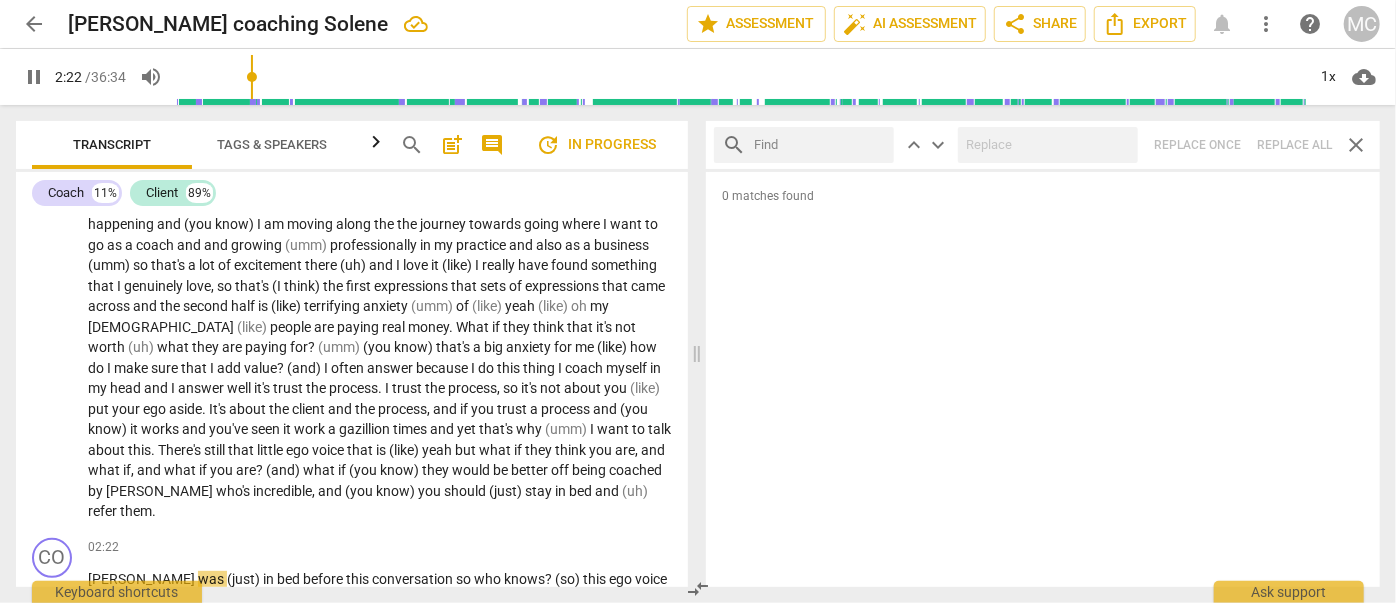 click at bounding box center (820, 145) 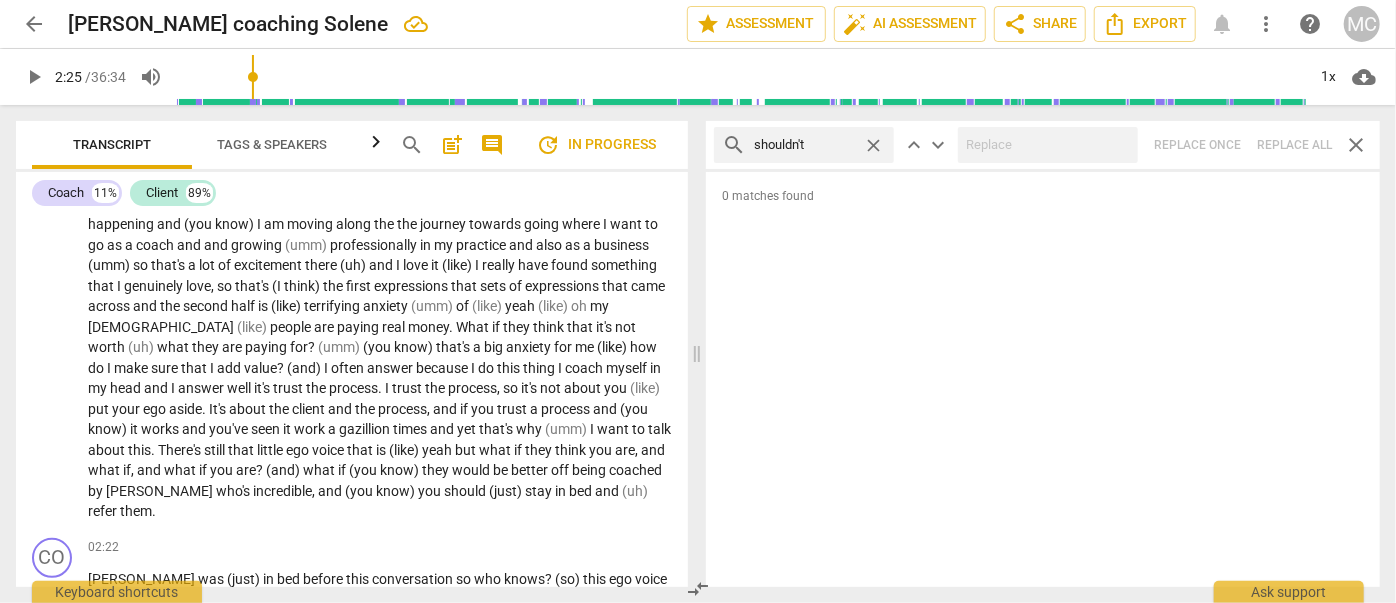 click on "search shouldn't close keyboard_arrow_up keyboard_arrow_down Replace once Replace all close" at bounding box center [1043, 145] 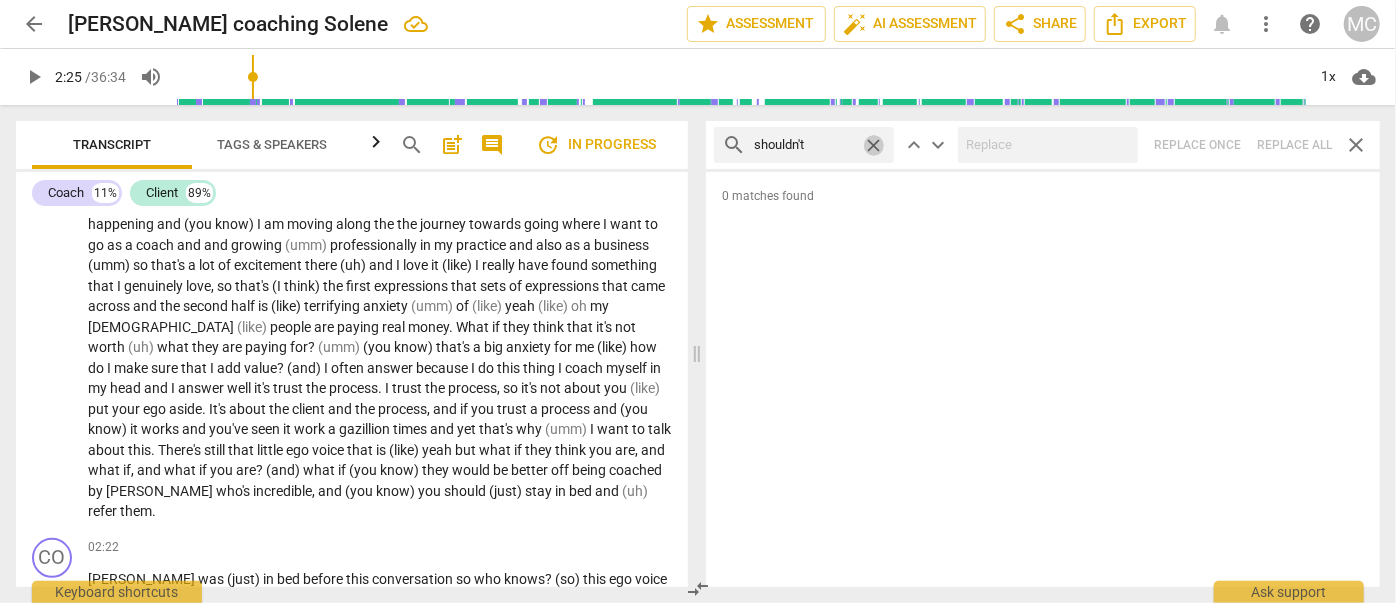 click on "close" at bounding box center (873, 145) 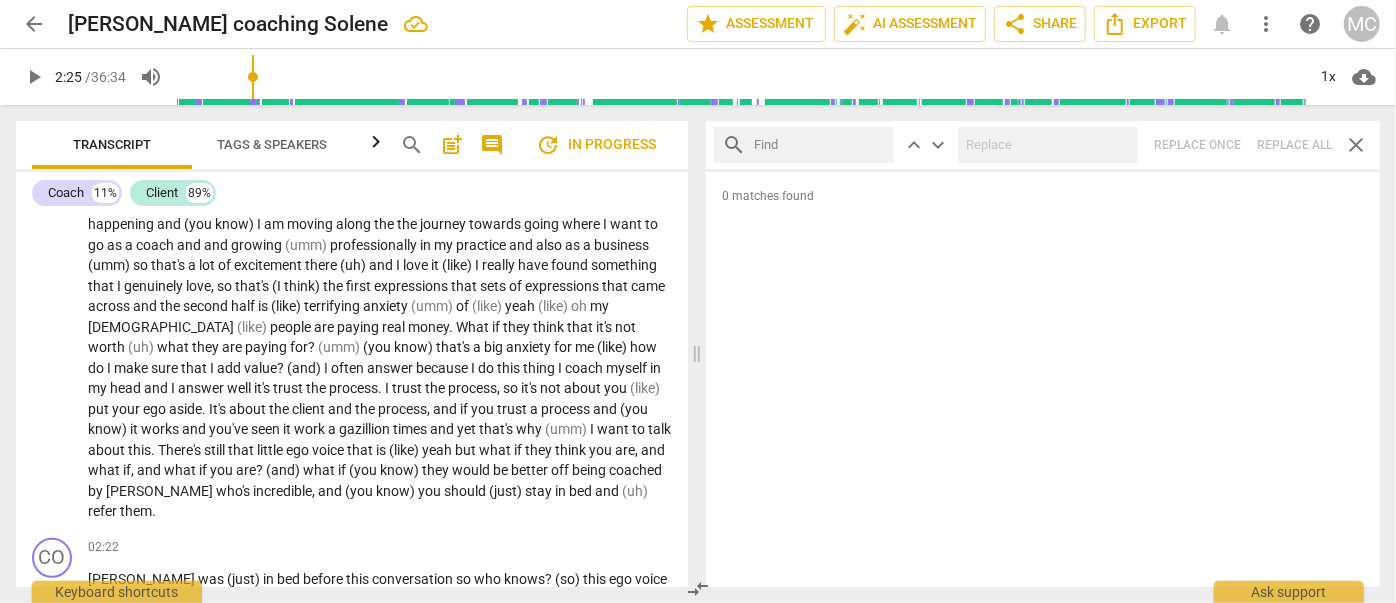 click at bounding box center (820, 145) 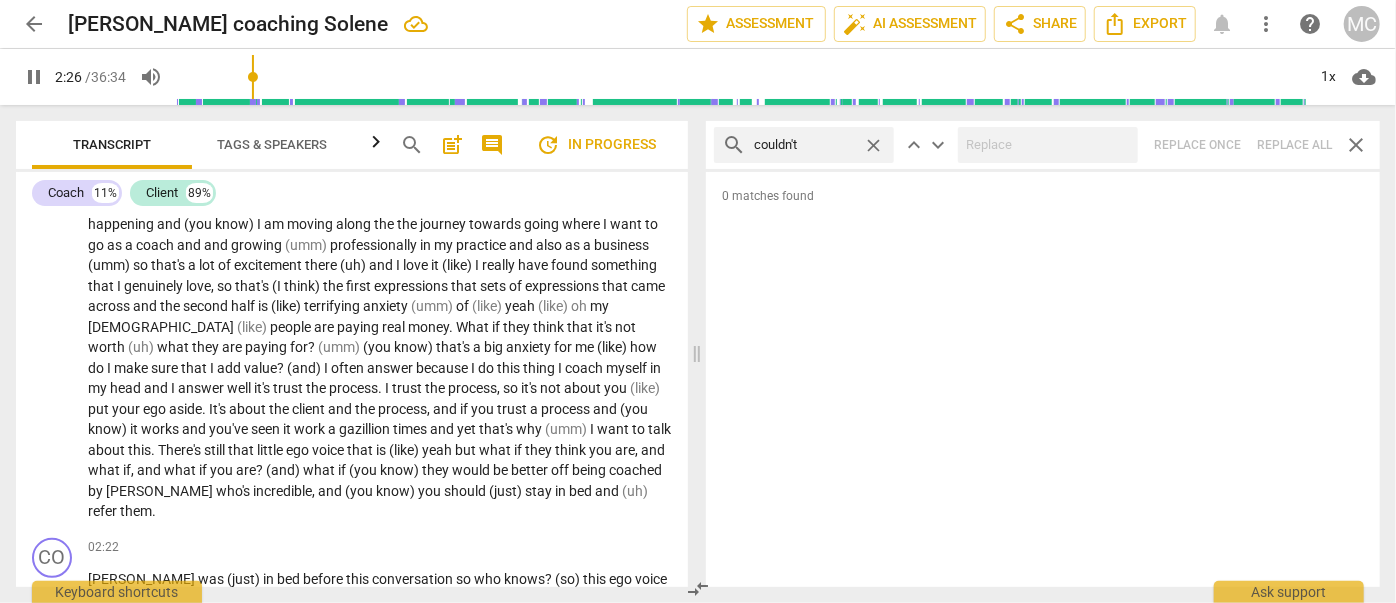 click on "search couldn't close keyboard_arrow_up keyboard_arrow_down Replace once Replace all close" at bounding box center (1043, 145) 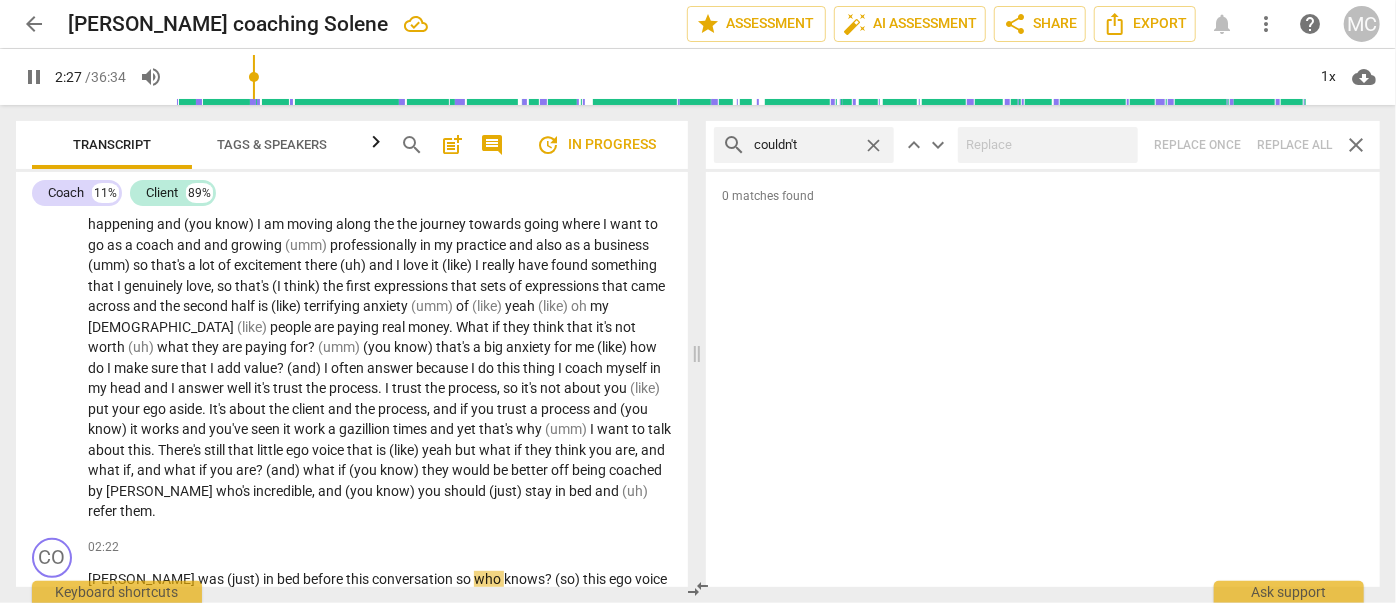click on "close" at bounding box center (873, 145) 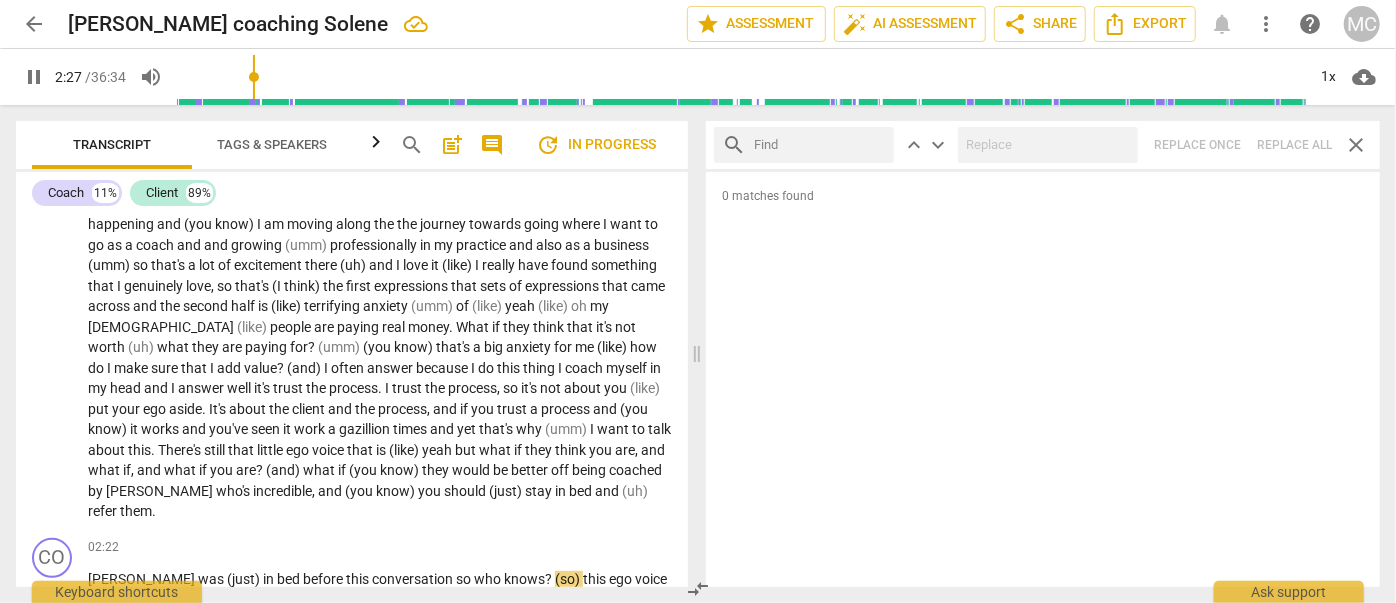 click at bounding box center [820, 145] 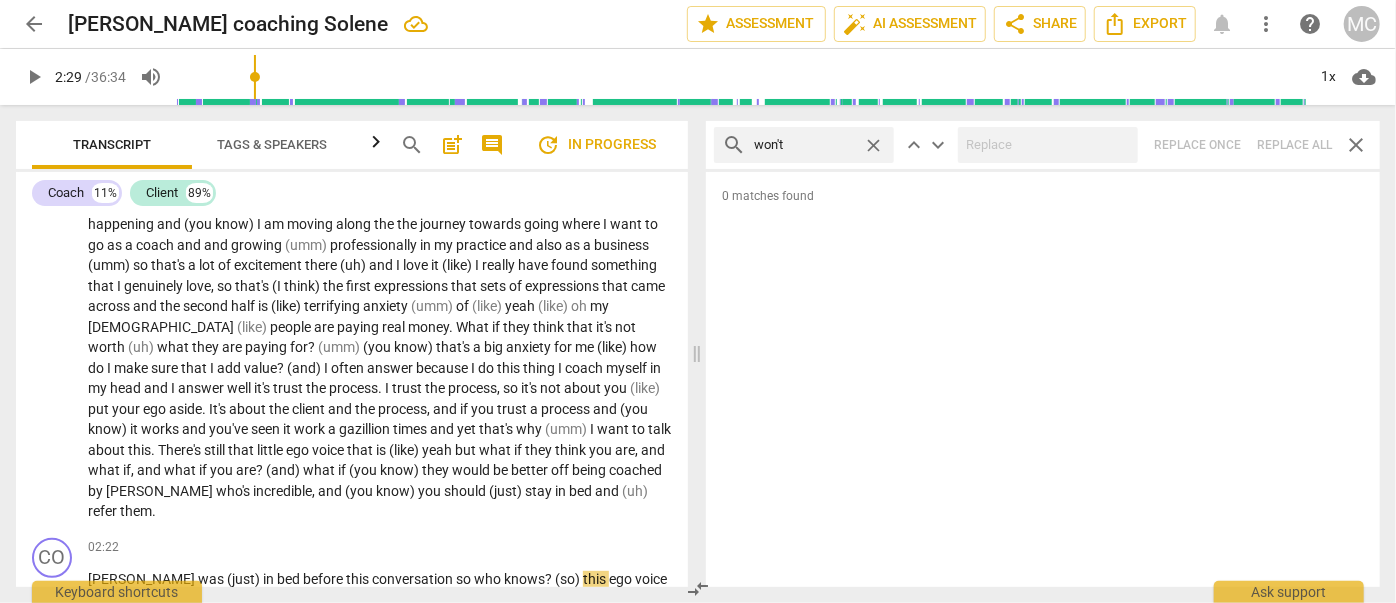 click on "search won't close keyboard_arrow_up keyboard_arrow_down Replace once Replace all close" at bounding box center (1043, 145) 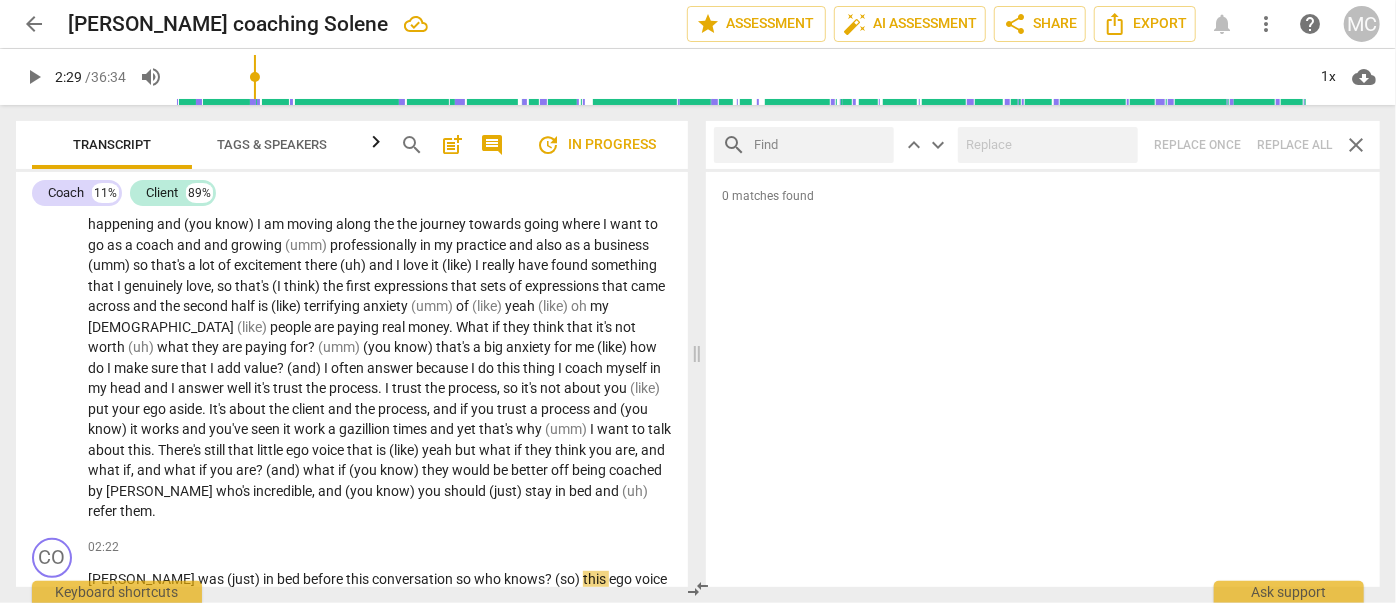 click at bounding box center [820, 145] 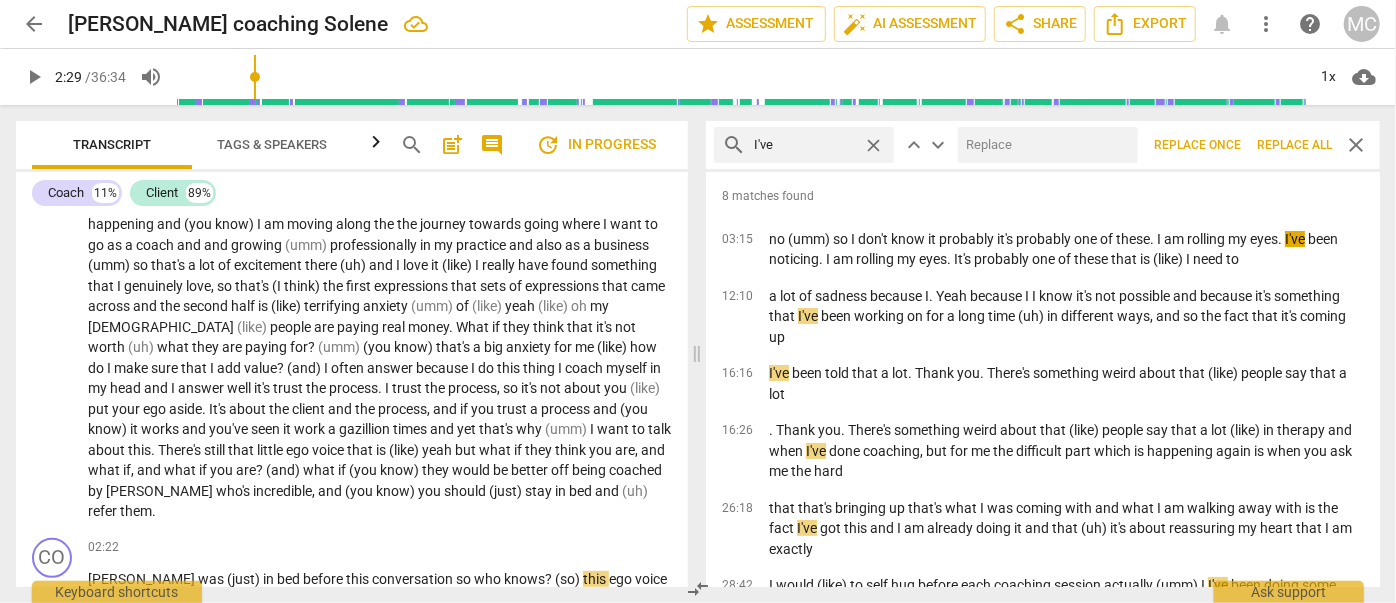 click at bounding box center (1044, 145) 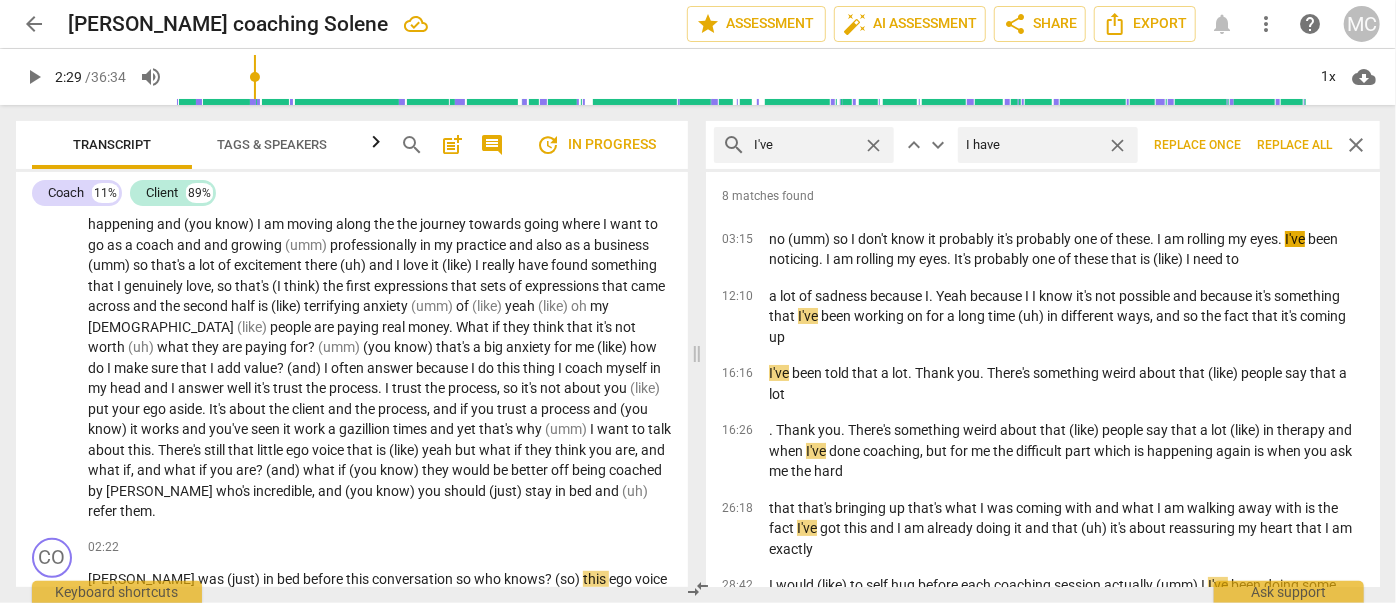 click on "Replace all" at bounding box center (1294, 145) 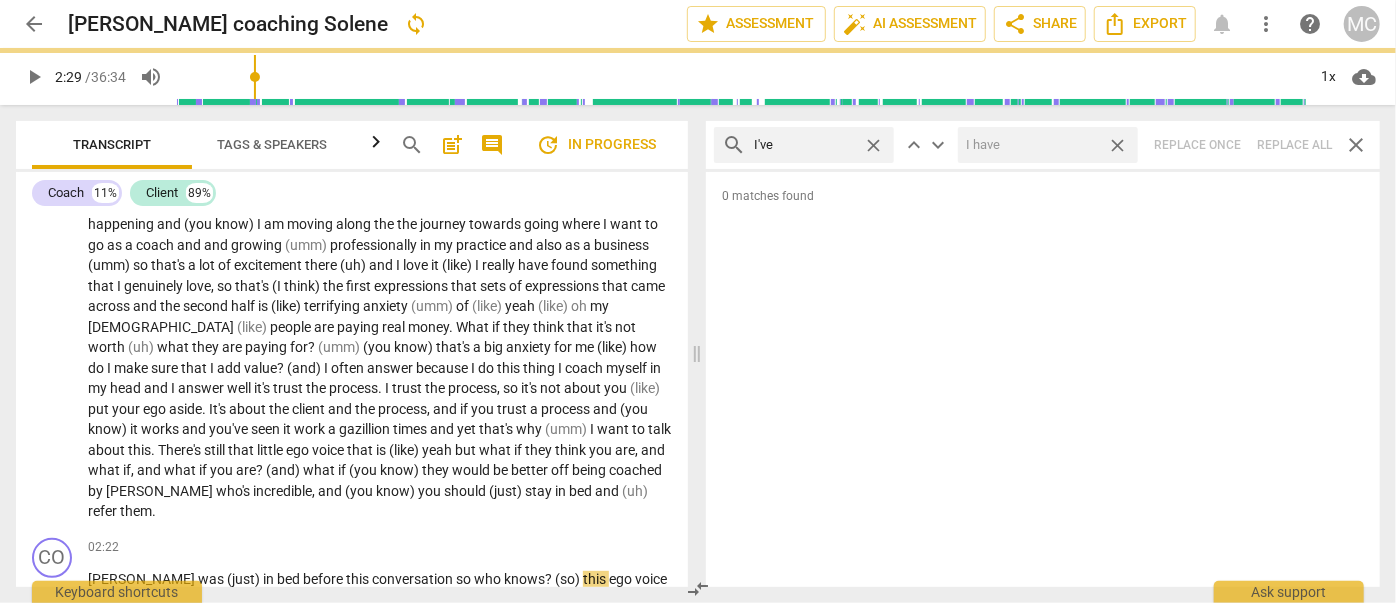 drag, startPoint x: 1121, startPoint y: 146, endPoint x: 914, endPoint y: 143, distance: 207.02174 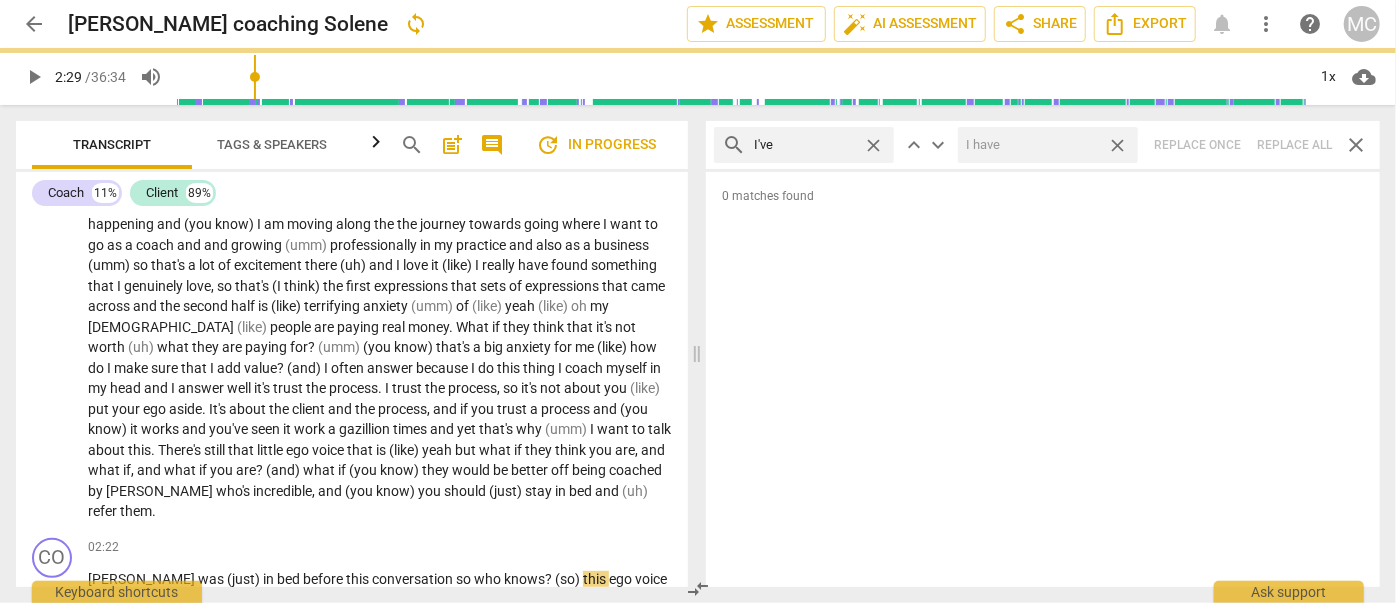 click on "close" at bounding box center [1117, 145] 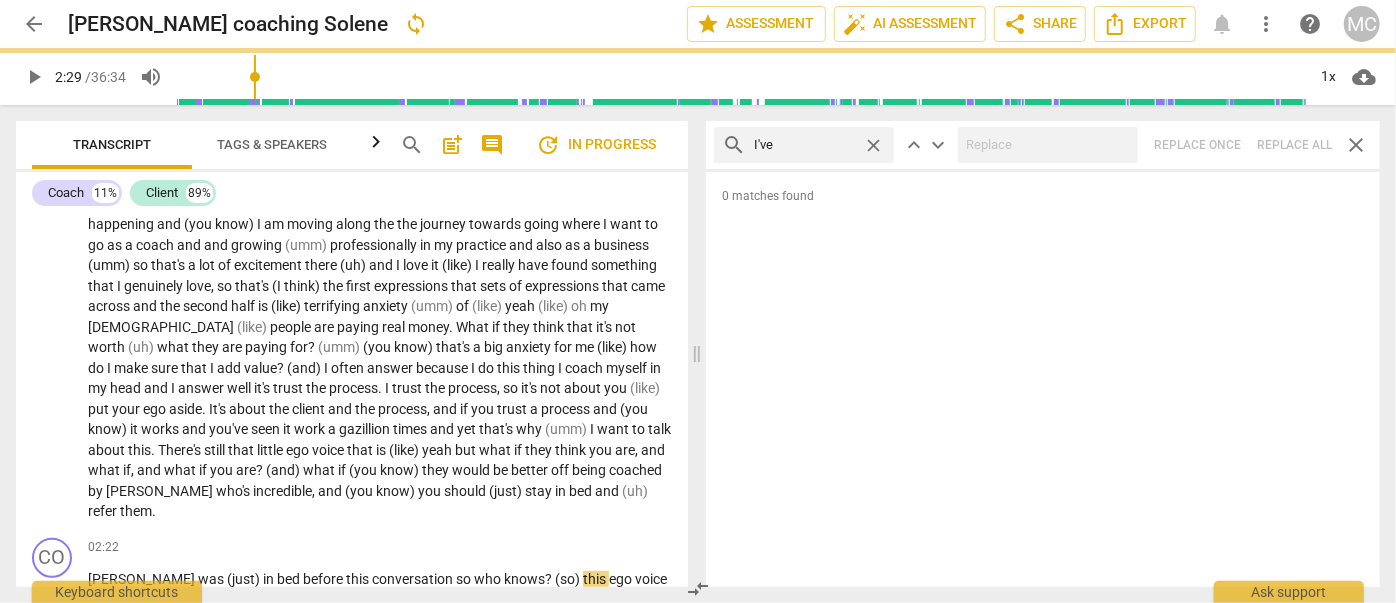 click on "close" at bounding box center (873, 145) 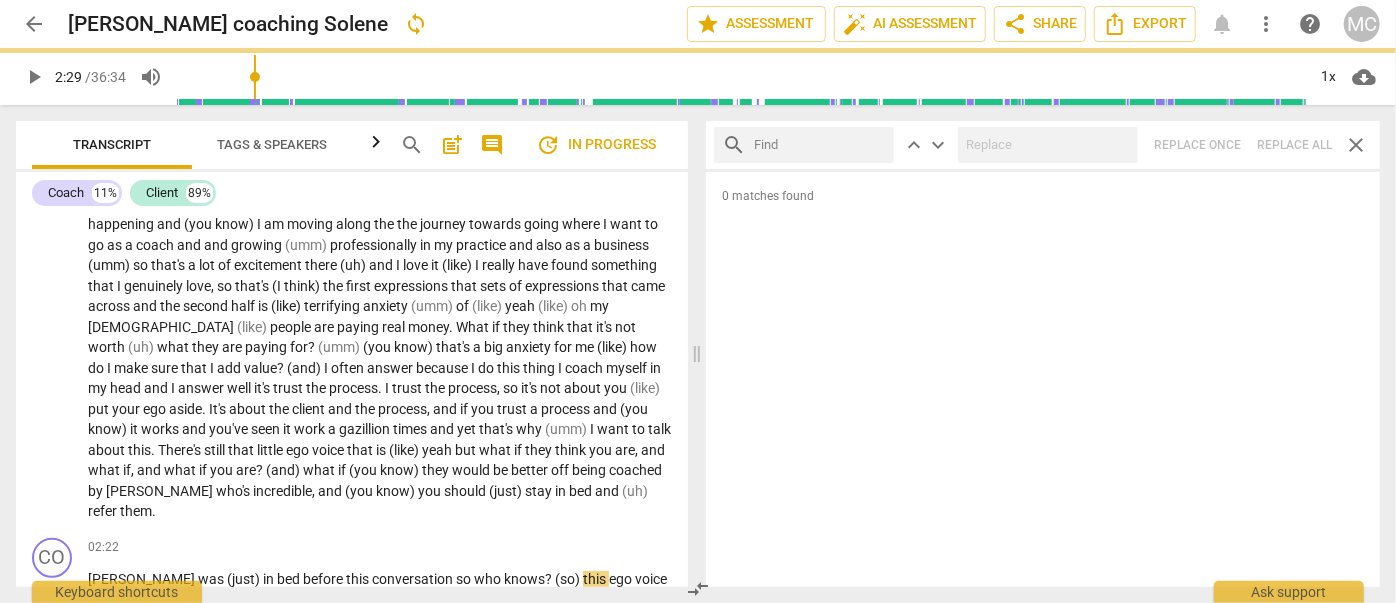 click at bounding box center (820, 145) 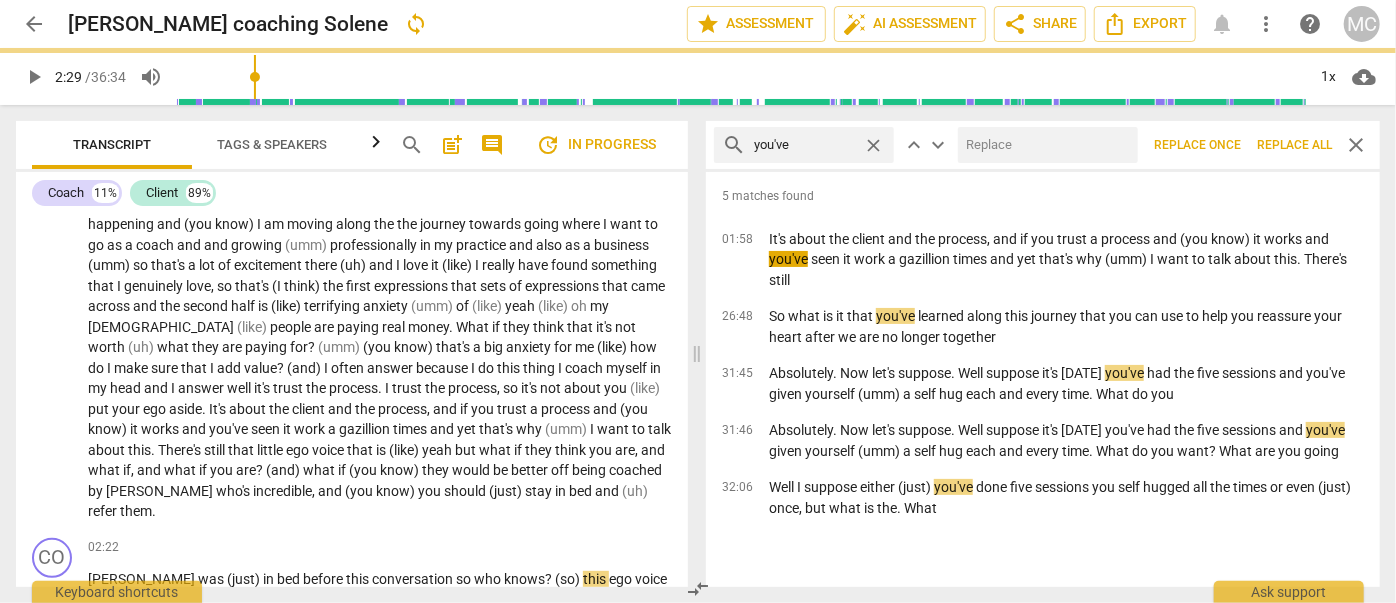 click at bounding box center [1044, 145] 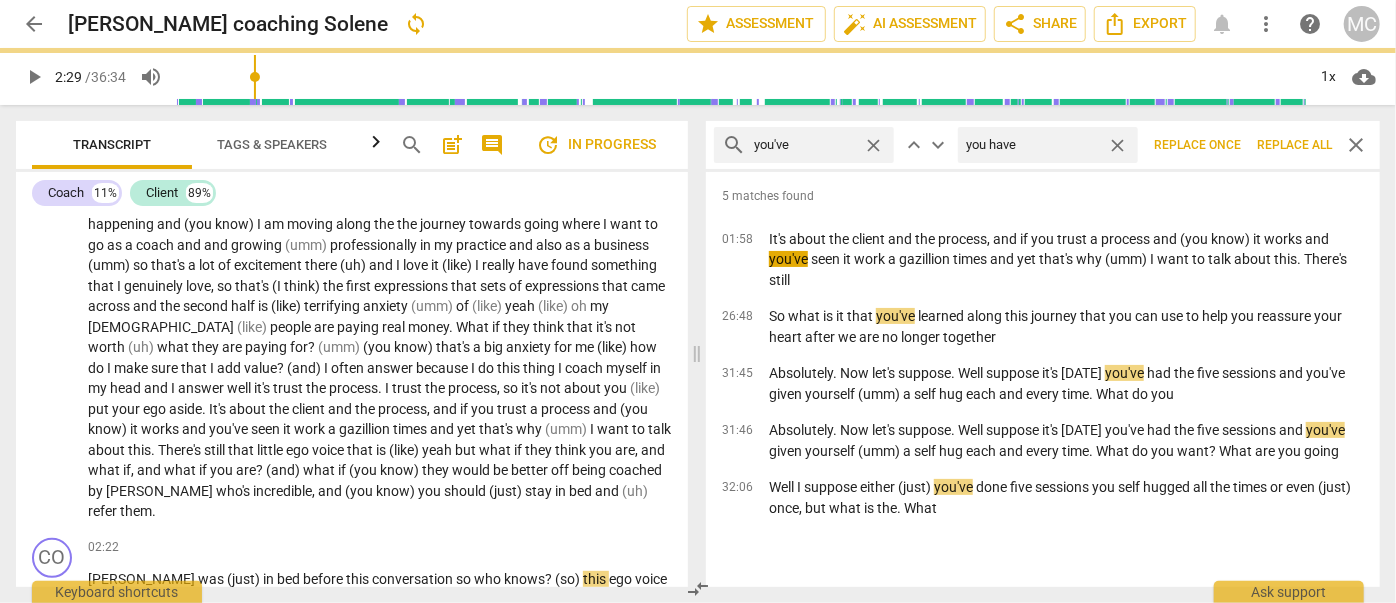 click on "Replace all" at bounding box center (1294, 145) 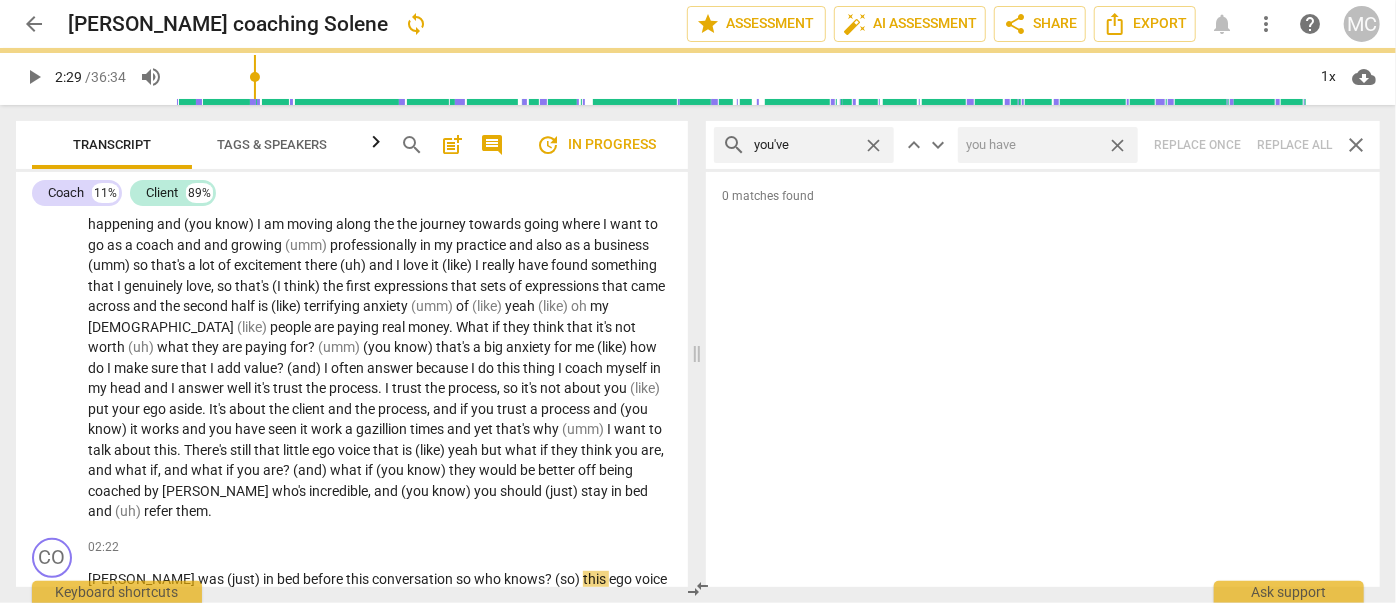 drag, startPoint x: 1117, startPoint y: 143, endPoint x: 895, endPoint y: 138, distance: 222.0563 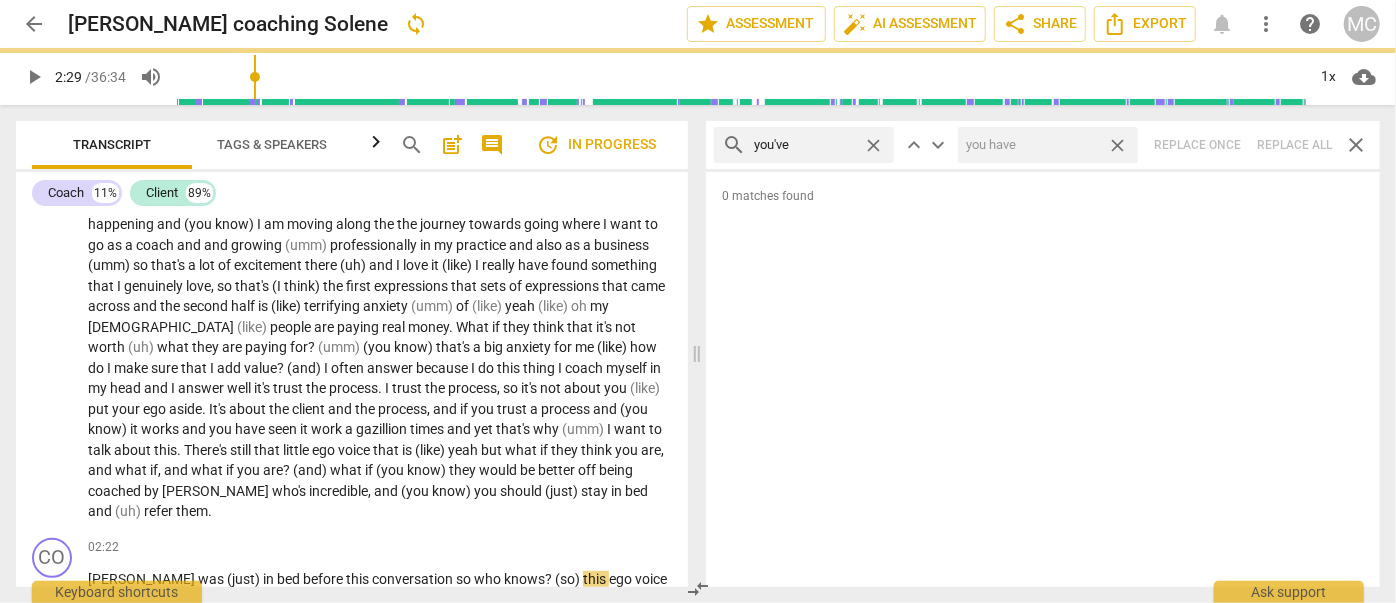 click on "close" at bounding box center [1117, 145] 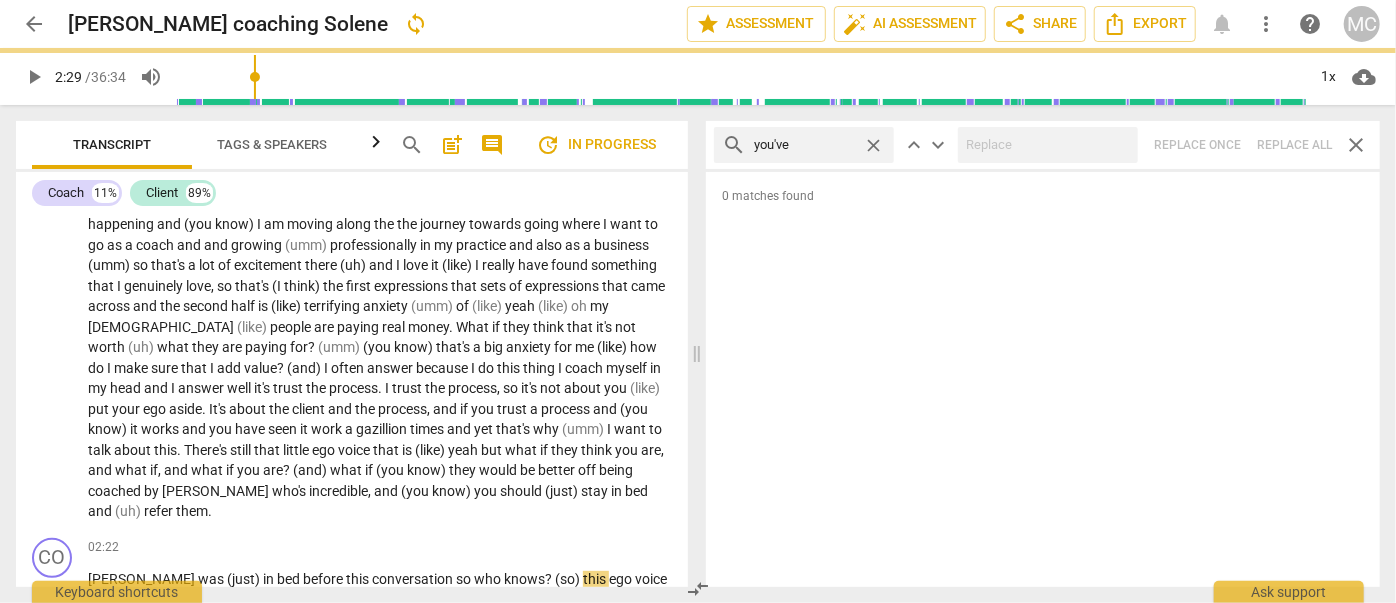 click on "close" at bounding box center [873, 145] 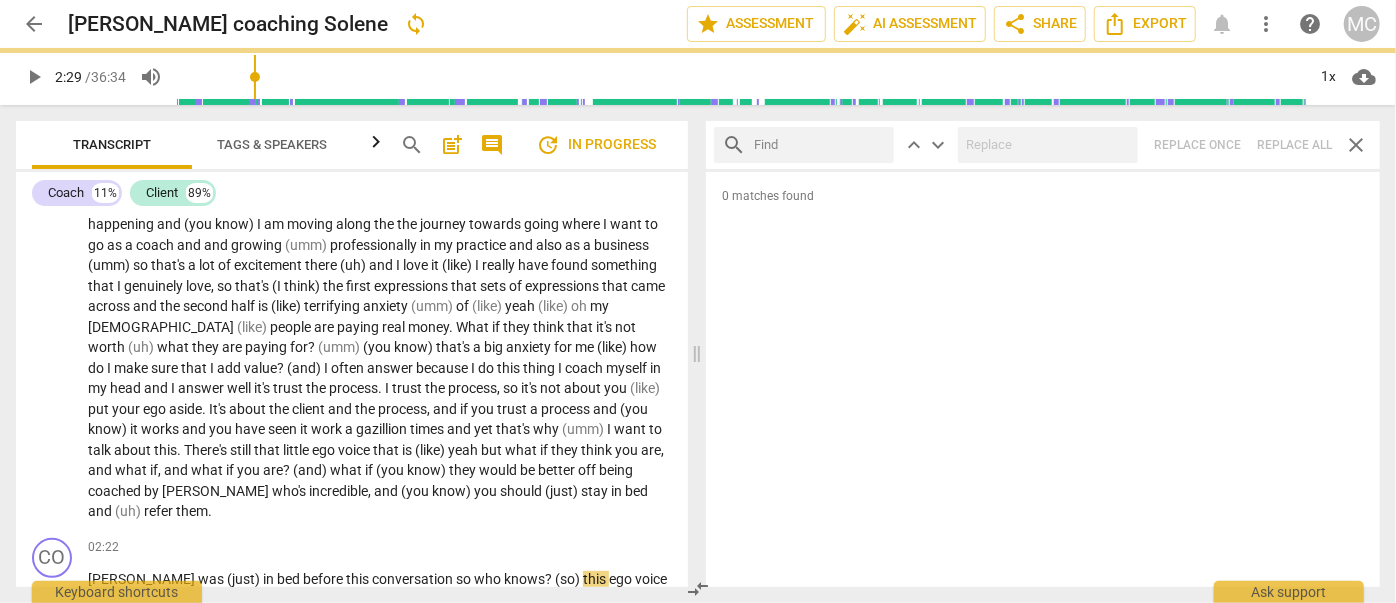 click at bounding box center [820, 145] 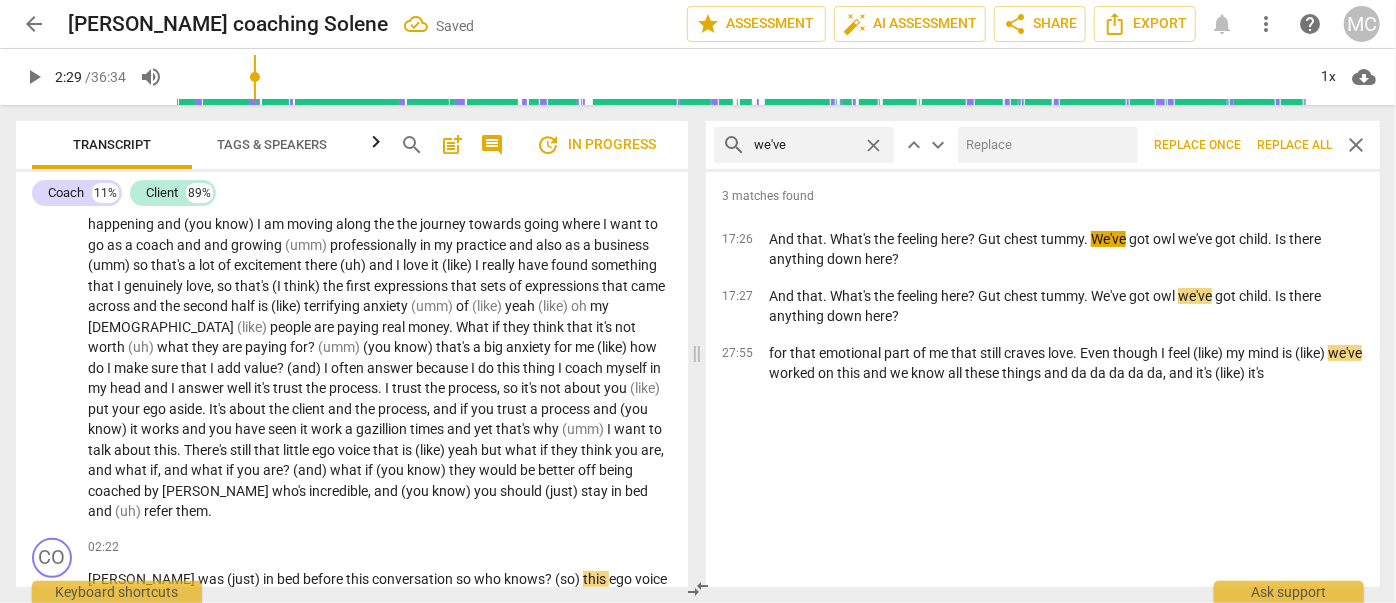 click at bounding box center [1044, 145] 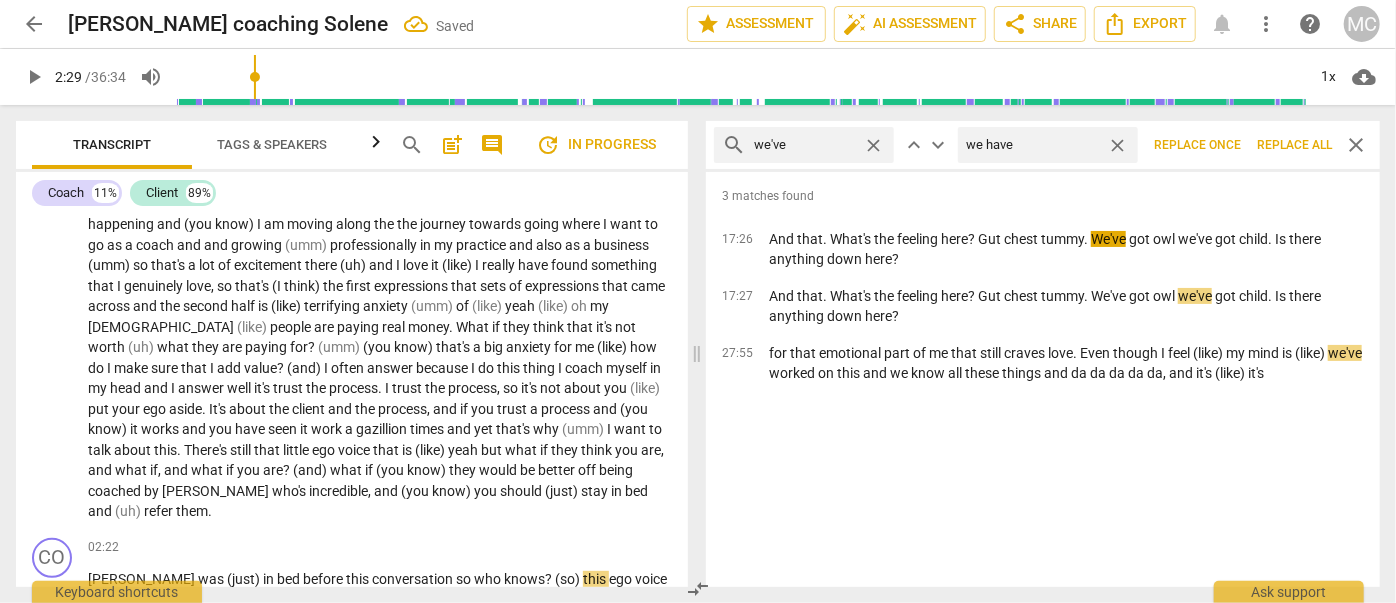 click on "Replace all" at bounding box center [1294, 145] 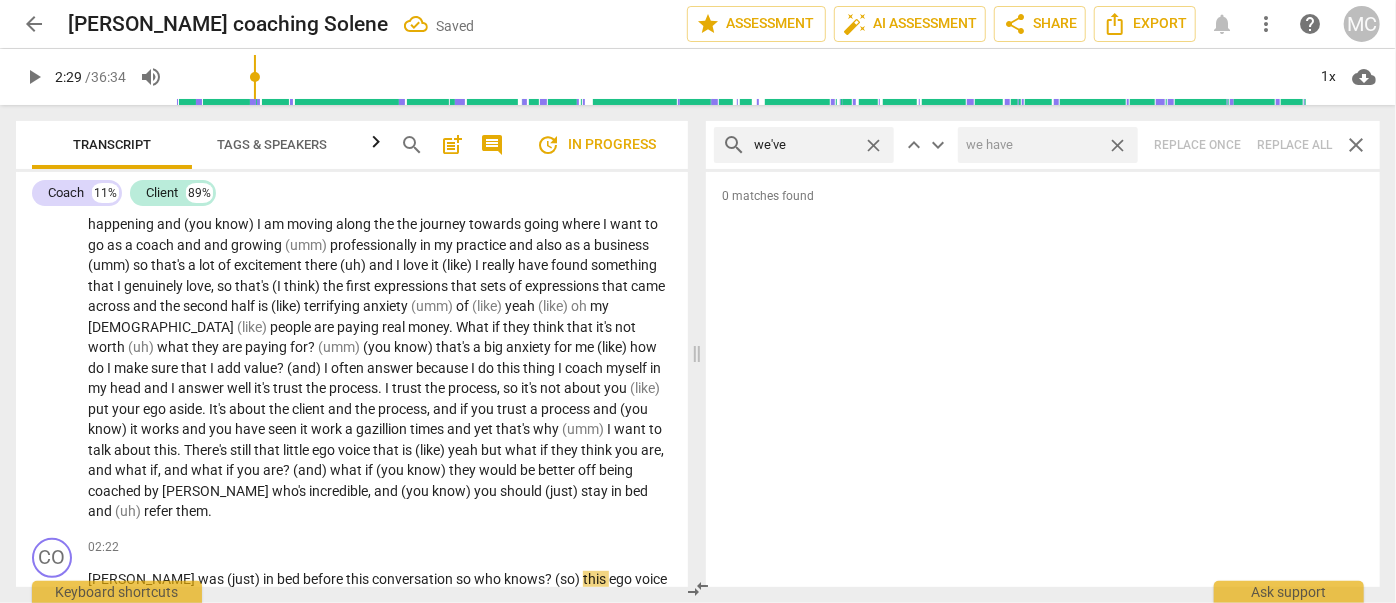 drag, startPoint x: 1121, startPoint y: 143, endPoint x: 1035, endPoint y: 143, distance: 86 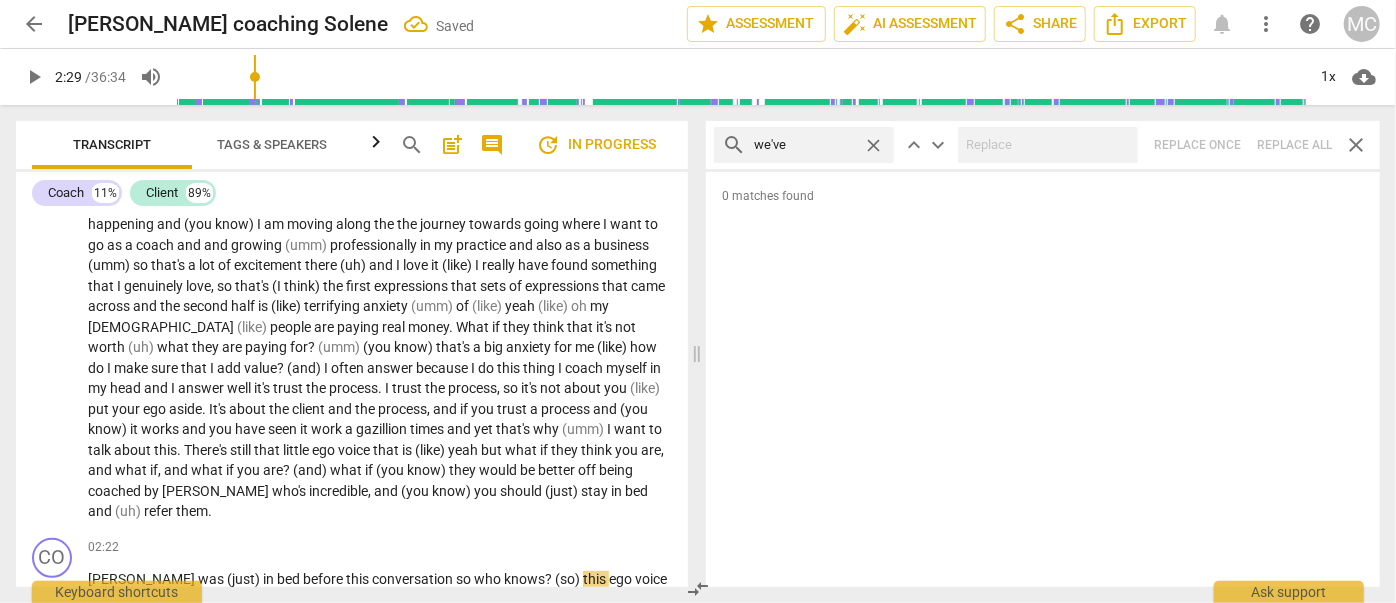 click on "close" at bounding box center [873, 145] 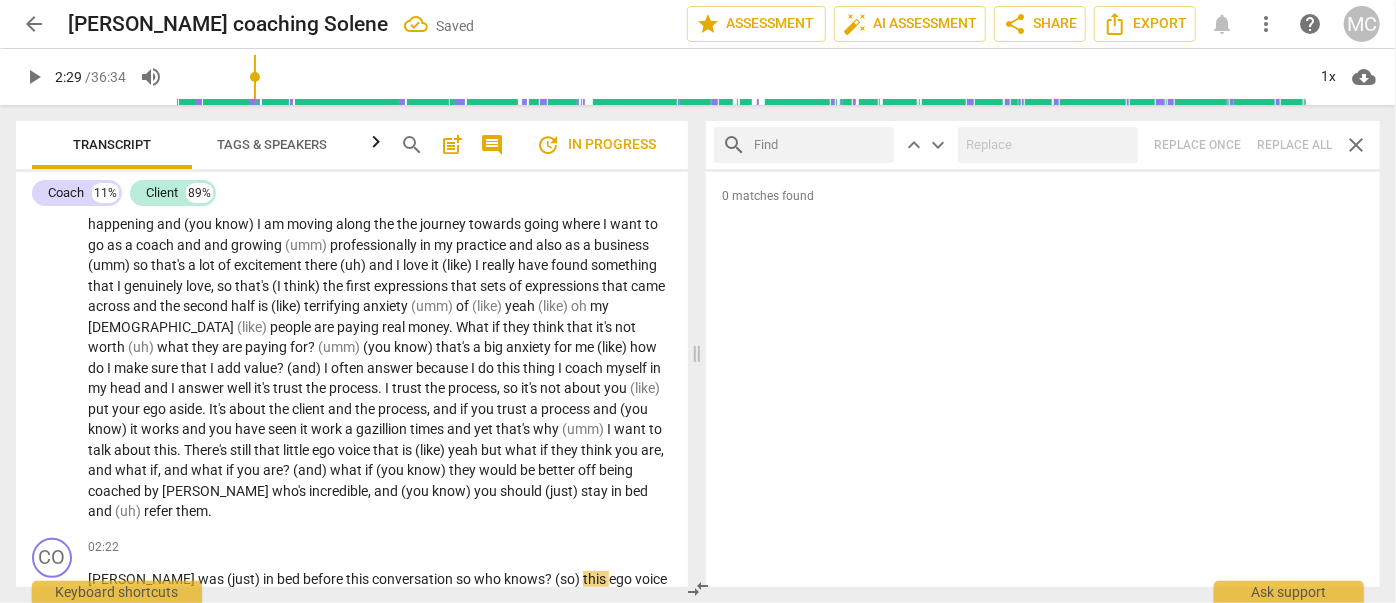 click at bounding box center (820, 145) 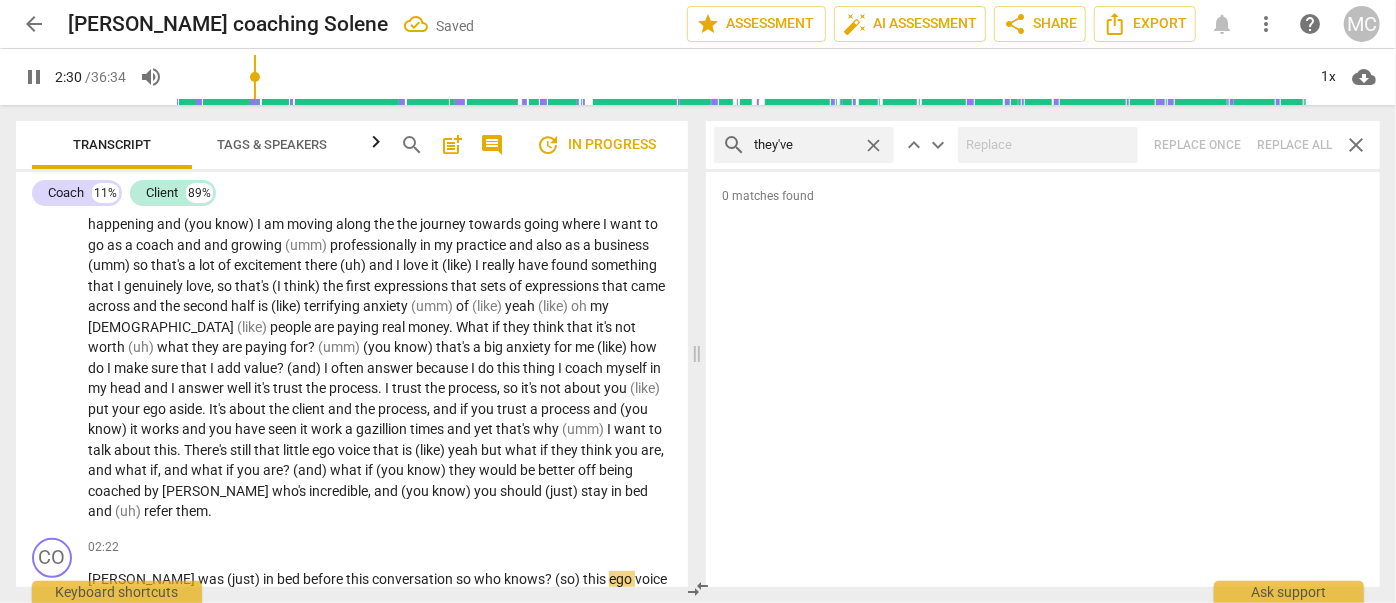 click on "search they've close keyboard_arrow_up keyboard_arrow_down Replace once Replace all close" at bounding box center (1043, 145) 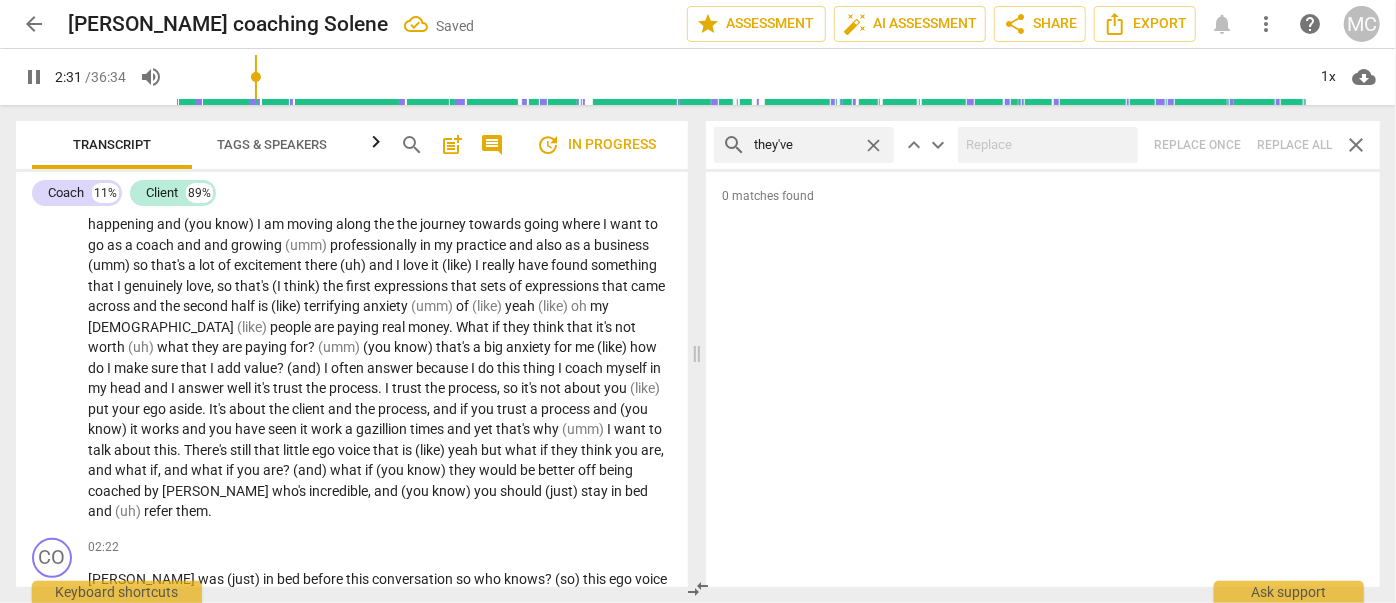 scroll, scrollTop: 760, scrollLeft: 0, axis: vertical 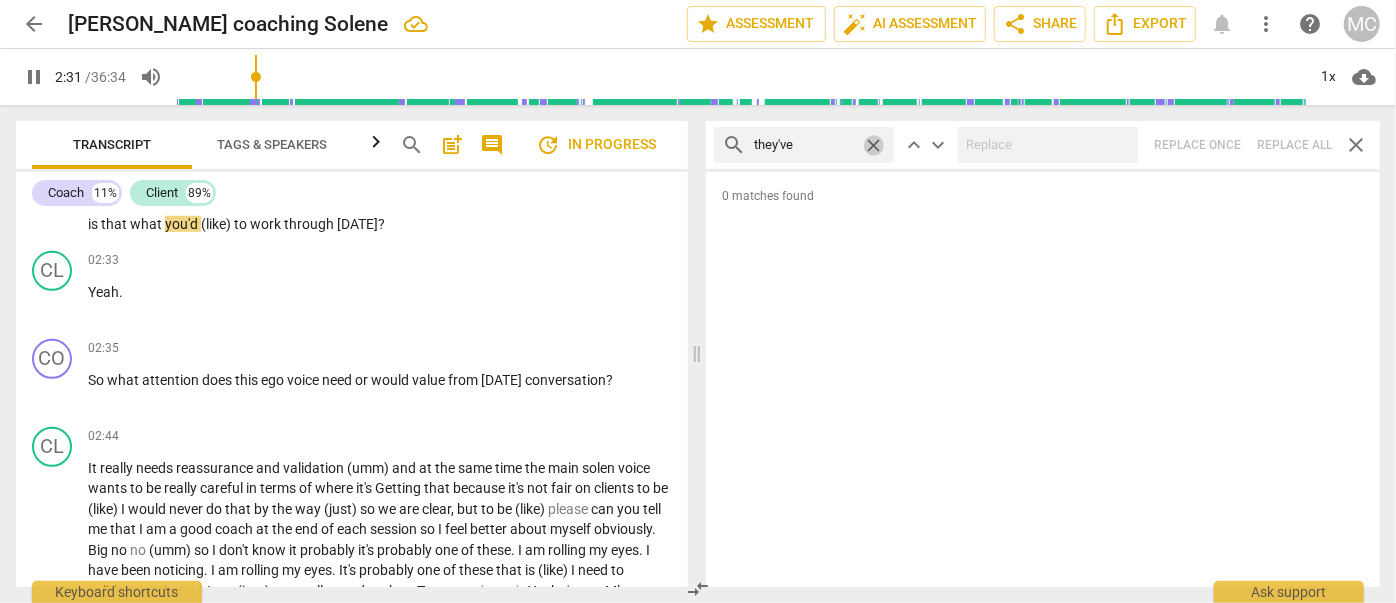 click on "close" at bounding box center (873, 145) 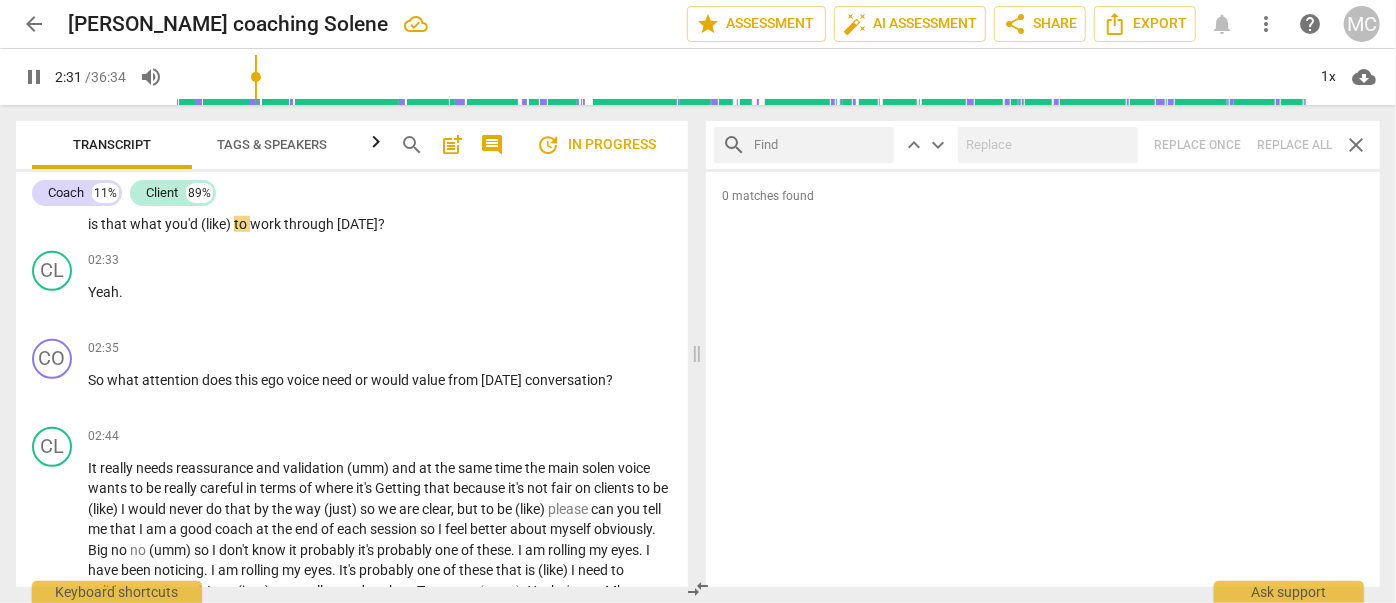 click at bounding box center (820, 145) 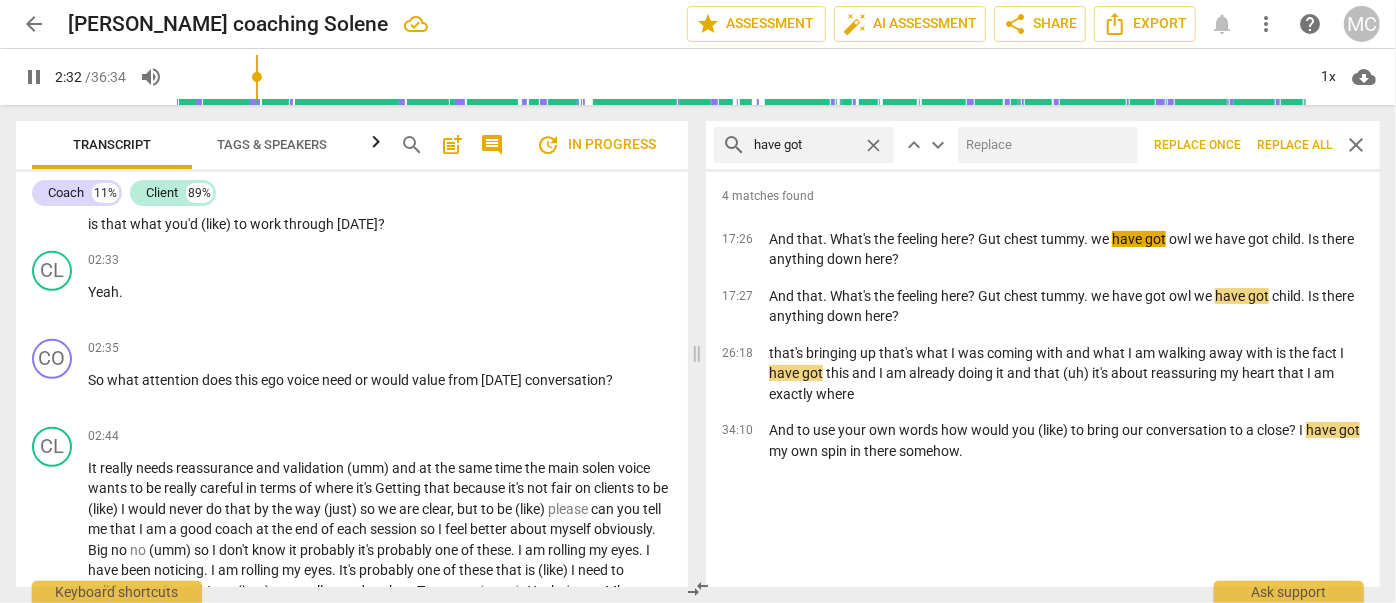 click at bounding box center [1044, 145] 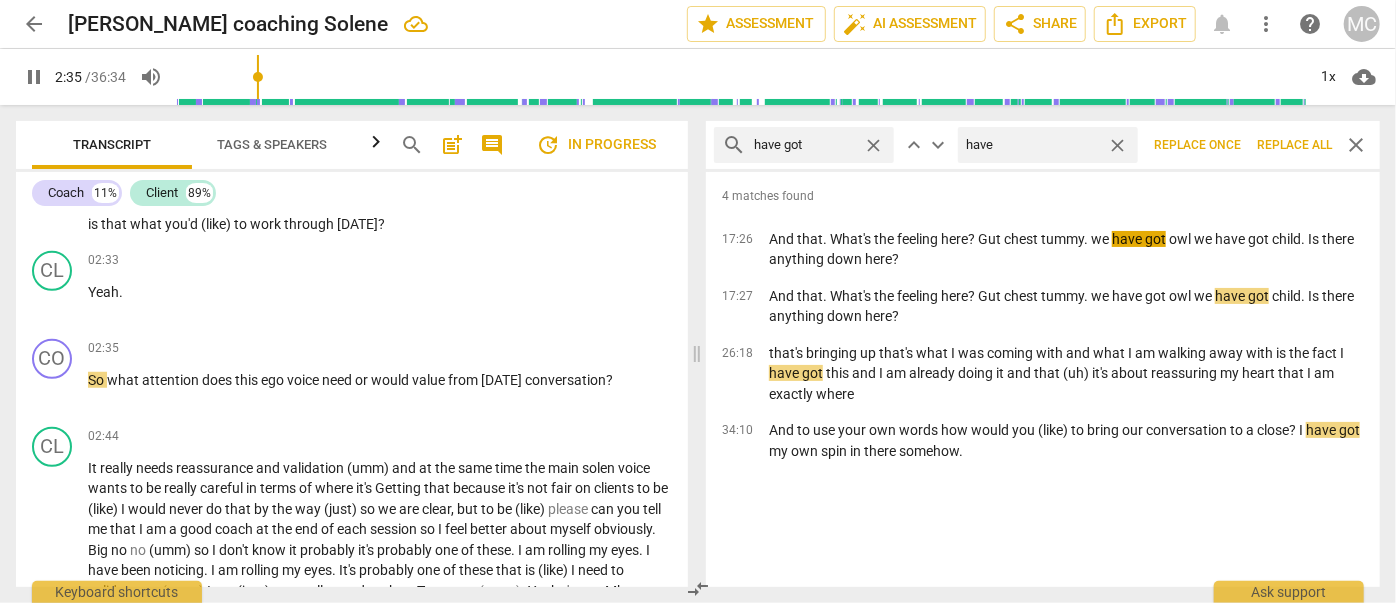 click on "Replace all" at bounding box center [1294, 145] 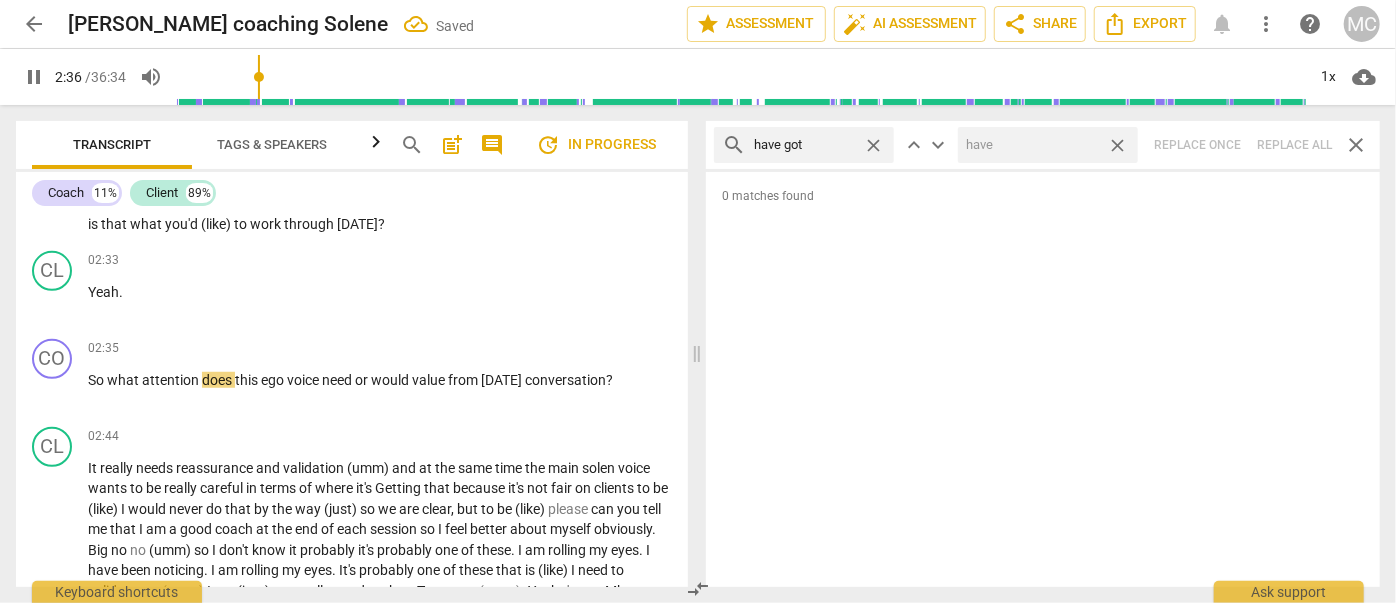 click on "close" at bounding box center (1117, 145) 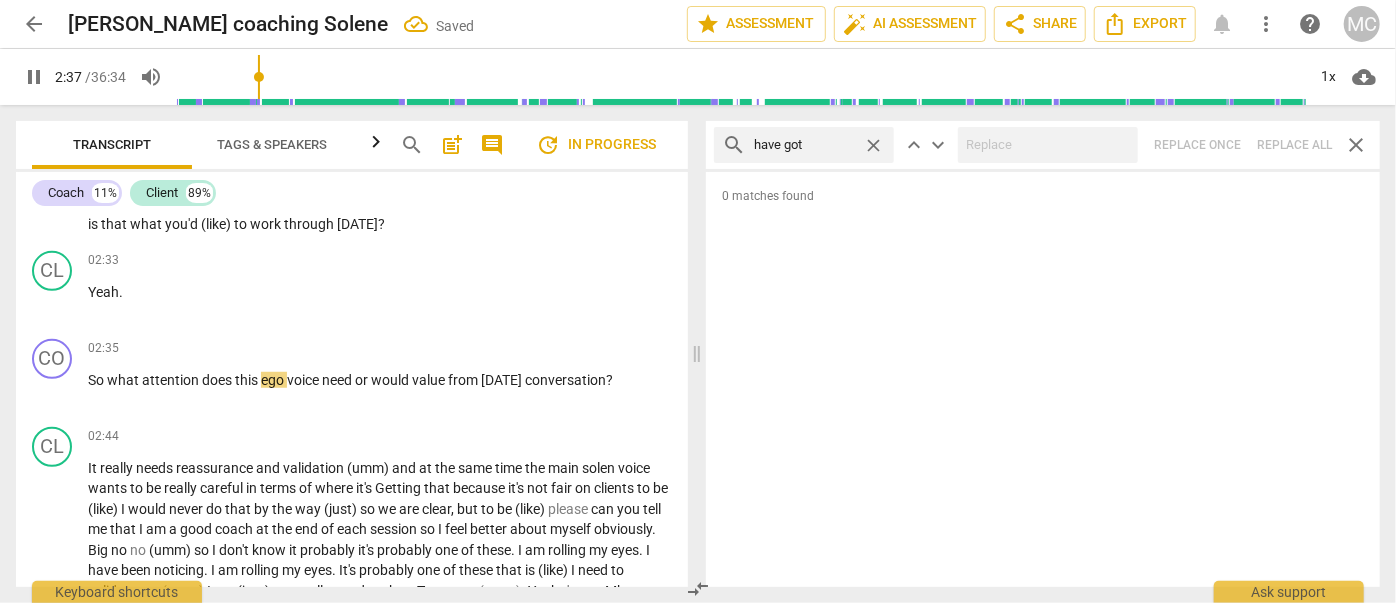 click on "close" at bounding box center (873, 145) 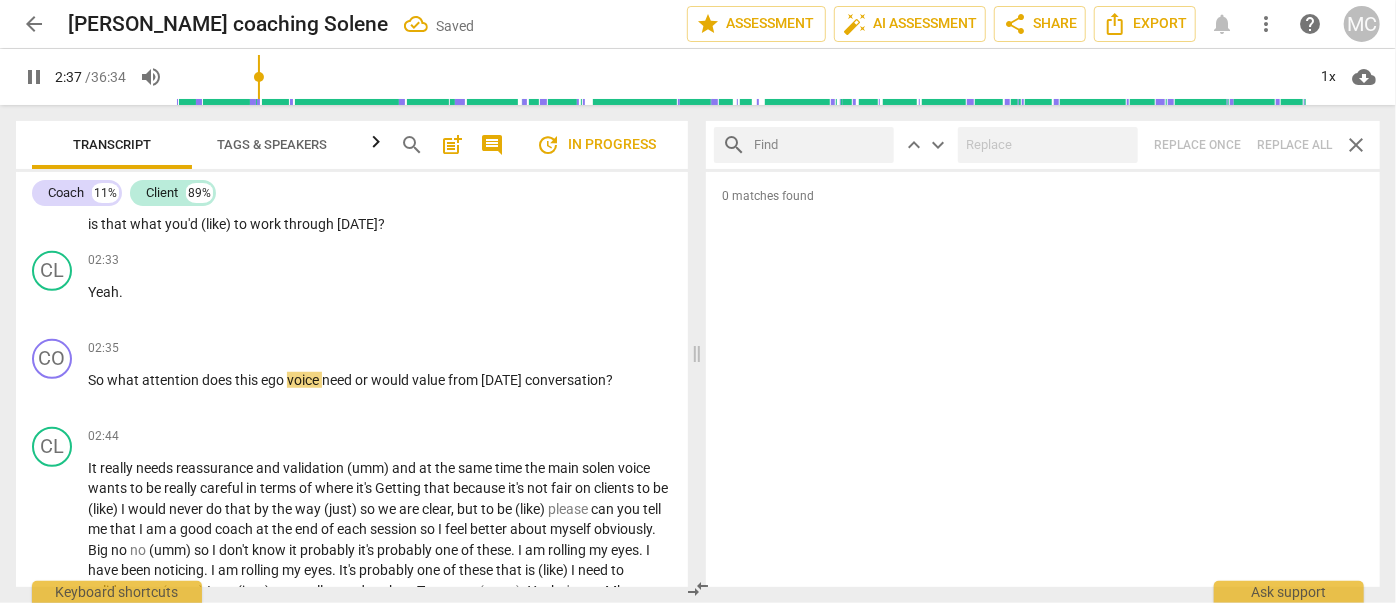 click at bounding box center [820, 145] 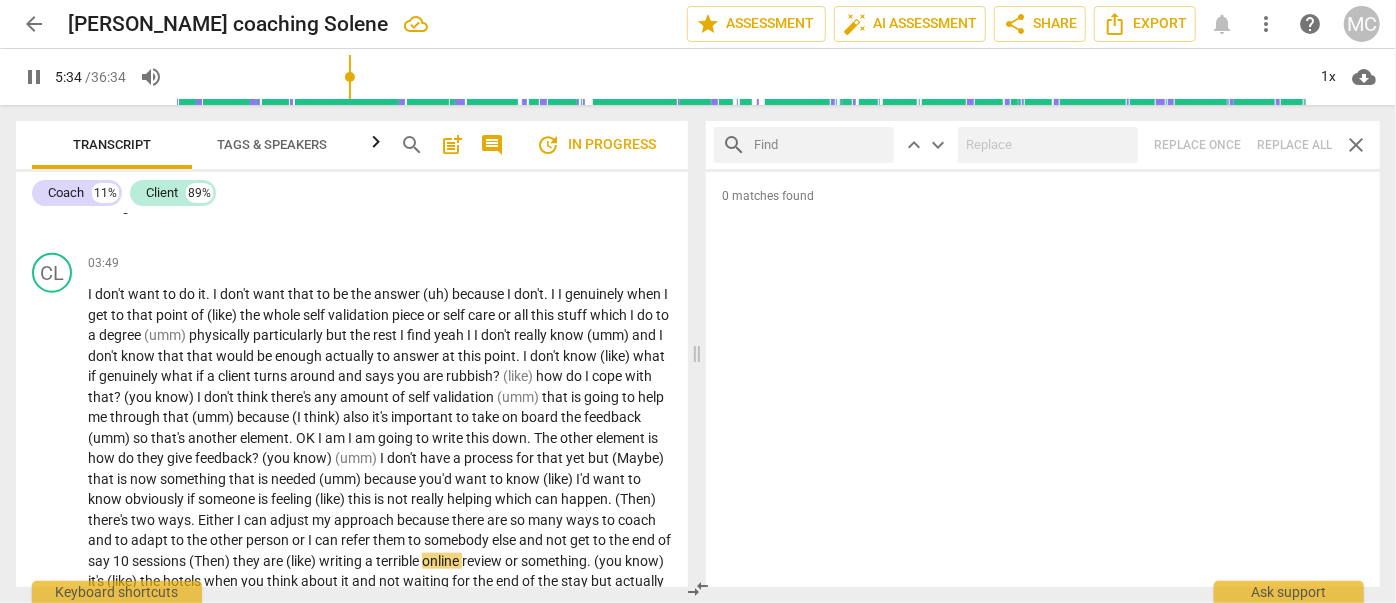 scroll, scrollTop: 1586, scrollLeft: 0, axis: vertical 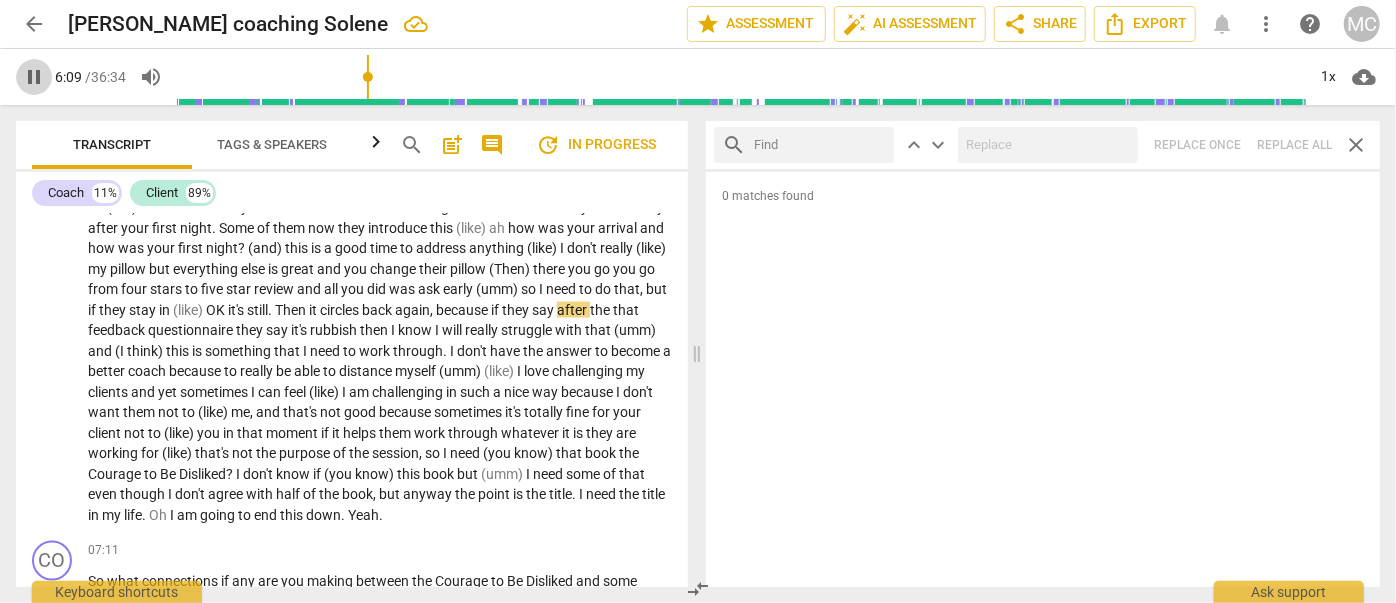 click on "pause" at bounding box center (34, 77) 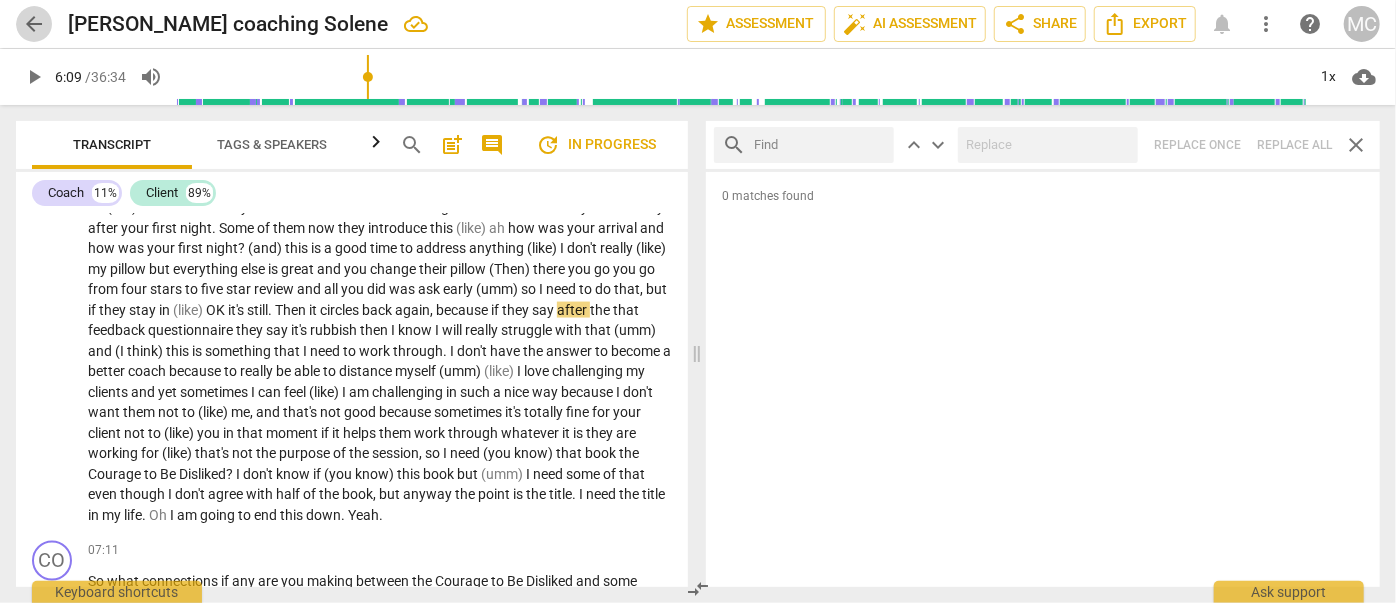 click on "arrow_back" at bounding box center [34, 24] 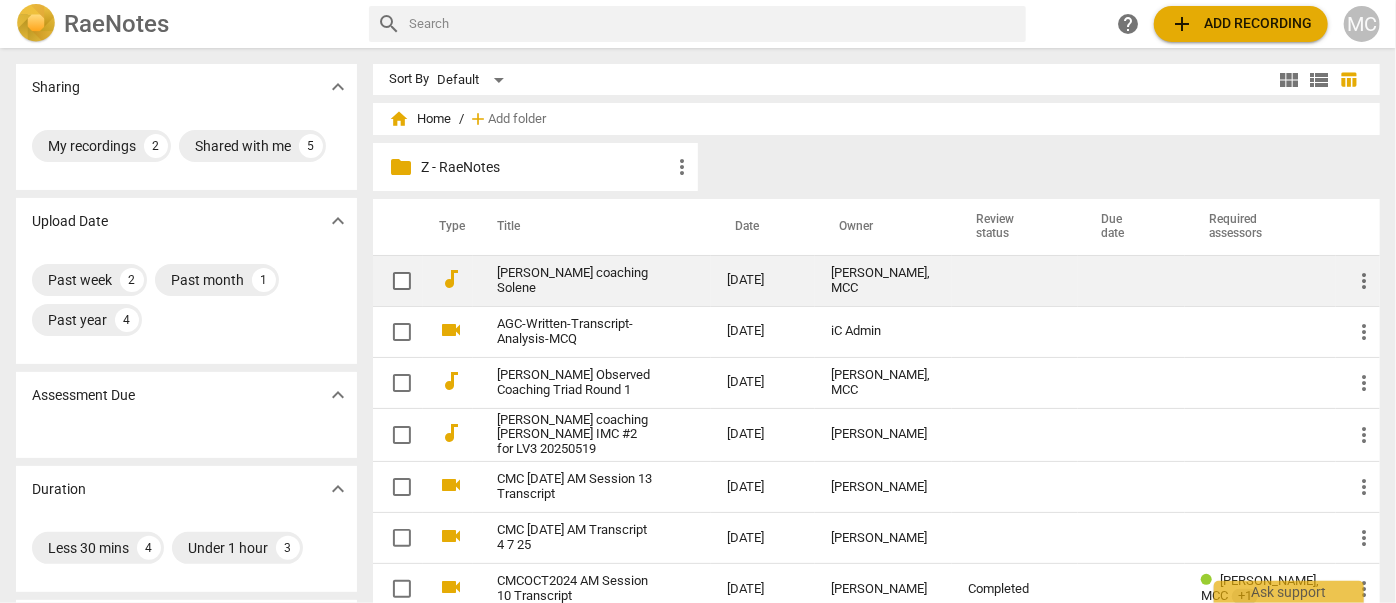 click on "[PERSON_NAME] coaching Solene" at bounding box center [576, 281] 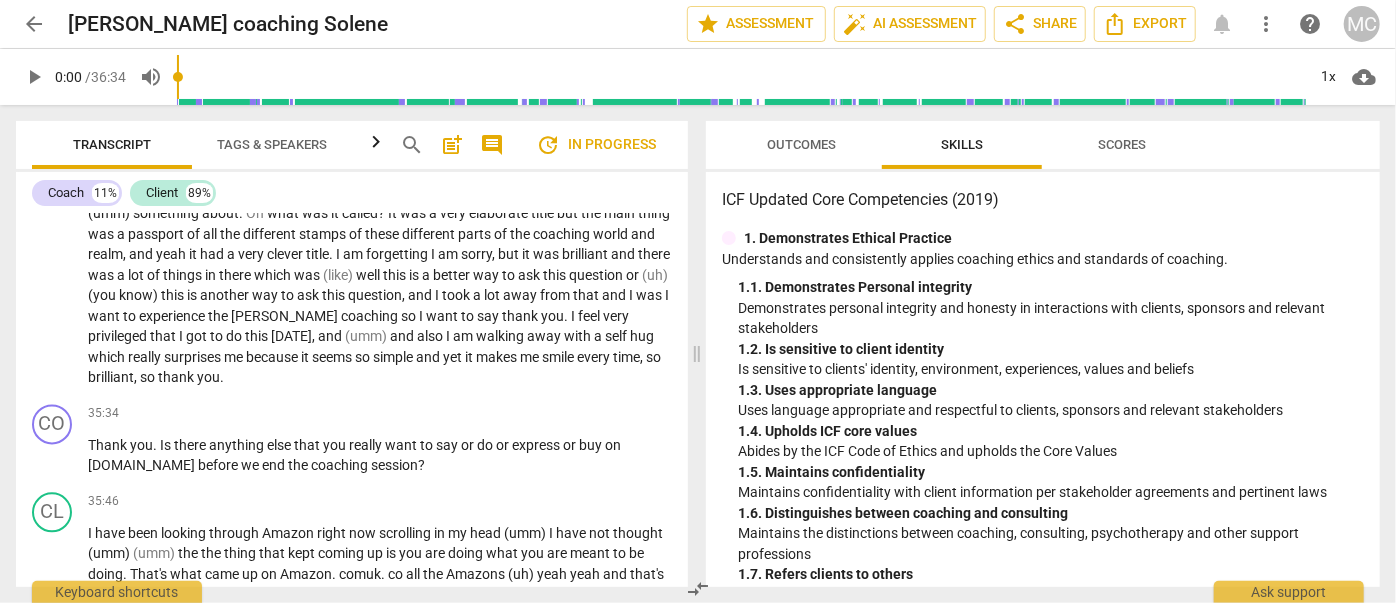 scroll, scrollTop: 10222, scrollLeft: 0, axis: vertical 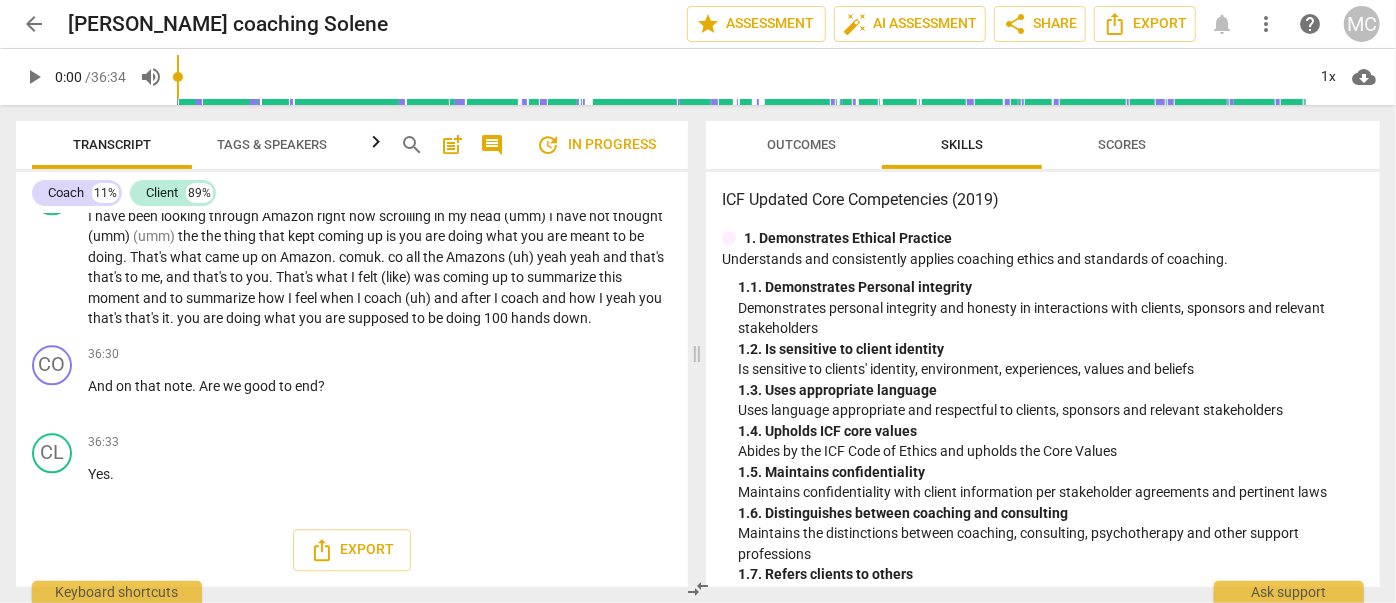 click on "arrow_back" at bounding box center [34, 24] 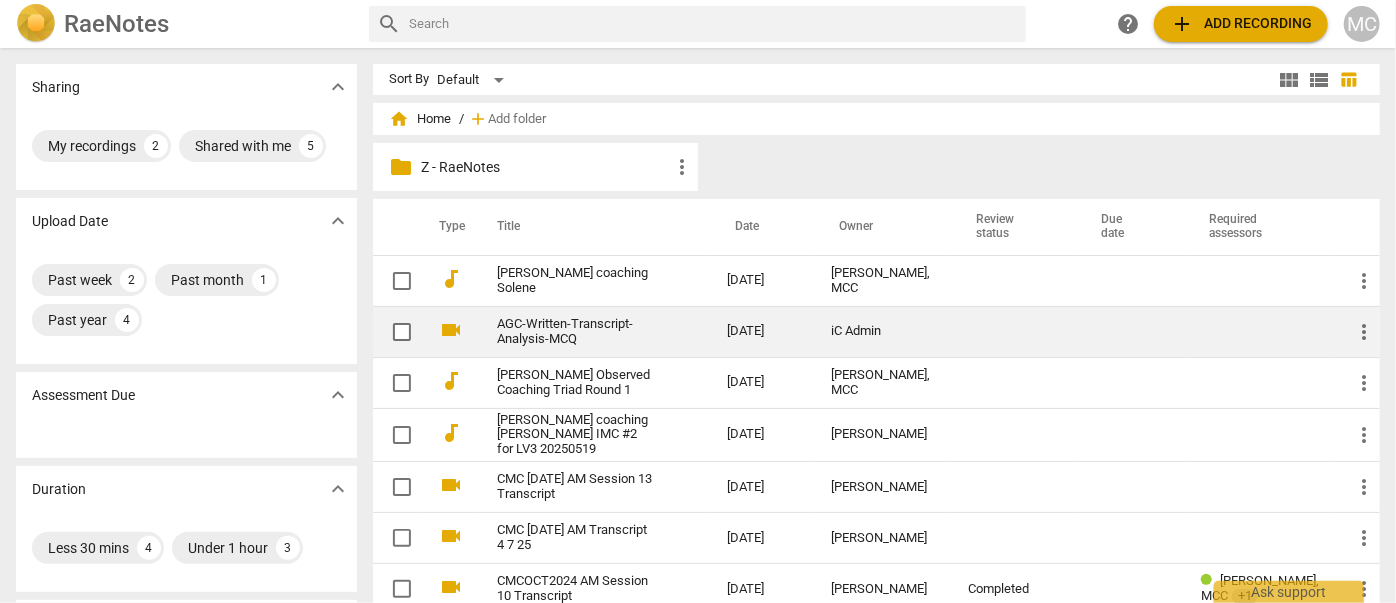 click on "AGC-Written-Transcript-Analysis-MCQ" at bounding box center [576, 332] 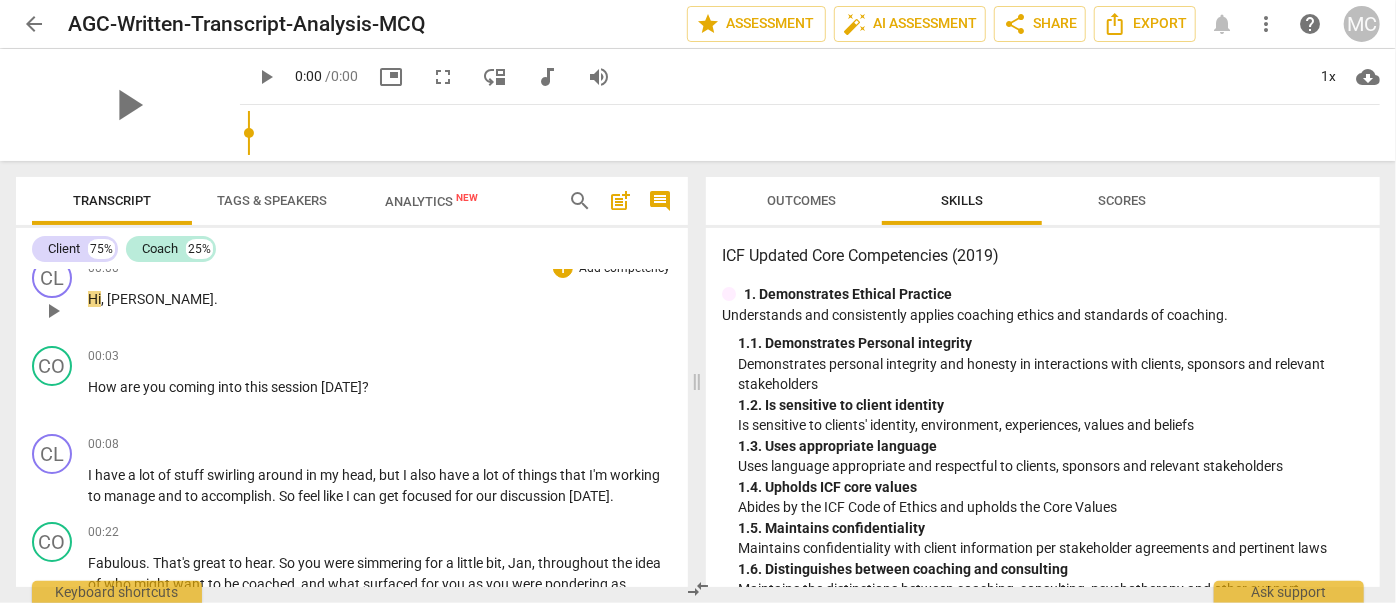 scroll, scrollTop: 0, scrollLeft: 0, axis: both 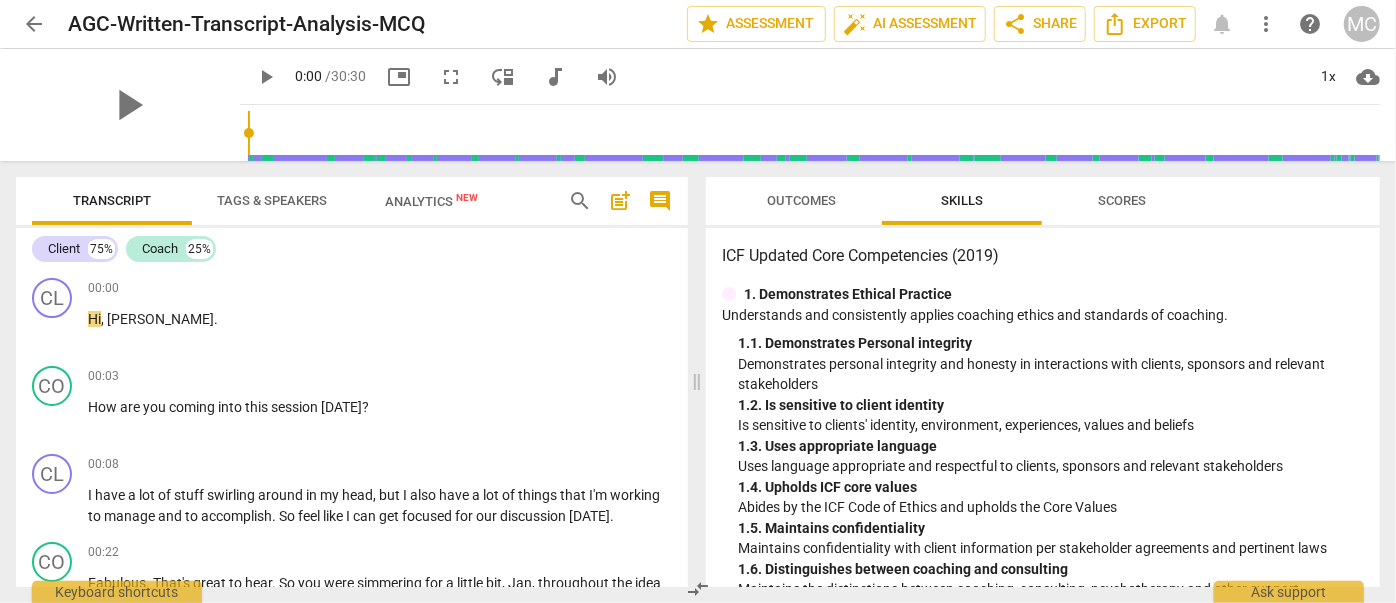 click on "Tags & Speakers" at bounding box center [272, 201] 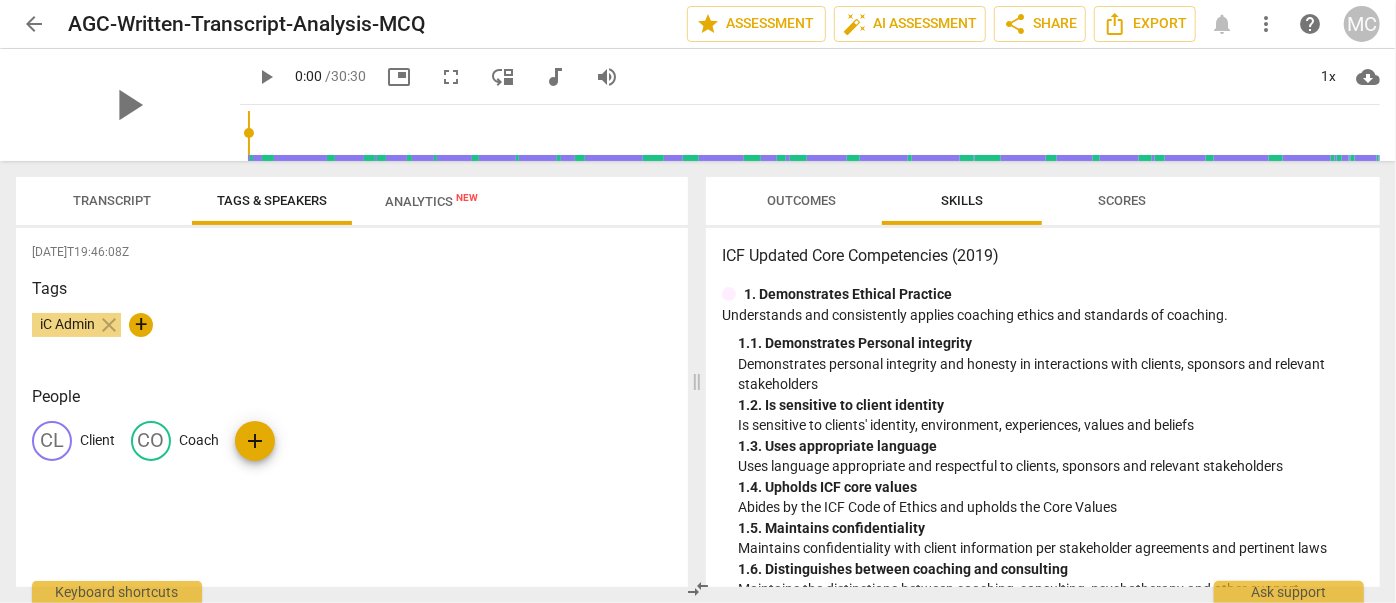 click on "Coach" at bounding box center (199, 440) 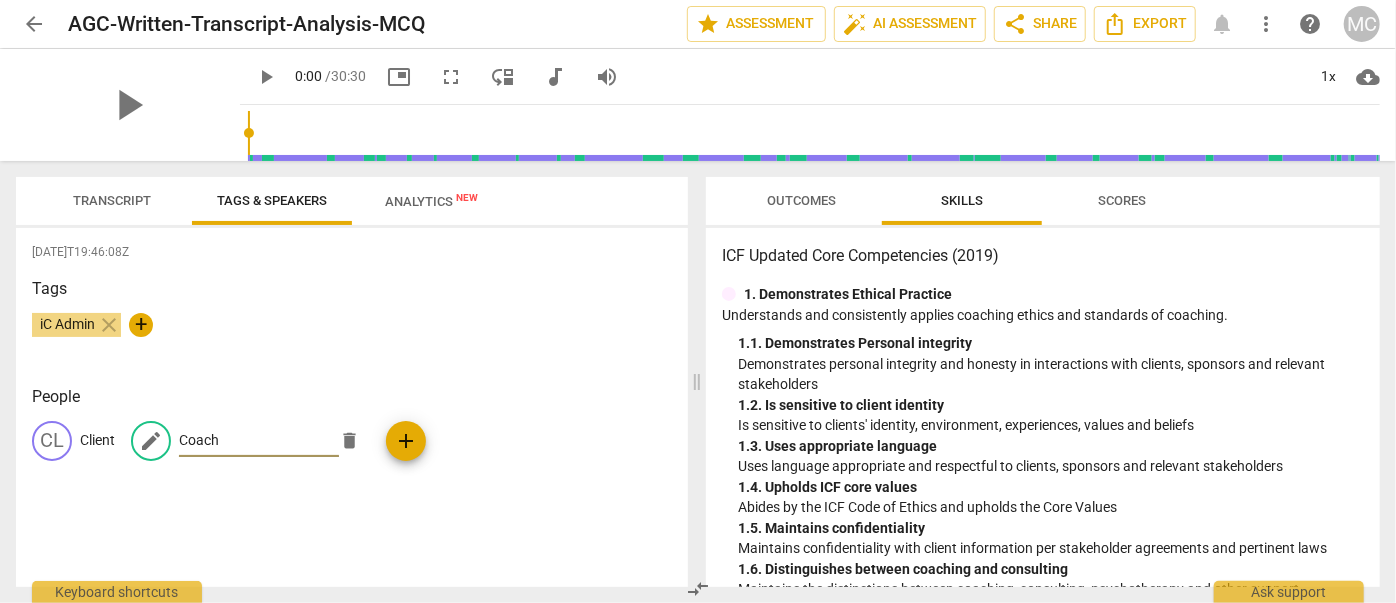 click on "iC Admin close +" at bounding box center [352, 333] 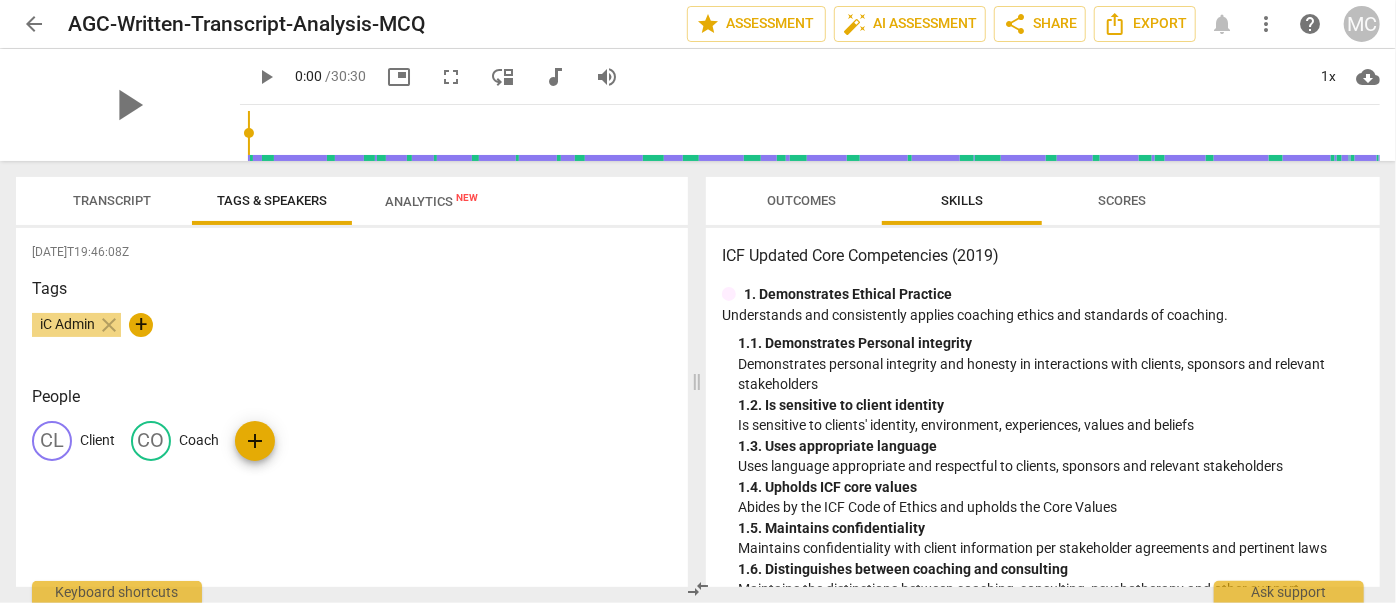 click on "Transcript" at bounding box center (112, 200) 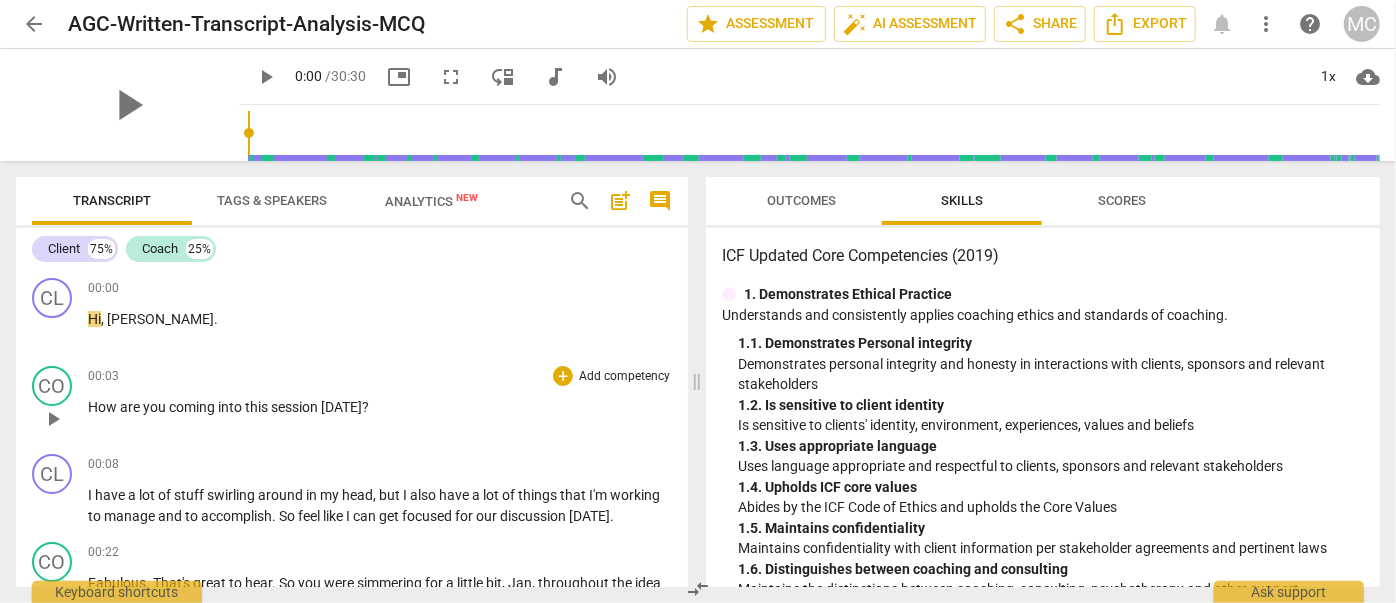 click on "How   are   you   coming   into   this   session   [DATE] ?" at bounding box center [380, 407] 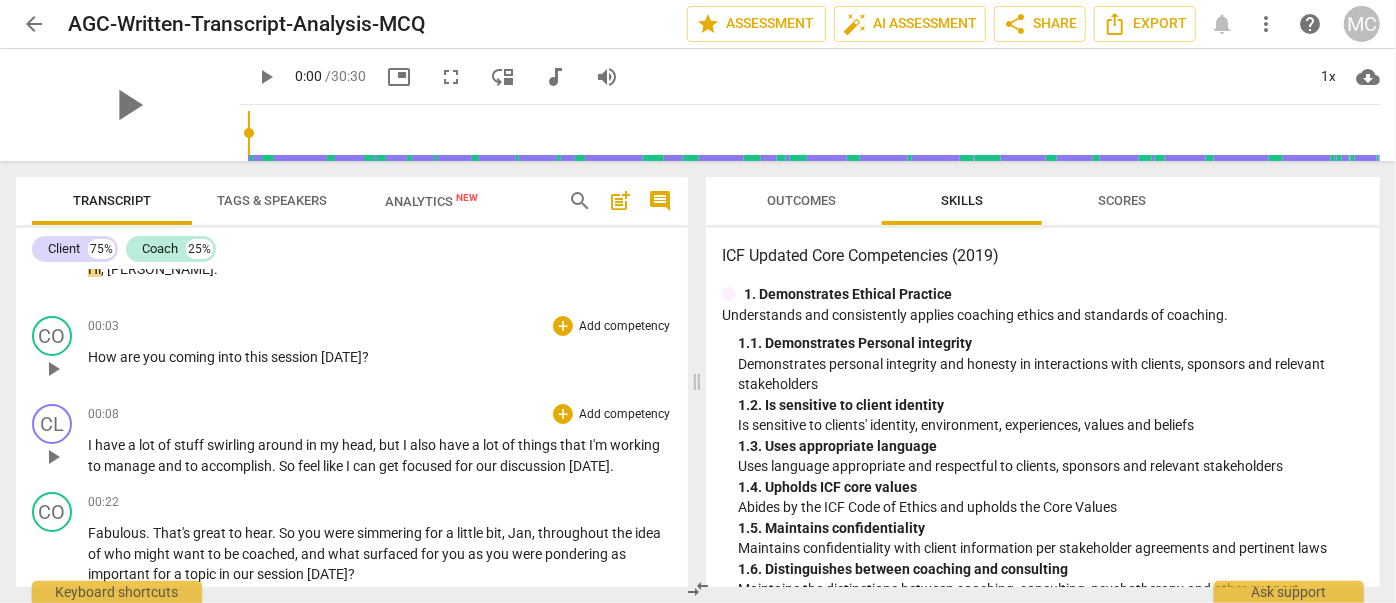 scroll, scrollTop: 0, scrollLeft: 0, axis: both 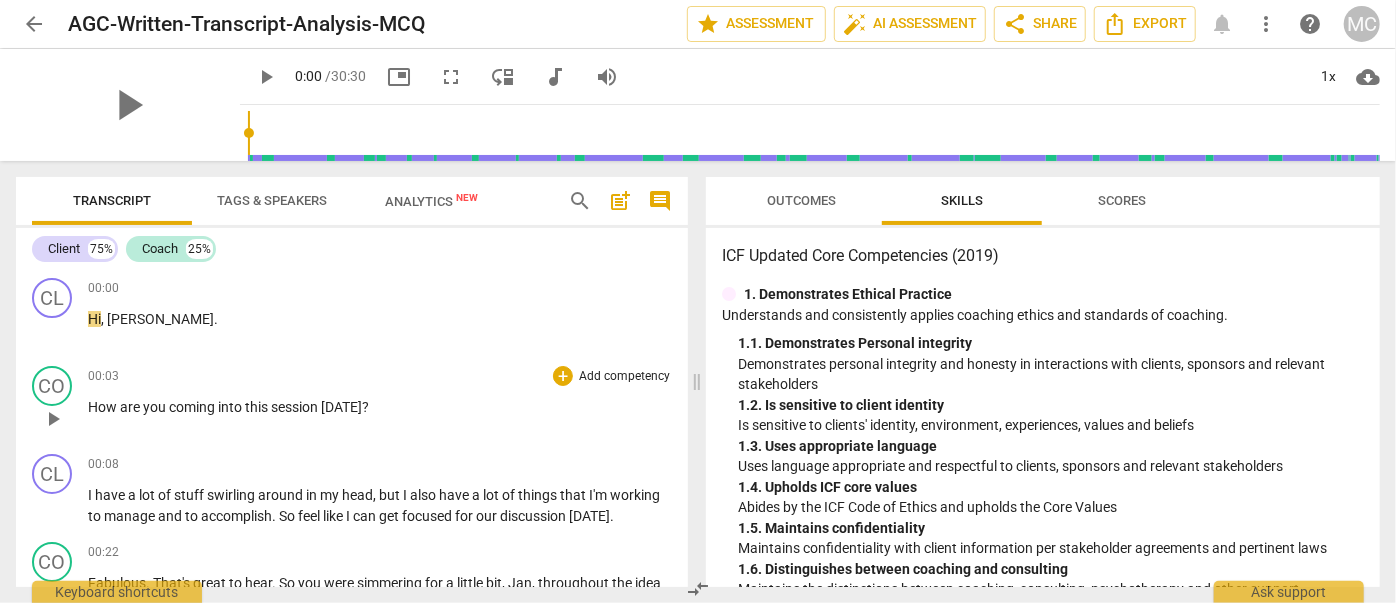 click on "arrow_back" at bounding box center [34, 24] 